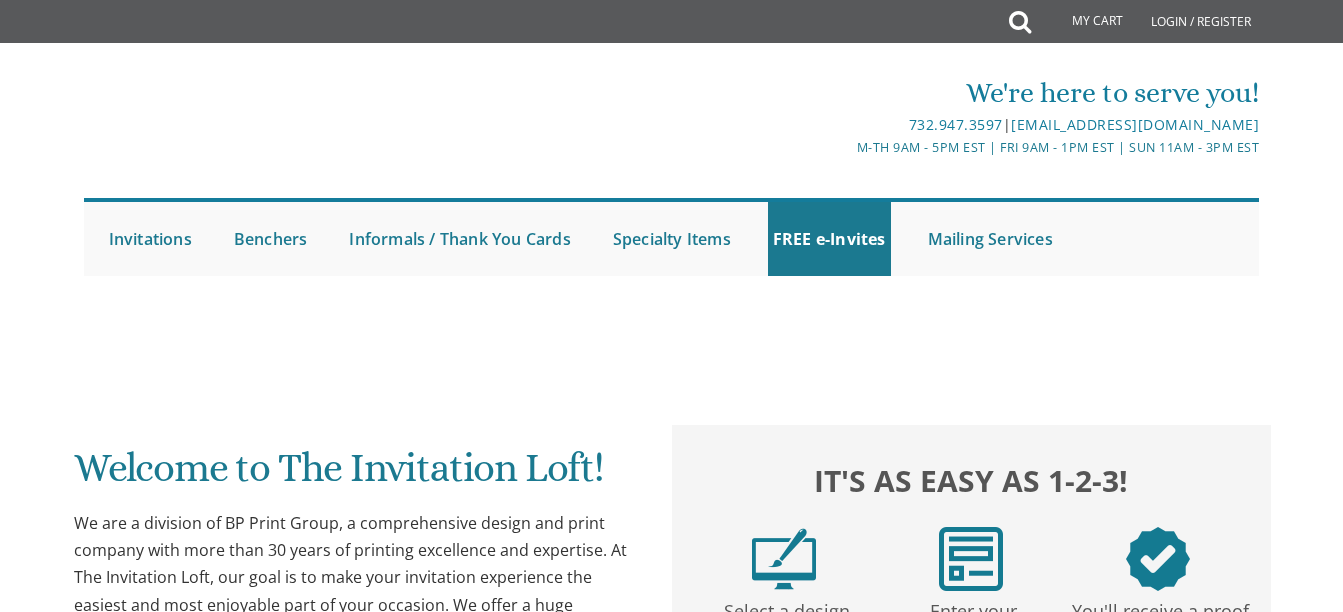 scroll, scrollTop: 0, scrollLeft: 0, axis: both 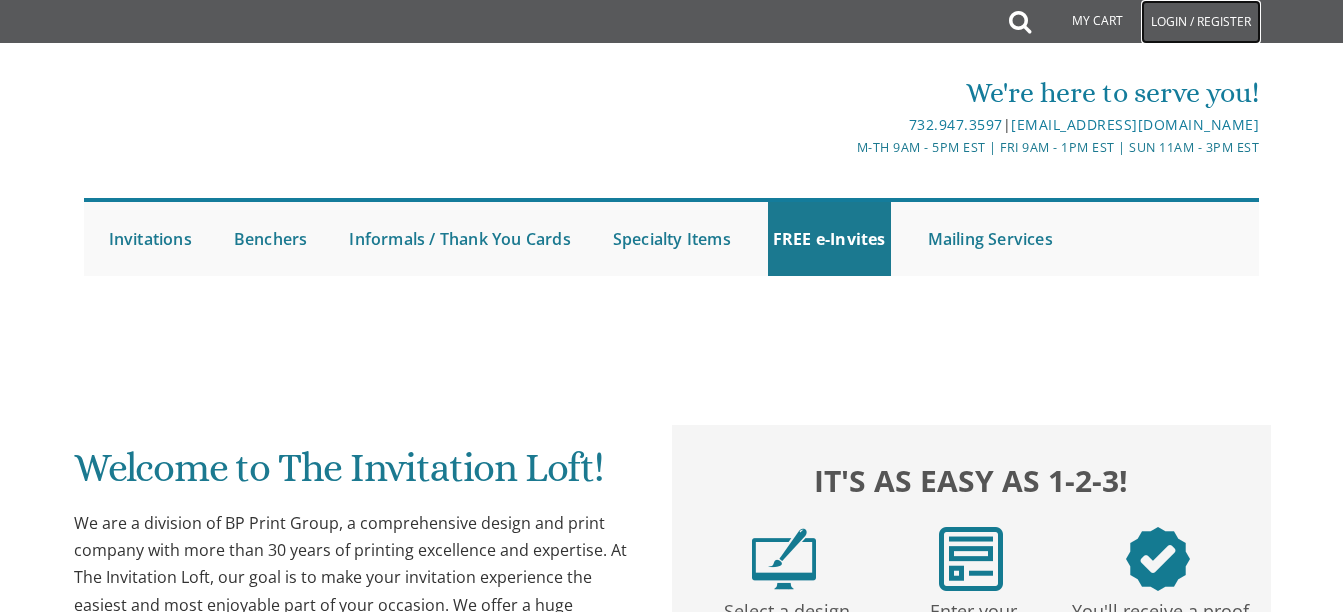 click on "Login / Register" at bounding box center (1201, 22) 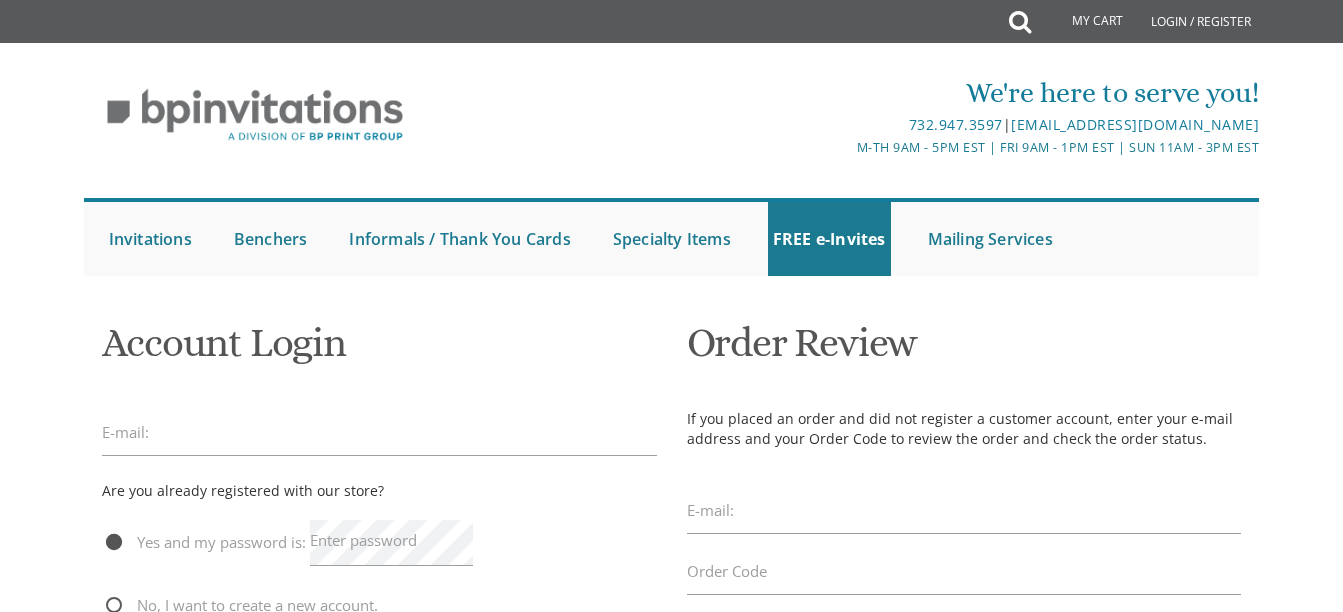 scroll, scrollTop: 0, scrollLeft: 0, axis: both 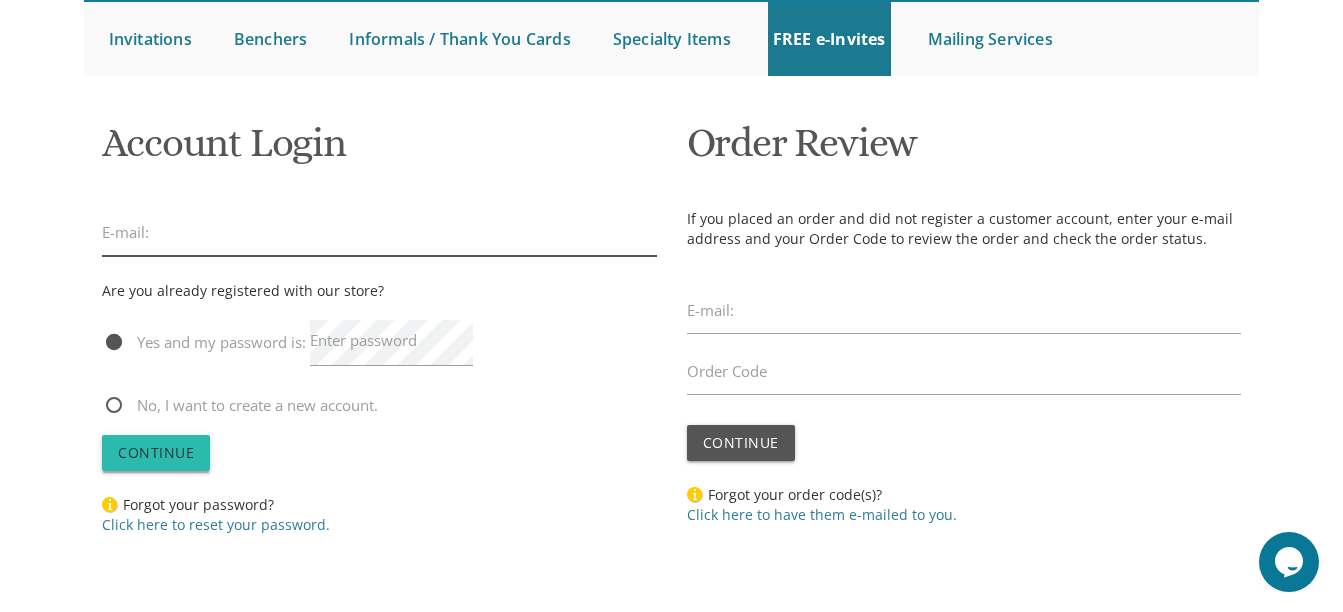type on "plandman16@gmail.com" 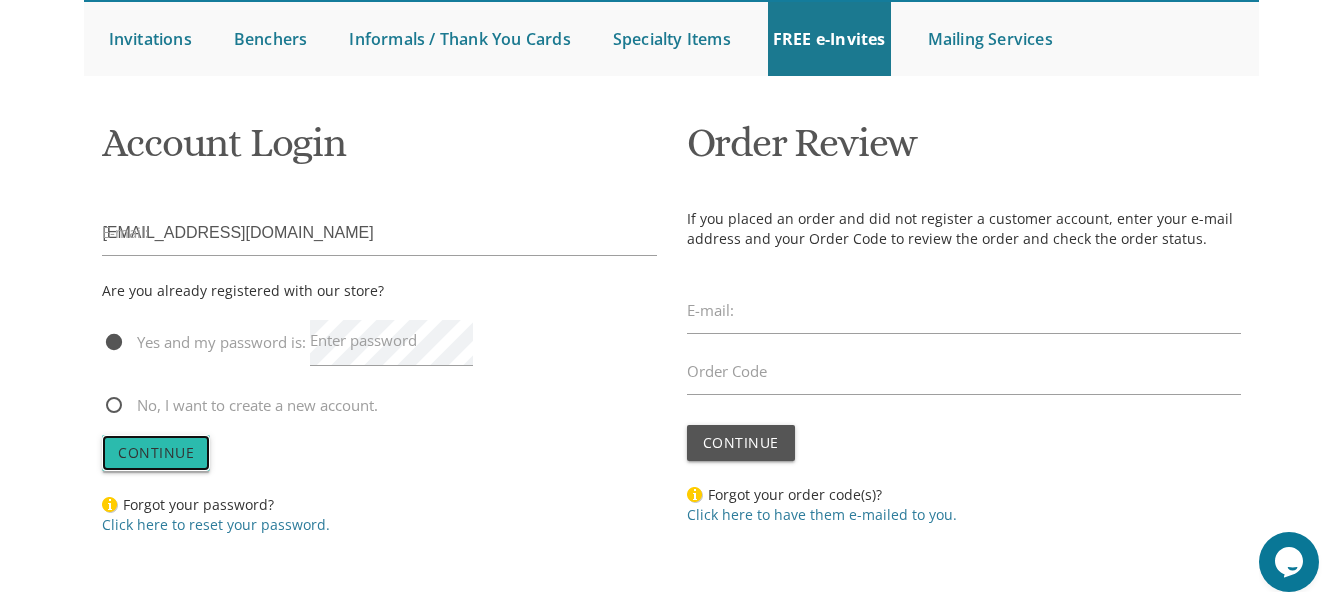 click on "Continue" at bounding box center (156, 452) 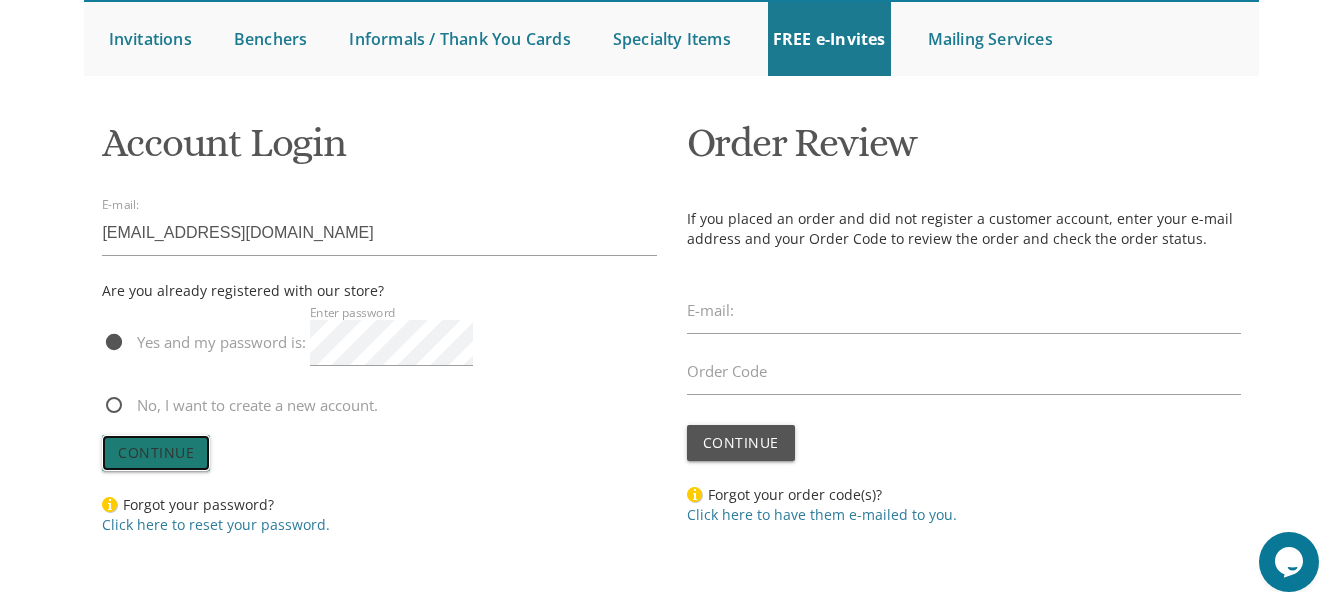 scroll, scrollTop: 0, scrollLeft: 0, axis: both 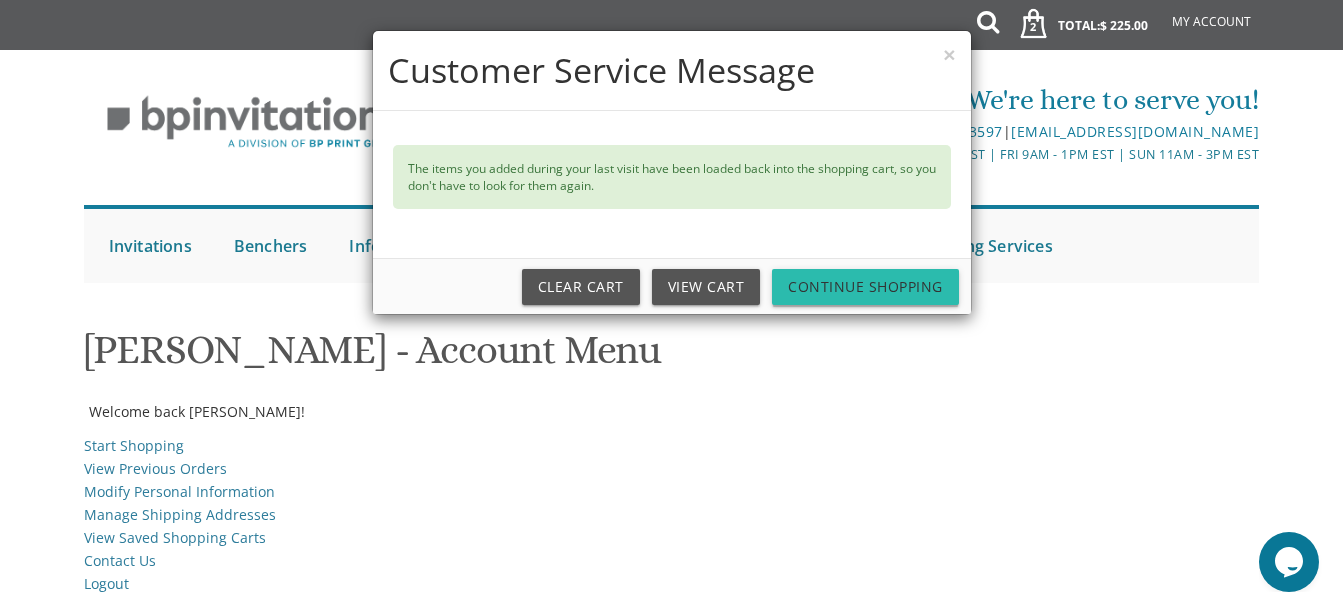 click on "Continue Shopping" at bounding box center (865, 287) 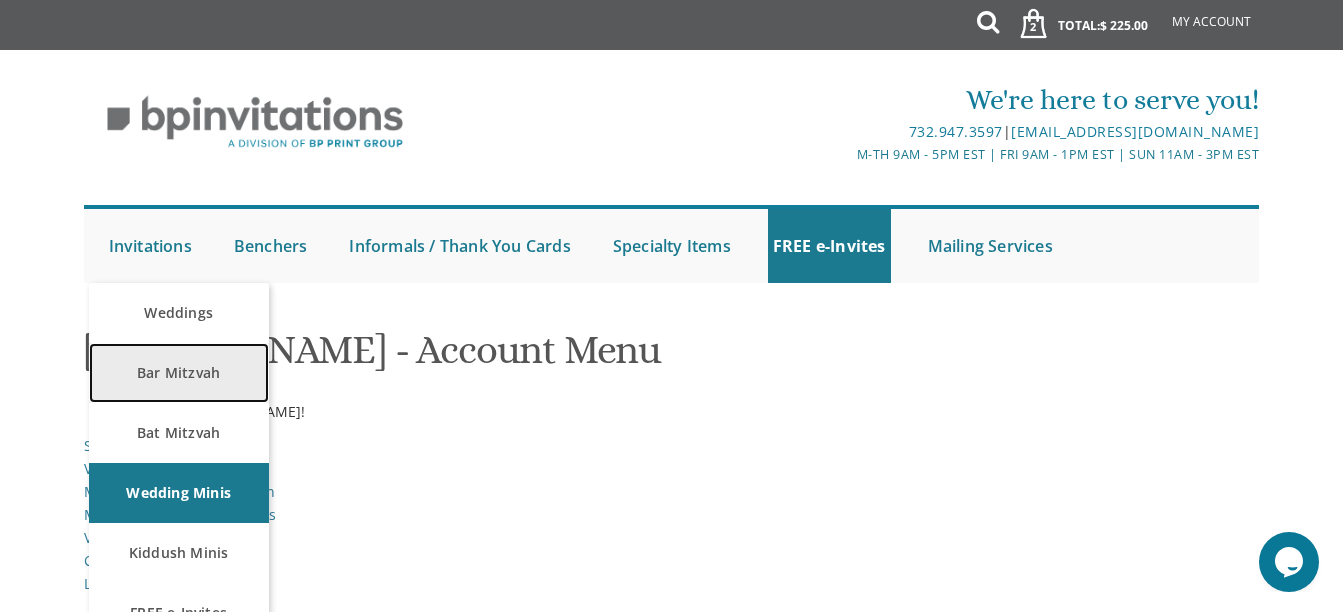 click on "Bar Mitzvah" at bounding box center [179, 373] 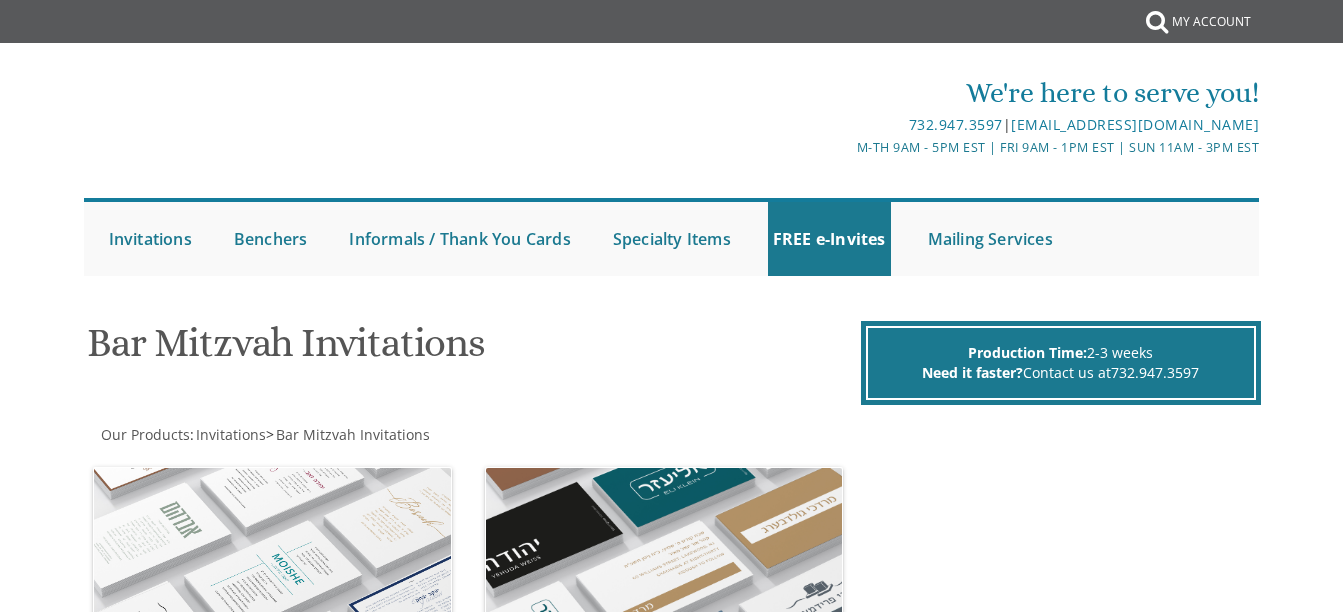 scroll, scrollTop: 0, scrollLeft: 0, axis: both 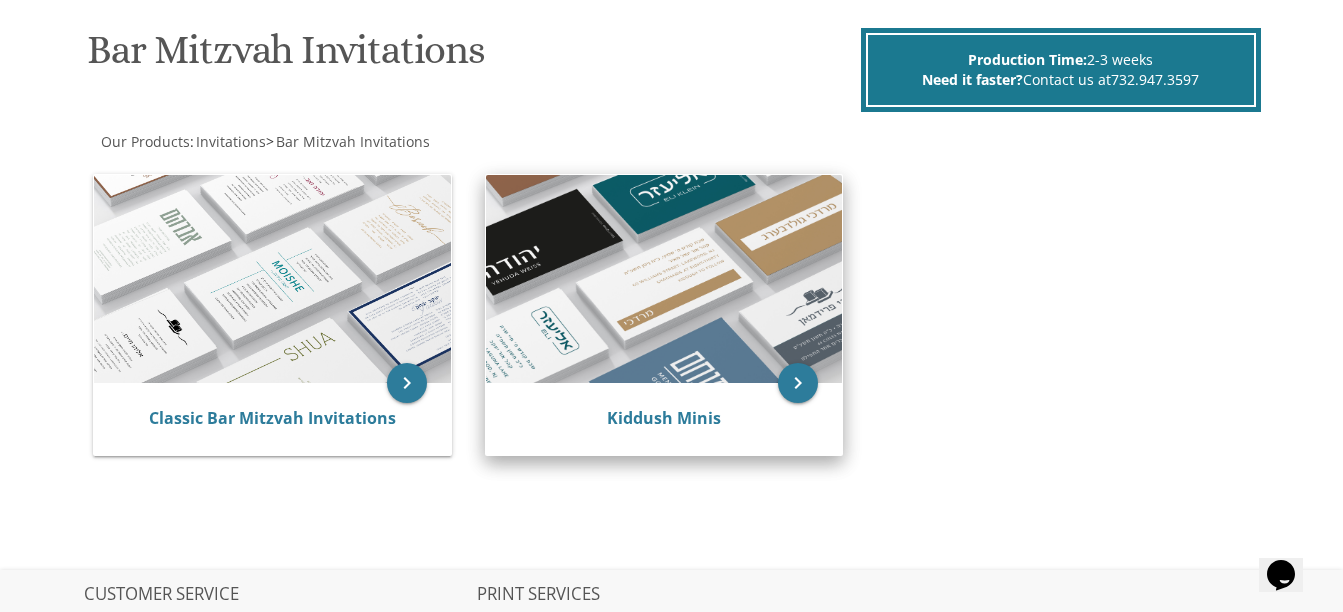 click at bounding box center (664, 279) 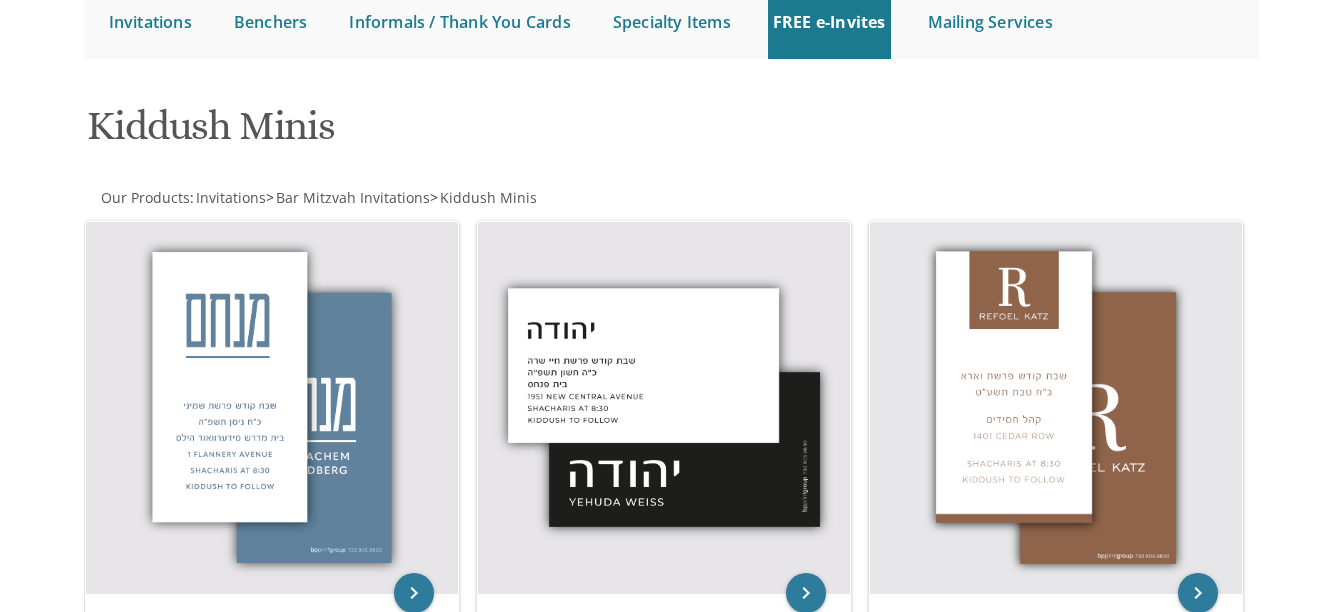 scroll, scrollTop: 300, scrollLeft: 0, axis: vertical 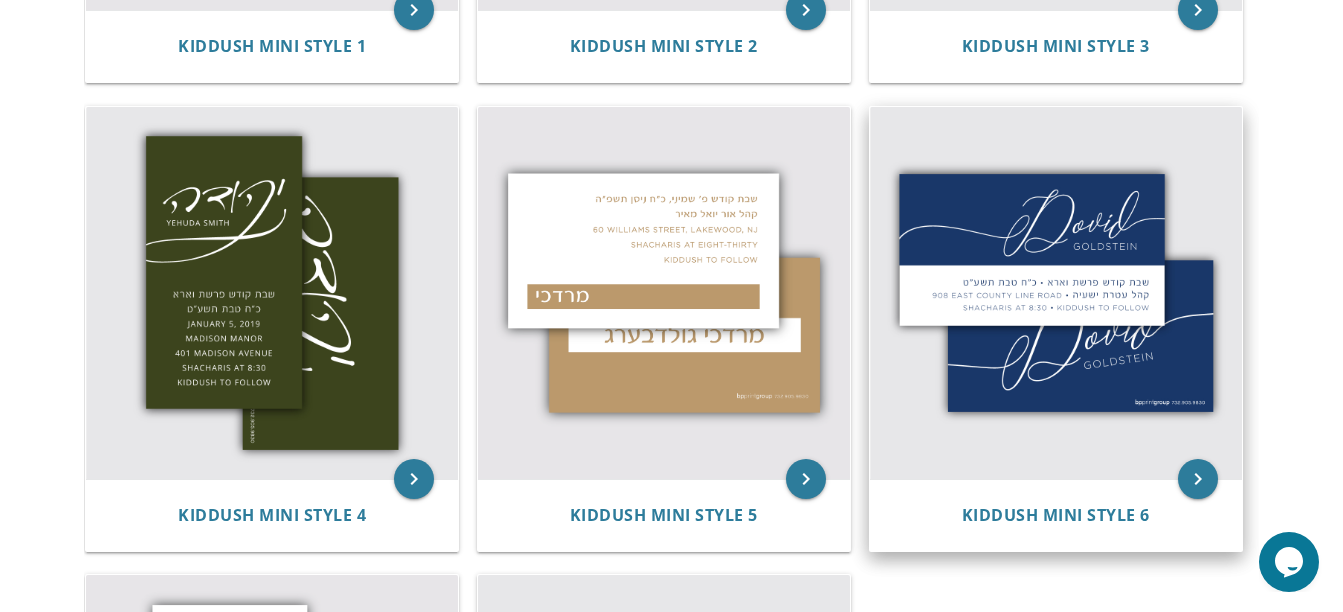 click at bounding box center (1056, 293) 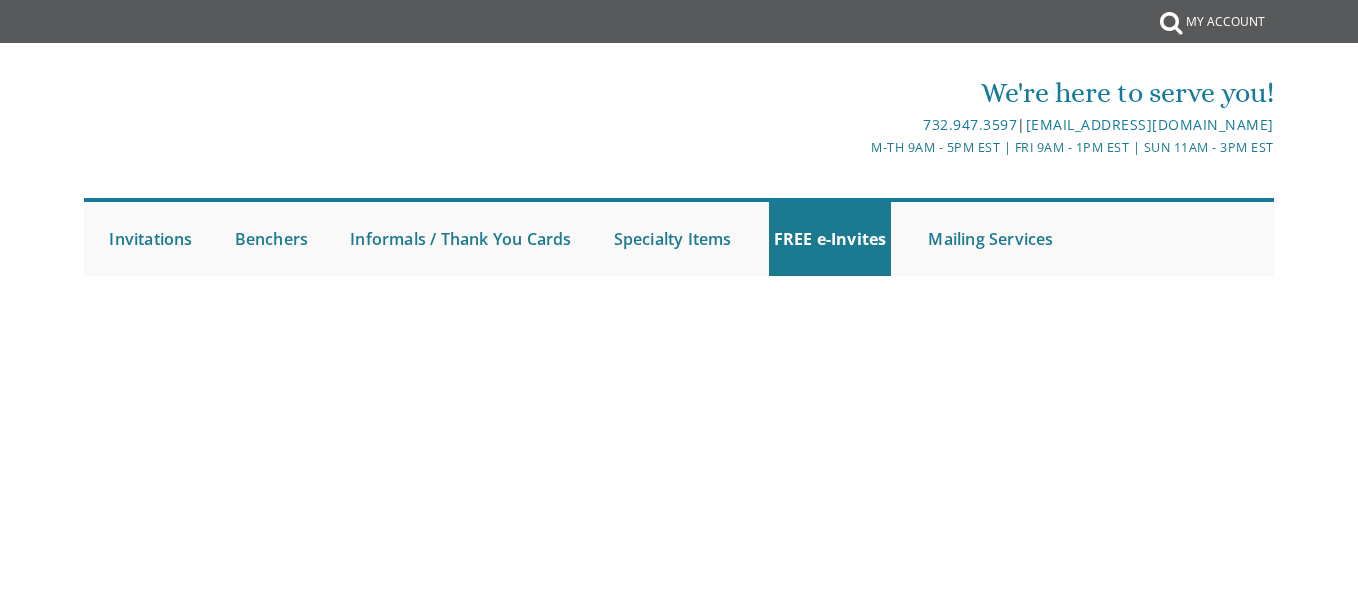 scroll, scrollTop: 0, scrollLeft: 0, axis: both 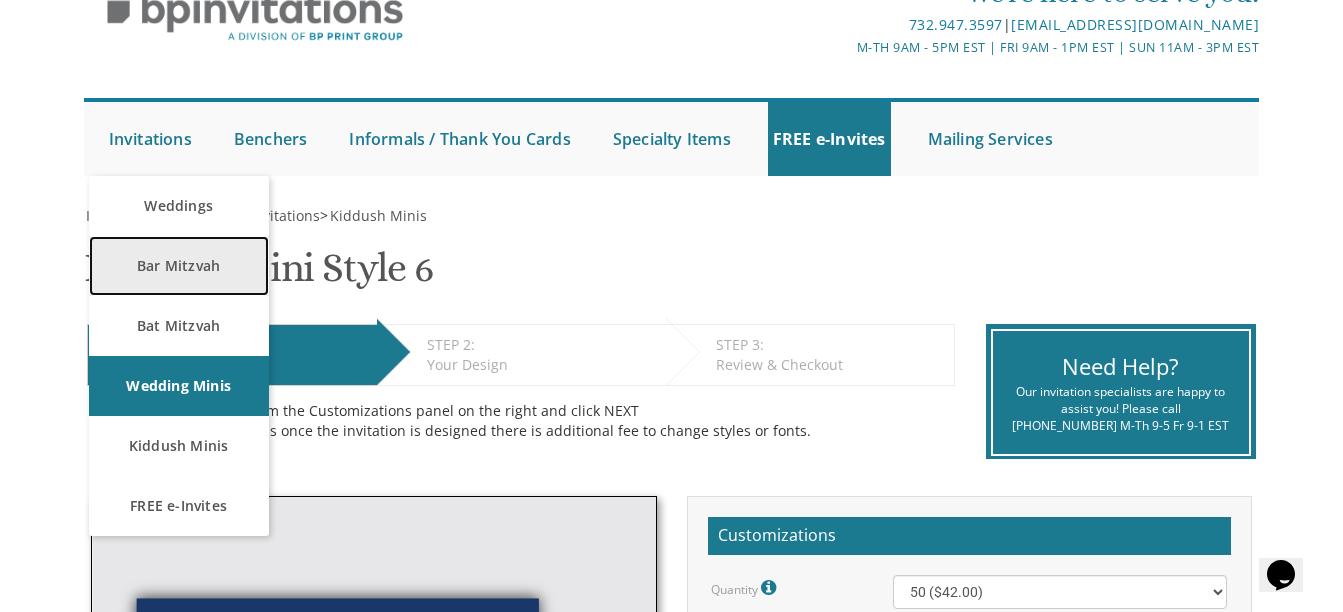 click on "Bar Mitzvah" at bounding box center [179, 266] 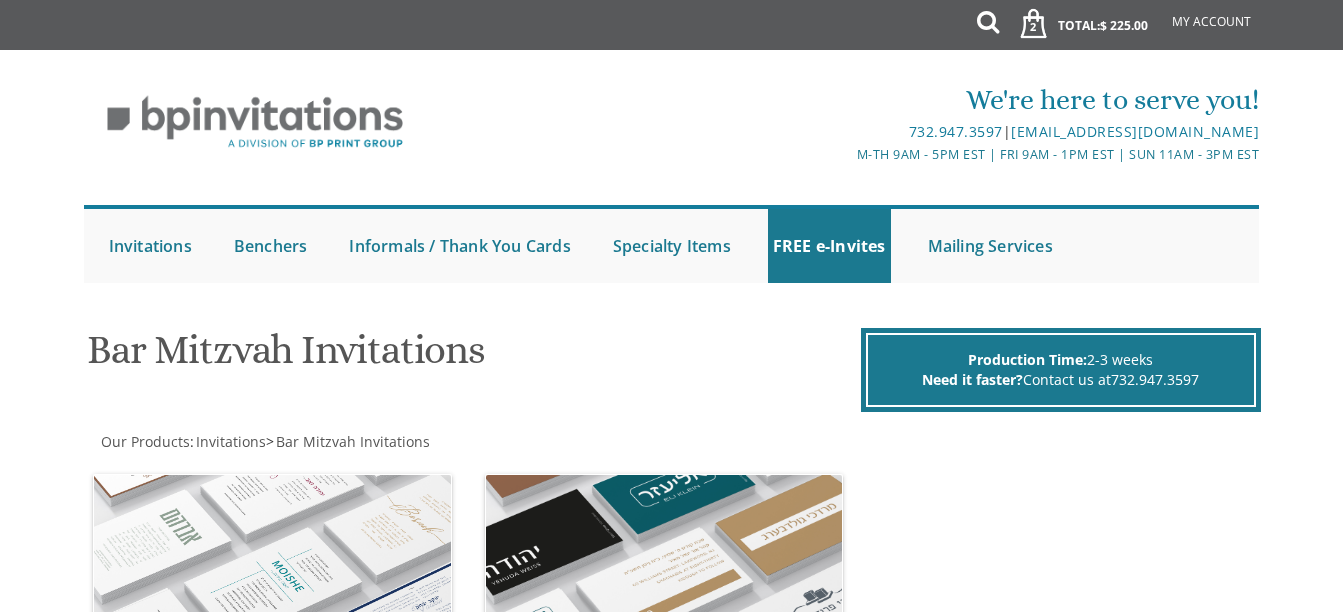 scroll, scrollTop: 0, scrollLeft: 0, axis: both 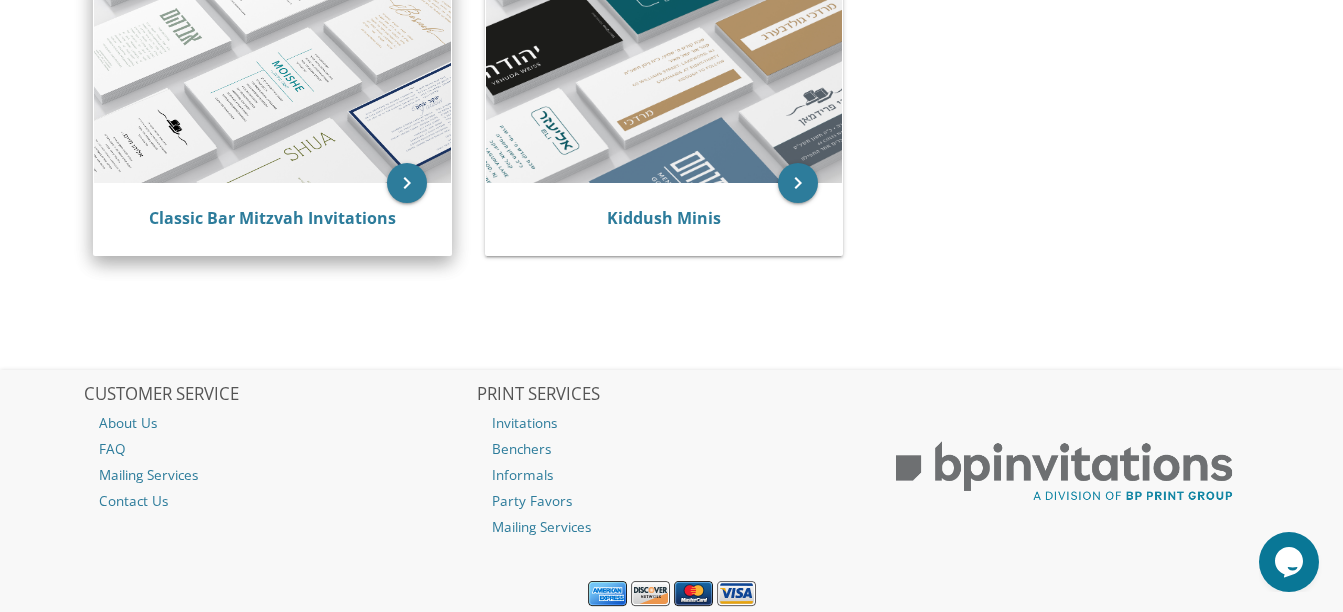 click at bounding box center (272, 79) 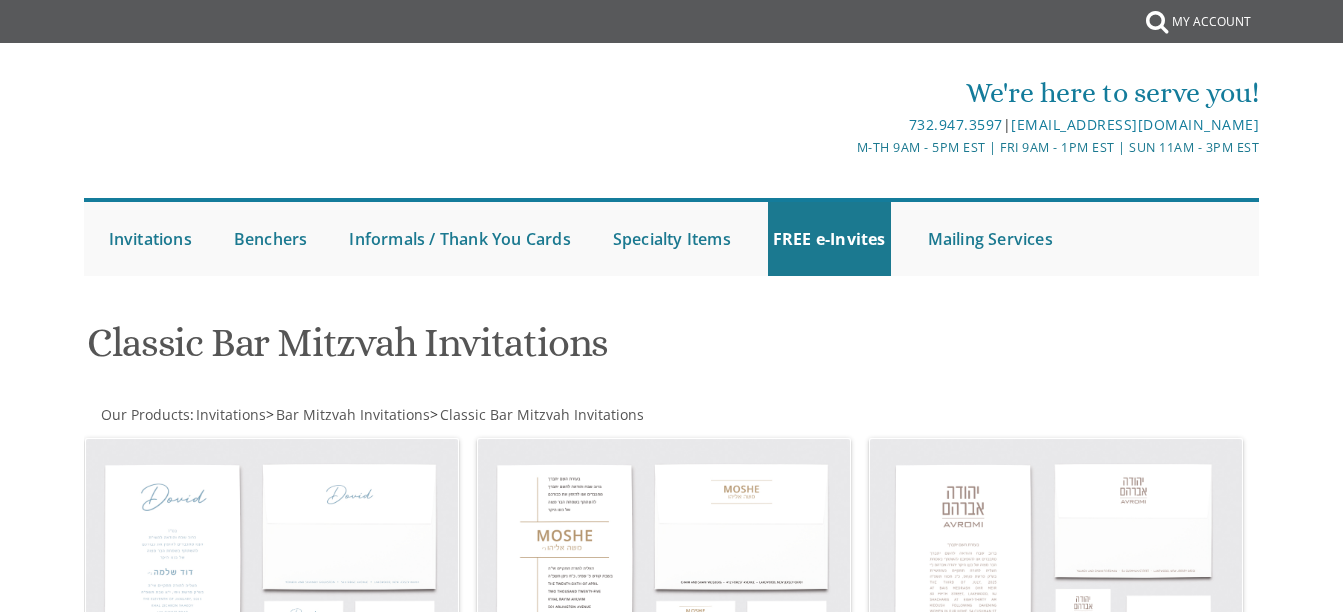 scroll, scrollTop: 0, scrollLeft: 0, axis: both 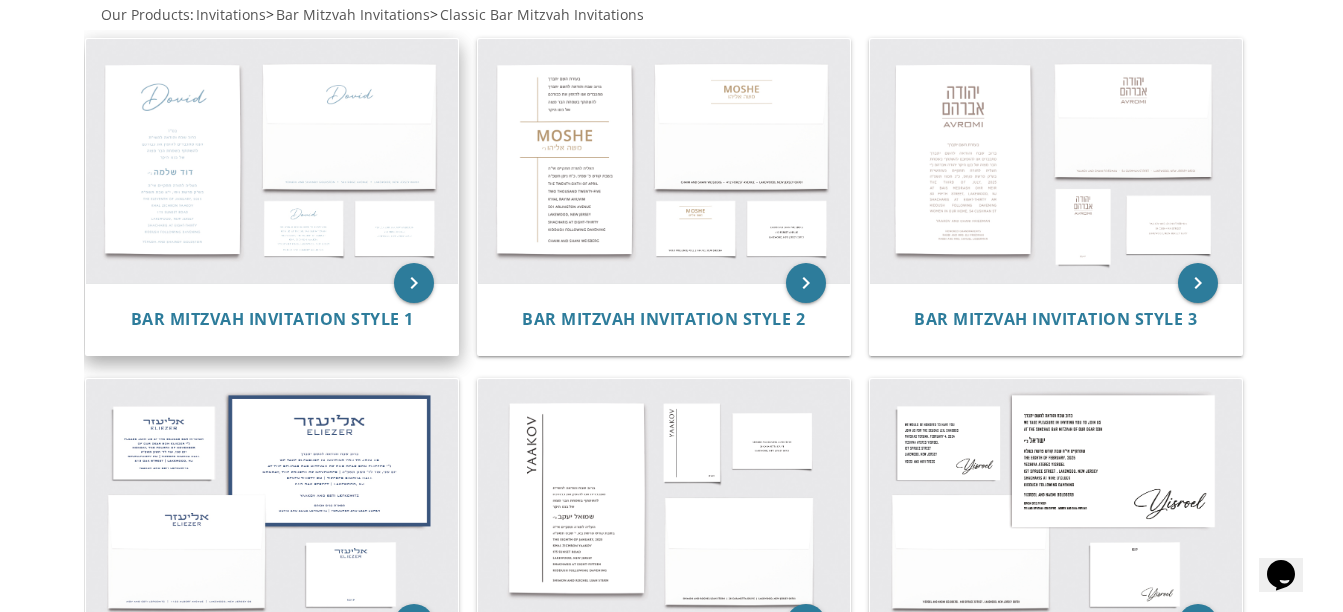 click at bounding box center [272, 161] 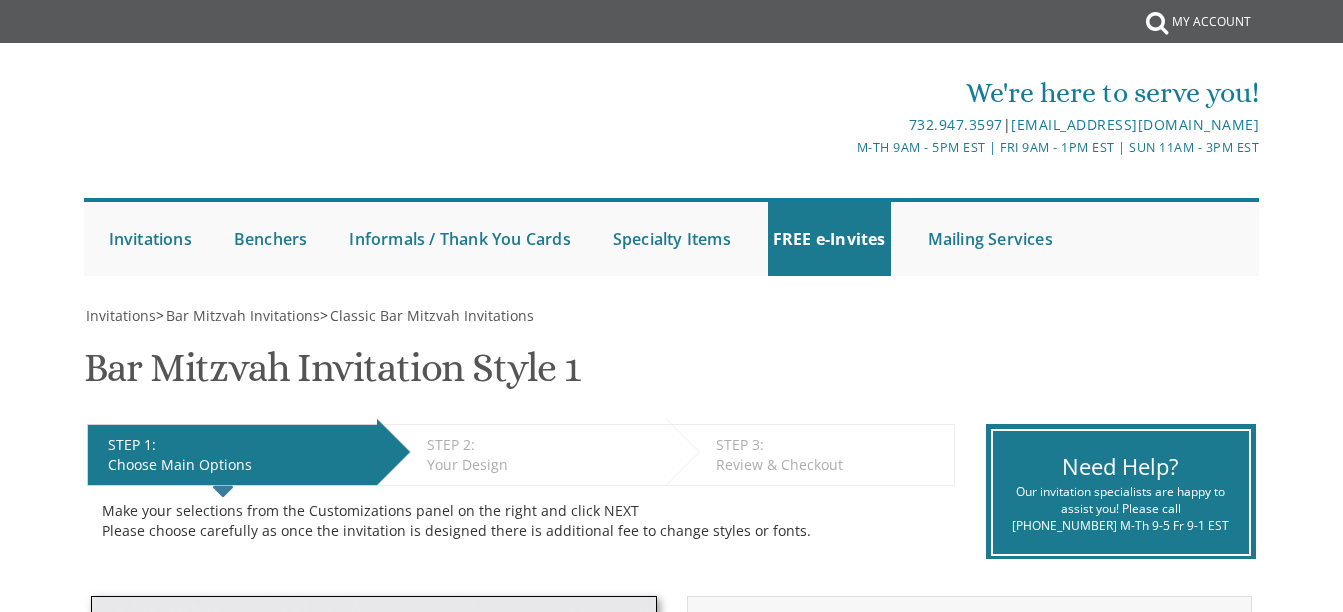 scroll, scrollTop: 0, scrollLeft: 0, axis: both 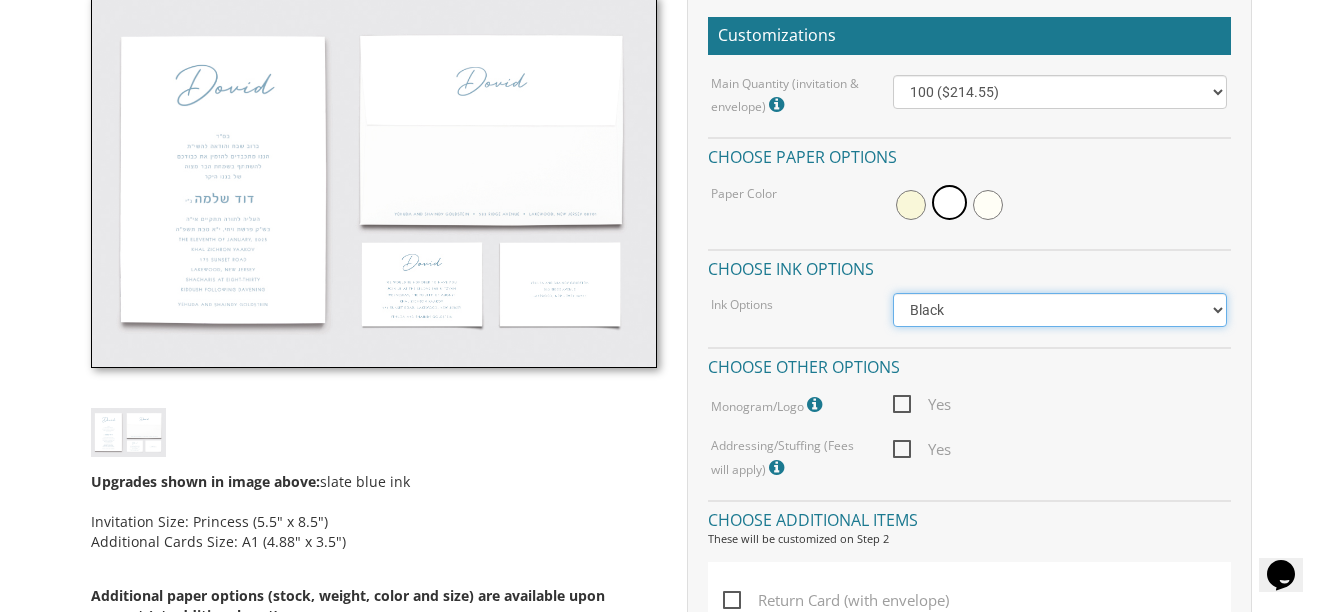 click on "Black Colored Ink ($65.00) Black + One Color ($100.00) Two Colors ($137.95)" at bounding box center [1060, 310] 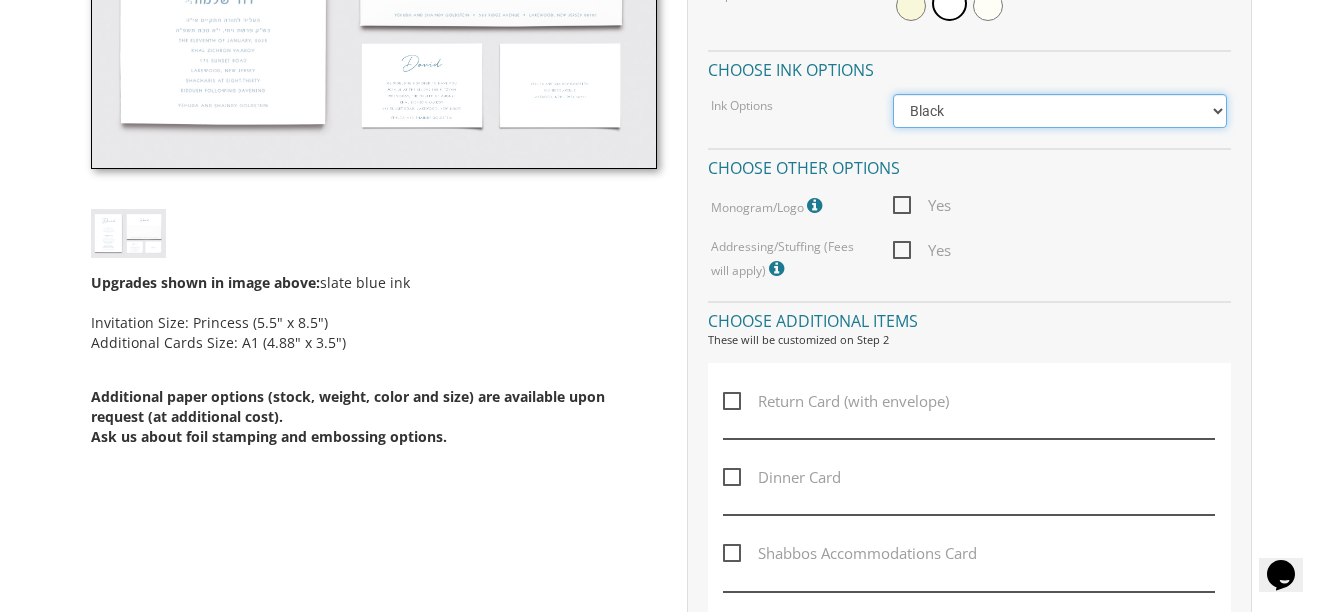 scroll, scrollTop: 900, scrollLeft: 0, axis: vertical 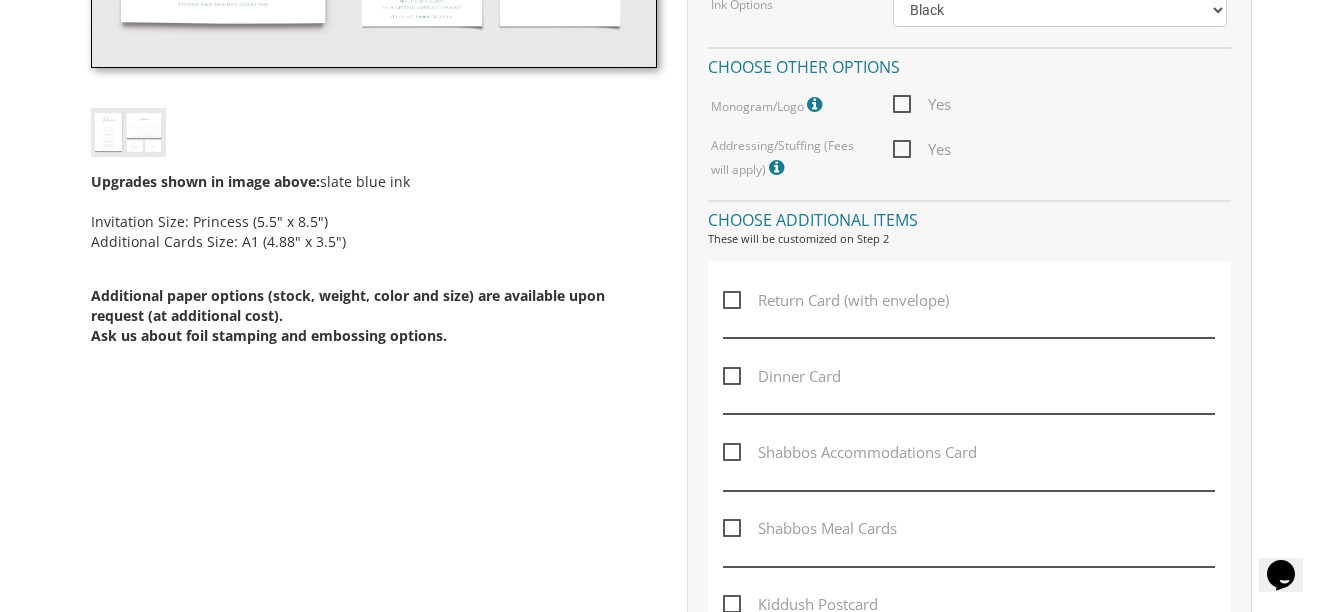 click on "Return Card (with envelope)" at bounding box center (836, 300) 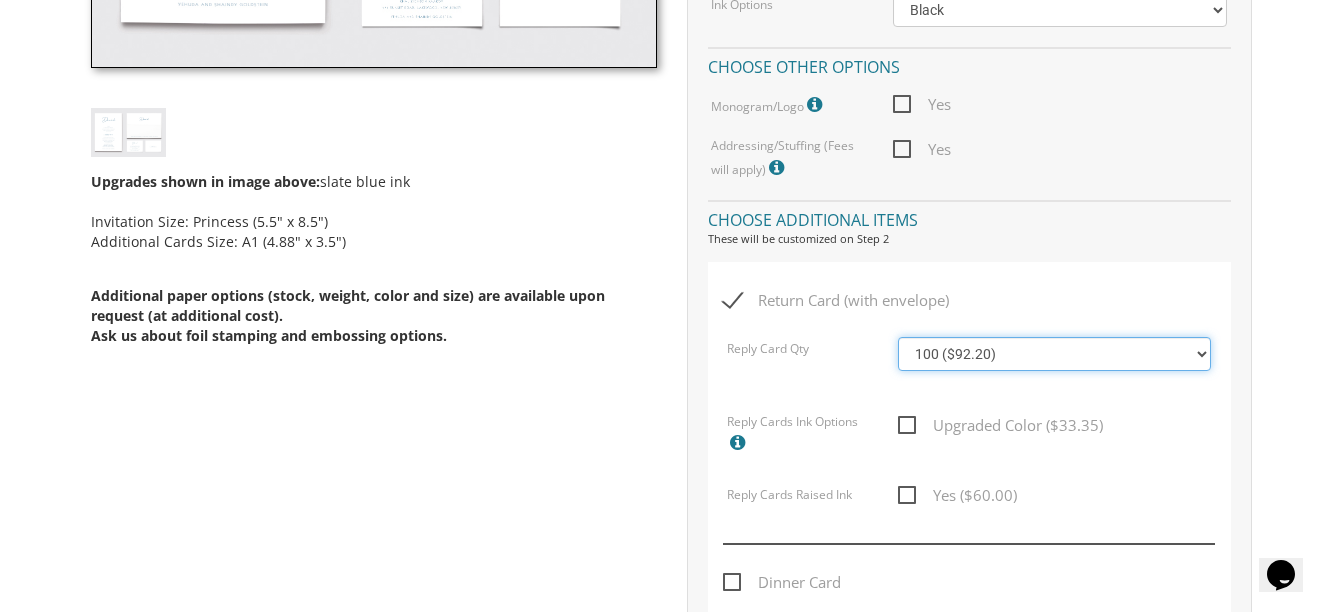 click on "100 ($92.20) 200 ($119.30) 300 ($141.90) 400 ($168.75) 500 ($191.00) 600 ($217.80) 700 ($240.15) 800 ($264.65) 900 ($289.05) 1000 ($311.20)" at bounding box center (1054, 354) 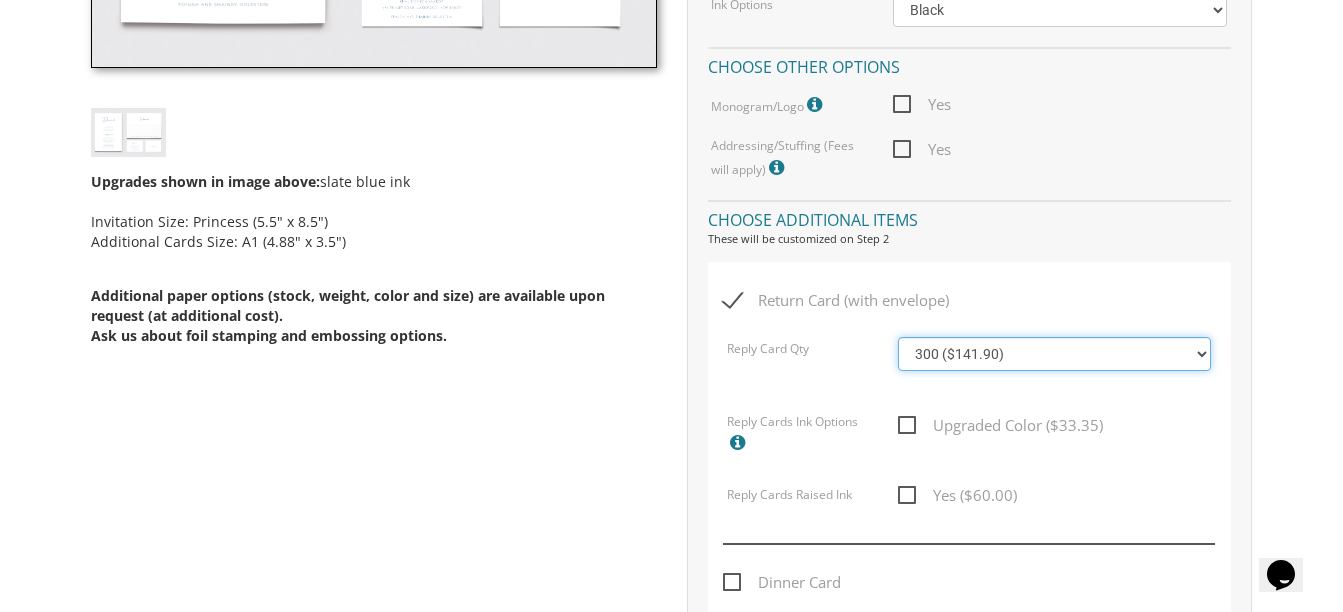 click on "100 ($92.20) 200 ($119.30) 300 ($141.90) 400 ($168.75) 500 ($191.00) 600 ($217.80) 700 ($240.15) 800 ($264.65) 900 ($289.05) 1000 ($311.20)" at bounding box center (1054, 354) 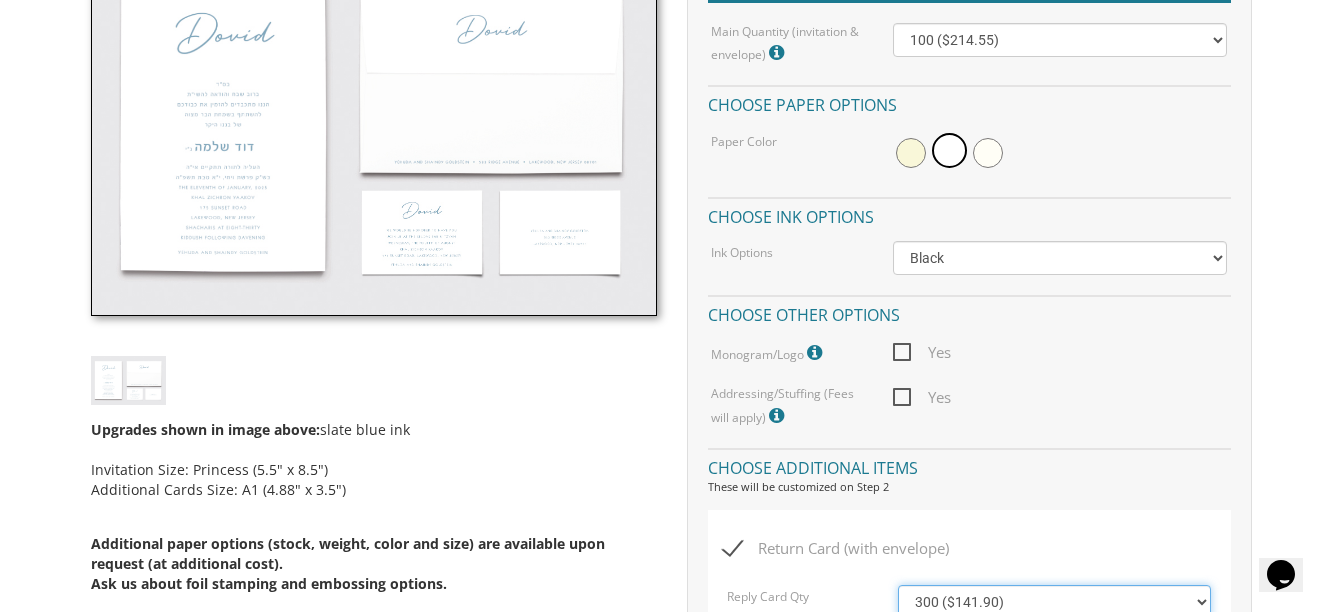 scroll, scrollTop: 600, scrollLeft: 0, axis: vertical 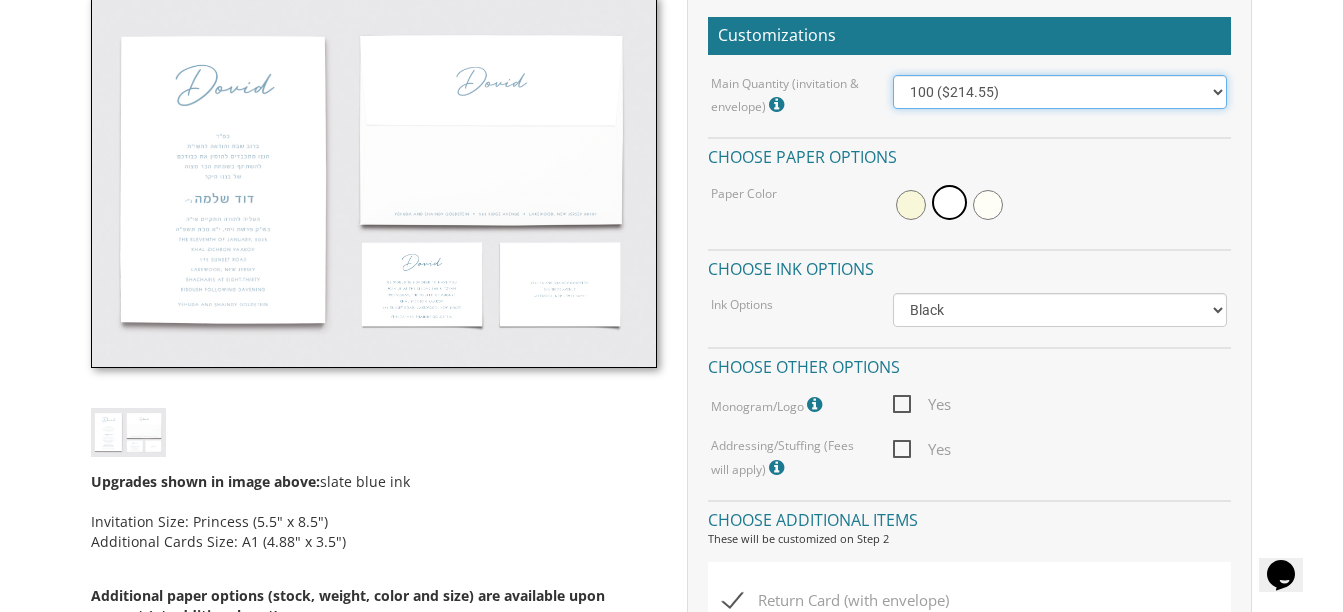 click on "100 ($214.55) 200 ($254.60) 300 ($294.25) 400 ($333.55) 500 ($373.90) 600 ($413.25) 700 ($452.35) 800 ($491.40) 900 ($528.00) 1000 ($568.05)" at bounding box center [1060, 92] 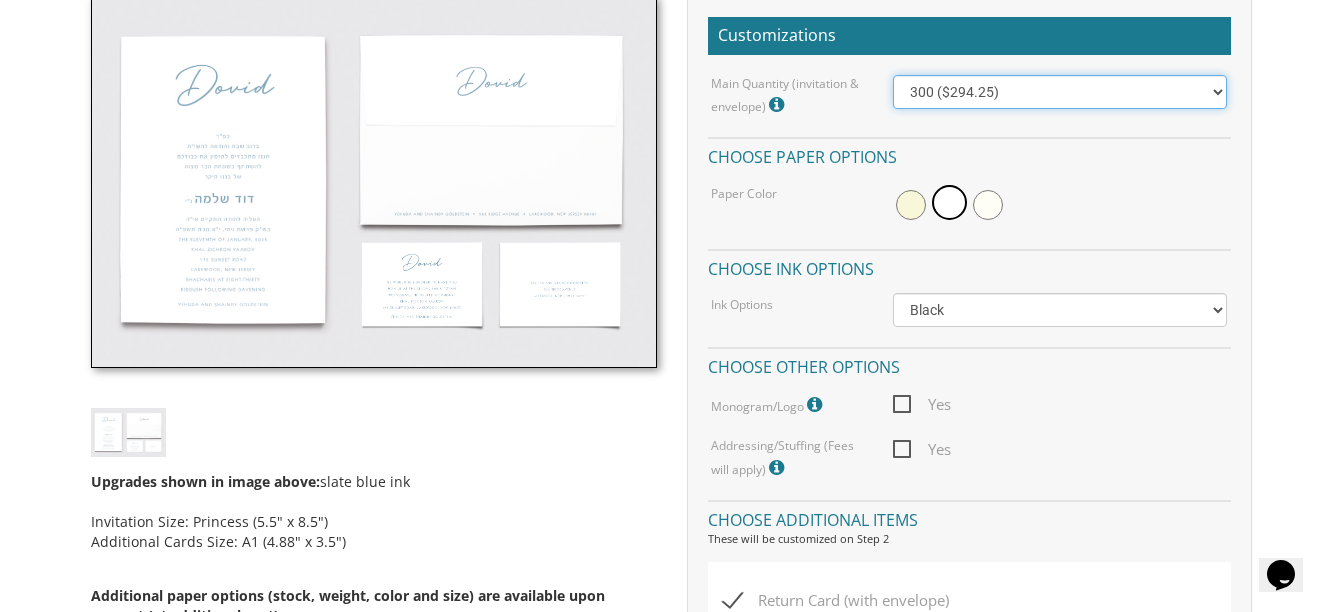click on "100 ($214.55) 200 ($254.60) 300 ($294.25) 400 ($333.55) 500 ($373.90) 600 ($413.25) 700 ($452.35) 800 ($491.40) 900 ($528.00) 1000 ($568.05)" at bounding box center (1060, 92) 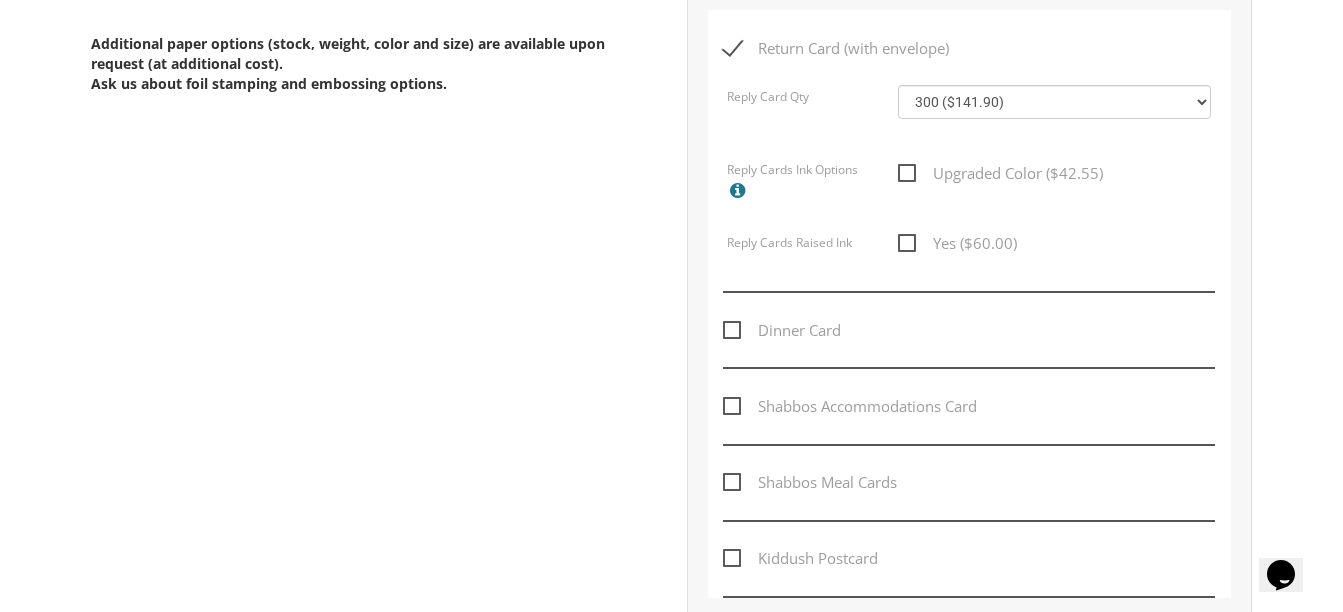 scroll, scrollTop: 1200, scrollLeft: 0, axis: vertical 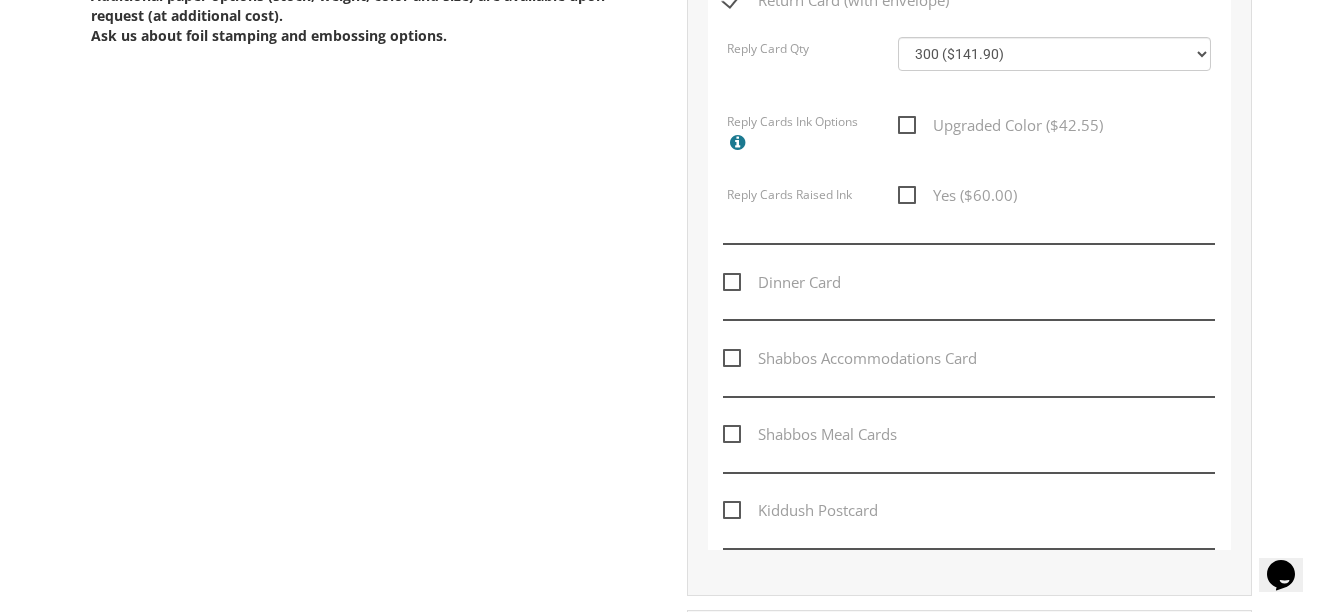 click on "Dinner Card" at bounding box center [782, 282] 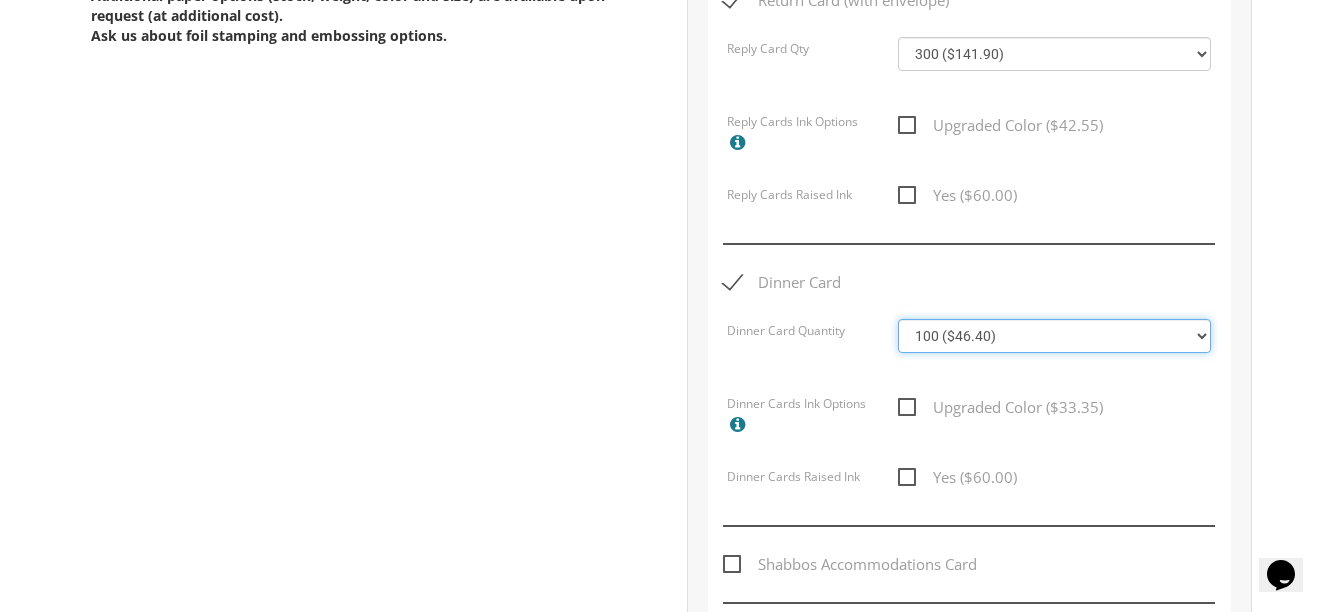 click on "100 ($46.40) 200 ($55.20) 300 ($61.85) 400 ($70.60) 500 ($77.20) 600 ($85.95) 700 ($92.55) 800 ($99.10) 900 ($107.85) 1000 ($114.40)" at bounding box center (1054, 336) 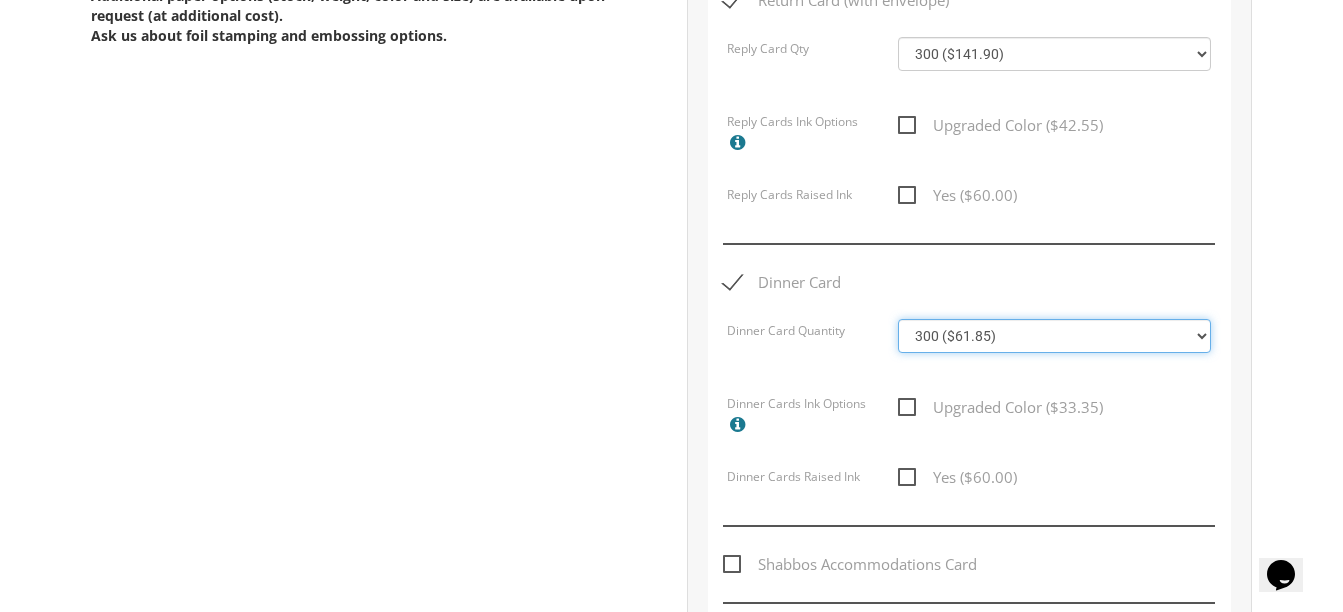 click on "100 ($46.40) 200 ($55.20) 300 ($61.85) 400 ($70.60) 500 ($77.20) 600 ($85.95) 700 ($92.55) 800 ($99.10) 900 ($107.85) 1000 ($114.40)" at bounding box center [1054, 336] 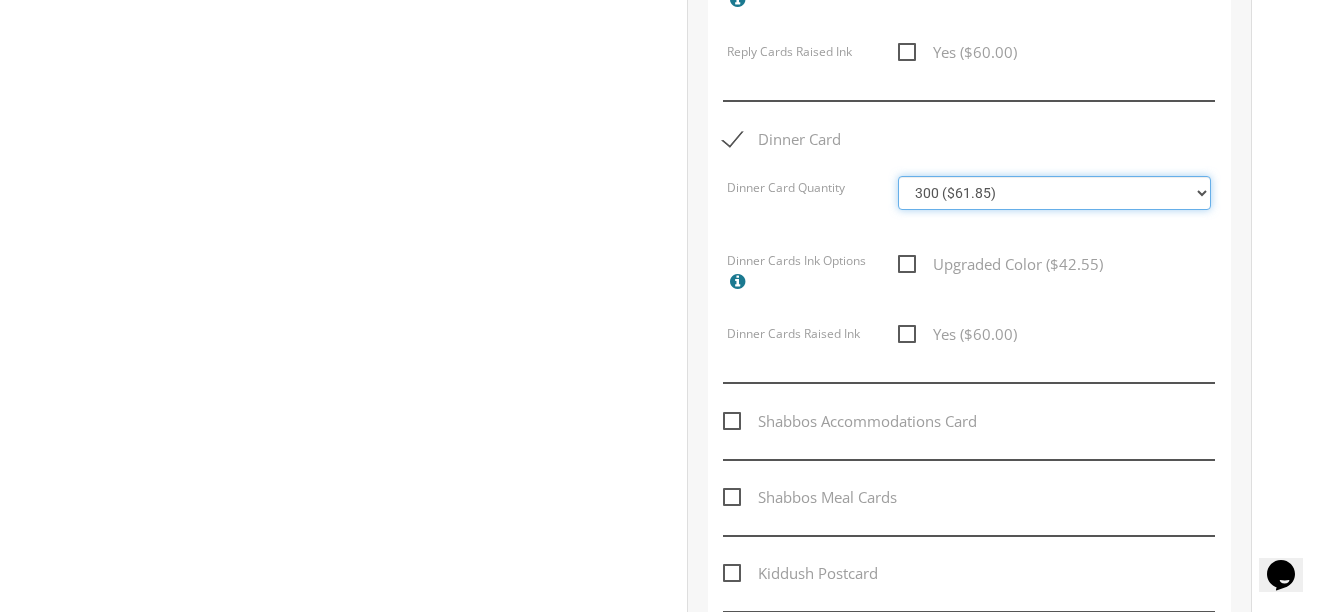 scroll, scrollTop: 1400, scrollLeft: 0, axis: vertical 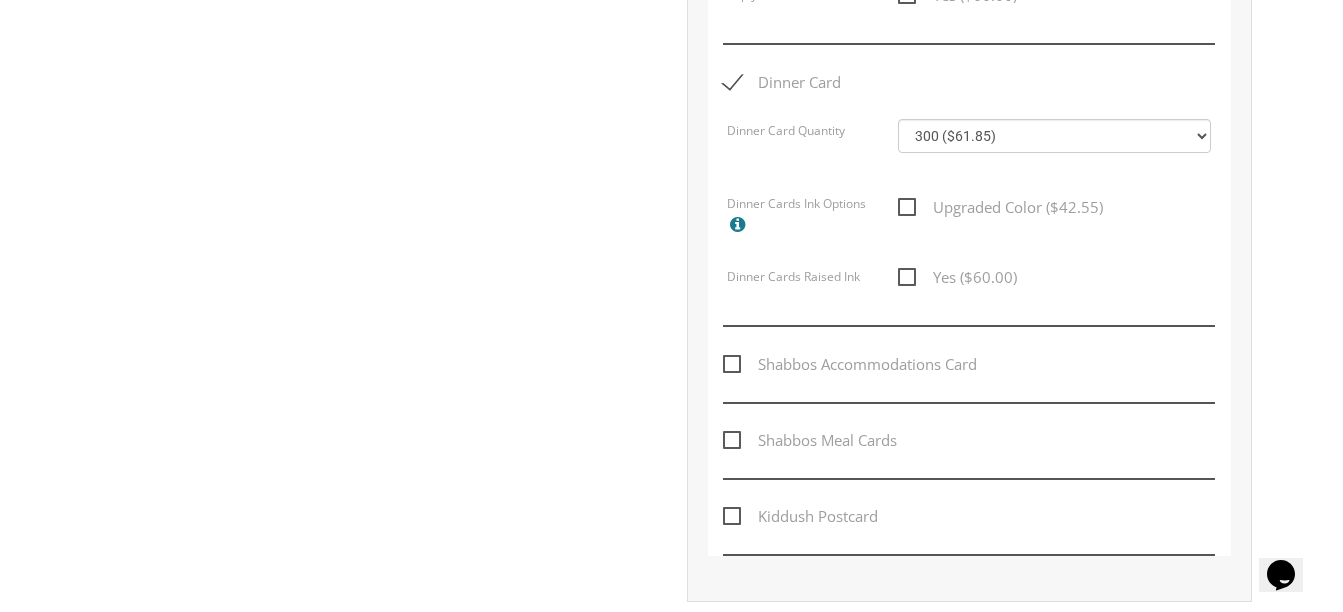click on "Shabbos Meal Cards" at bounding box center [810, 440] 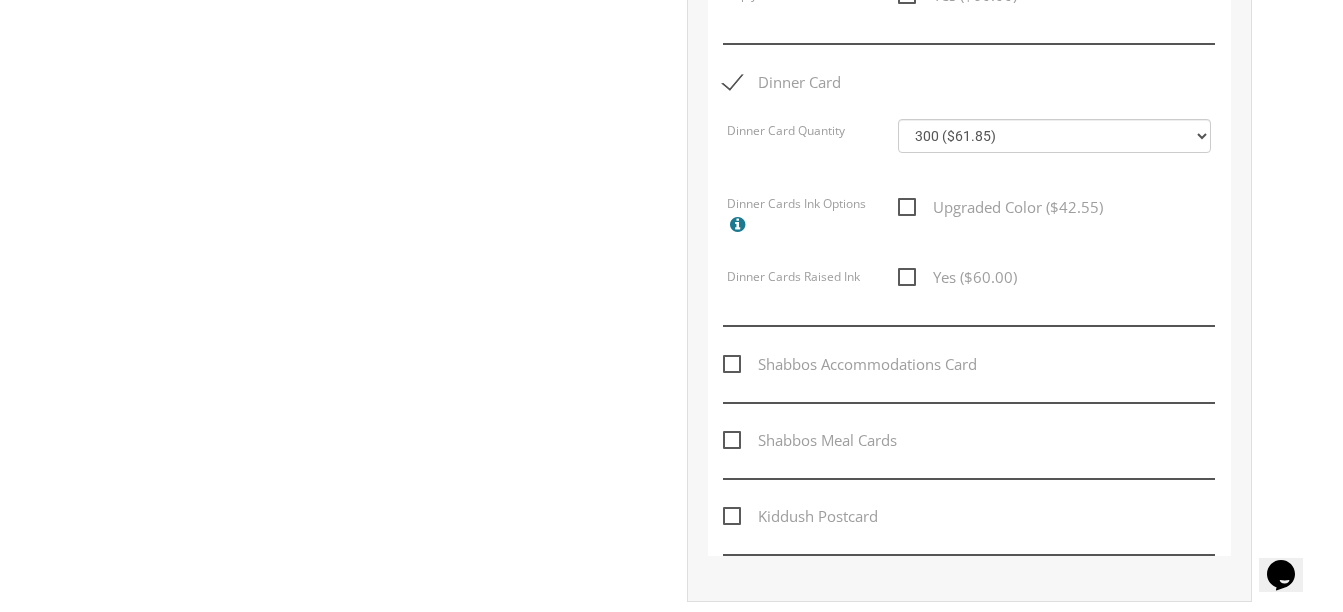 click on "Shabbos Meal Cards" at bounding box center [729, 438] 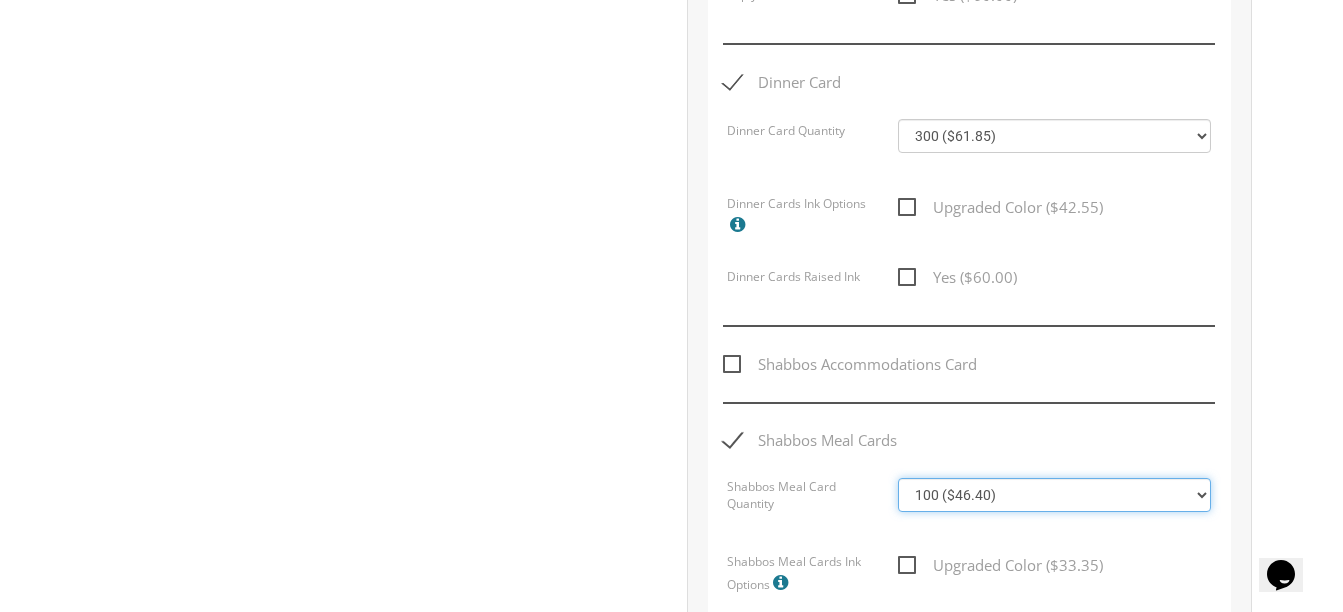 click on "100 ($46.40) 200 ($55.20) 300 ($61.85) 400 ($70.60) 500 ($77.20) 600 ($85.95) 700 ($92.55) 800 ($99.10) 900 ($107.85) 1000 ($114.40)" at bounding box center (1054, 495) 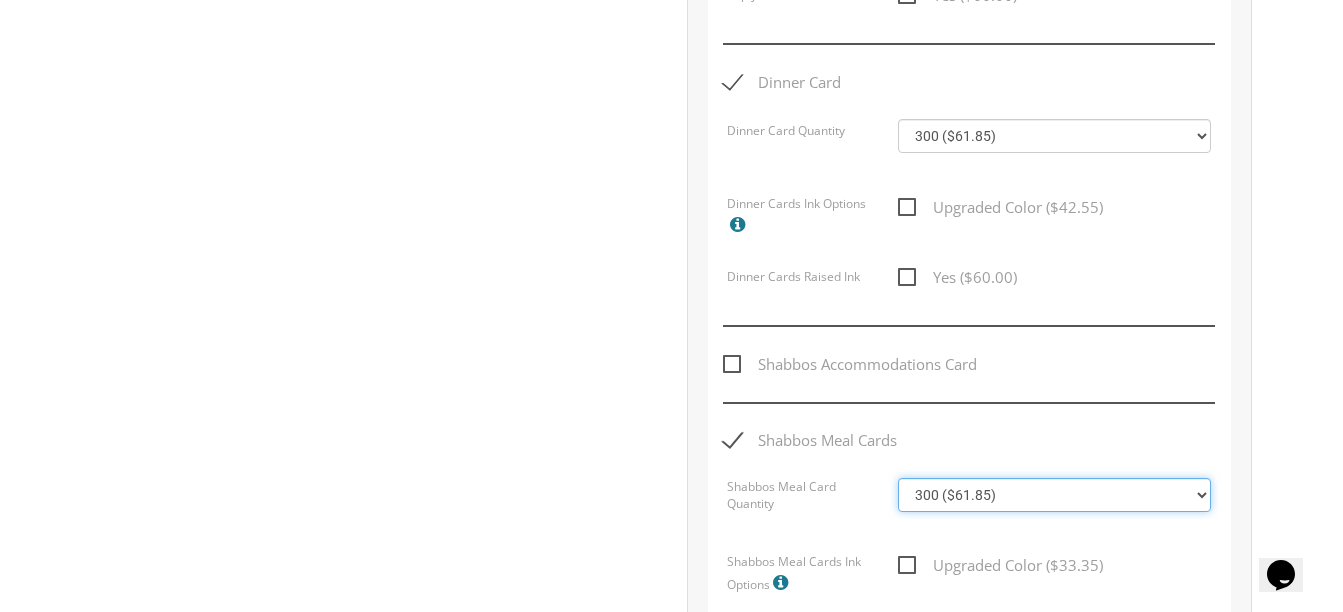 click on "100 ($46.40) 200 ($55.20) 300 ($61.85) 400 ($70.60) 500 ($77.20) 600 ($85.95) 700 ($92.55) 800 ($99.10) 900 ($107.85) 1000 ($114.40)" at bounding box center [1054, 495] 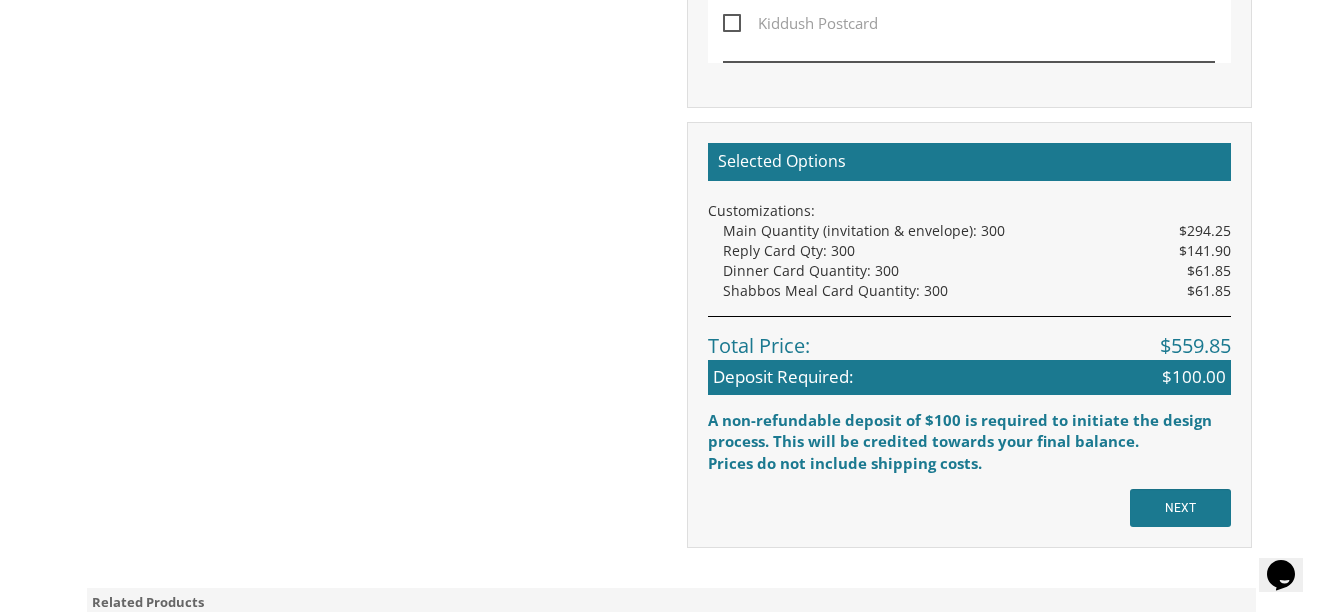 scroll, scrollTop: 2200, scrollLeft: 0, axis: vertical 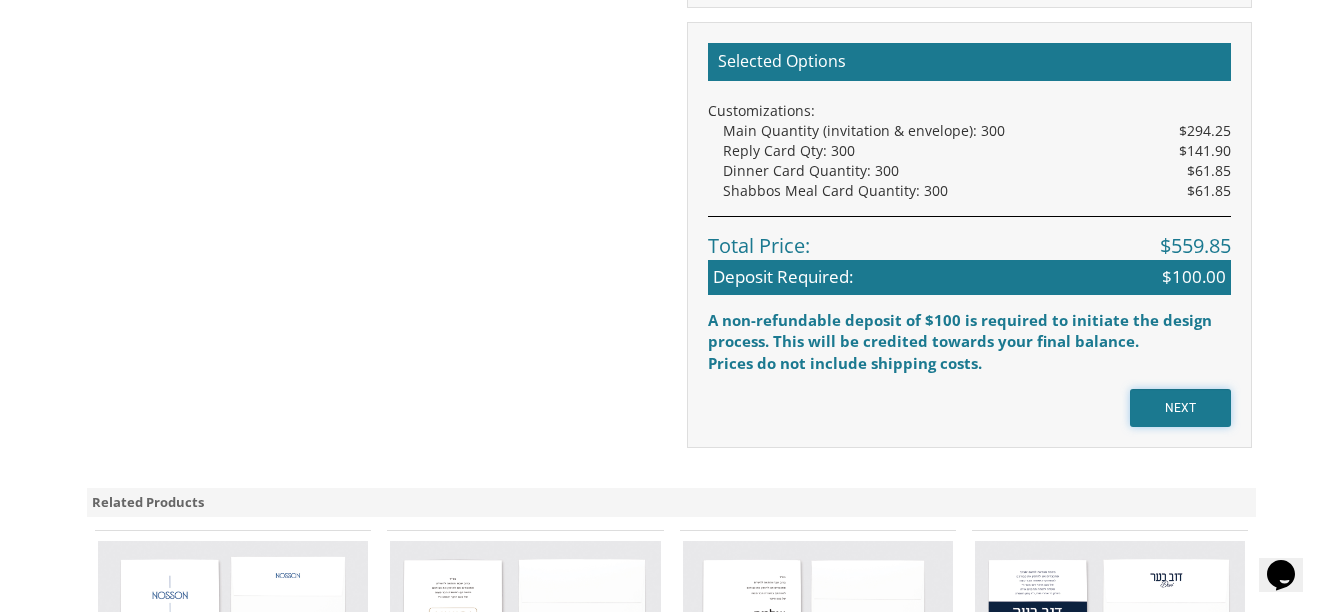 click on "NEXT" at bounding box center (1180, 408) 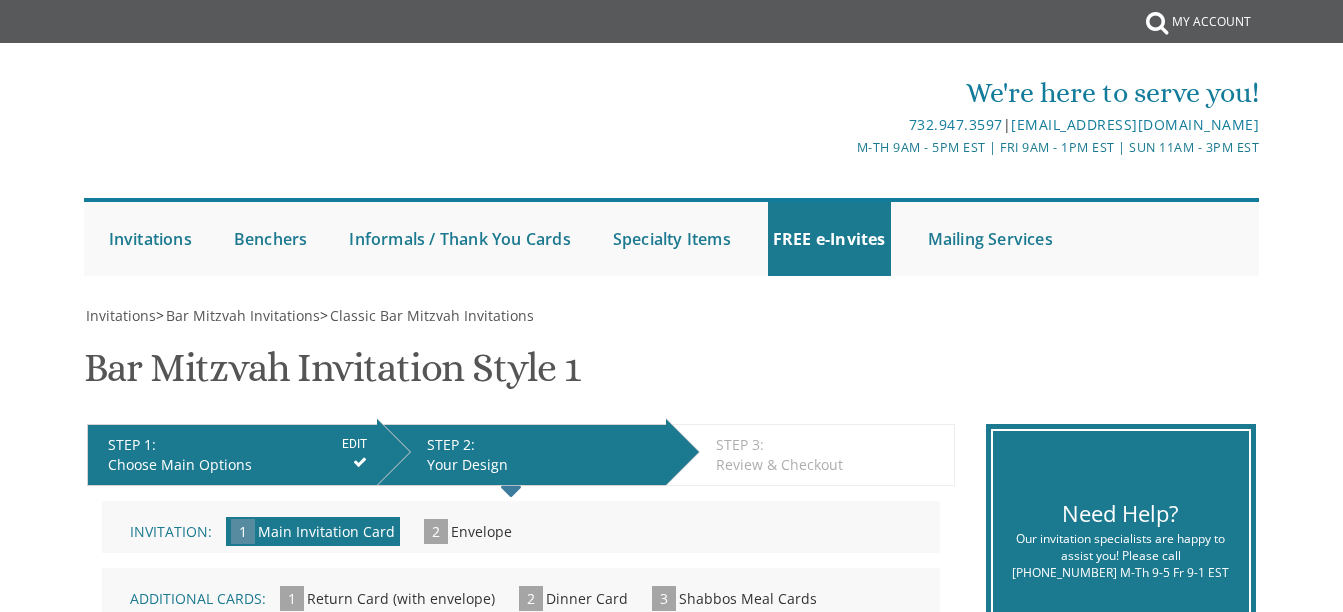 scroll, scrollTop: 0, scrollLeft: 0, axis: both 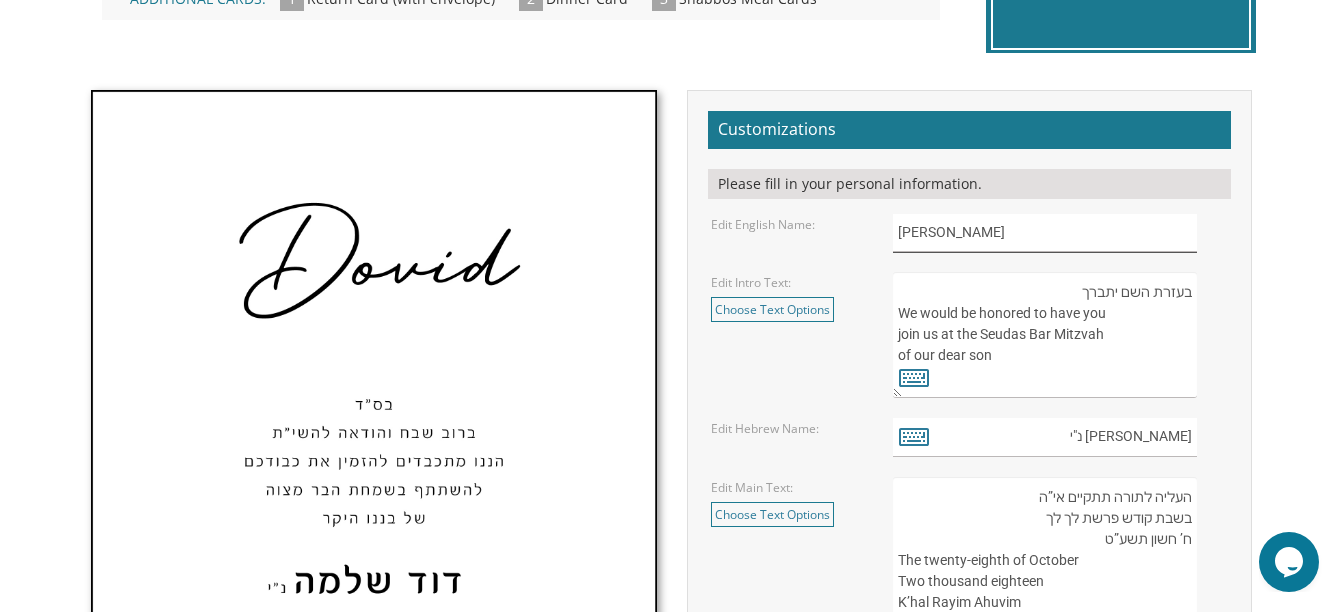 click on "Dovid" at bounding box center [1045, 233] 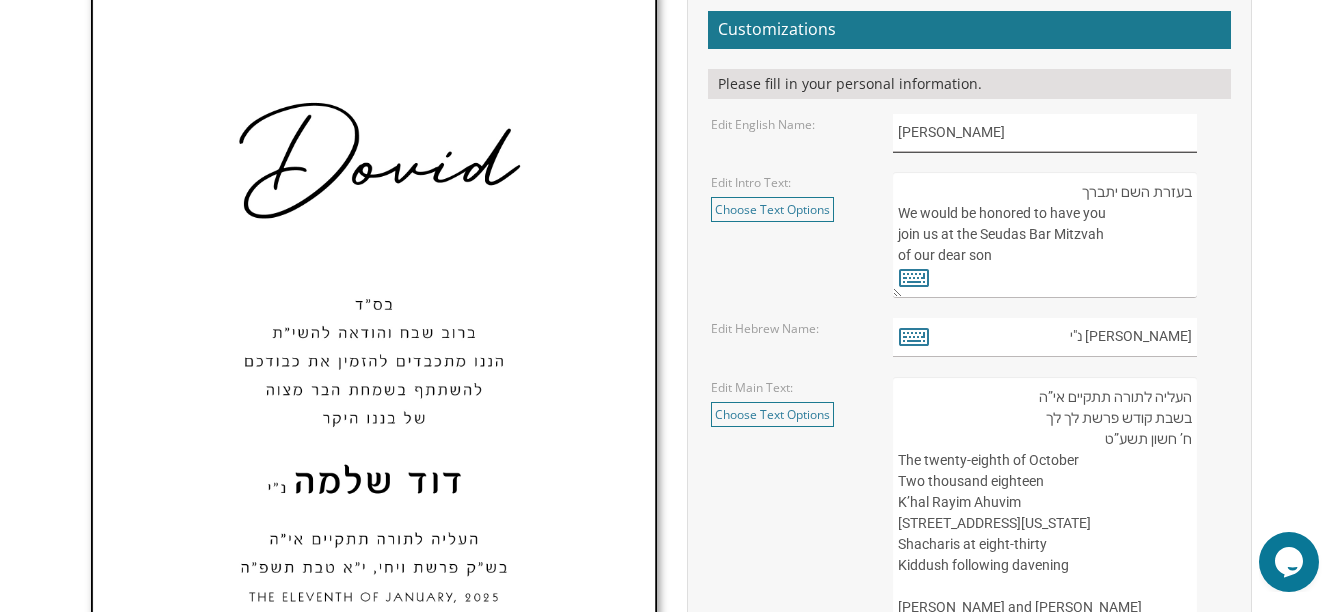 type on "Ariel" 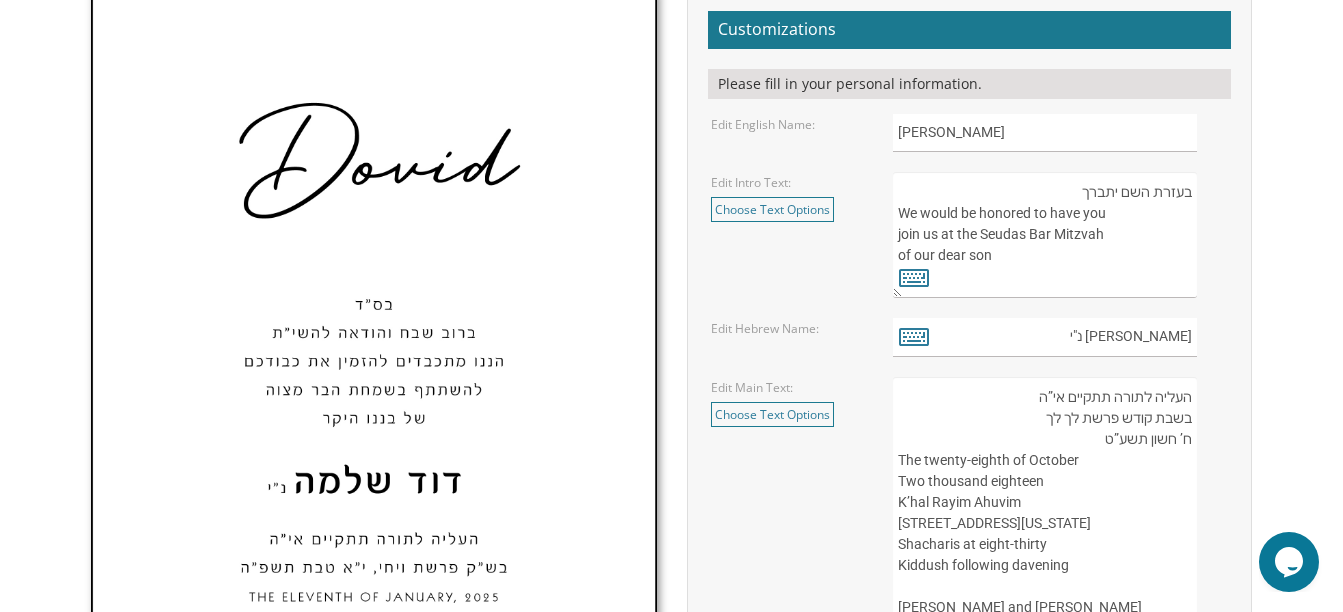 drag, startPoint x: 944, startPoint y: 232, endPoint x: 1026, endPoint y: 235, distance: 82.05486 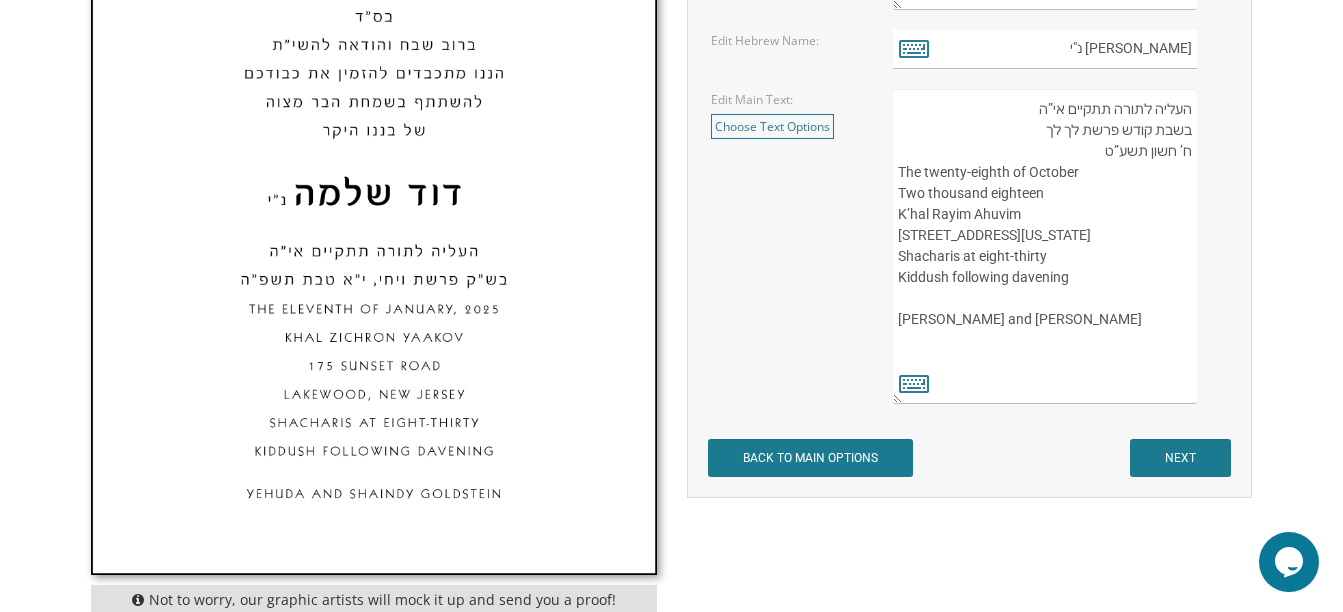 scroll, scrollTop: 1000, scrollLeft: 0, axis: vertical 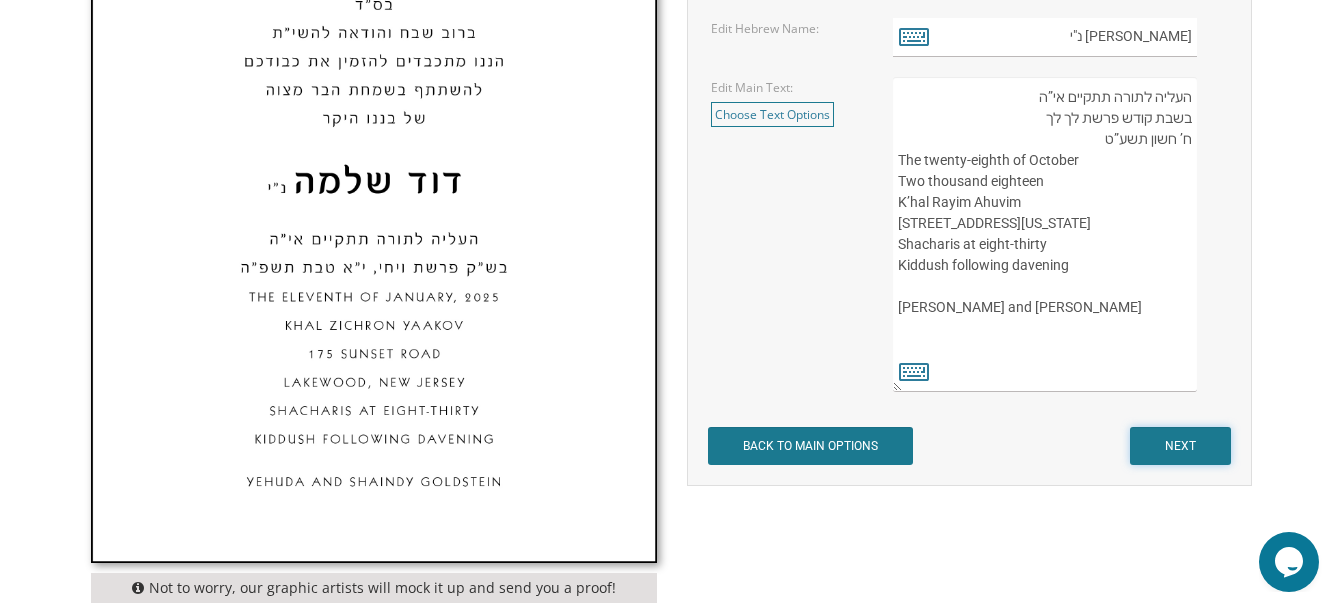 click on "NEXT" at bounding box center [1180, 446] 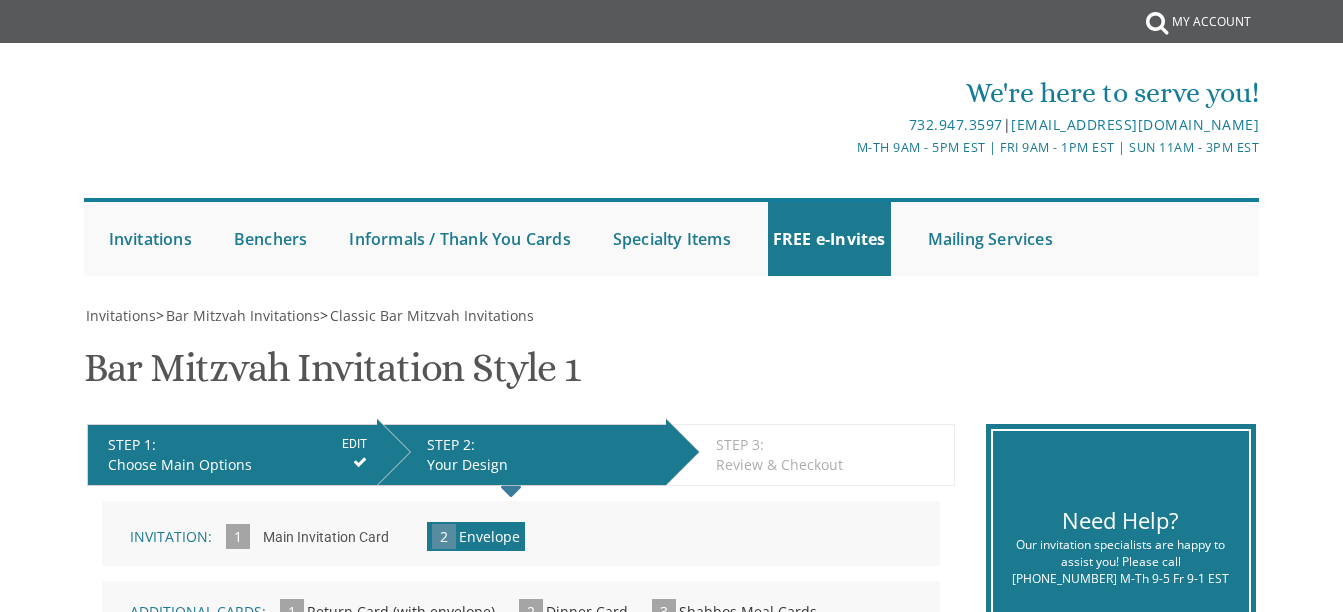 scroll, scrollTop: 0, scrollLeft: 0, axis: both 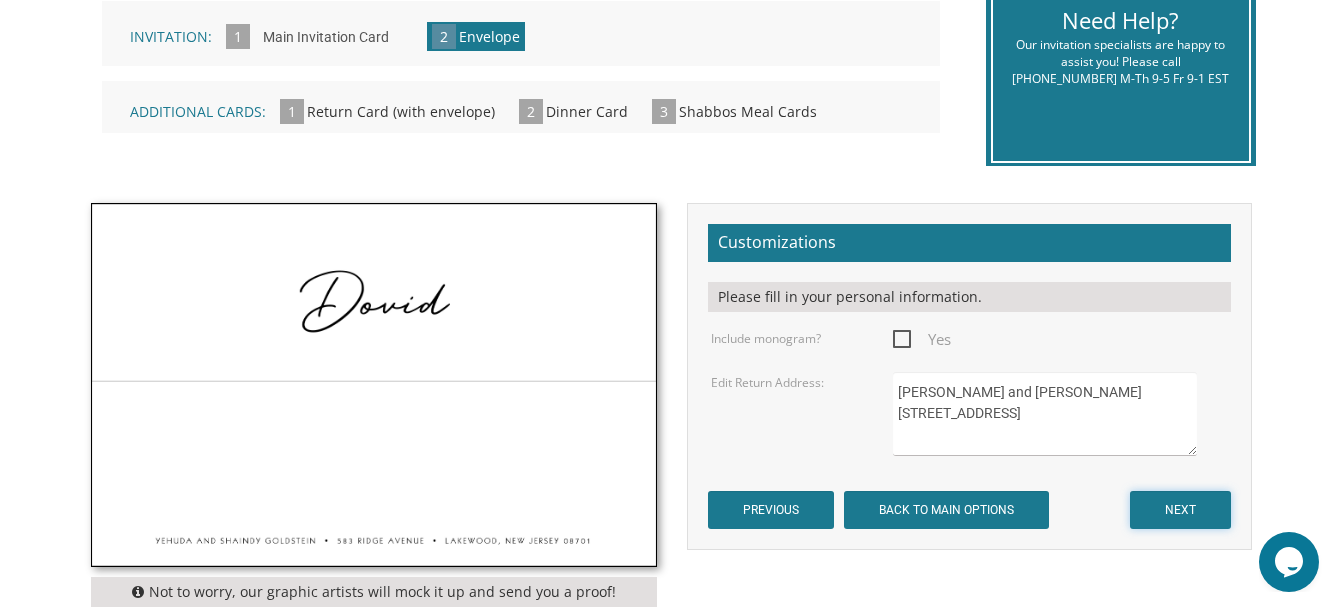 click on "NEXT" at bounding box center [1180, 510] 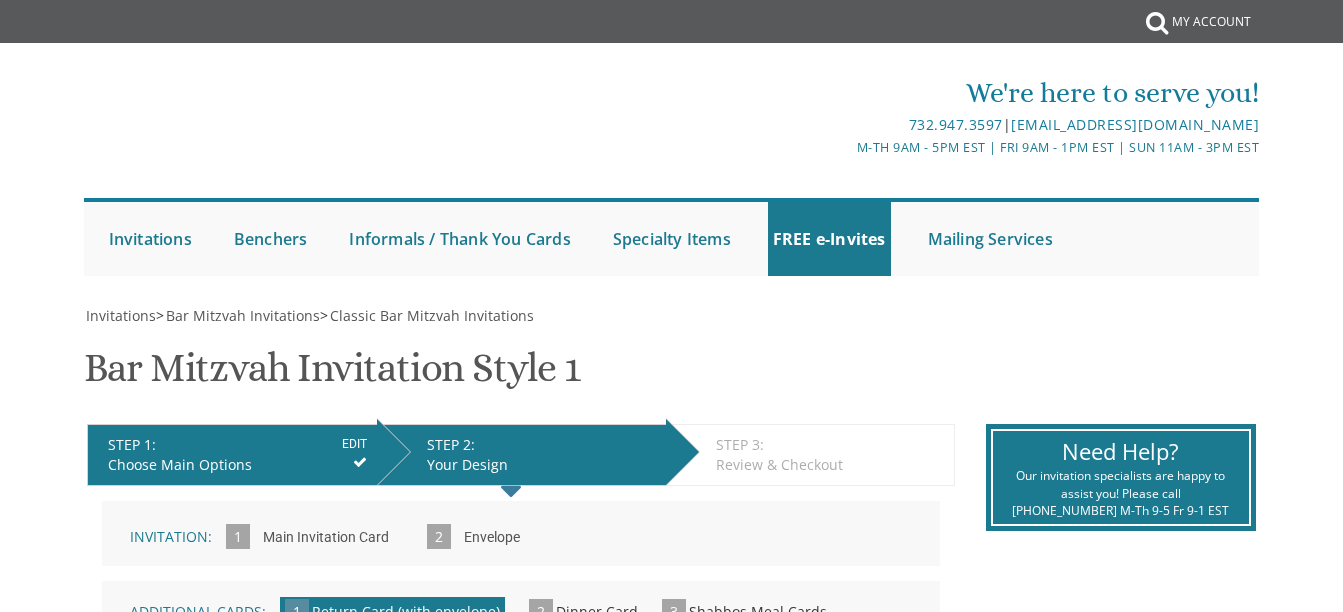 scroll, scrollTop: 0, scrollLeft: 0, axis: both 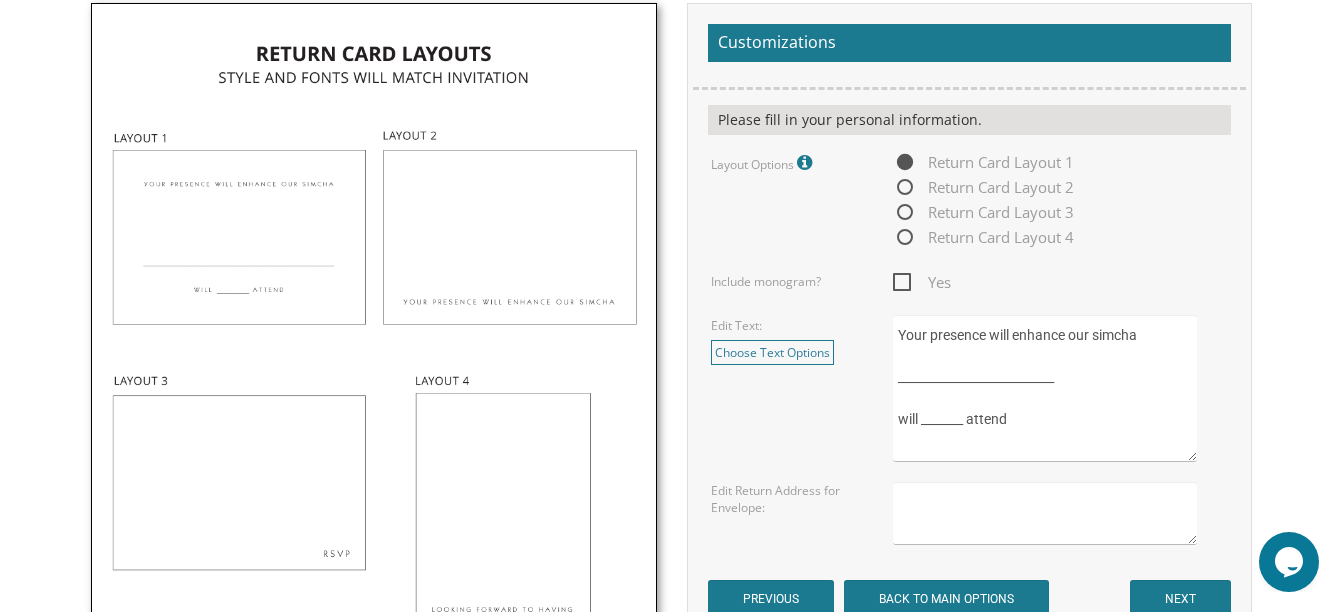 click at bounding box center (373, 340) 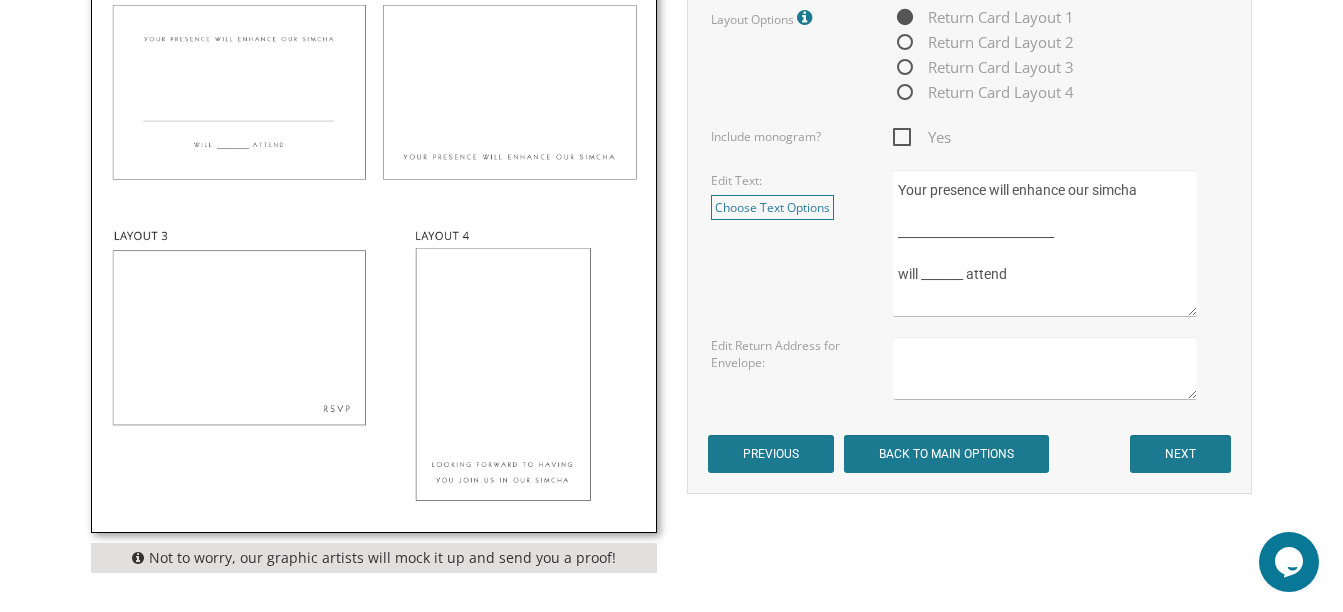 scroll, scrollTop: 900, scrollLeft: 0, axis: vertical 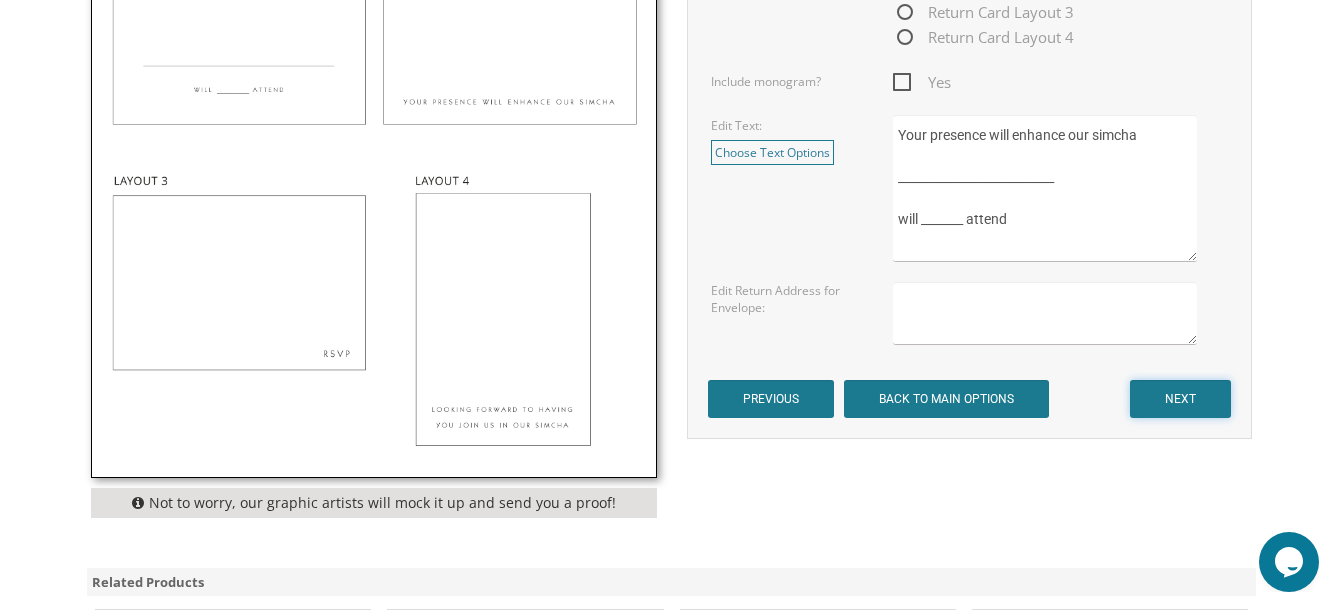 click on "NEXT" at bounding box center [1180, 399] 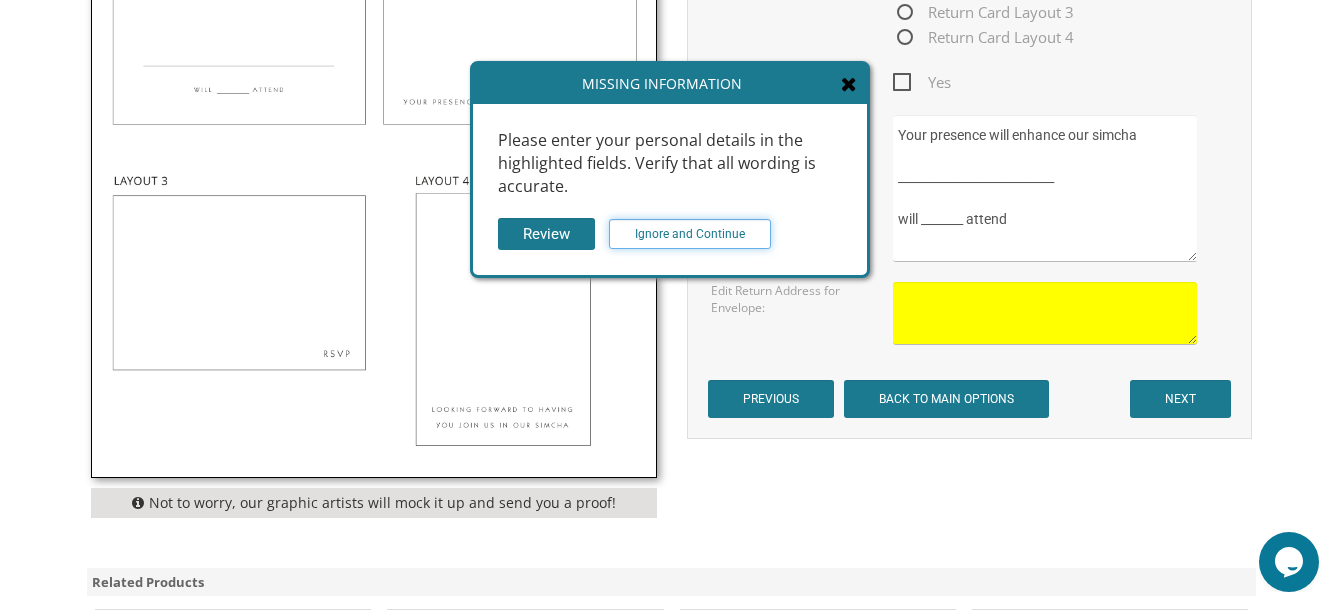 click on "Ignore and Continue" at bounding box center [690, 234] 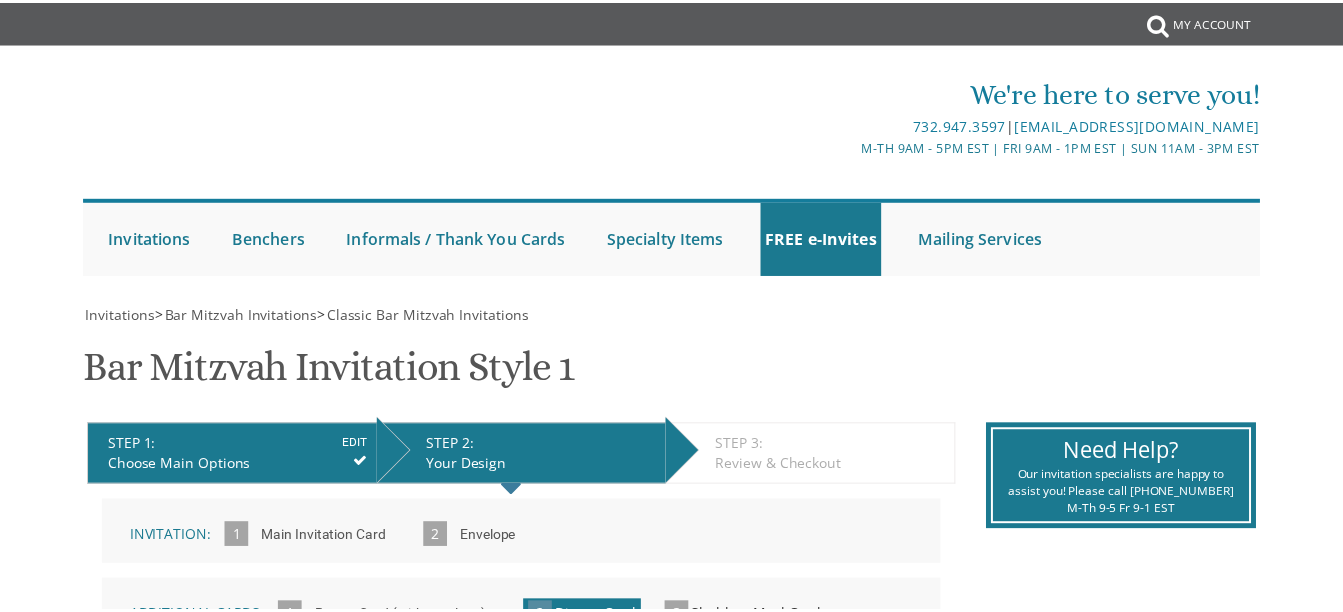 scroll, scrollTop: 0, scrollLeft: 0, axis: both 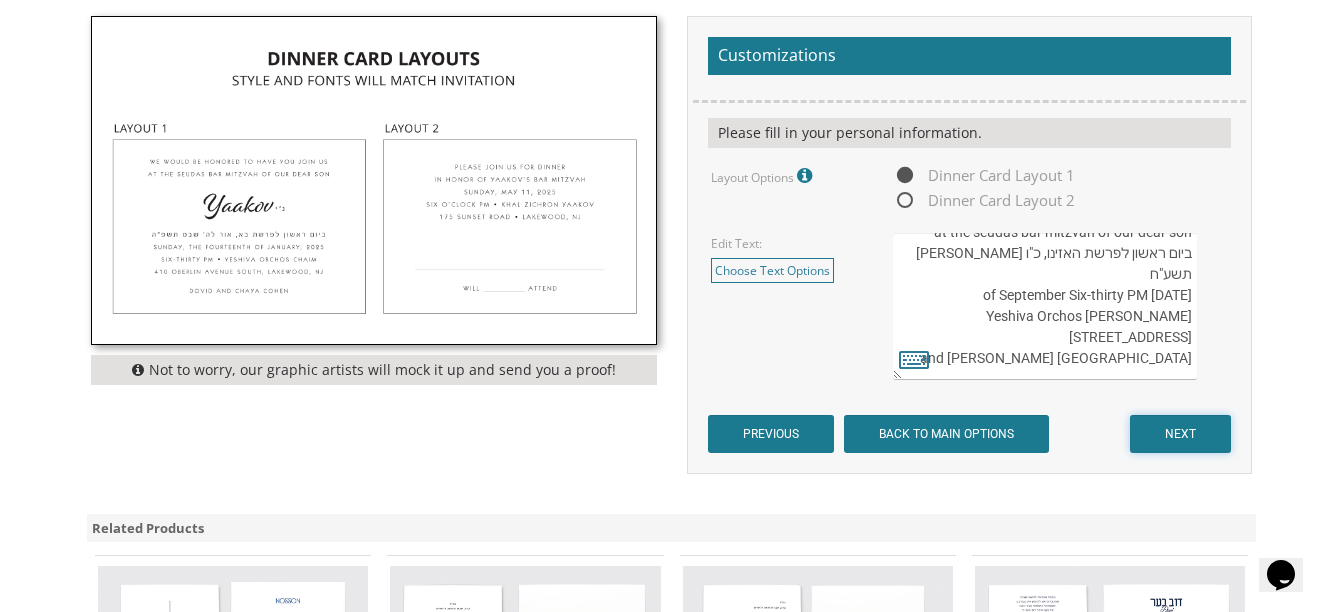 click on "NEXT" at bounding box center [1180, 434] 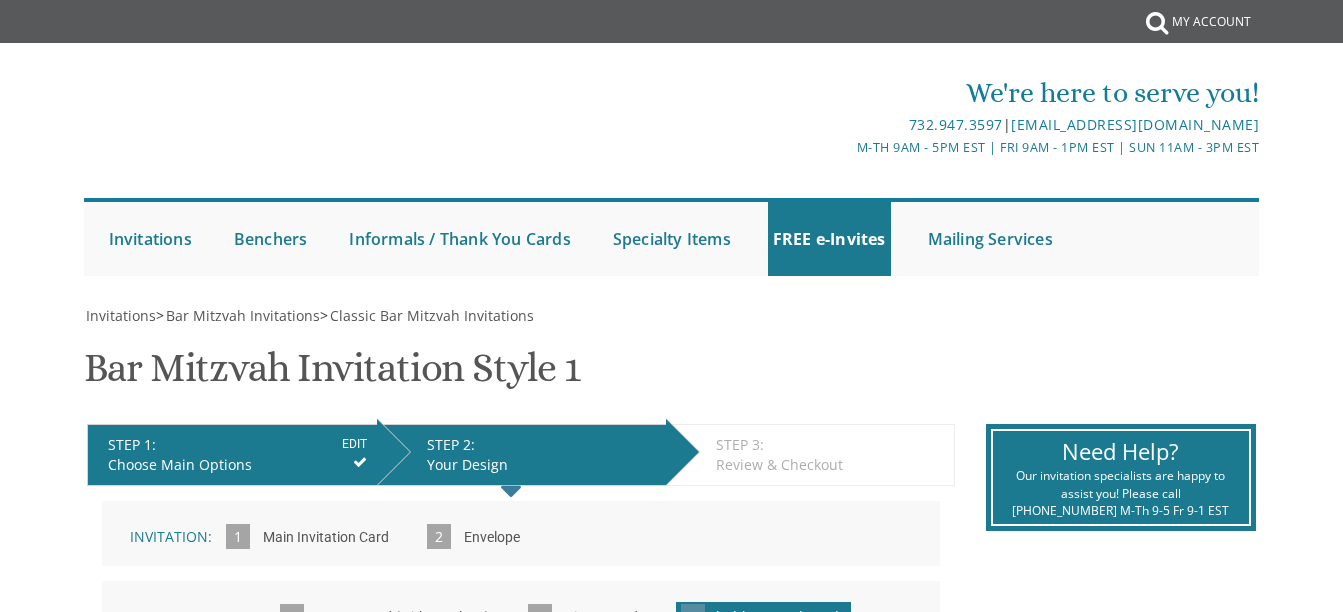 scroll, scrollTop: 0, scrollLeft: 0, axis: both 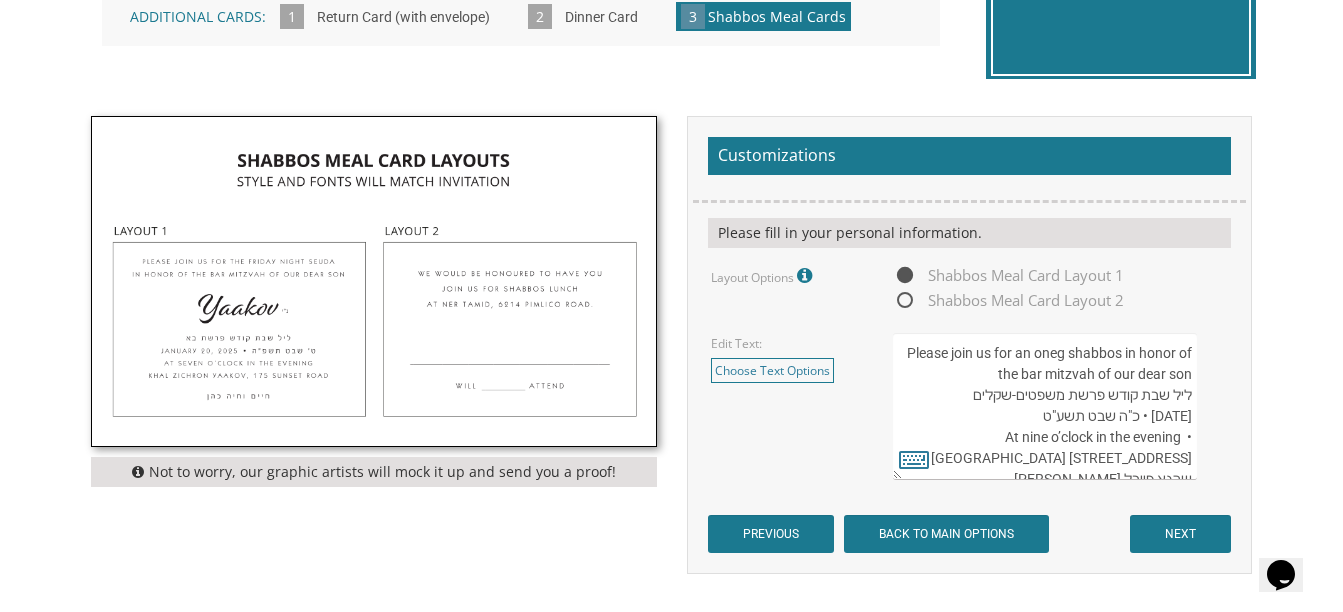click on "Shabbos Meal Card Layout 2" at bounding box center (1008, 300) 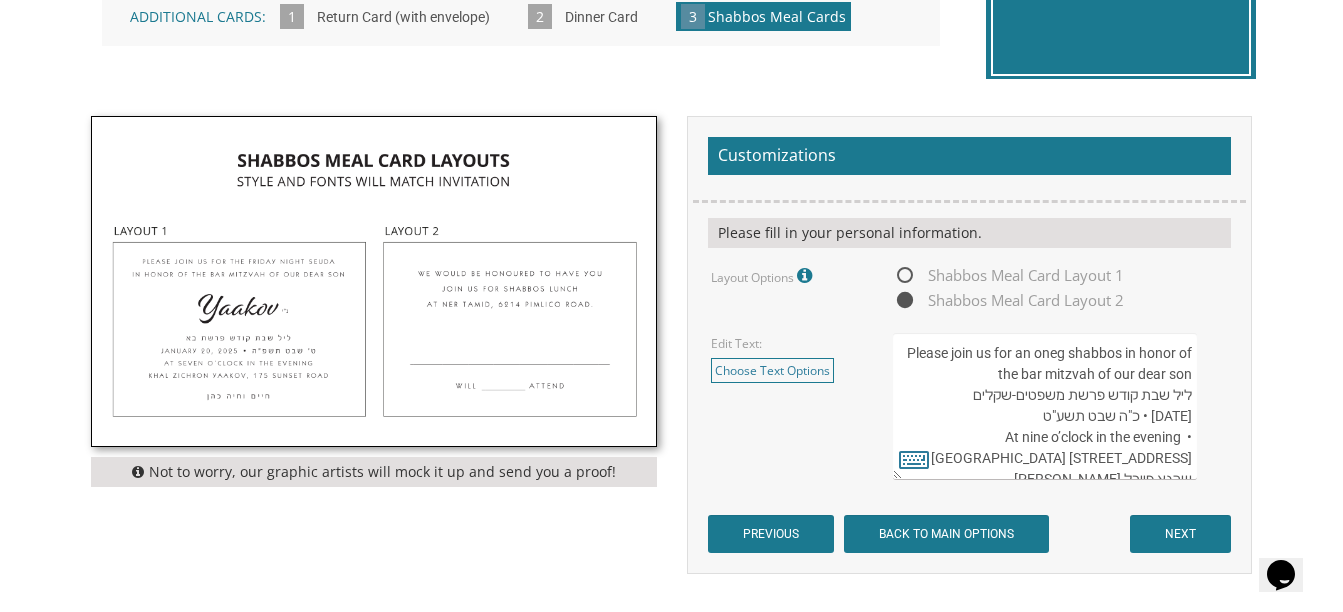 click on "Shabbos Meal Card Layout 1" at bounding box center (1008, 275) 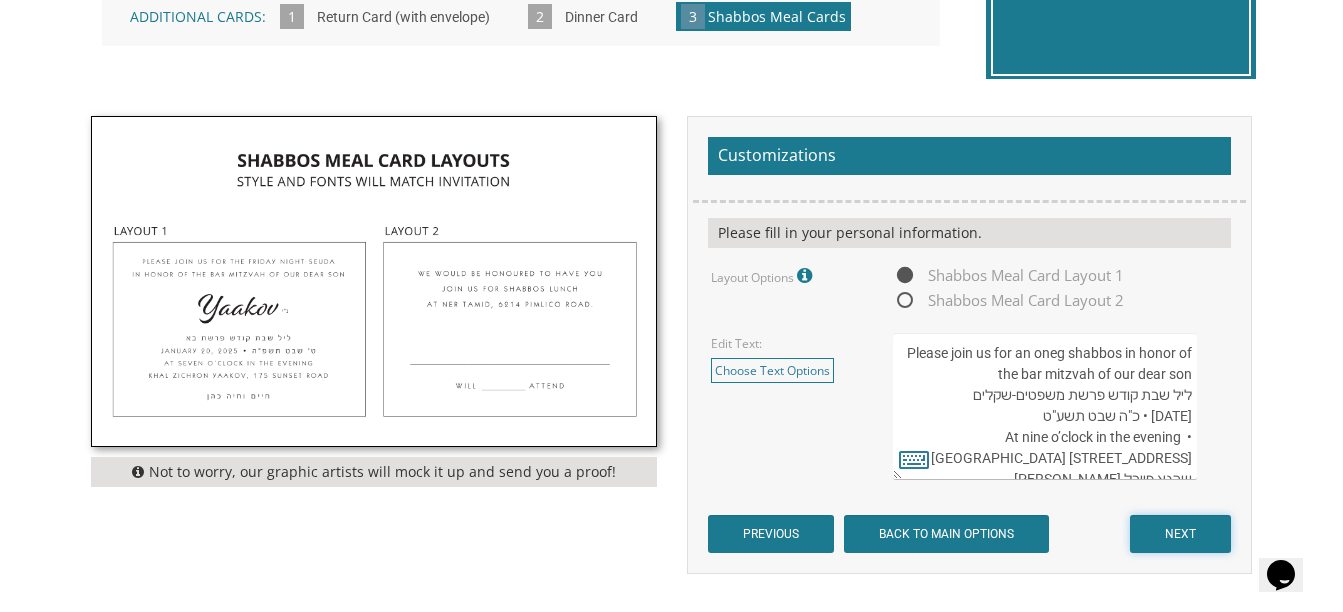 click on "NEXT" at bounding box center (1180, 534) 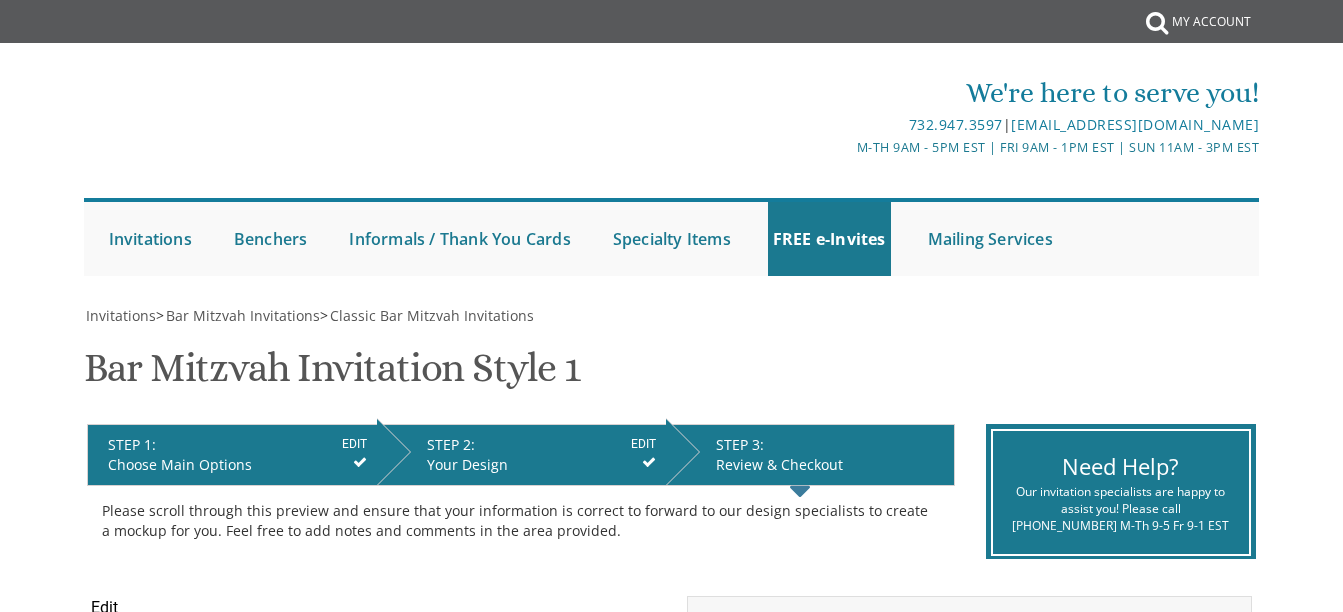 scroll, scrollTop: 0, scrollLeft: 0, axis: both 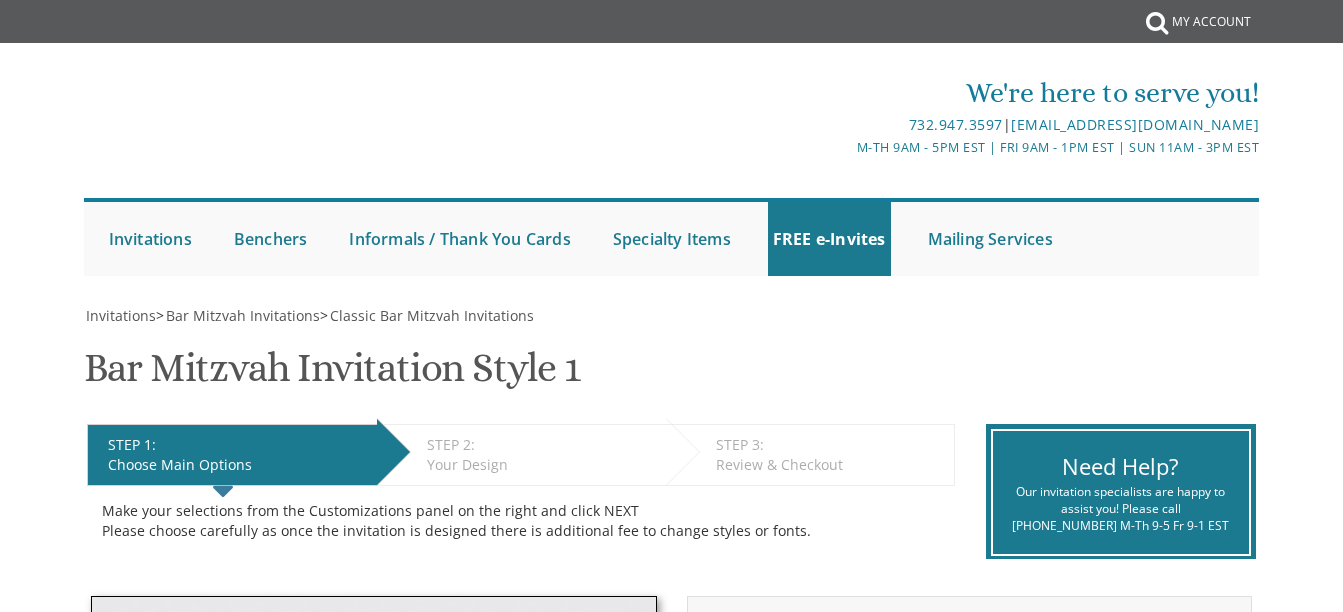 select on "300" 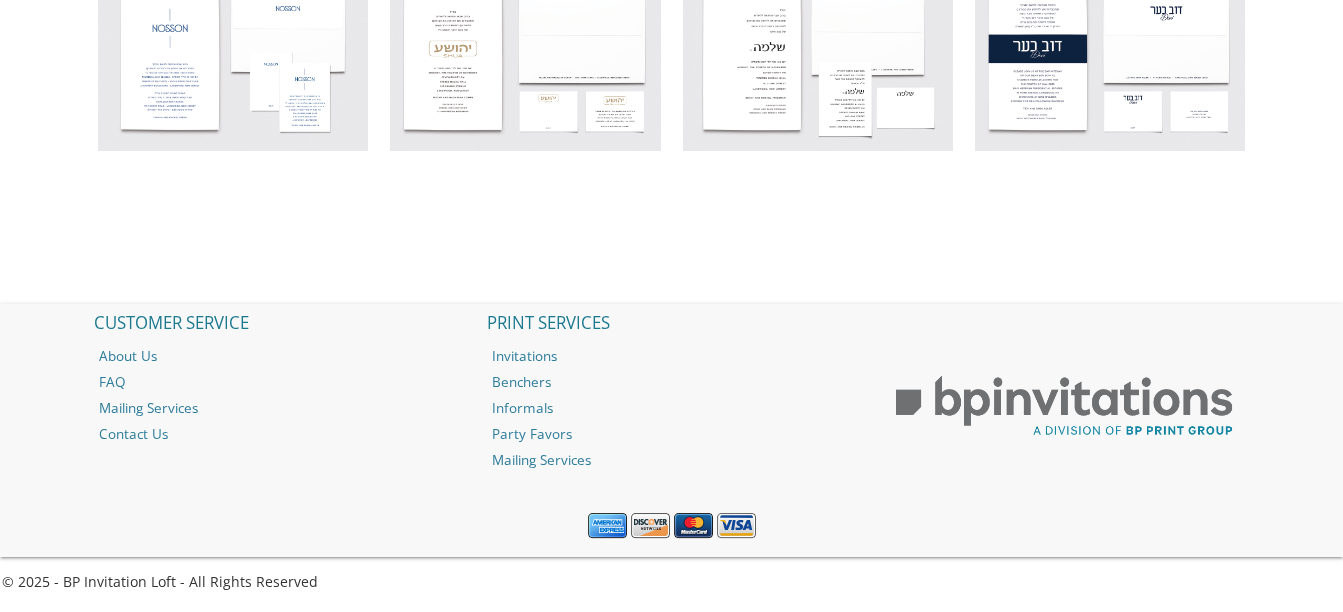 scroll, scrollTop: 0, scrollLeft: 0, axis: both 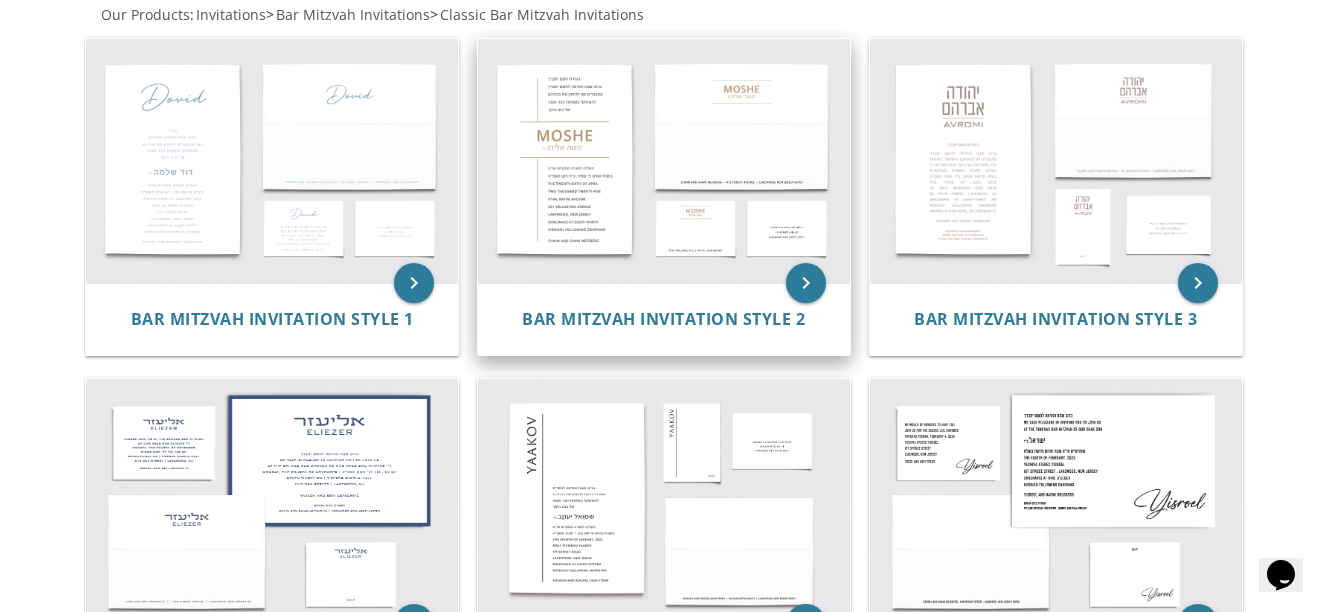 click at bounding box center (664, 161) 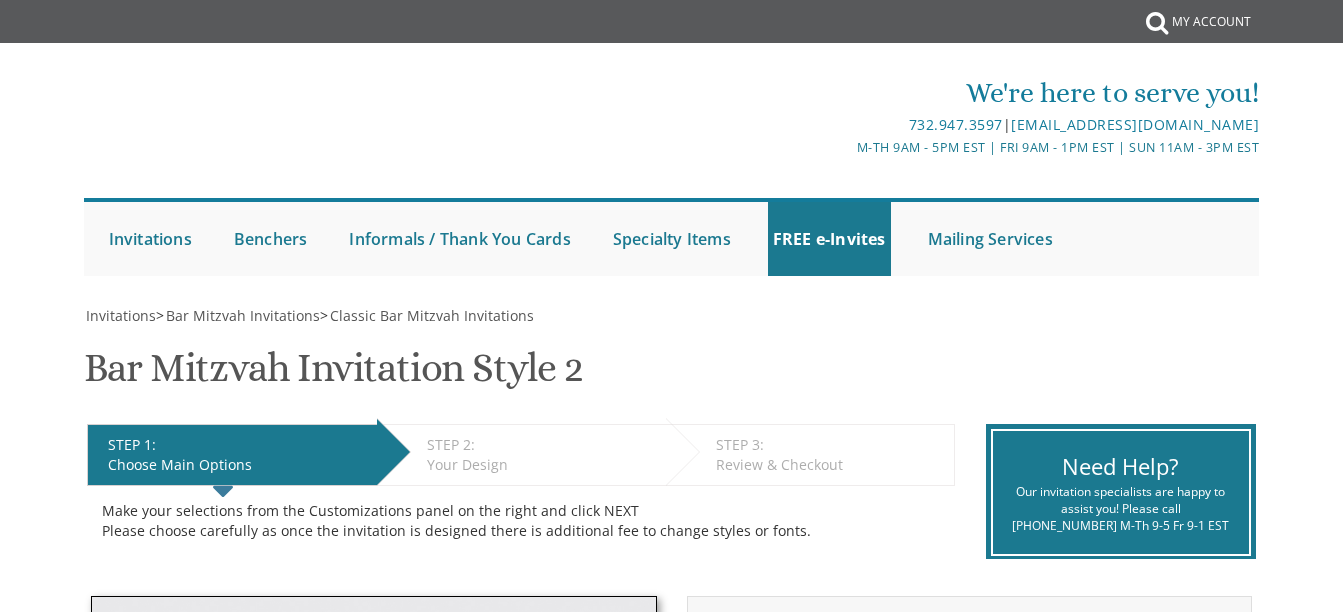 scroll, scrollTop: 0, scrollLeft: 0, axis: both 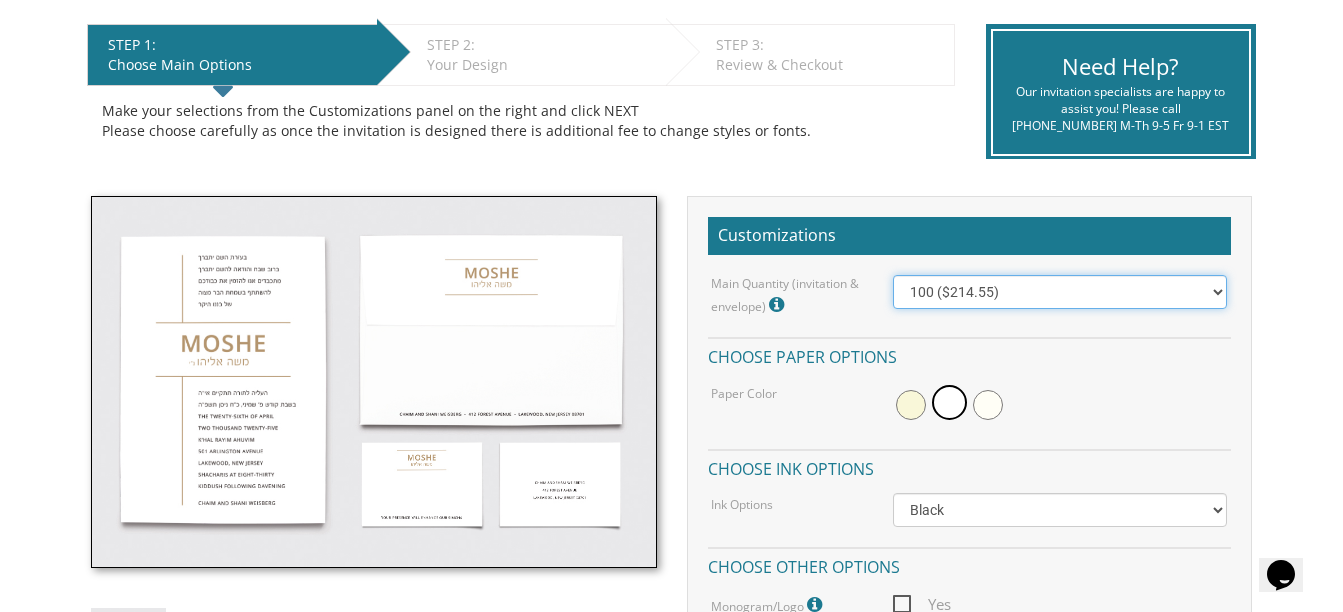 click on "100 ($214.55) 200 ($254.60) 300 ($294.25) 400 ($333.55) 500 ($373.90) 600 ($413.25) 700 ($452.35) 800 ($491.40) 900 ($528.00) 1000 ($568.05)" at bounding box center (1060, 292) 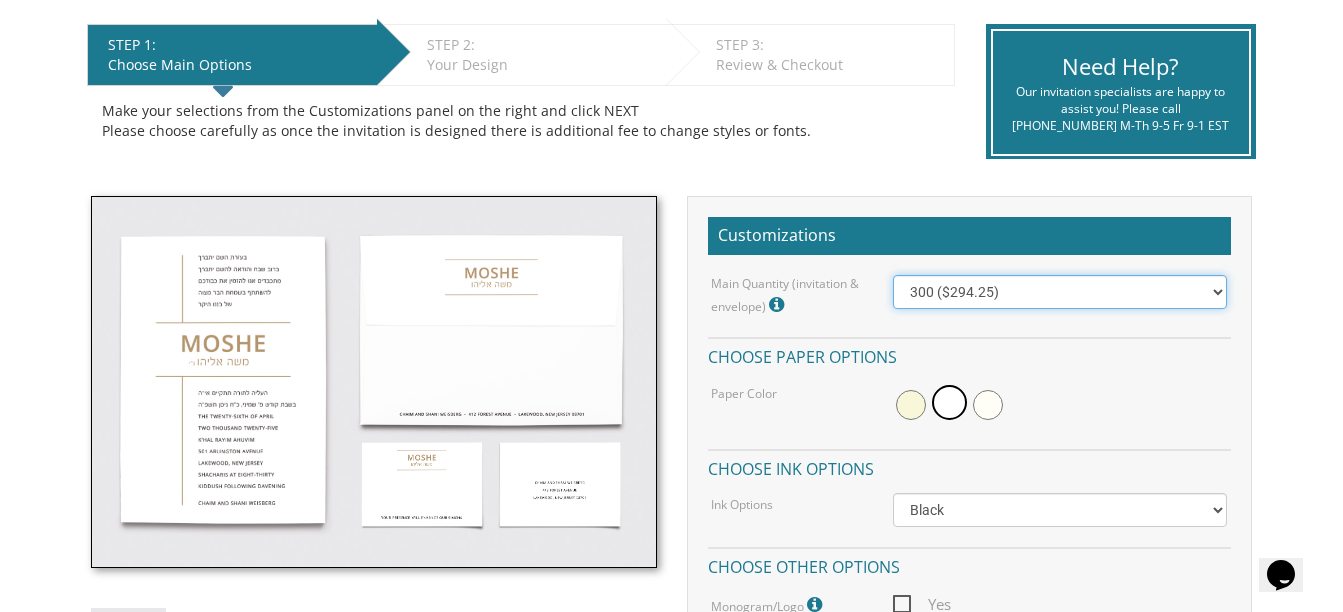 click on "100 ($214.55) 200 ($254.60) 300 ($294.25) 400 ($333.55) 500 ($373.90) 600 ($413.25) 700 ($452.35) 800 ($491.40) 900 ($528.00) 1000 ($568.05)" at bounding box center (1060, 292) 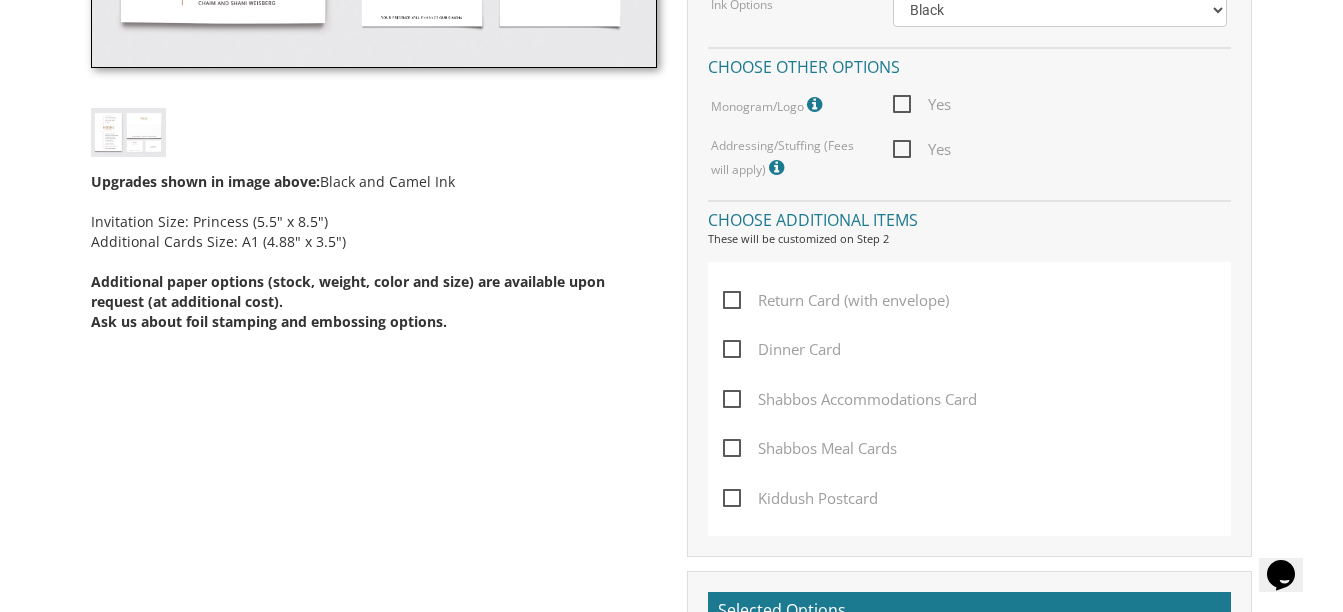 scroll, scrollTop: 1000, scrollLeft: 0, axis: vertical 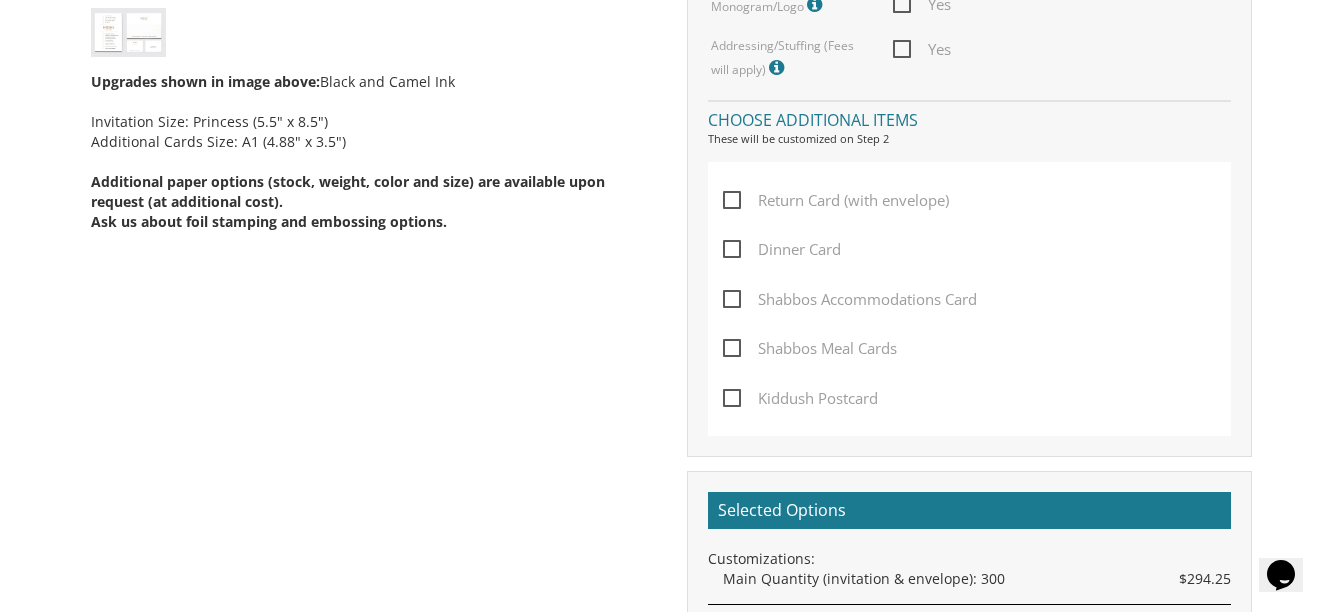click on "Return Card (with envelope)" at bounding box center [836, 200] 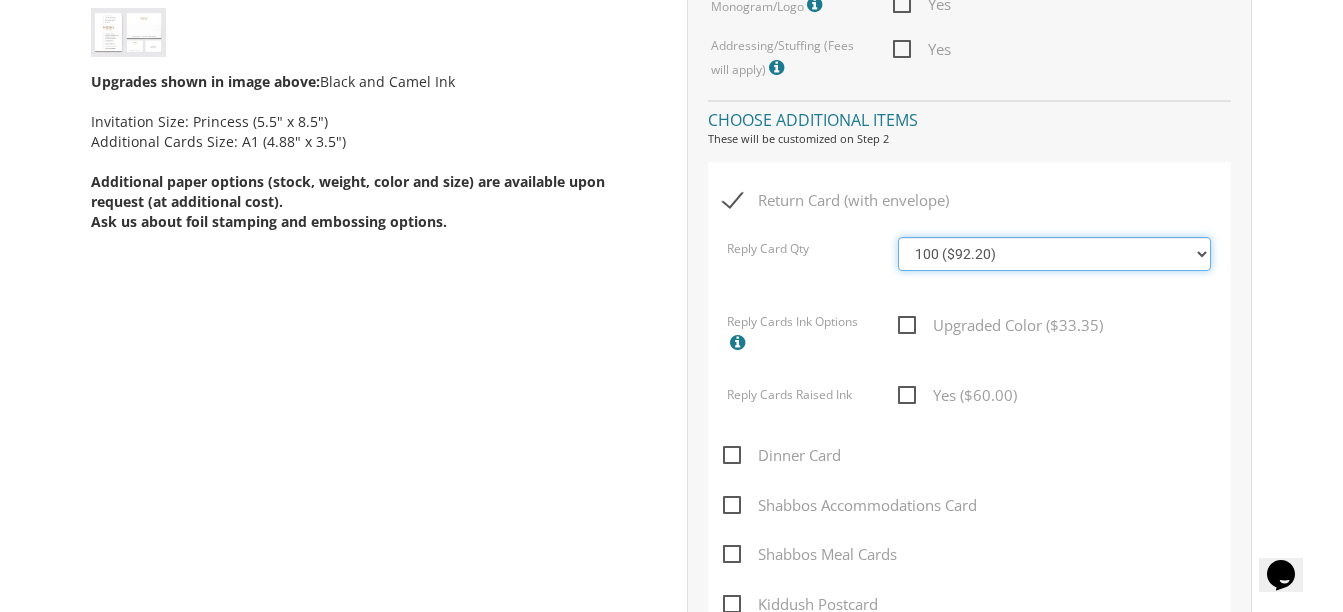 click on "100 ($92.20) 200 ($119.30) 300 ($141.90) 400 ($168.75) 500 ($191.00) 600 ($217.80) 700 ($240.15) 800 ($264.65) 900 ($289.05) 1000 ($311.20)" at bounding box center (1054, 254) 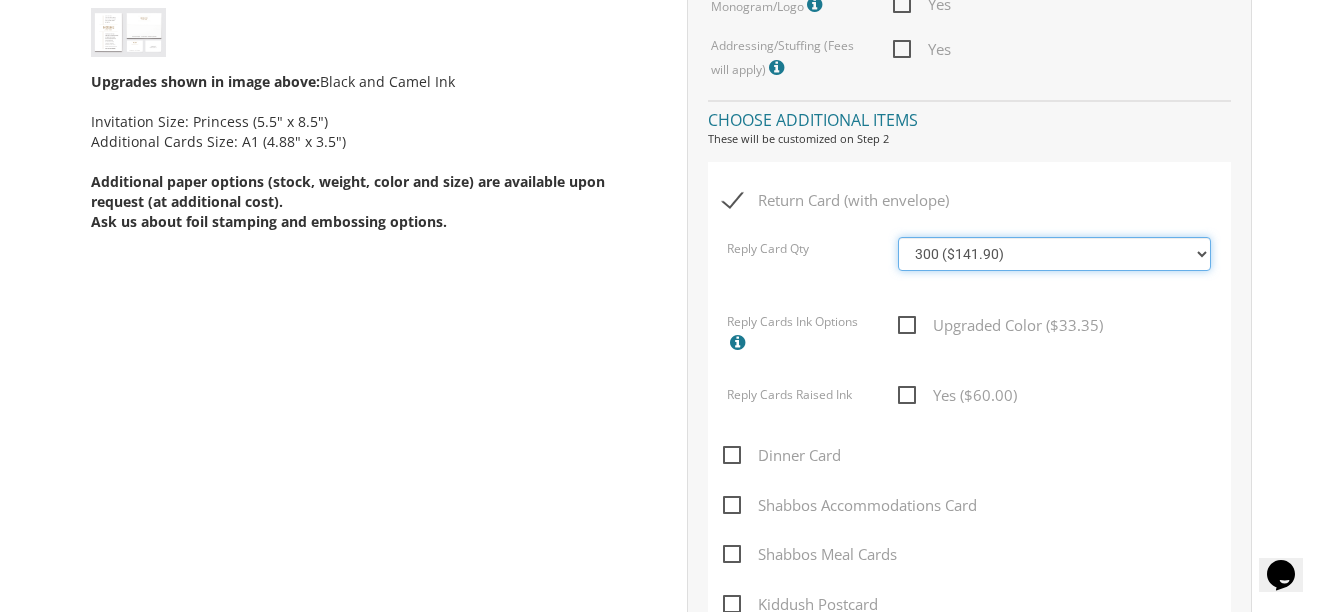 click on "100 ($92.20) 200 ($119.30) 300 ($141.90) 400 ($168.75) 500 ($191.00) 600 ($217.80) 700 ($240.15) 800 ($264.65) 900 ($289.05) 1000 ($311.20)" at bounding box center [1054, 254] 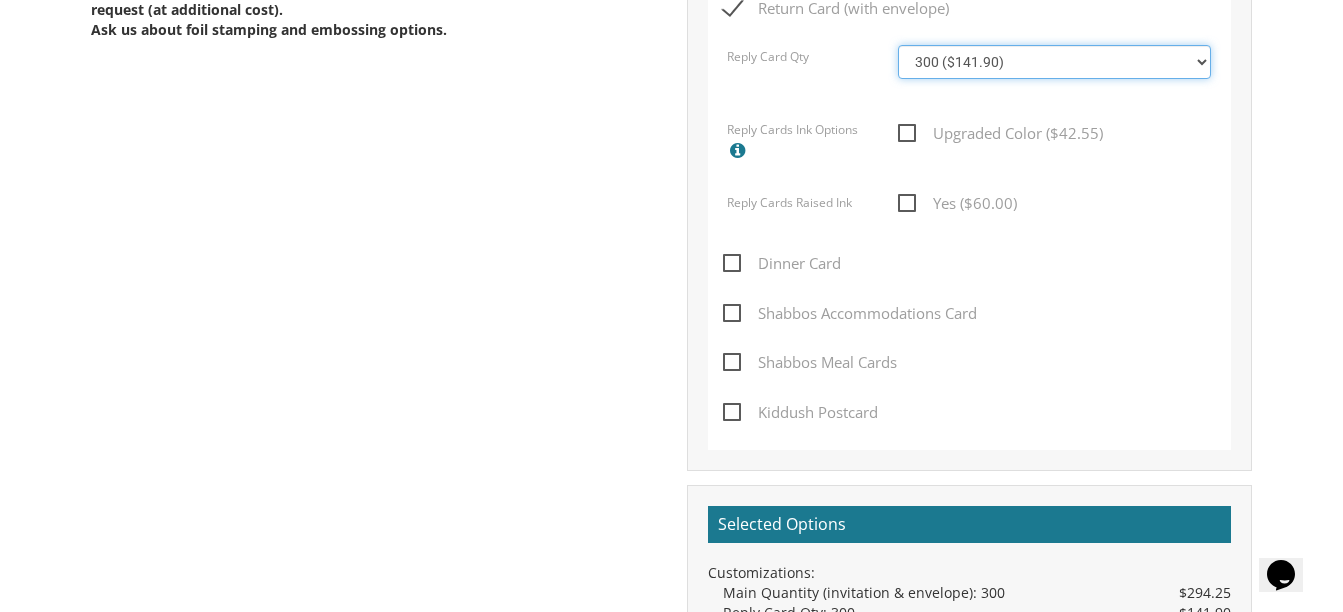 scroll, scrollTop: 1200, scrollLeft: 0, axis: vertical 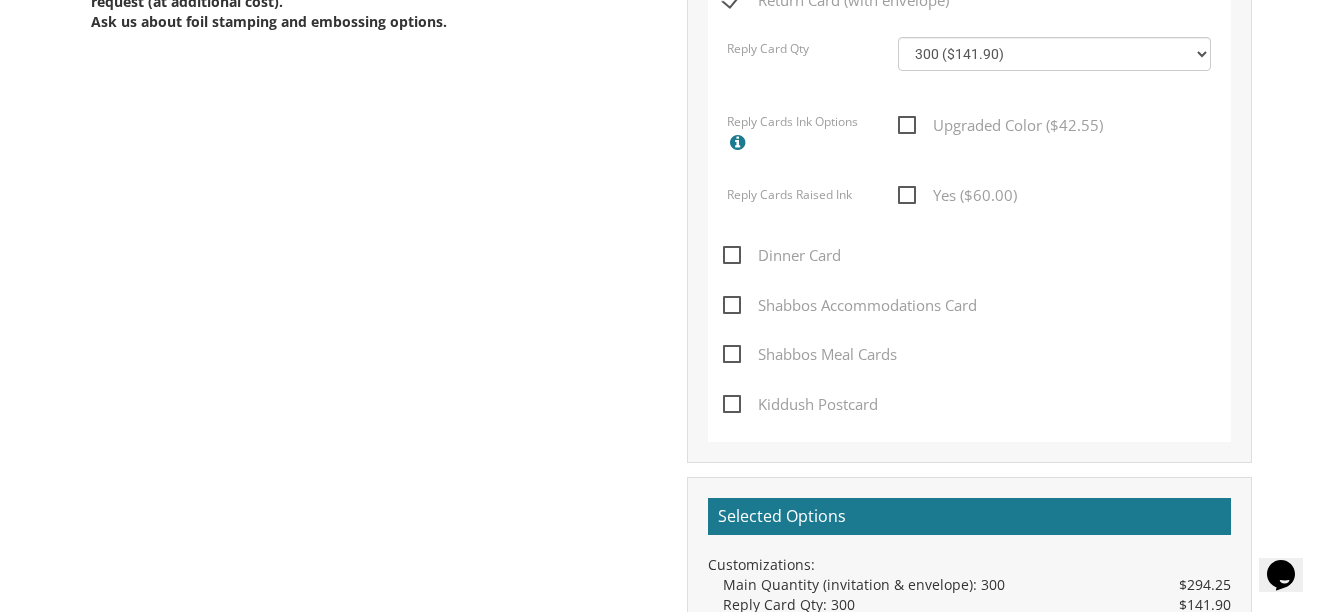 click on "Dinner Card" at bounding box center [782, 255] 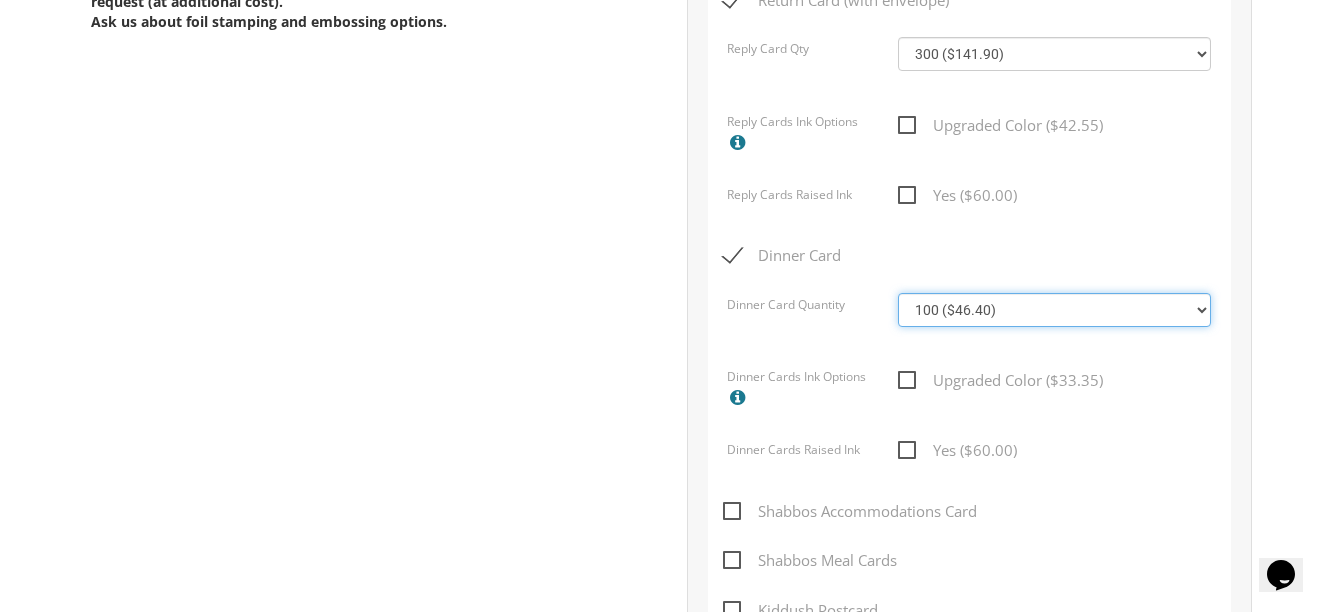 click on "100 ($46.40) 200 ($55.20) 300 ($61.85) 400 ($70.60) 500 ($77.20) 600 ($85.95) 700 ($92.55) 800 ($99.10) 900 ($107.85) 1000 ($114.40)" at bounding box center (1054, 310) 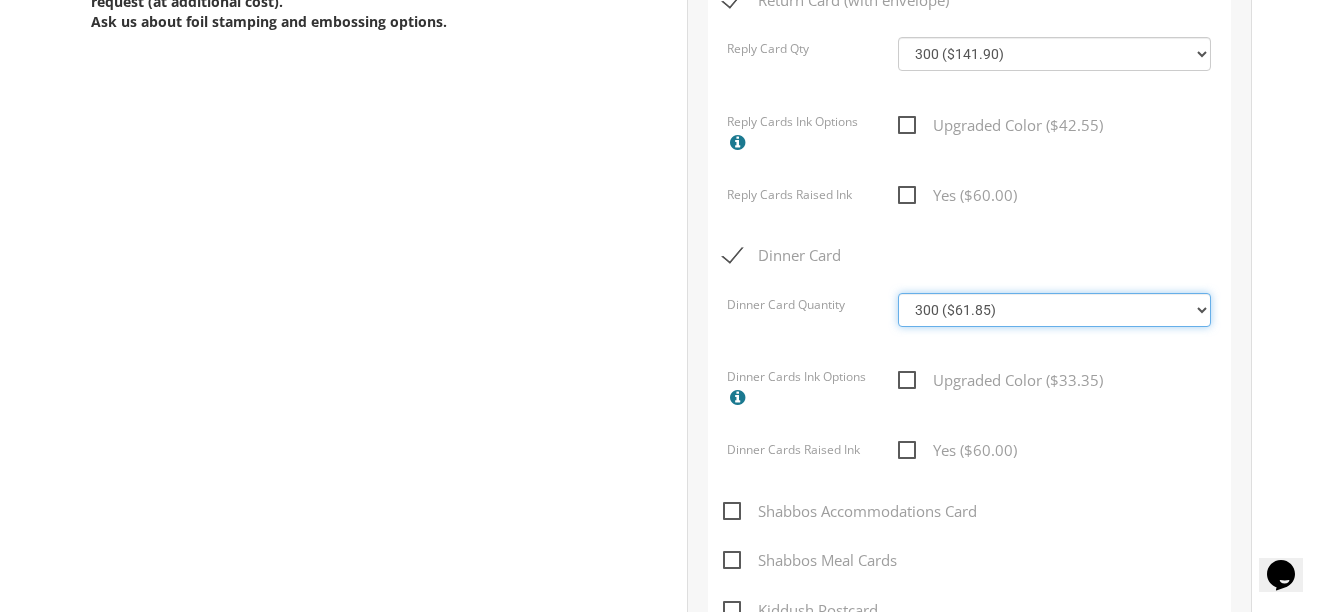 click on "100 ($46.40) 200 ($55.20) 300 ($61.85) 400 ($70.60) 500 ($77.20) 600 ($85.95) 700 ($92.55) 800 ($99.10) 900 ($107.85) 1000 ($114.40)" at bounding box center [1054, 310] 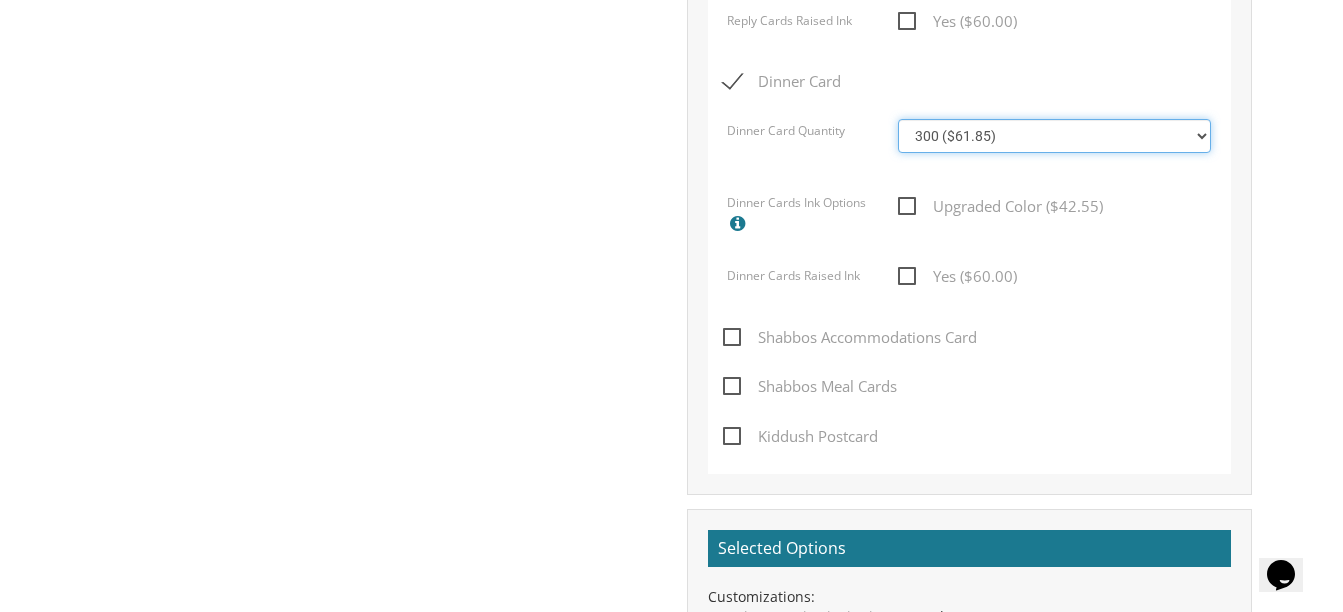 scroll, scrollTop: 1400, scrollLeft: 0, axis: vertical 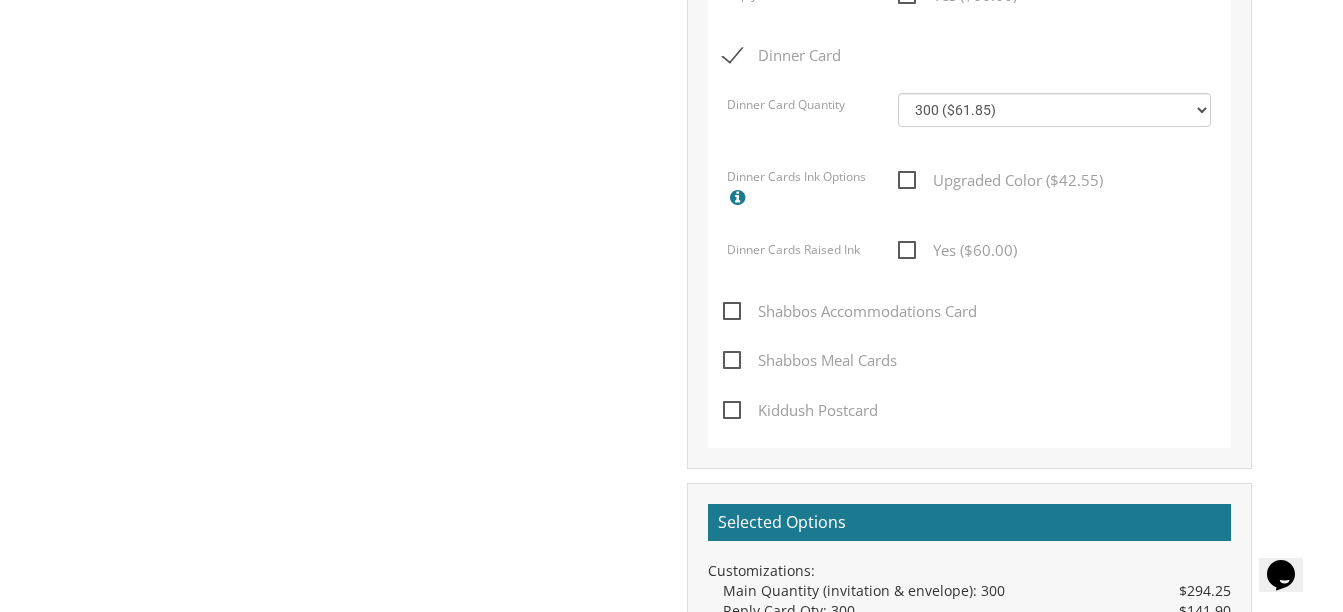 click on "Shabbos Meal Cards" at bounding box center [810, 360] 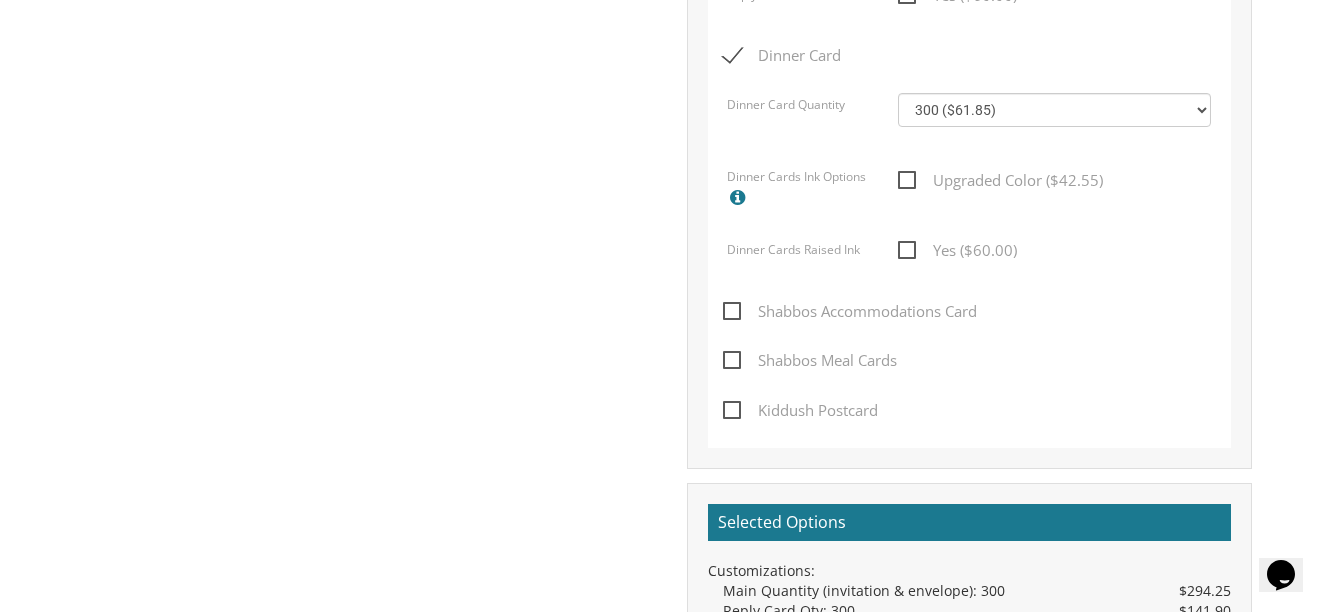 click on "Shabbos Meal Cards" at bounding box center (729, 358) 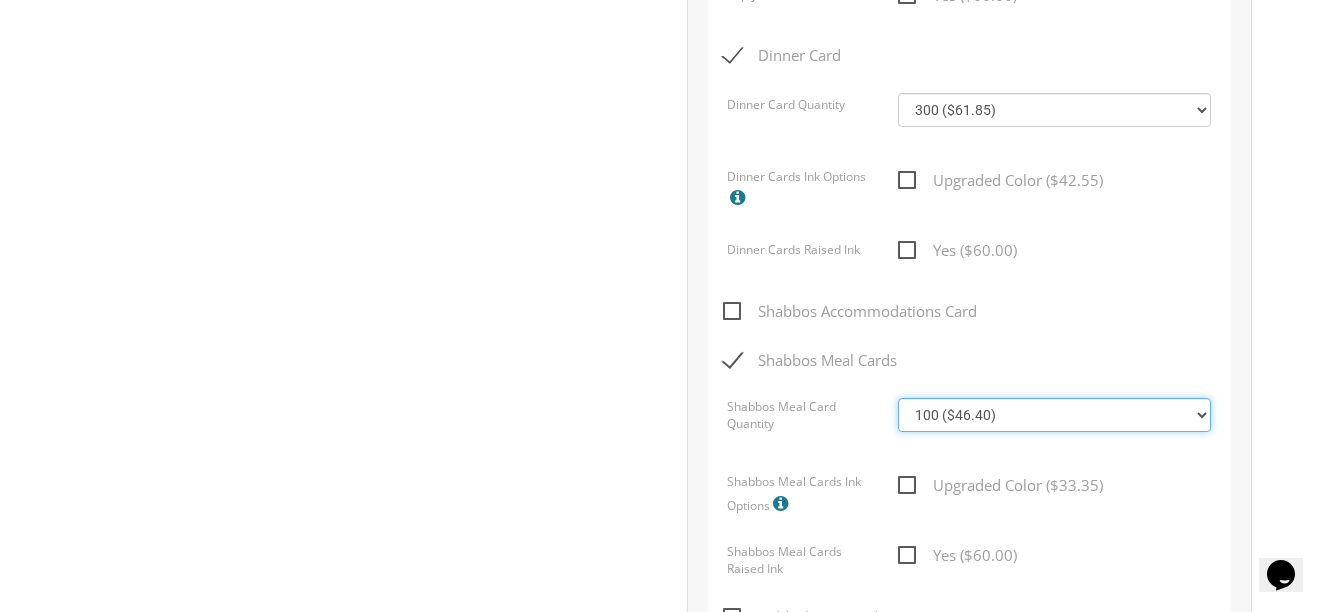 click on "100 ($46.40) 200 ($55.20) 300 ($61.85) 400 ($70.60) 500 ($77.20) 600 ($85.95) 700 ($92.55) 800 ($99.10) 900 ($107.85) 1000 ($114.40)" at bounding box center [1054, 415] 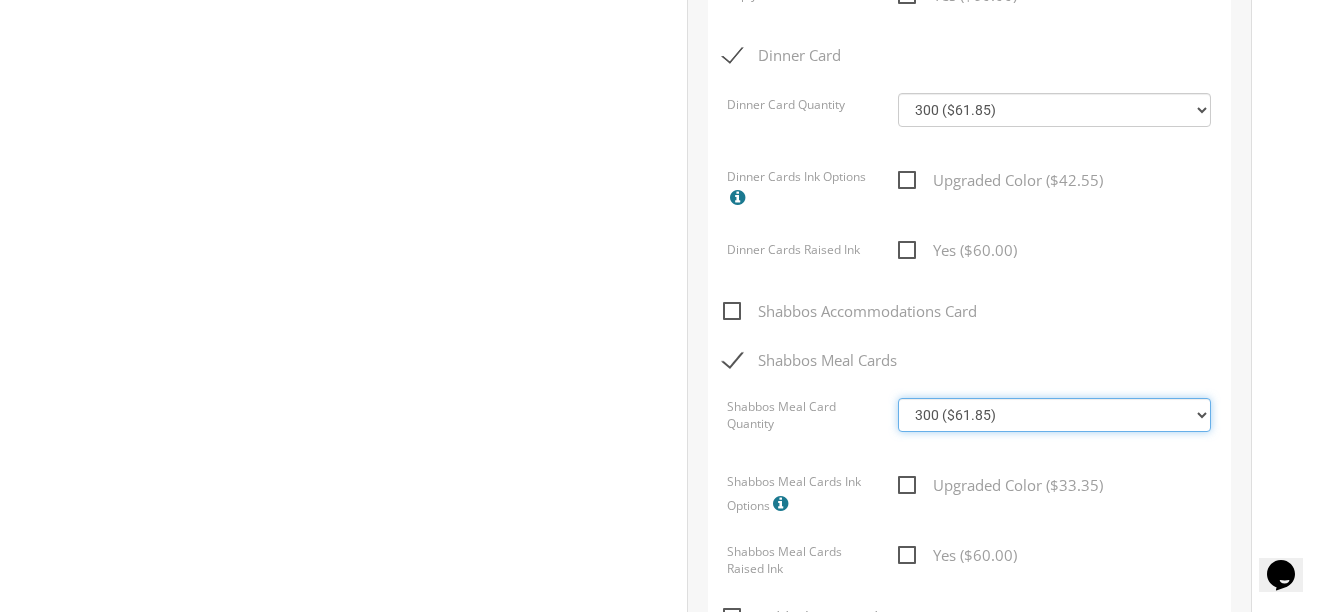 click on "100 ($46.40) 200 ($55.20) 300 ($61.85) 400 ($70.60) 500 ($77.20) 600 ($85.95) 700 ($92.55) 800 ($99.10) 900 ($107.85) 1000 ($114.40)" at bounding box center [1054, 415] 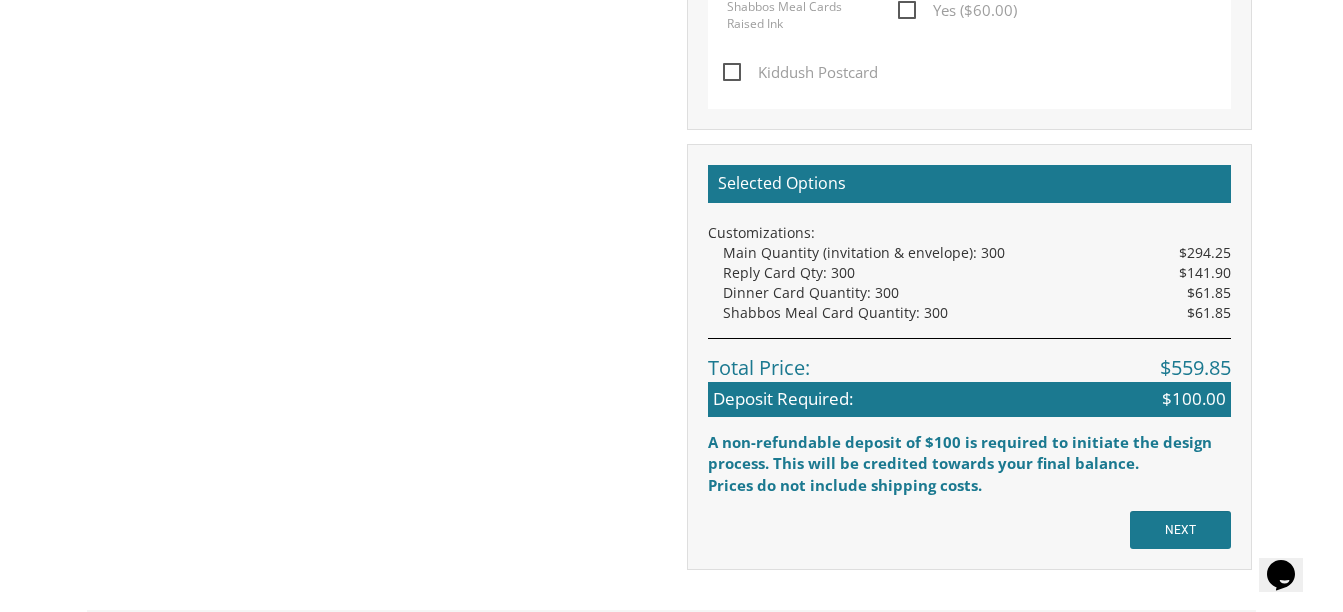 scroll, scrollTop: 2000, scrollLeft: 0, axis: vertical 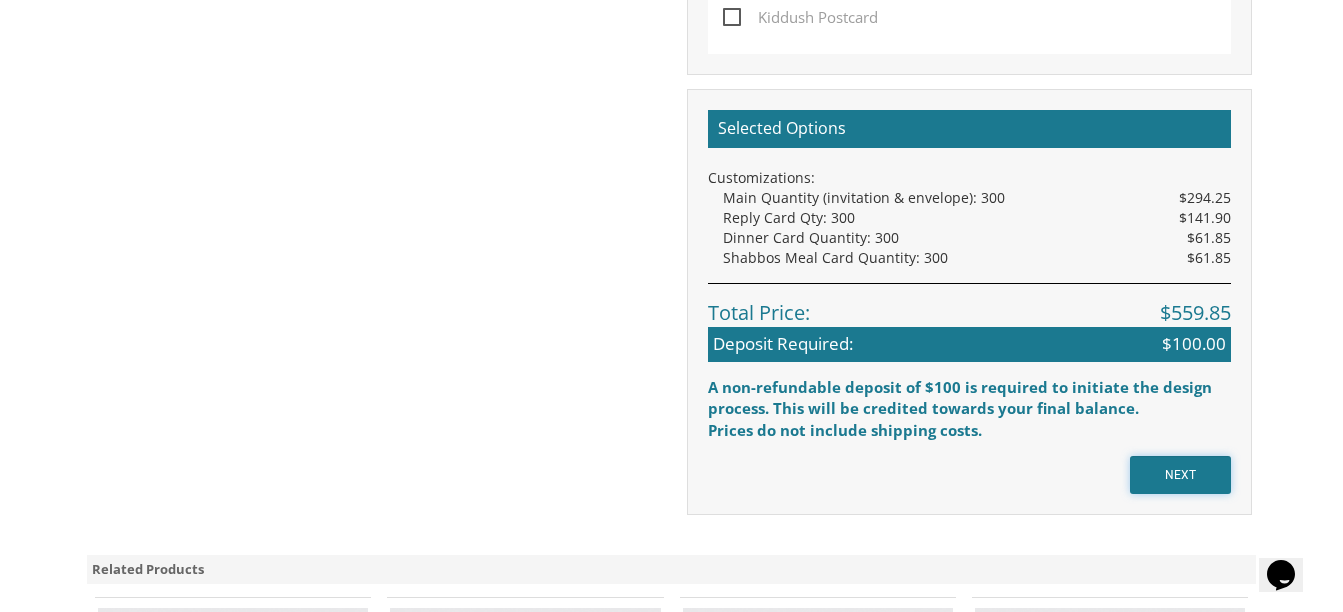 click on "NEXT" at bounding box center [1180, 475] 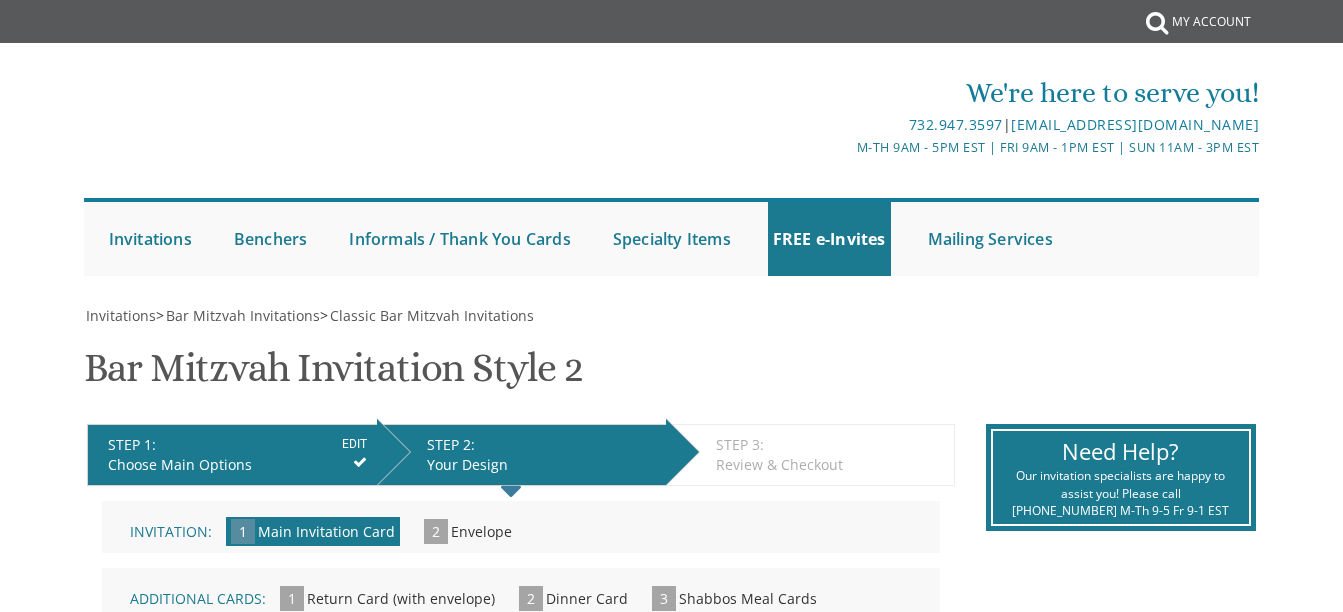 scroll, scrollTop: 0, scrollLeft: 0, axis: both 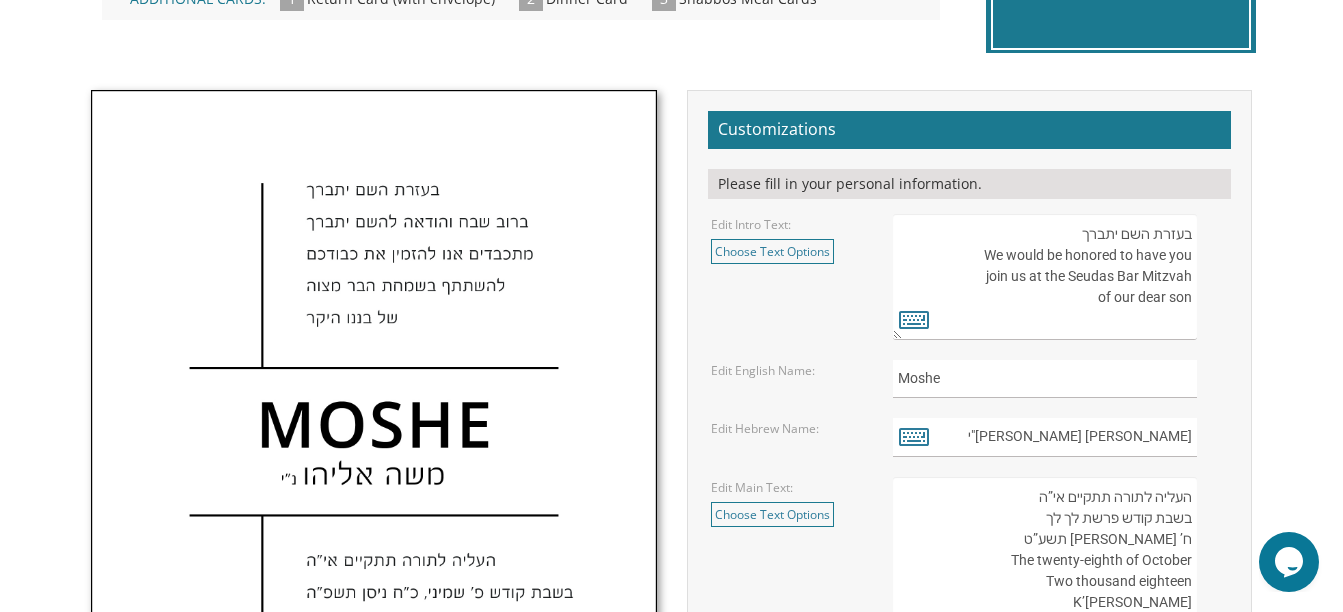 drag, startPoint x: 1073, startPoint y: 277, endPoint x: 1118, endPoint y: 280, distance: 45.099888 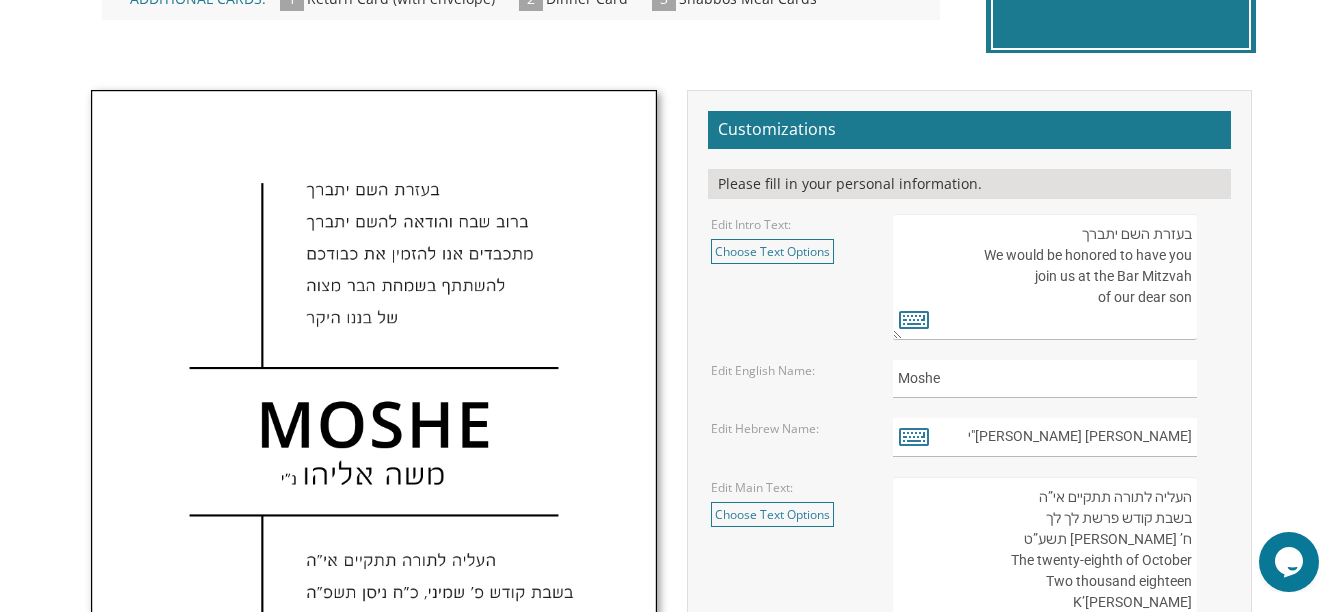 type on "בעזרת השם יתברך
We would be honored to have you
join us at the Bar Mitzvah
of our dear son" 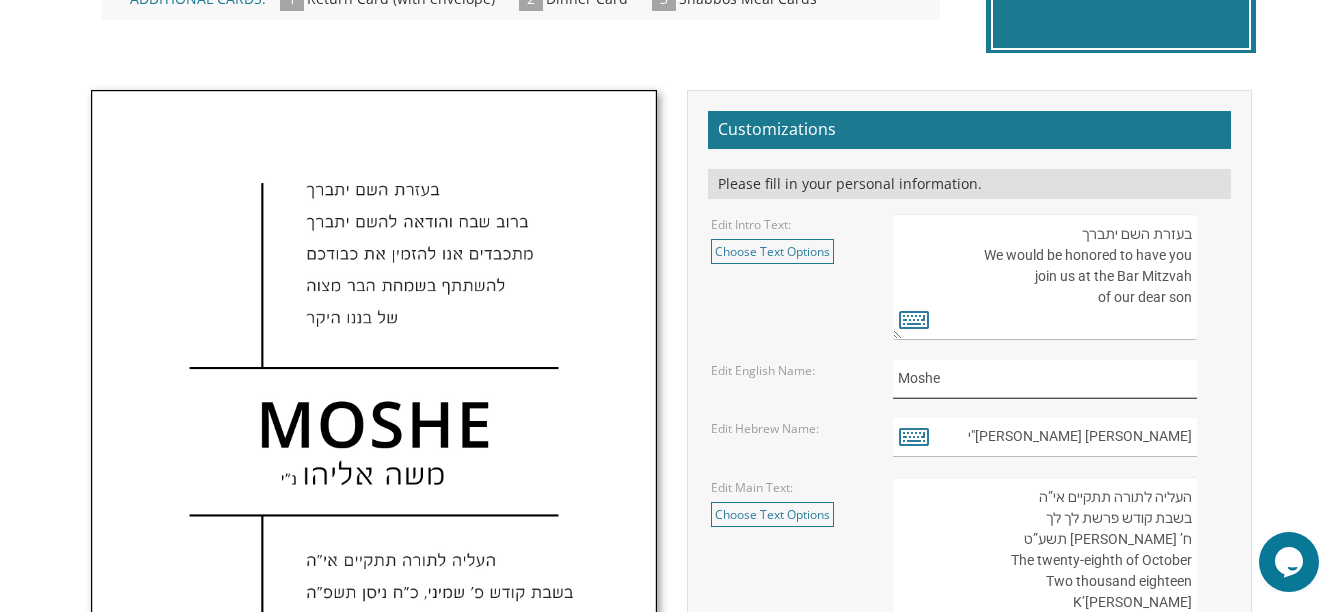 click on "Moshe" at bounding box center (1045, 379) 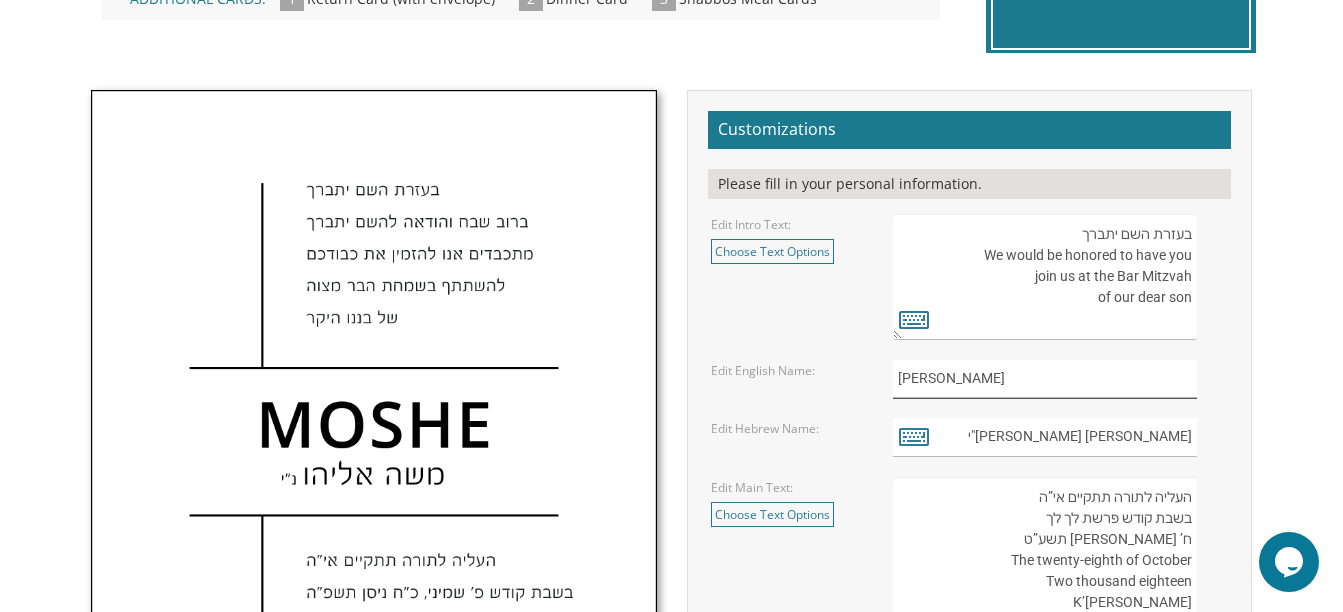 type on "Ariel" 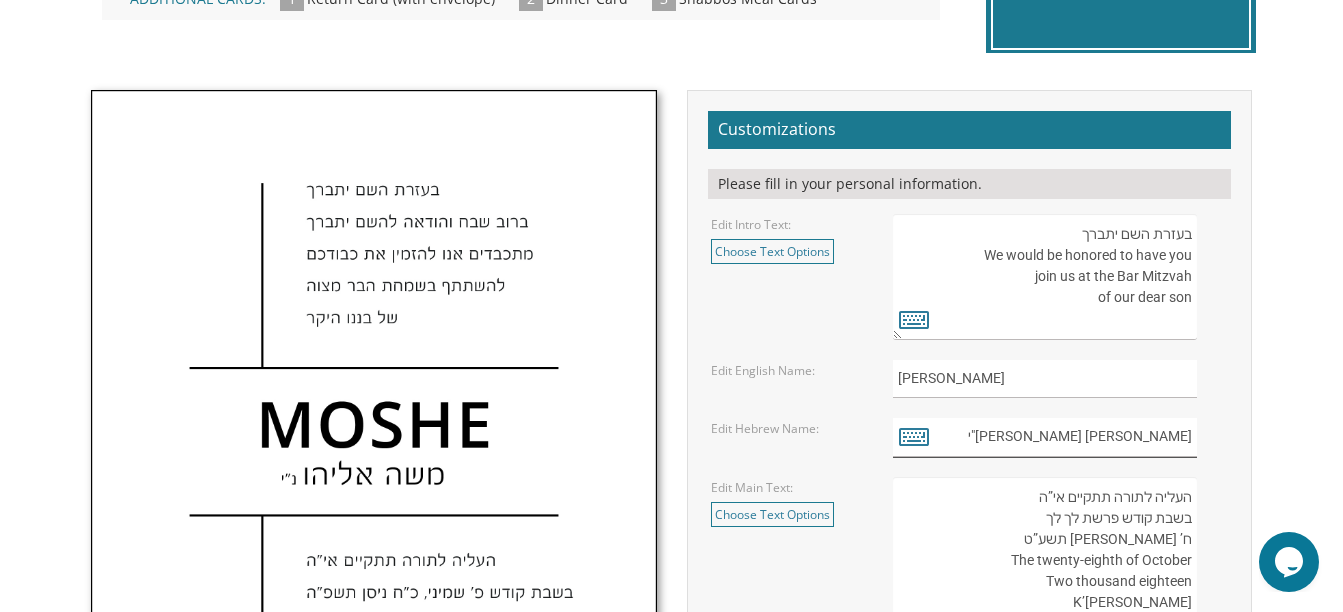 drag, startPoint x: 1191, startPoint y: 436, endPoint x: 1129, endPoint y: 432, distance: 62.1289 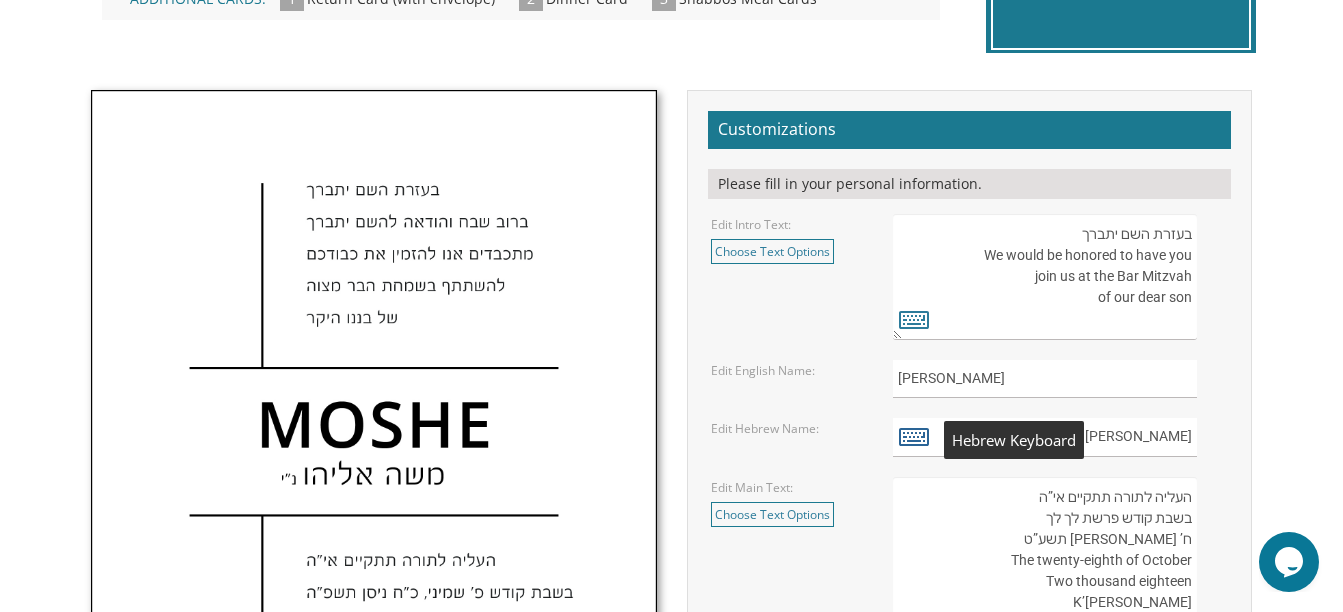 click at bounding box center (914, 436) 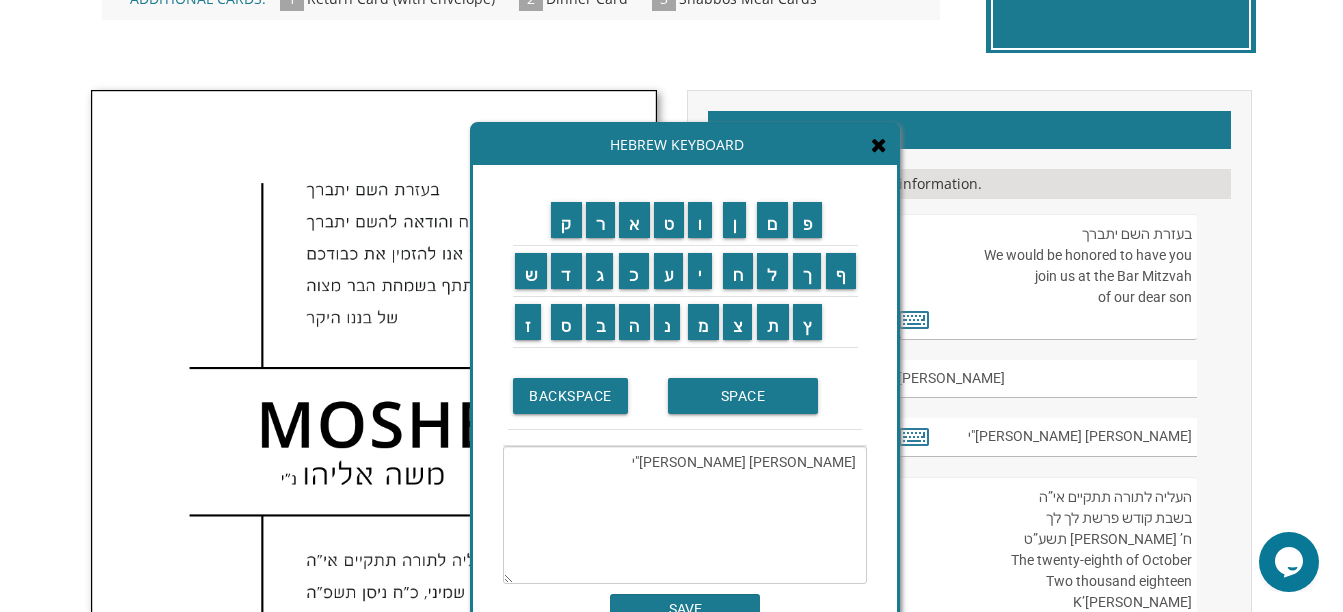 drag, startPoint x: 790, startPoint y: 465, endPoint x: 856, endPoint y: 465, distance: 66 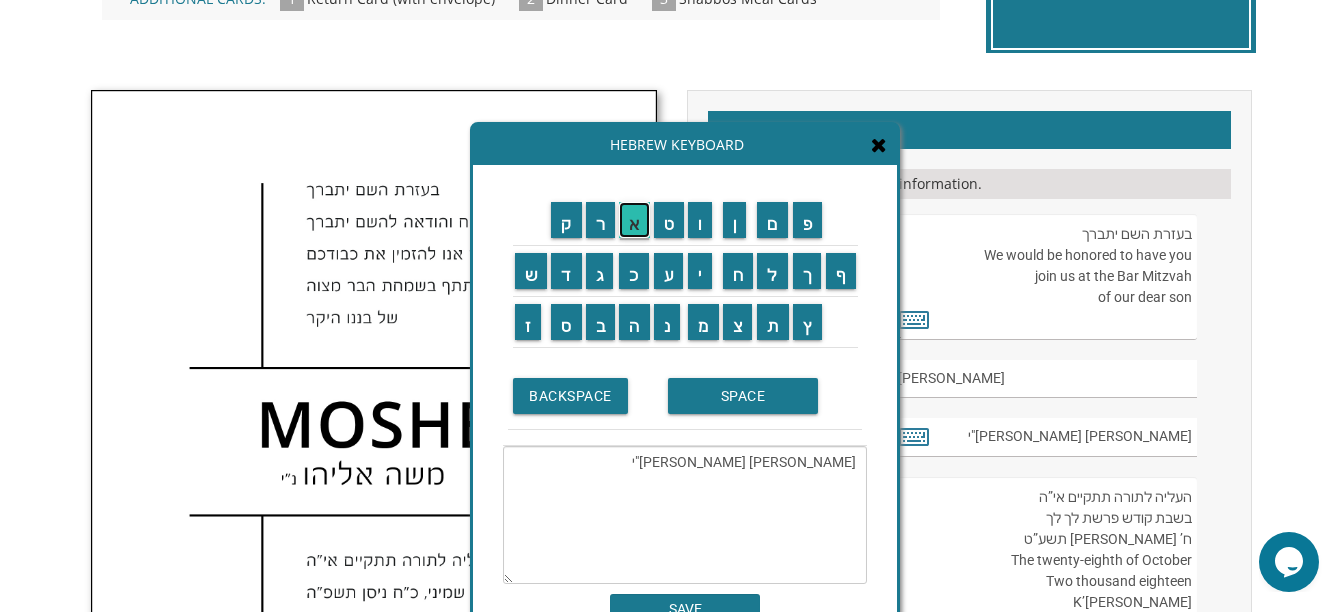 click on "א" at bounding box center (634, 220) 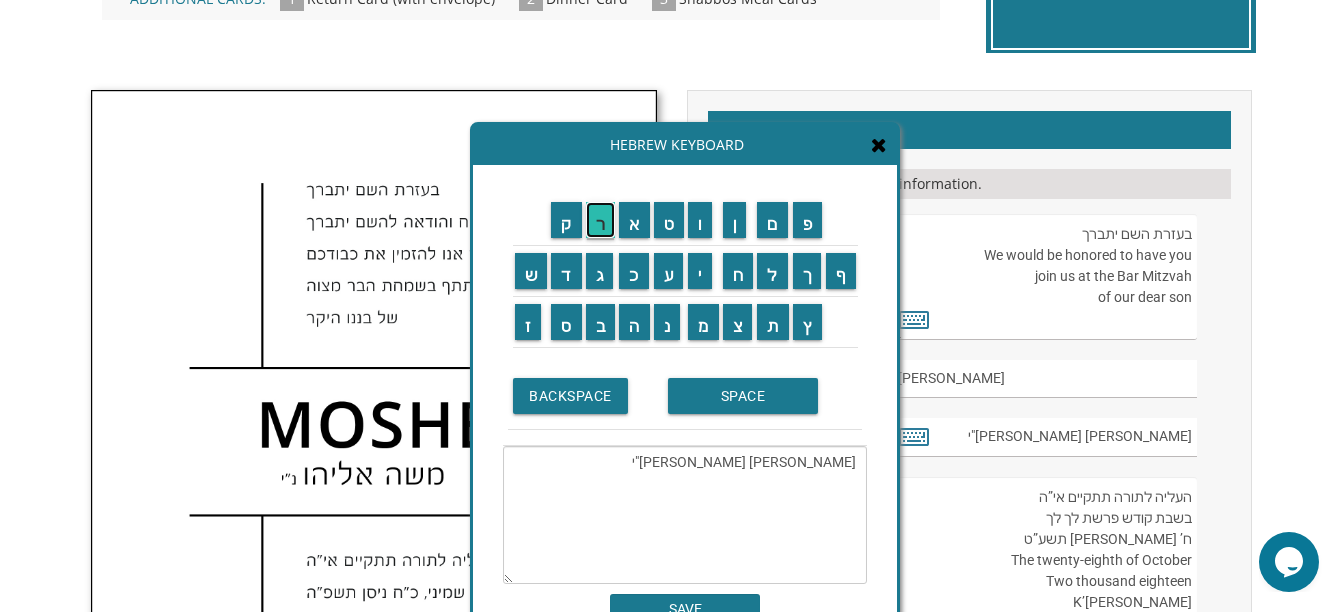 click on "ר" at bounding box center (601, 220) 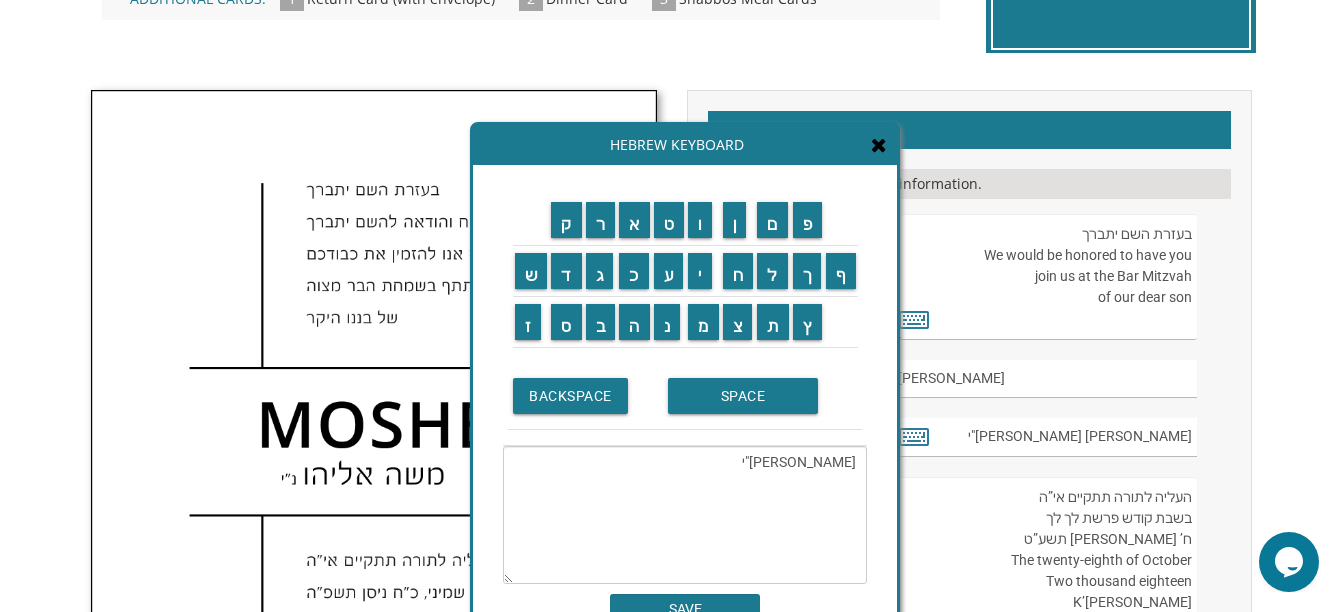 drag, startPoint x: 772, startPoint y: 462, endPoint x: 856, endPoint y: 462, distance: 84 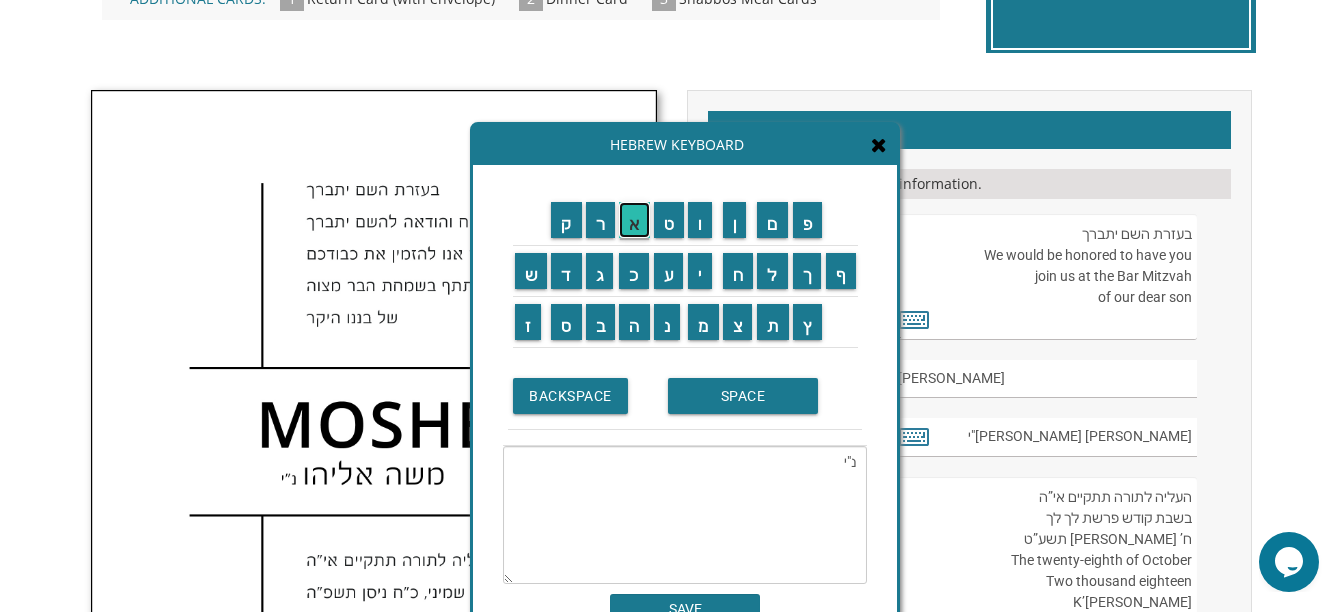 click on "א" at bounding box center (634, 220) 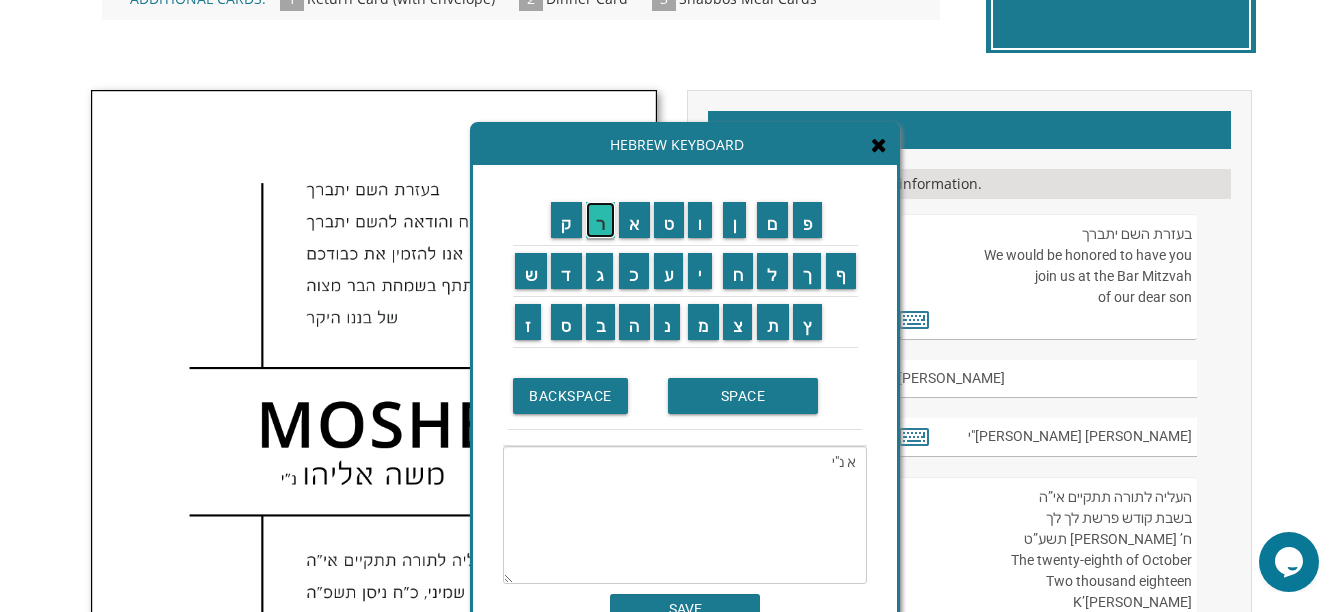 click on "ר" at bounding box center [601, 220] 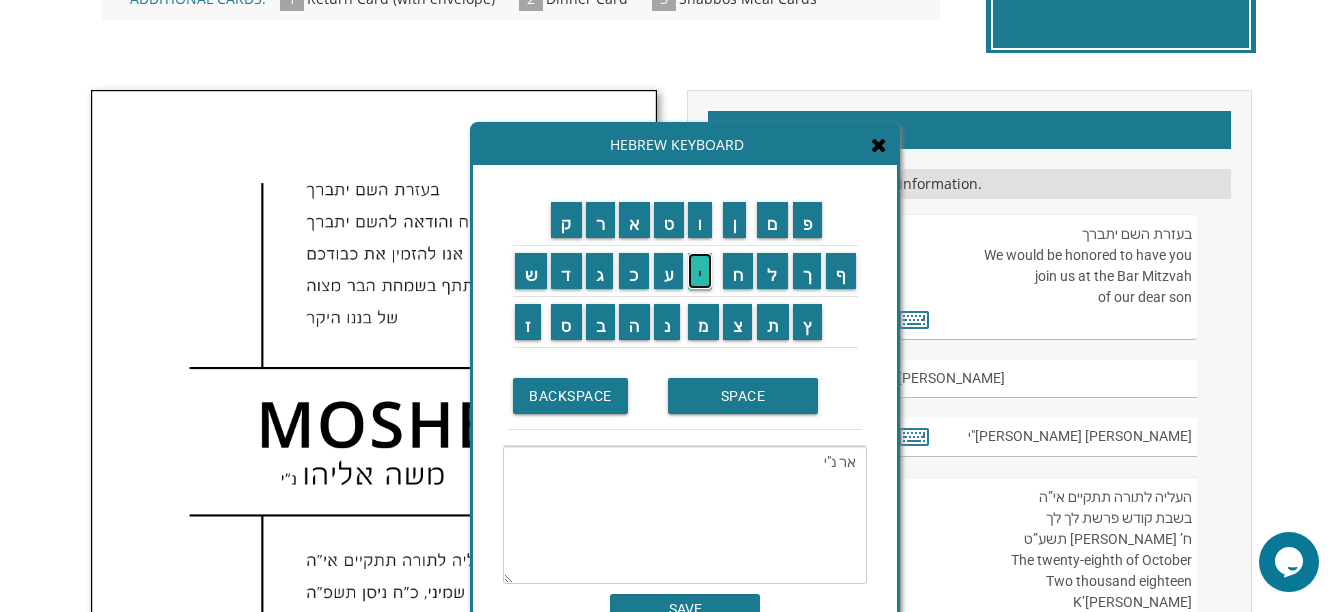 click on "י" at bounding box center (700, 271) 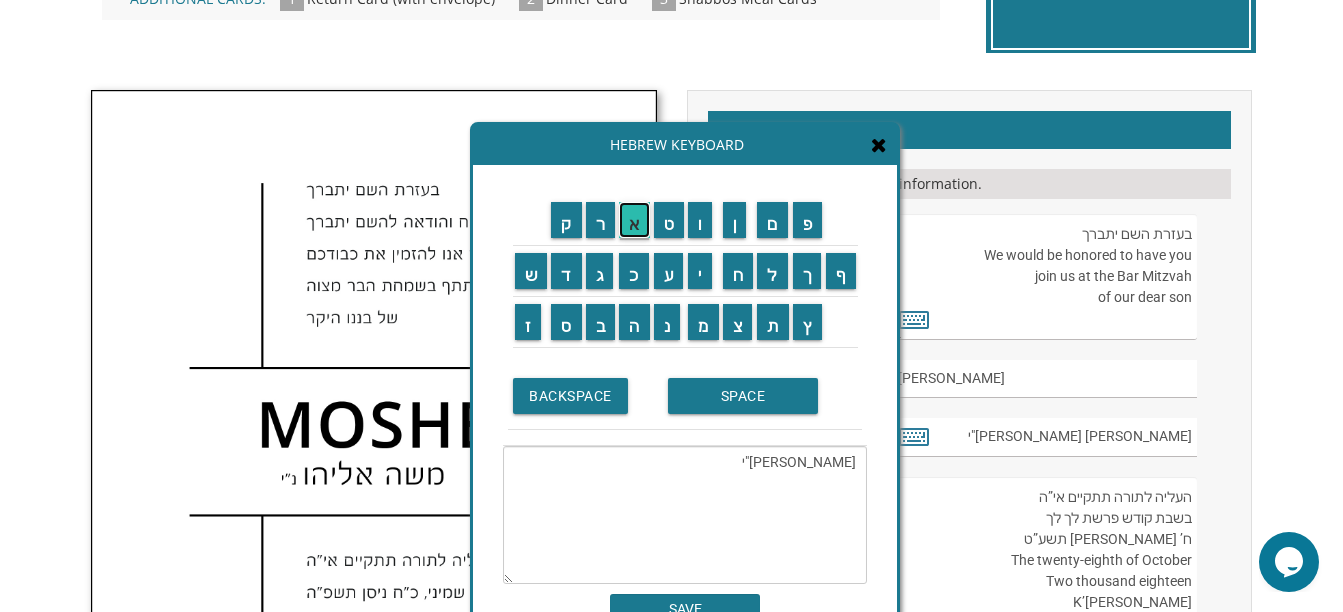 click on "א" at bounding box center (634, 220) 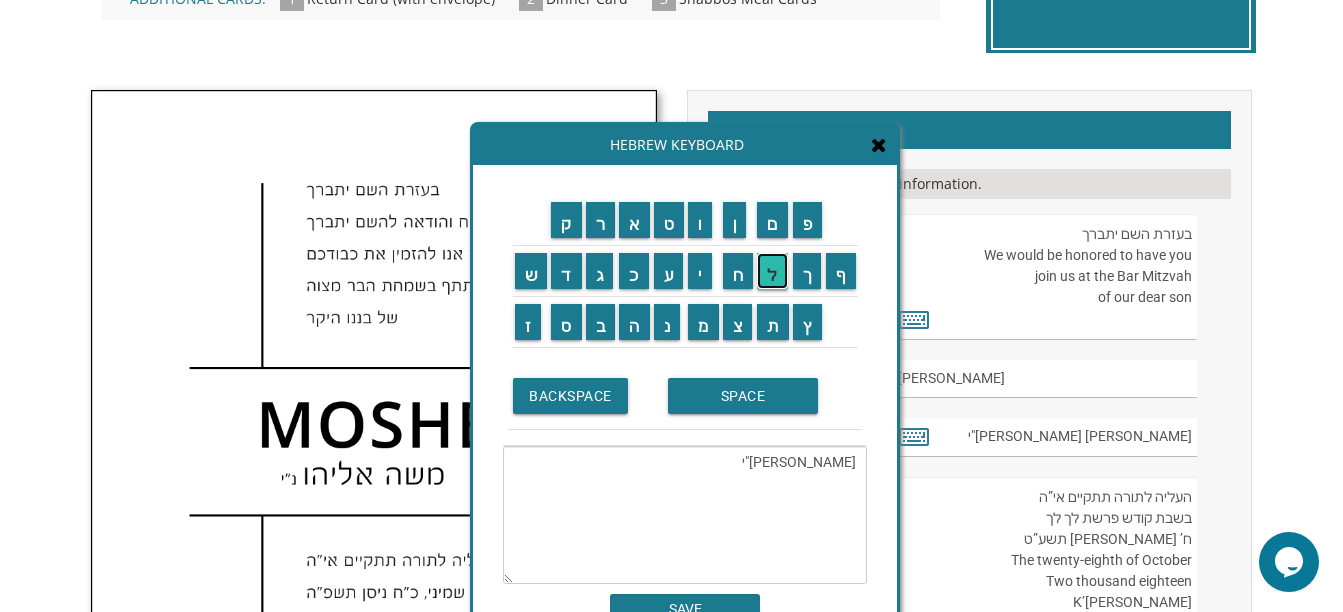 click on "ל" at bounding box center [772, 271] 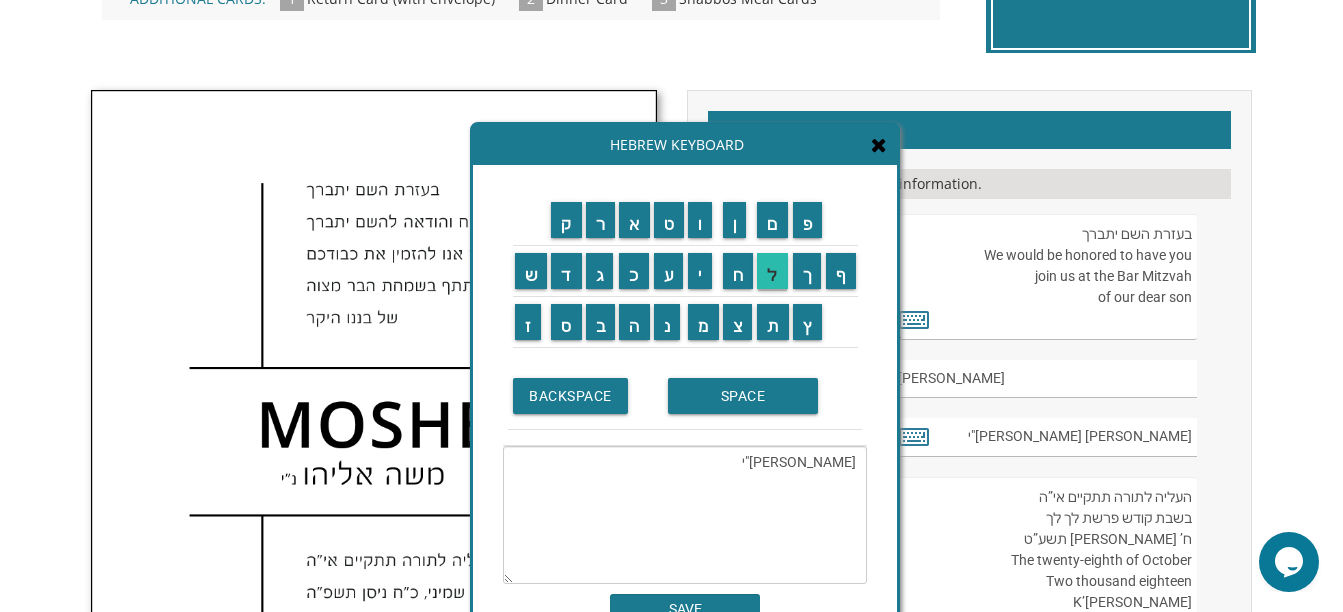type on "אריאל נ"י" 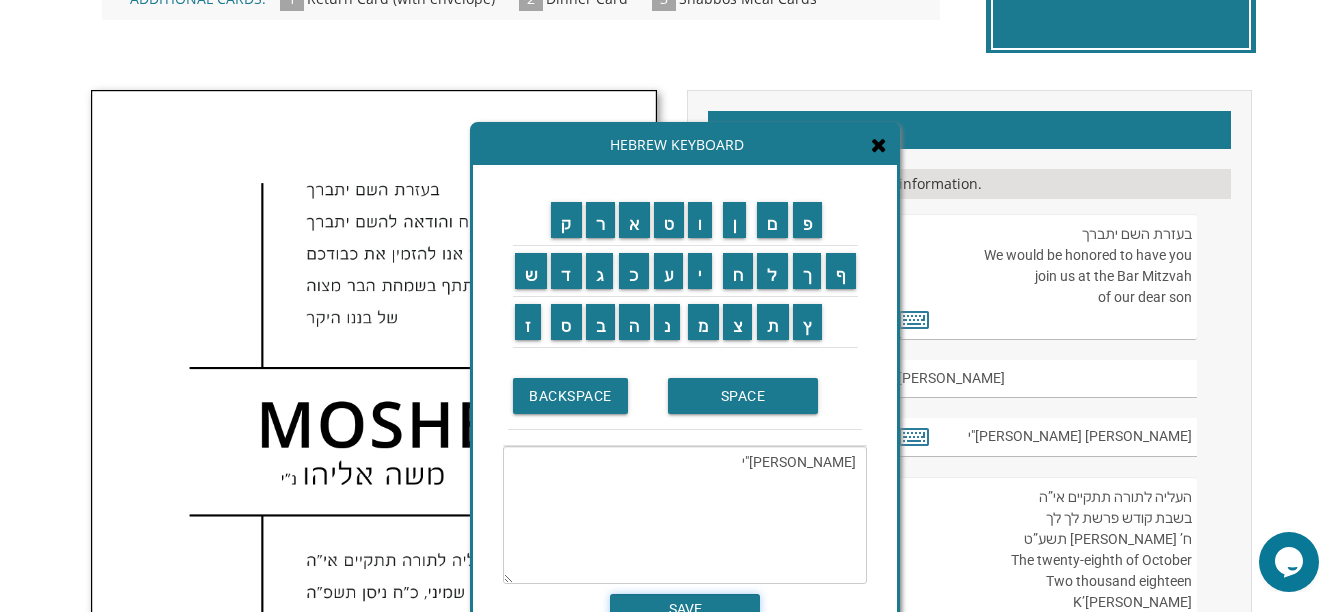 click on "SAVE" at bounding box center [685, 609] 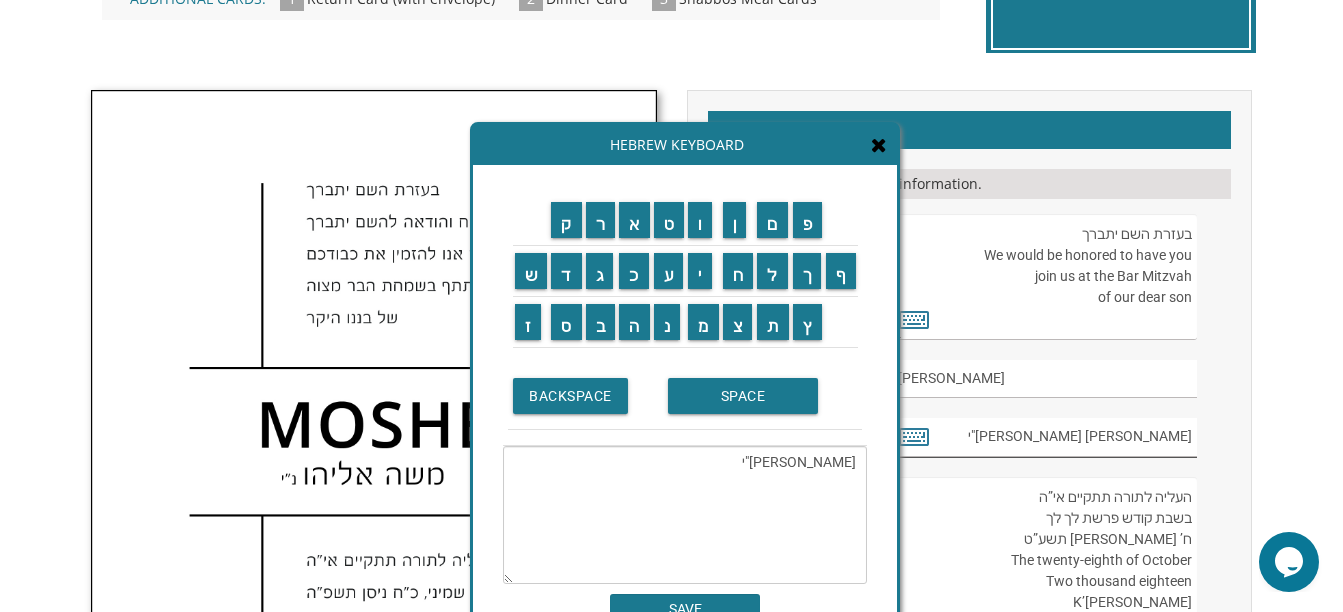type on "אריאל נ"י" 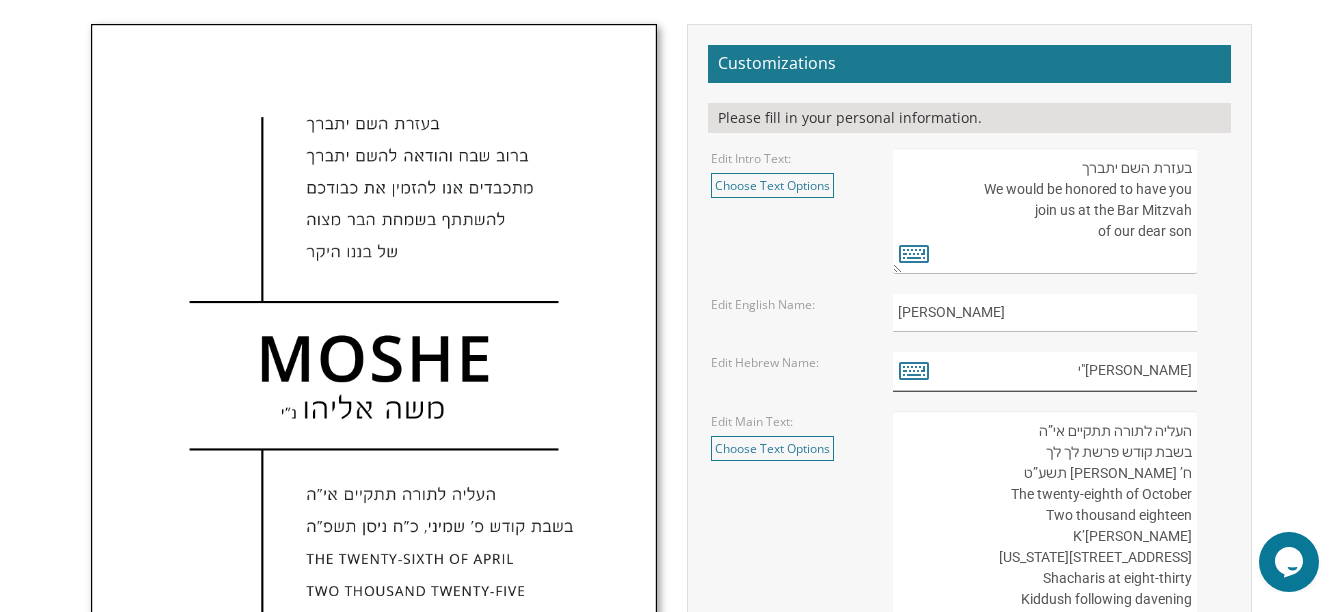 scroll, scrollTop: 700, scrollLeft: 0, axis: vertical 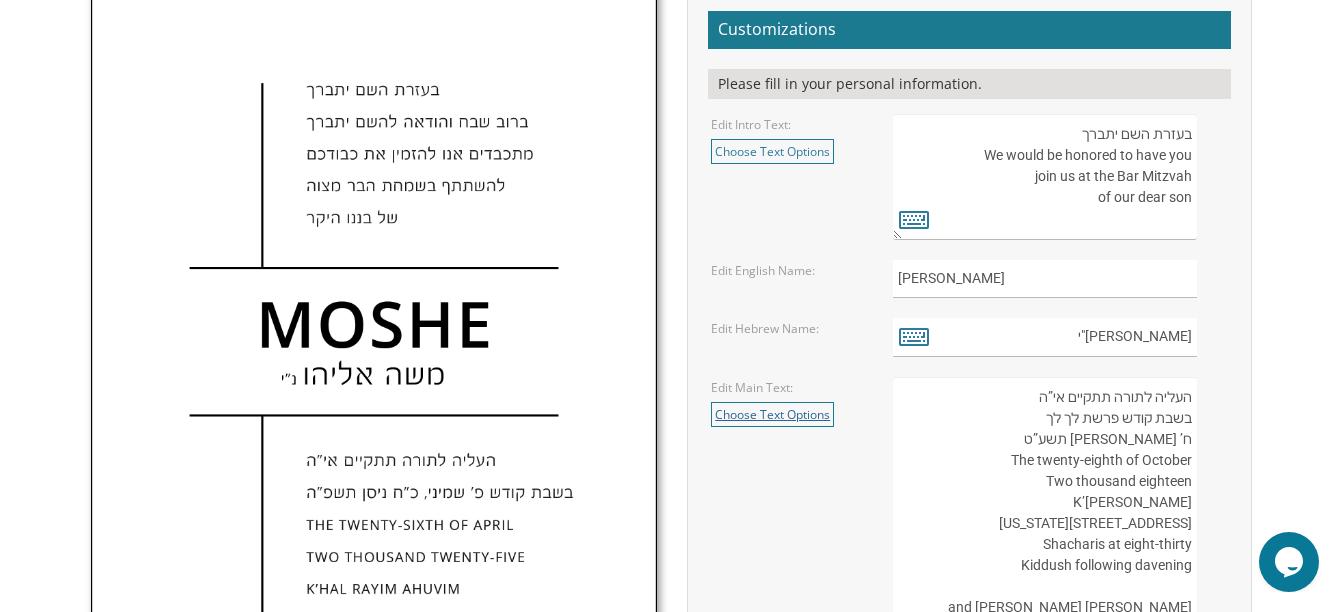 click on "Choose Text Options" at bounding box center (772, 414) 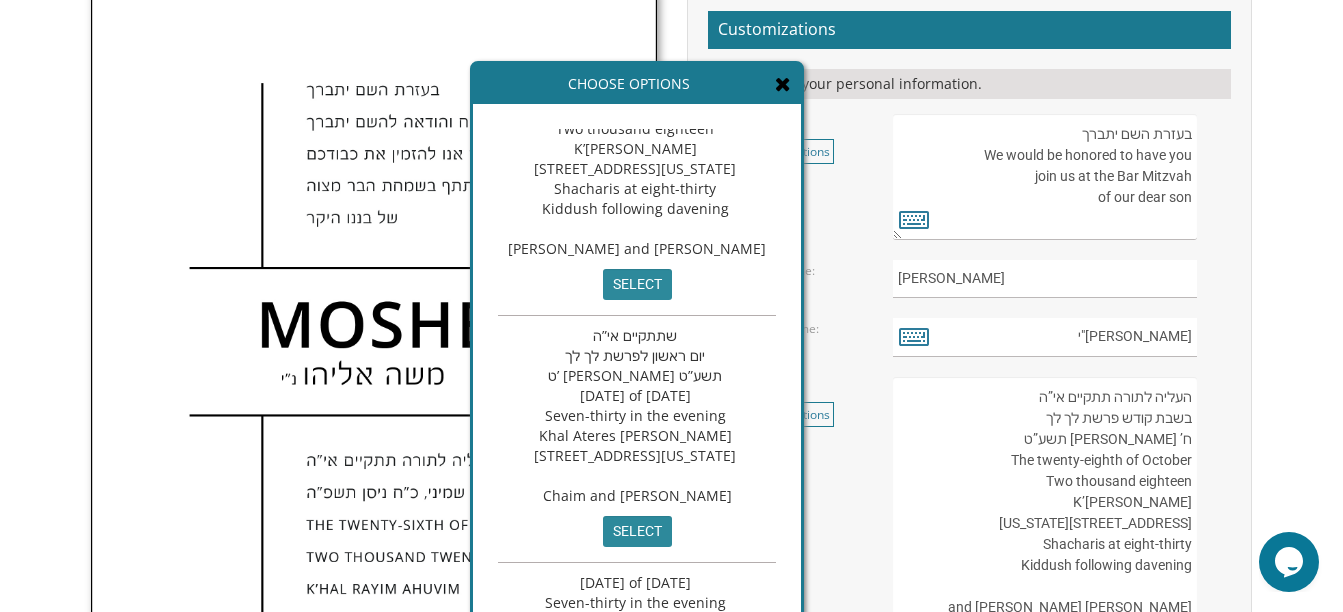 scroll, scrollTop: 0, scrollLeft: 0, axis: both 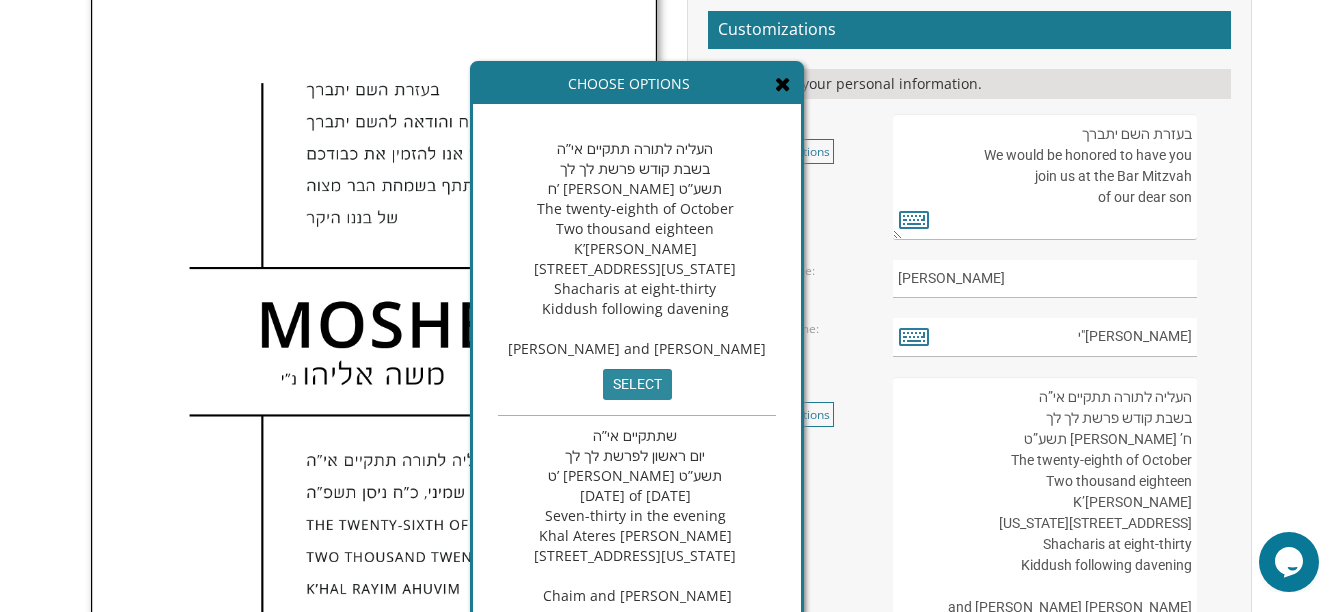 click at bounding box center [783, 84] 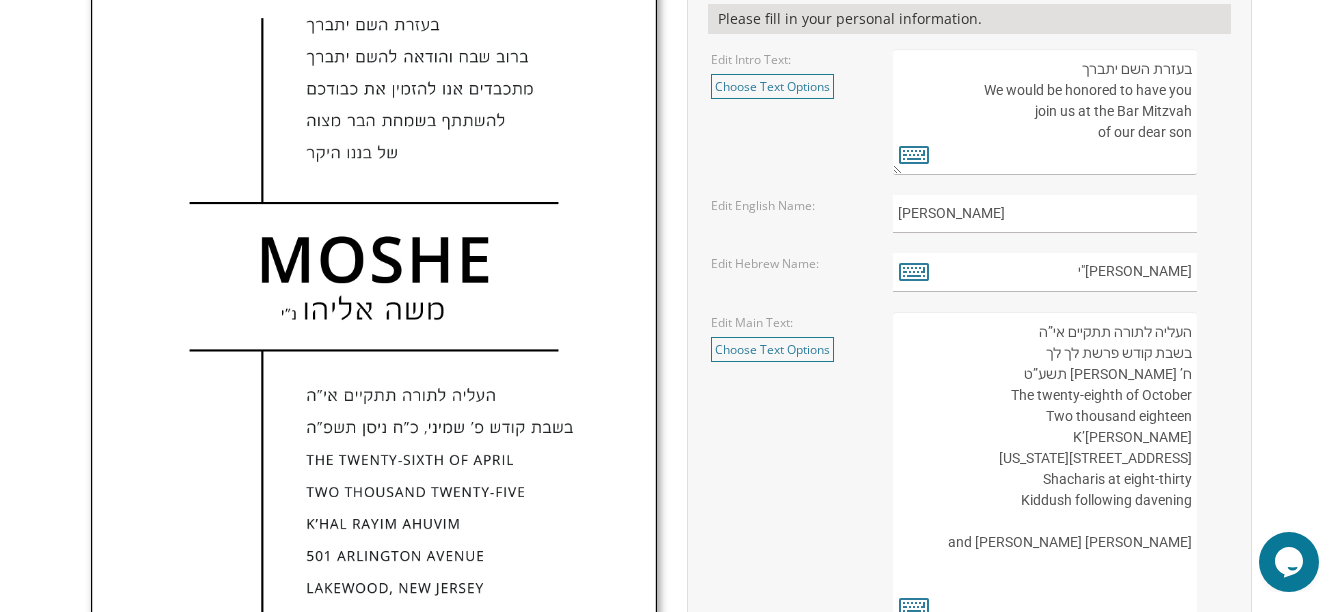 scroll, scrollTop: 800, scrollLeft: 0, axis: vertical 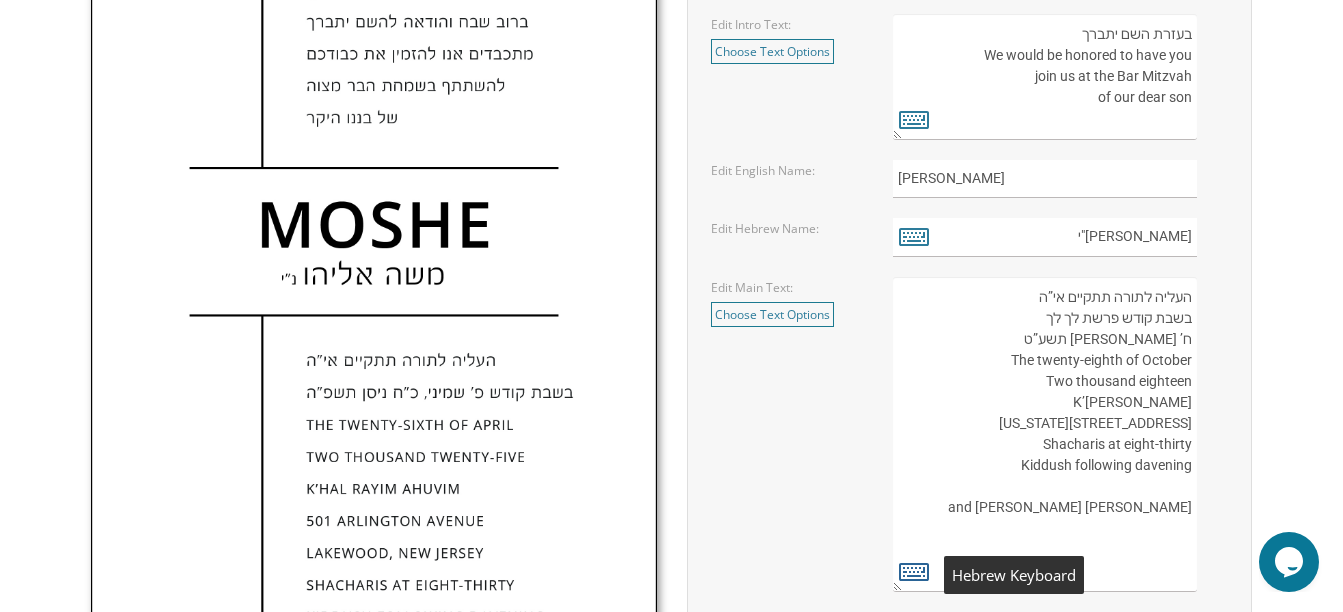 click at bounding box center [914, 571] 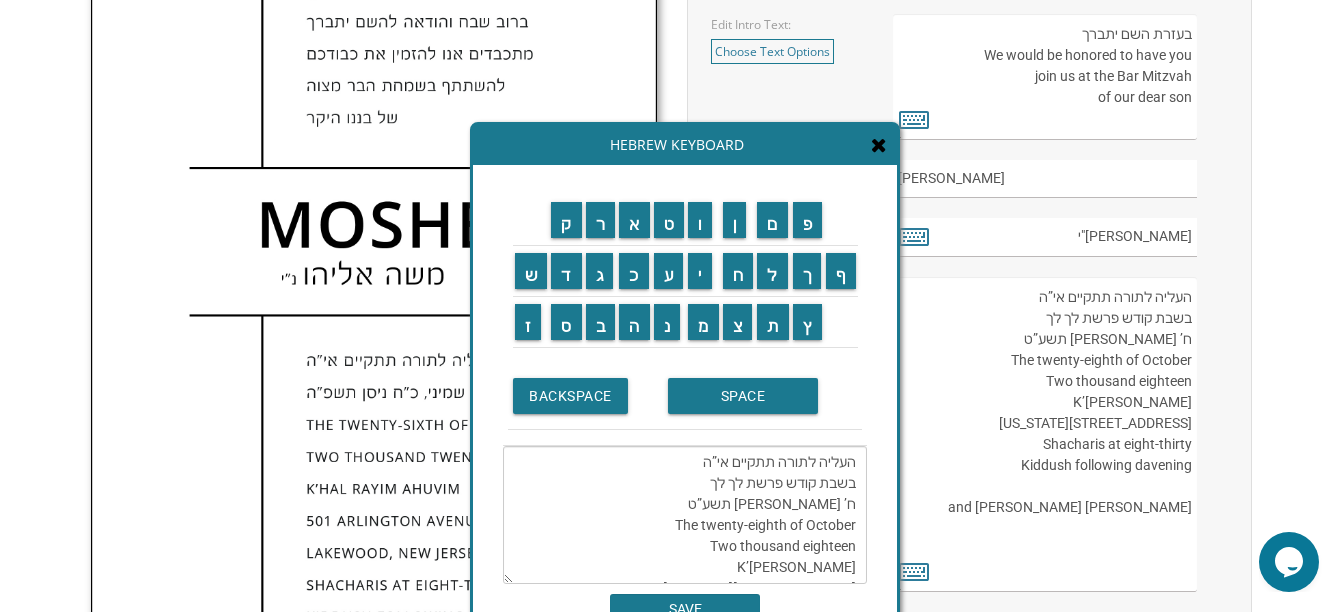 drag, startPoint x: 738, startPoint y: 481, endPoint x: 702, endPoint y: 481, distance: 36 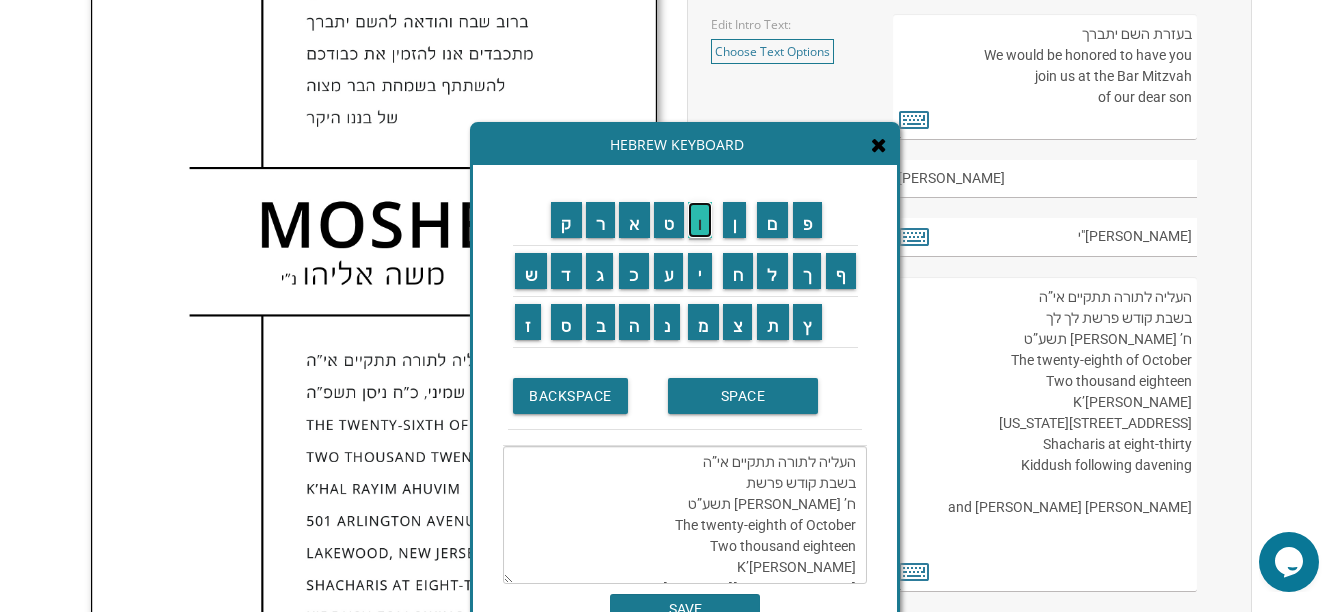 click on "ו" at bounding box center [700, 220] 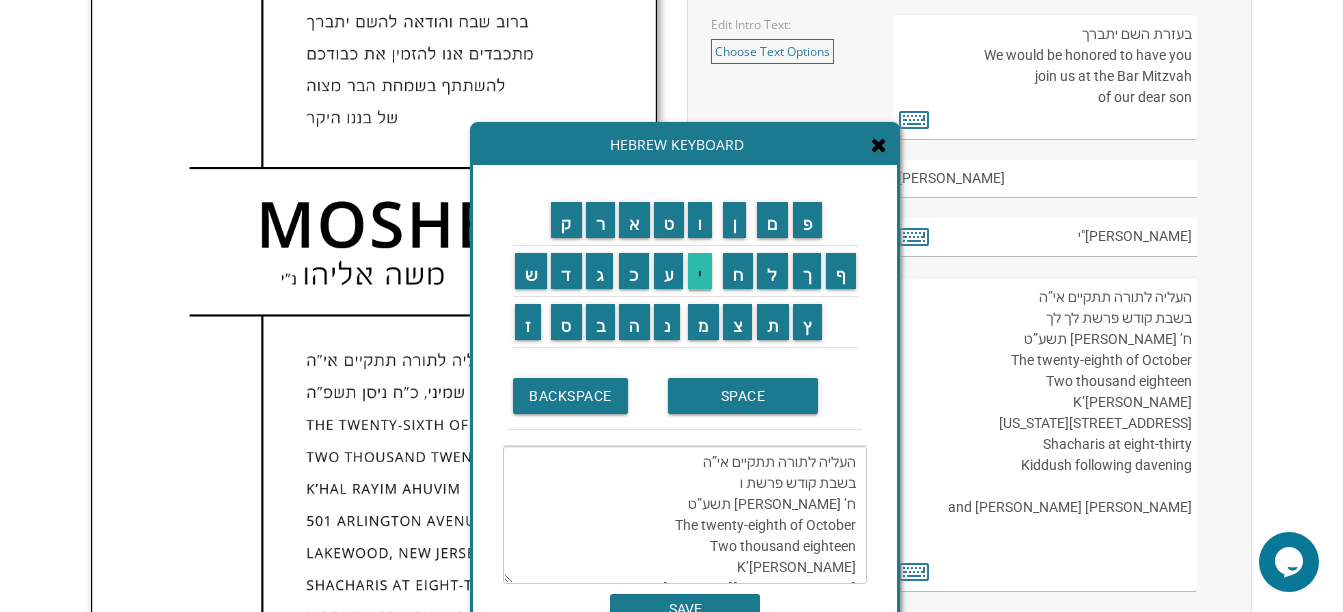 scroll, scrollTop: 168, scrollLeft: 0, axis: vertical 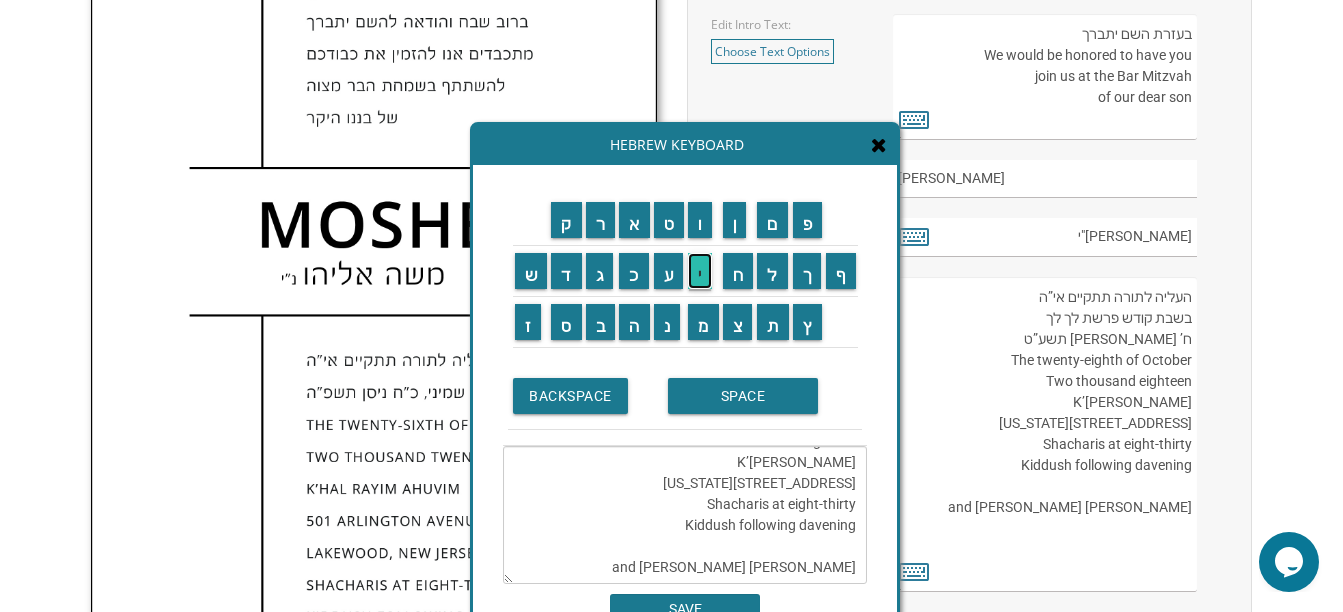 click on "י" at bounding box center [700, 271] 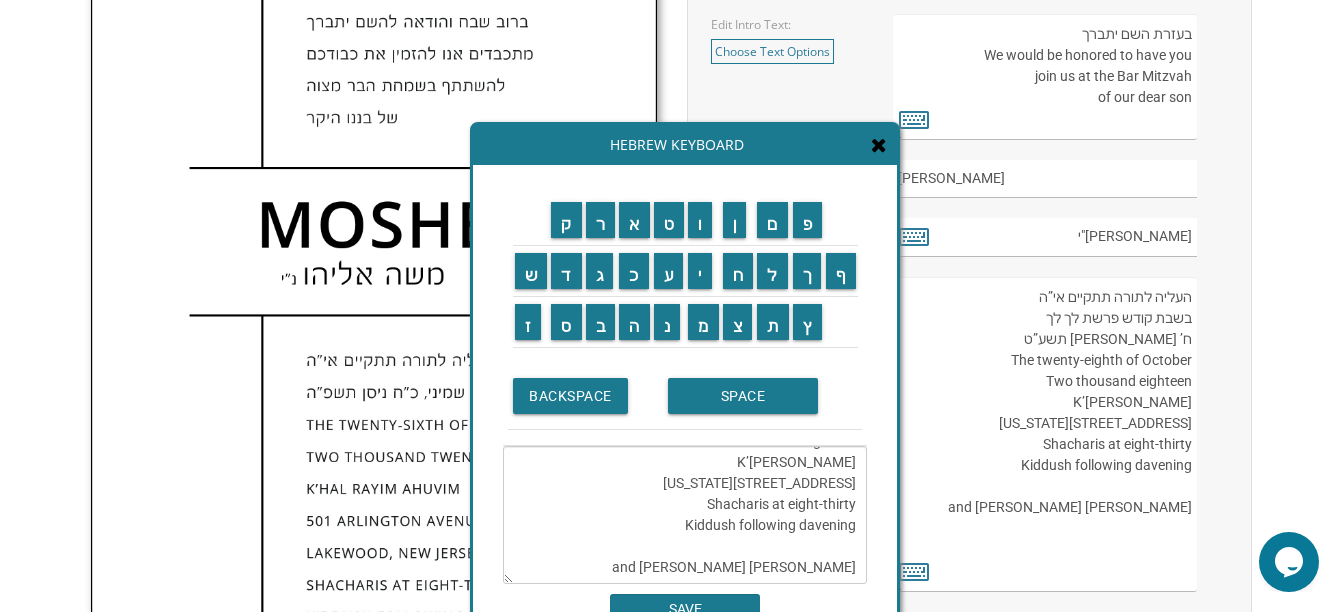 scroll, scrollTop: 0, scrollLeft: 0, axis: both 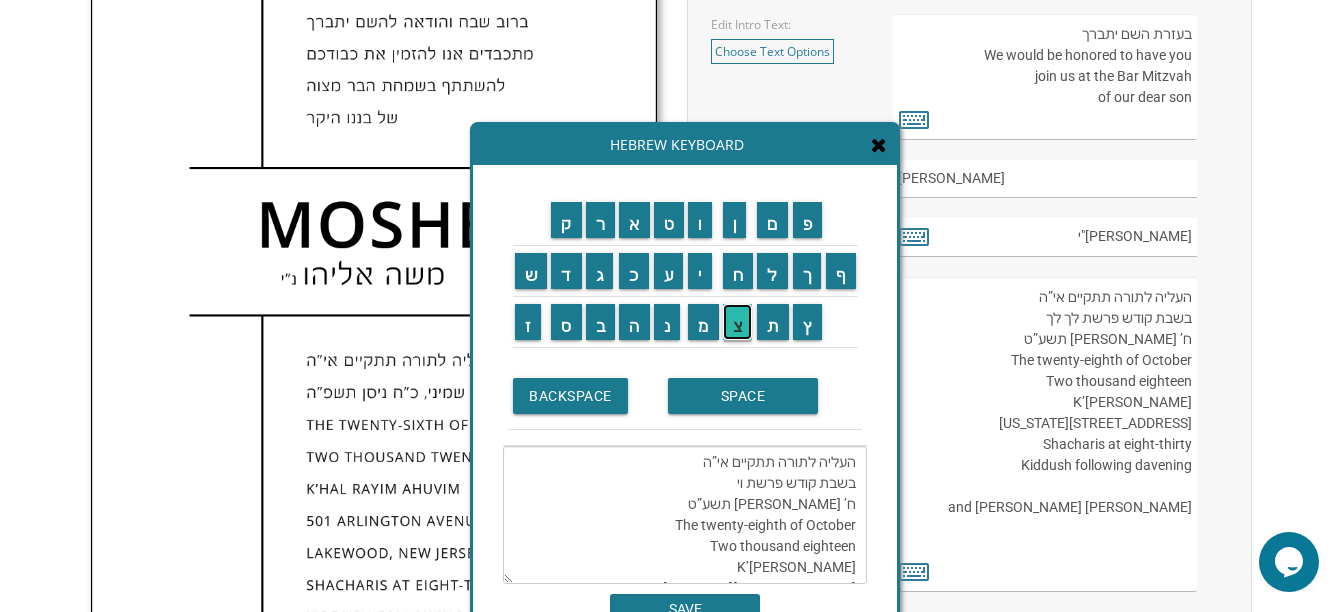 click on "צ" at bounding box center [738, 322] 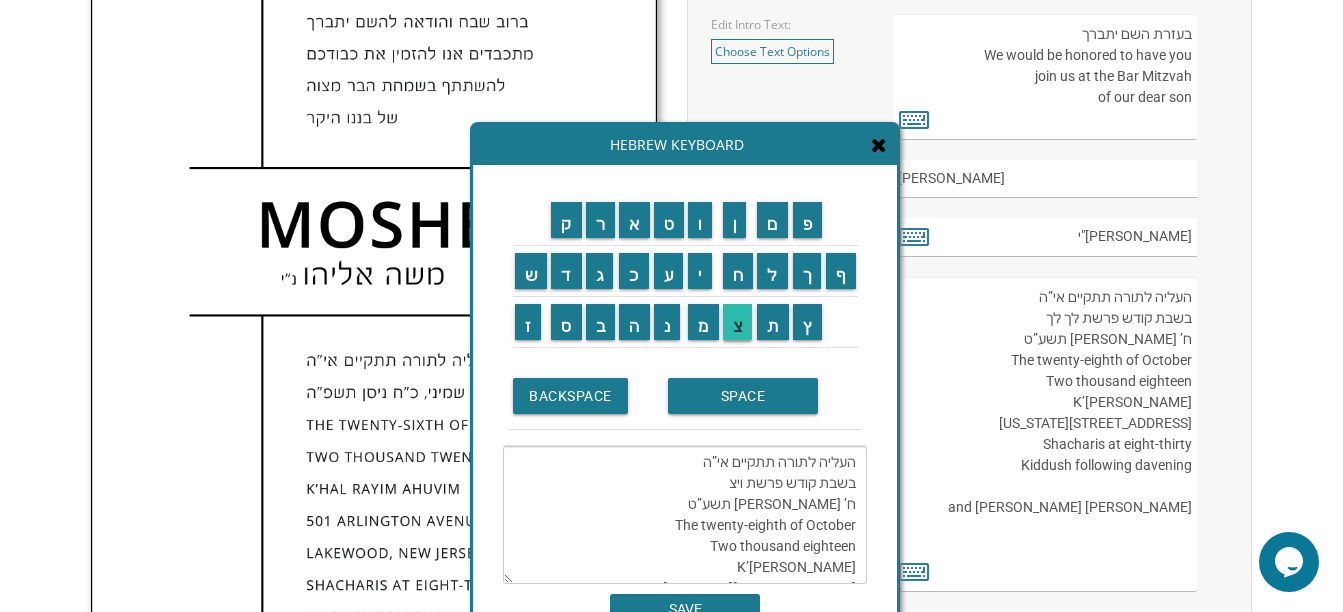 scroll, scrollTop: 168, scrollLeft: 0, axis: vertical 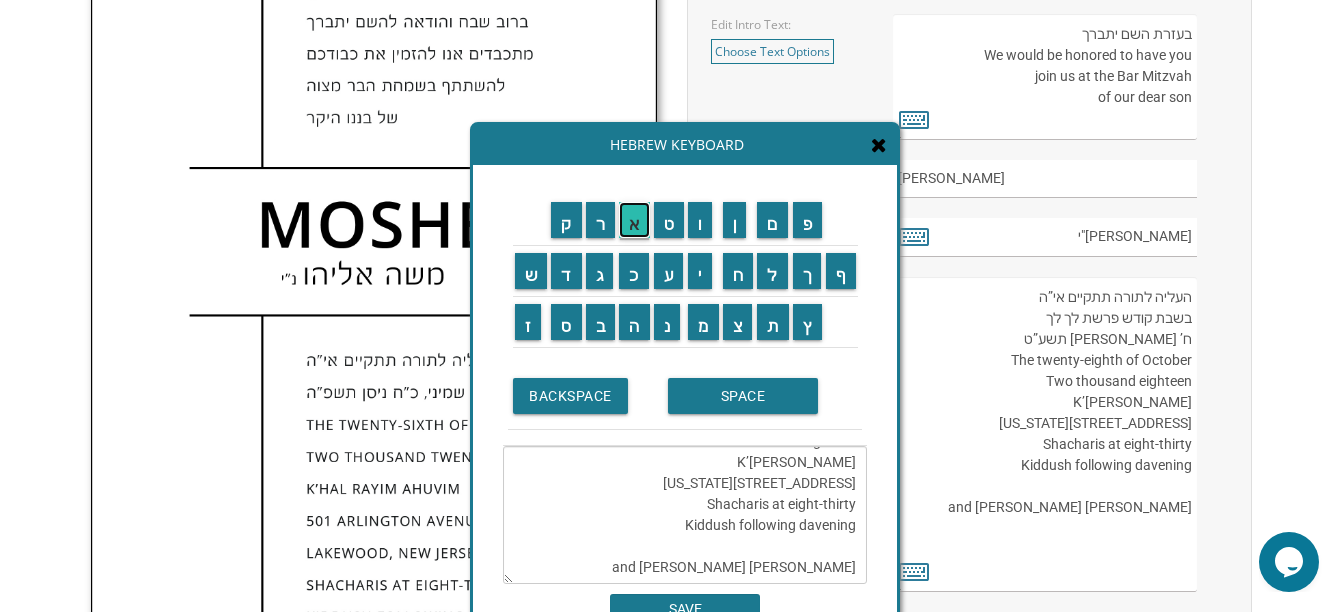 click on "א" at bounding box center [634, 220] 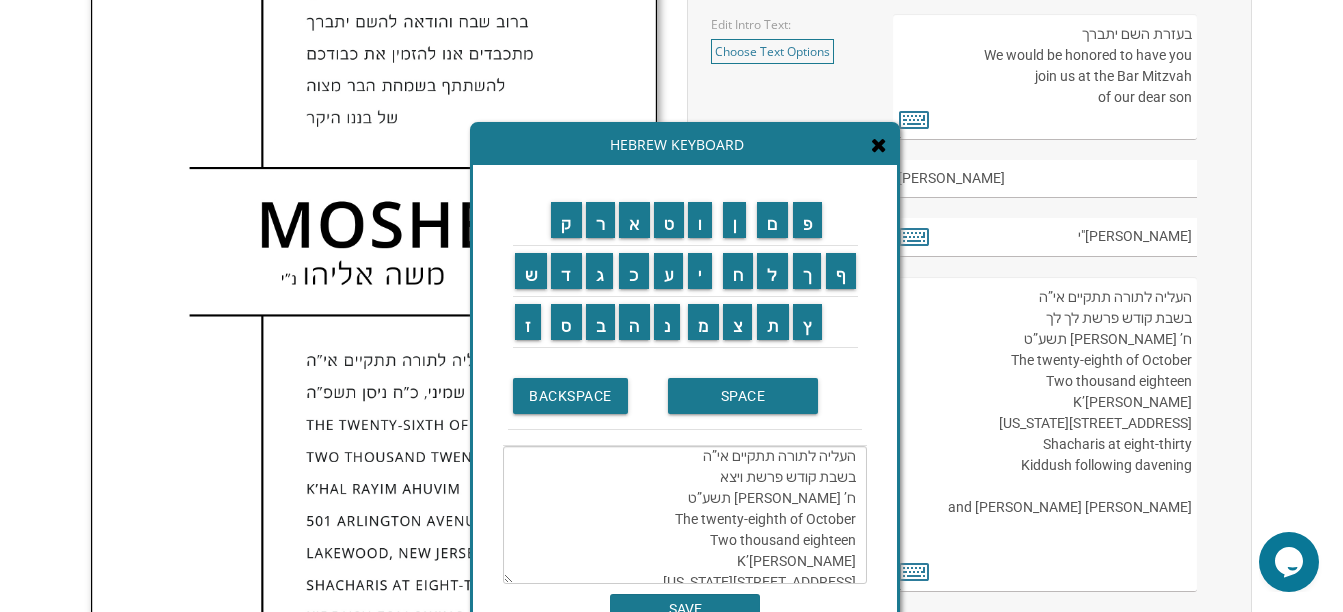 scroll, scrollTop: 0, scrollLeft: 0, axis: both 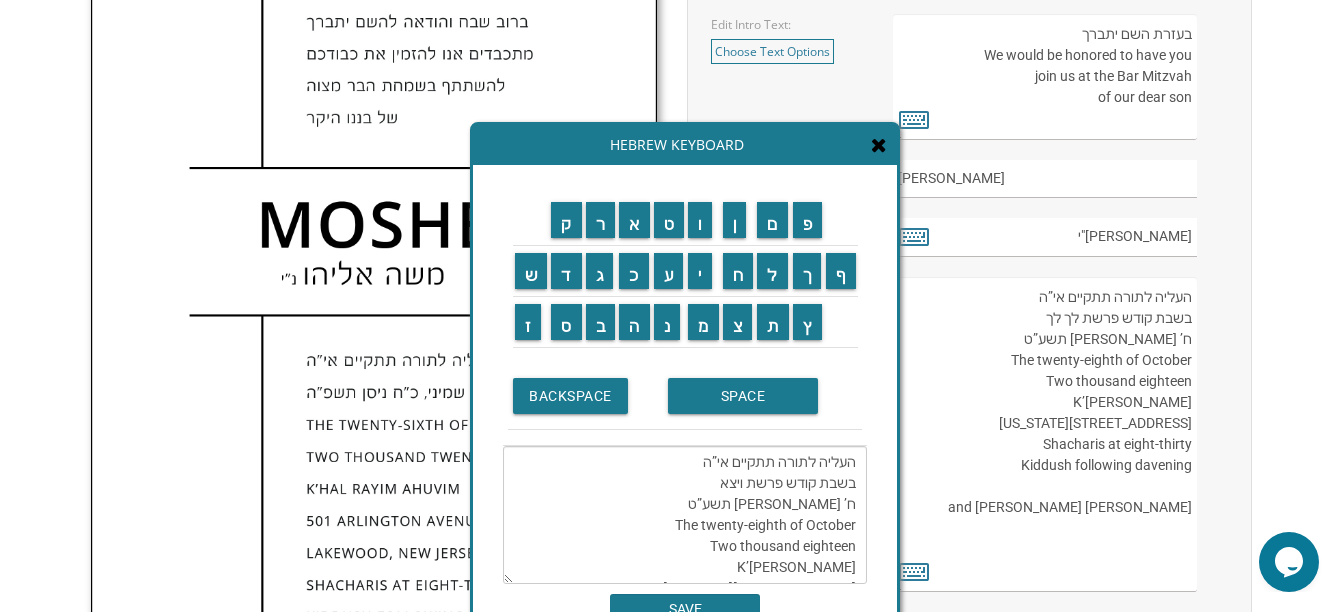 click on "העליה לתורה תתקיים אי”ה
בשבת קודש פרשת ויצא
ח’ חשון תשע”ט
The twenty-eighth of October
Two thousand eighteen
K’hal Rayim Ahuvim
175 Sunset Road
Lakewood, New Jersey
Shacharis at eight-thirty
Kiddush following davening
Chaim and Shani Kohn" at bounding box center [685, 515] 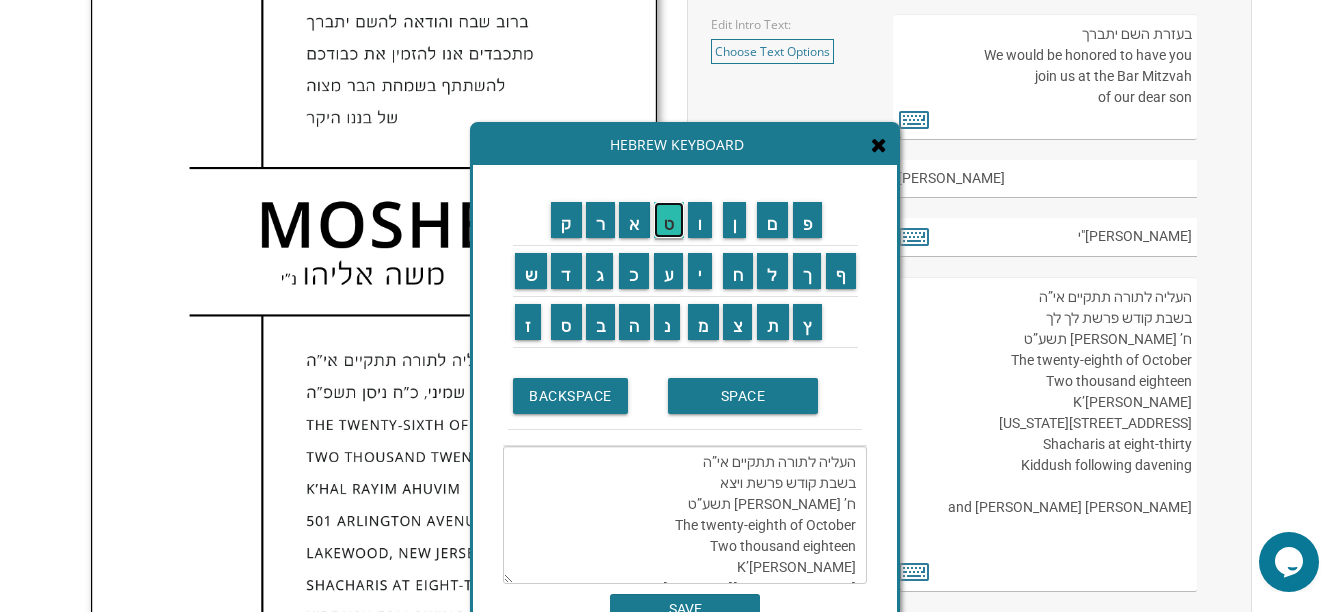 click on "ט" at bounding box center [669, 220] 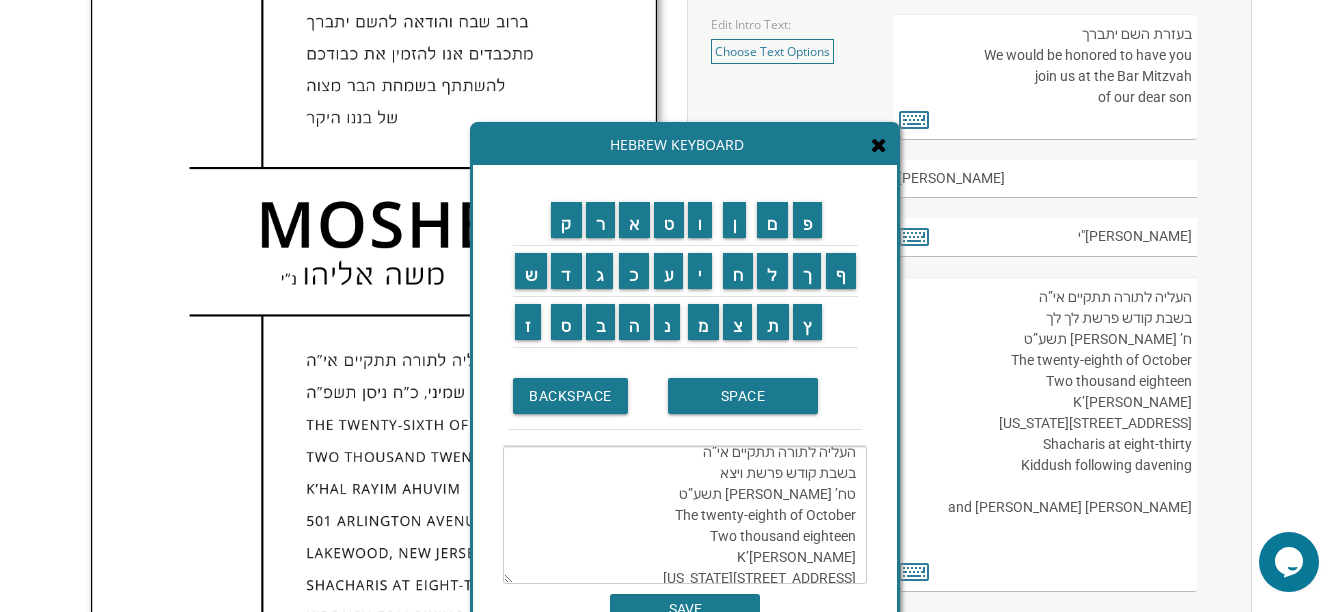 scroll, scrollTop: 0, scrollLeft: 0, axis: both 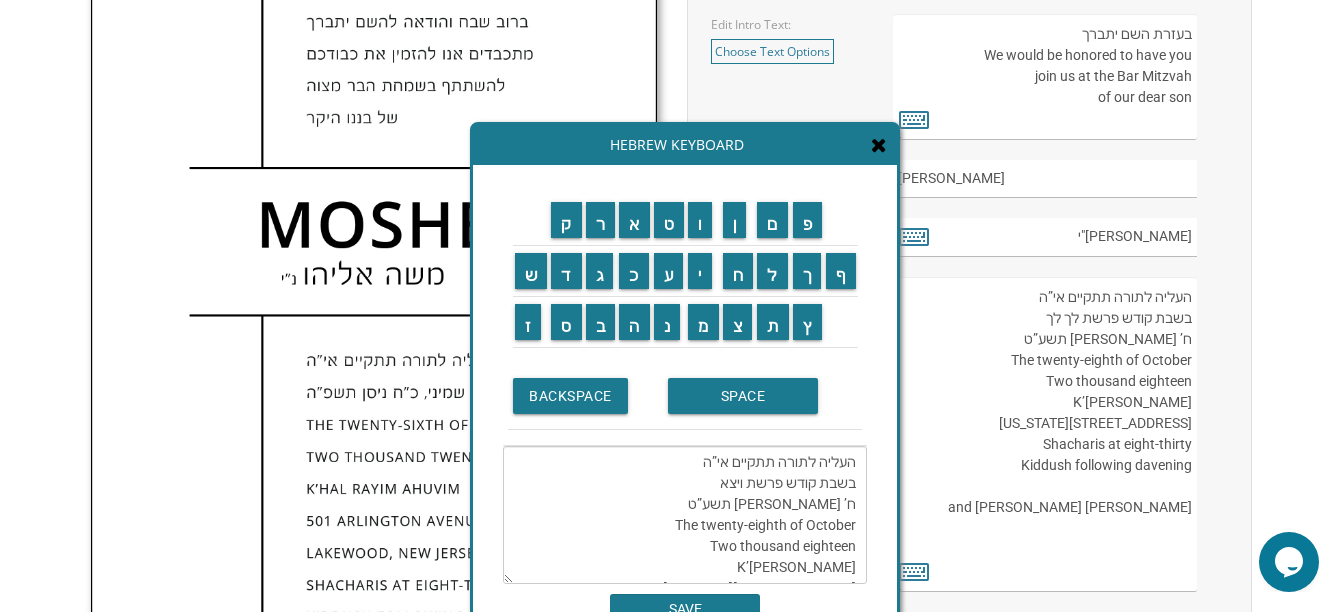 click on "העליה לתורה תתקיים אי”ה
בשבת קודש פרשת ויצא
ח’ חשון תשע”ט
The twenty-eighth of October
Two thousand eighteen
K’hal Rayim Ahuvim
175 Sunset Road
Lakewood, New Jersey
Shacharis at eight-thirty
Kiddush following davening
Chaim and Shani Kohn" at bounding box center (685, 515) 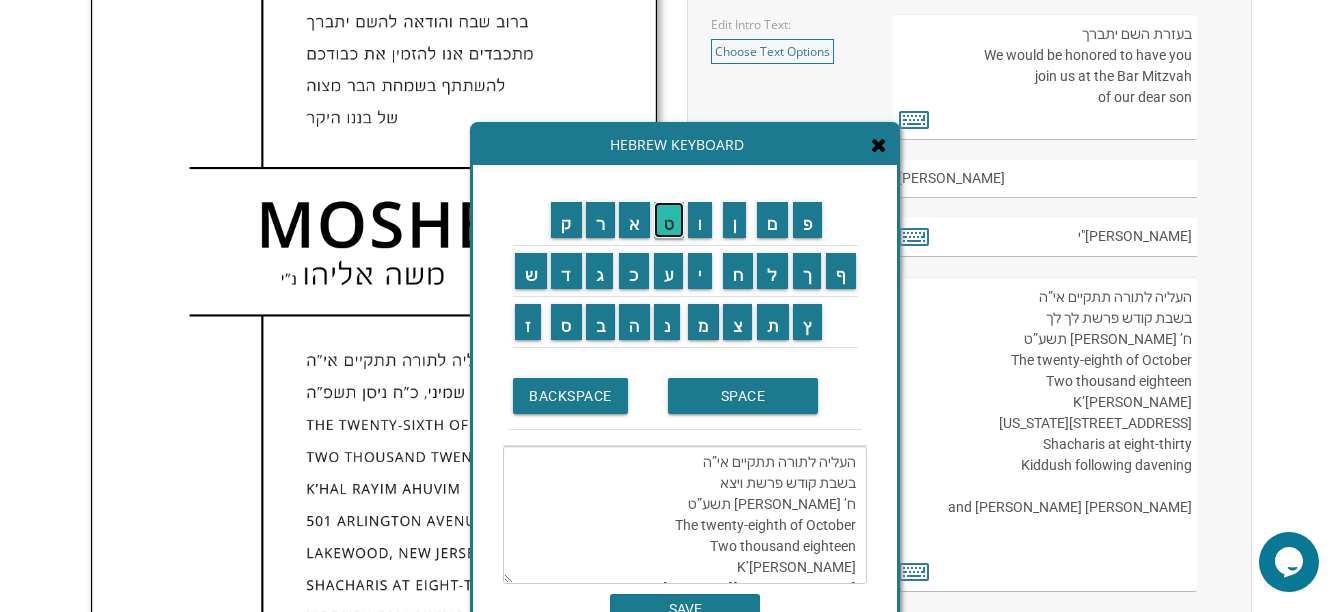 click on "ט" at bounding box center [669, 220] 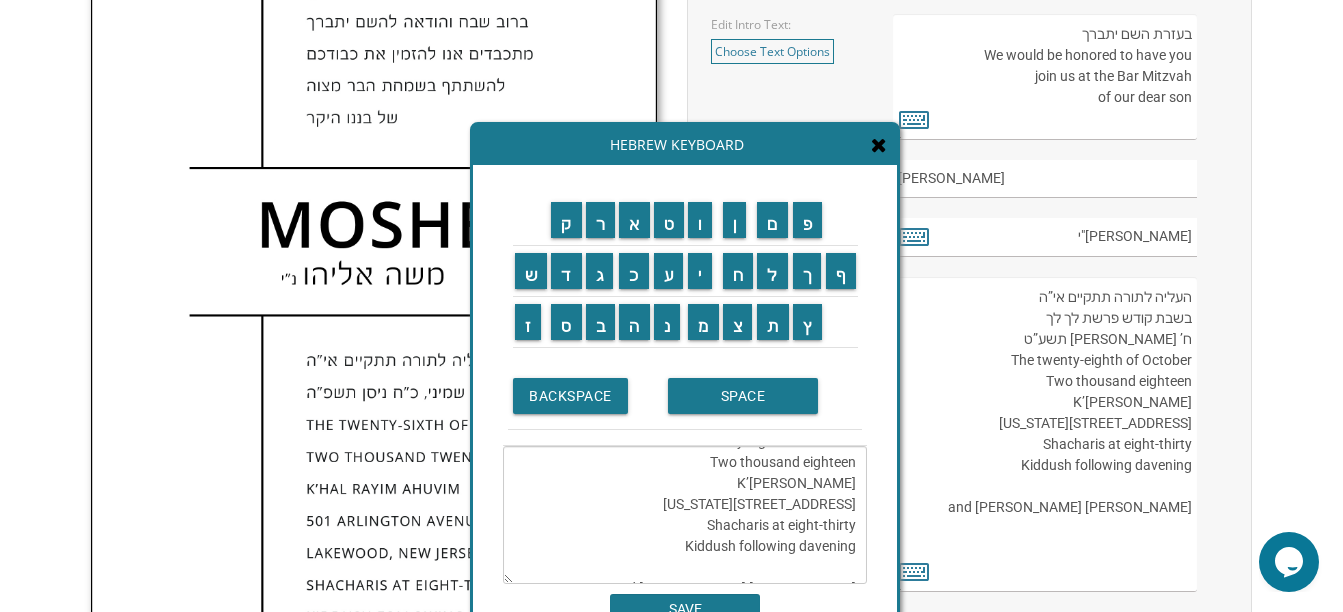 scroll, scrollTop: 0, scrollLeft: 0, axis: both 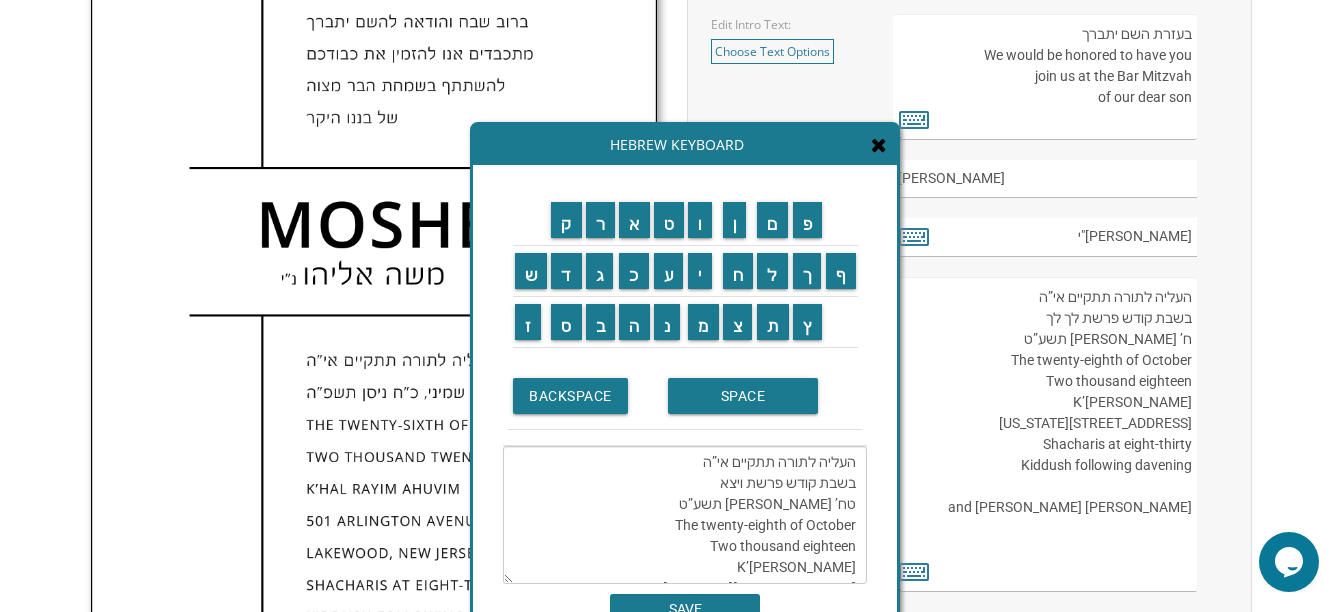 click on "העליה לתורה תתקיים אי”ה
בשבת קודש פרשת ויצא
טח’ חשון תשע”ט
The twenty-eighth of October
Two thousand eighteen
K’hal Rayim Ahuvim
175 Sunset Road
Lakewood, New Jersey
Shacharis at eight-thirty
Kiddush following davening
Chaim and Shani Kohn" at bounding box center (685, 515) 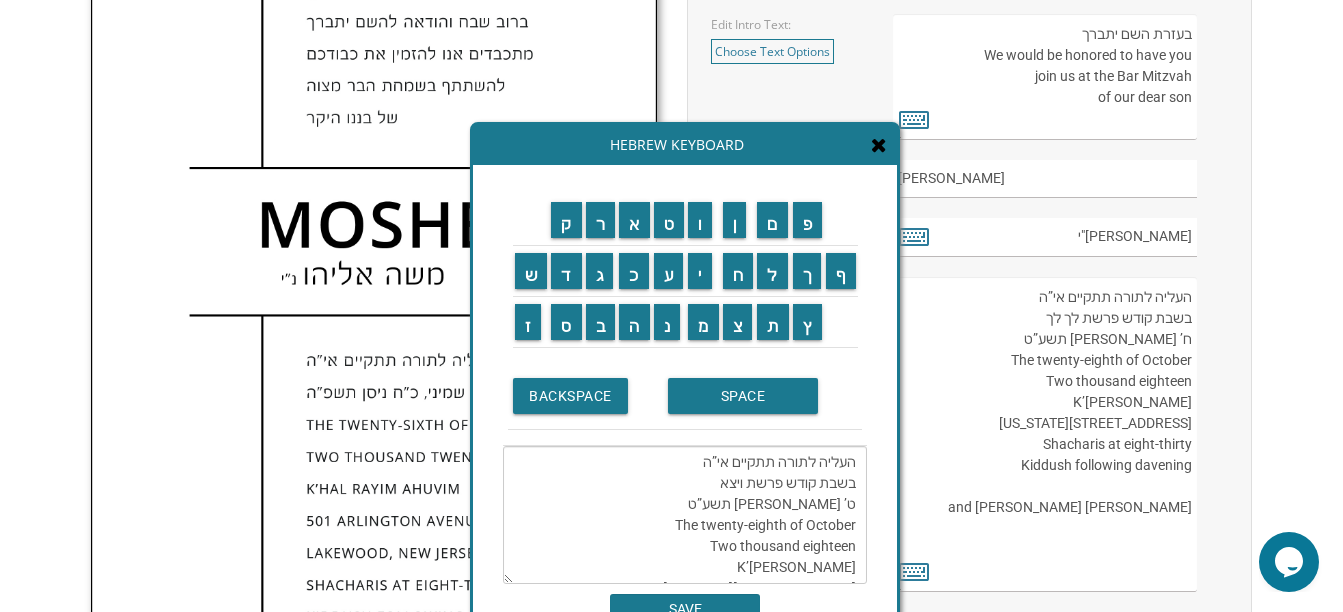drag, startPoint x: 812, startPoint y: 503, endPoint x: 838, endPoint y: 506, distance: 26.172504 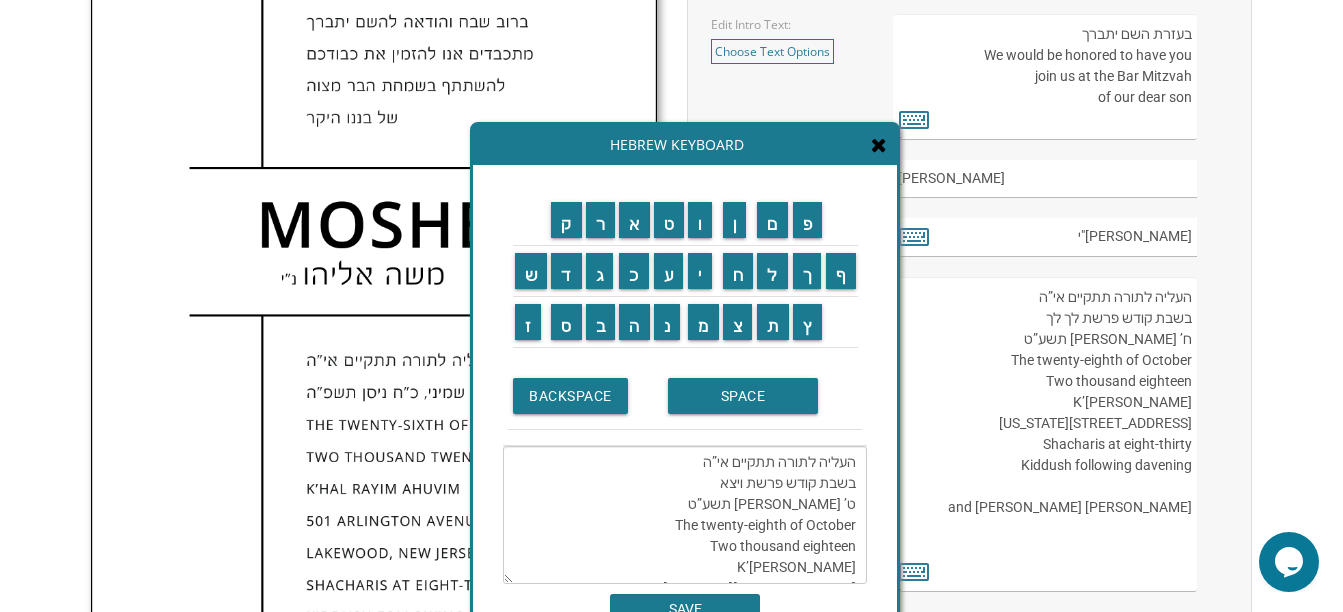 drag, startPoint x: 811, startPoint y: 507, endPoint x: 838, endPoint y: 509, distance: 27.073973 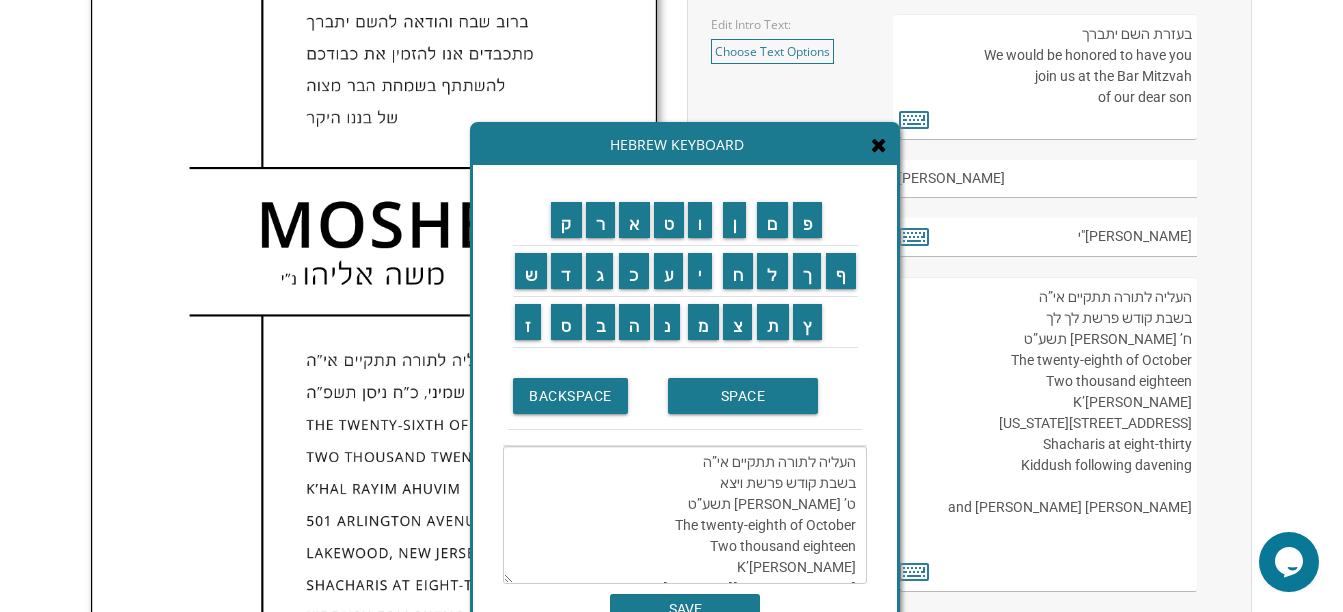 click on "העליה לתורה תתקיים אי”ה
בשבת קודש פרשת ויצא
ט’ חשון תשע”ט
The twenty-eighth of October
Two thousand eighteen
K’hal Rayim Ahuvim
175 Sunset Road
Lakewood, New Jersey
Shacharis at eight-thirty
Kiddush following davening
Chaim and Shani Kohn" at bounding box center (685, 515) 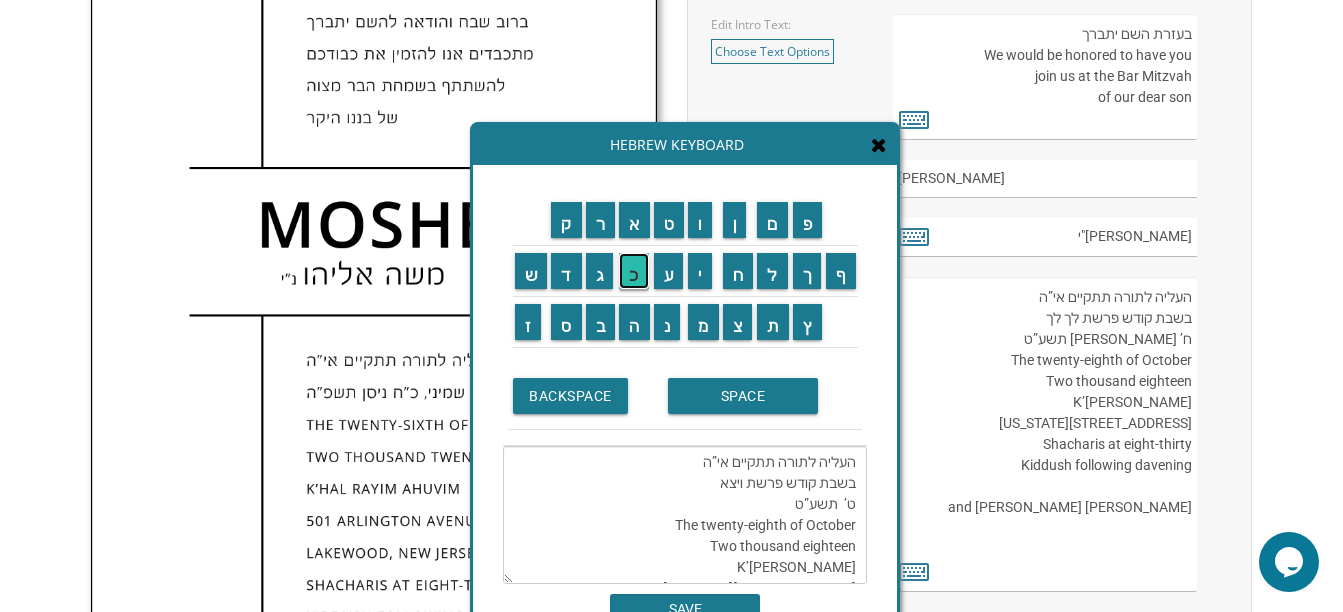 click on "כ" at bounding box center [634, 271] 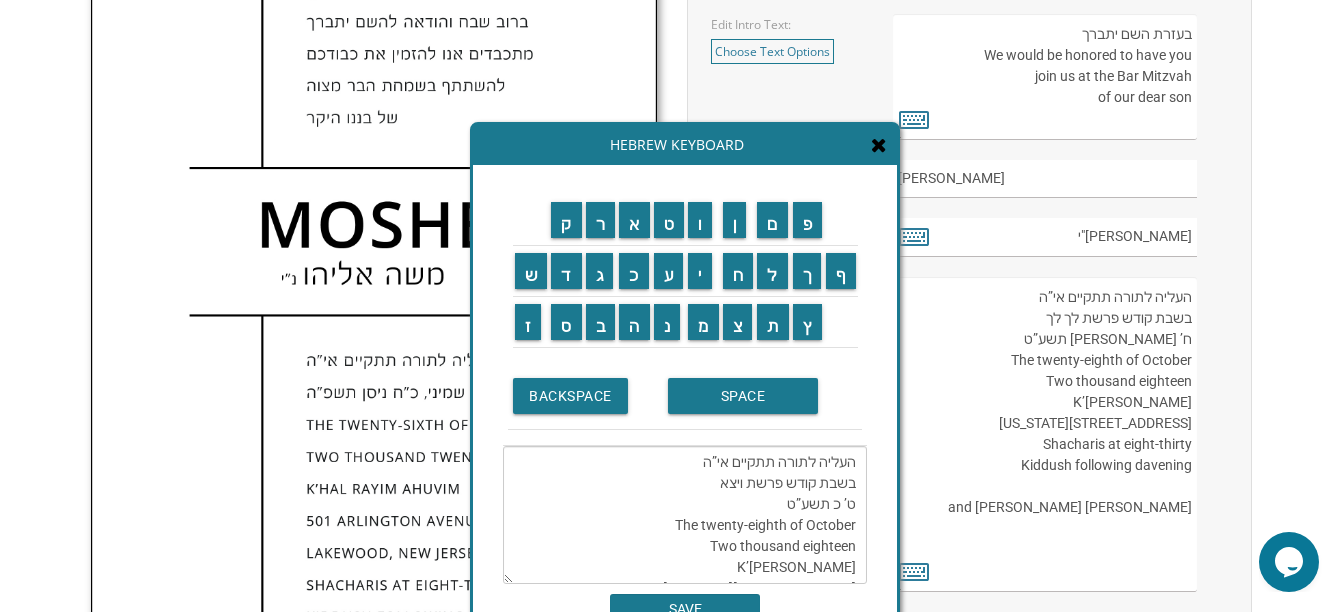 scroll, scrollTop: 168, scrollLeft: 0, axis: vertical 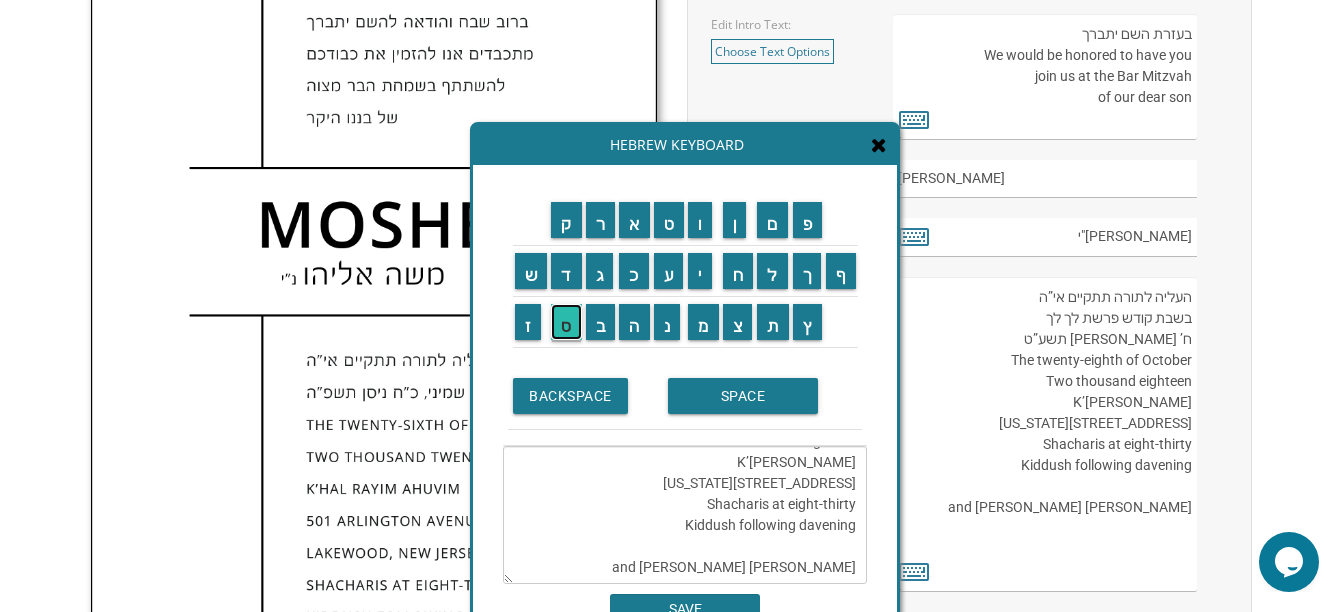 click on "ס" at bounding box center (566, 322) 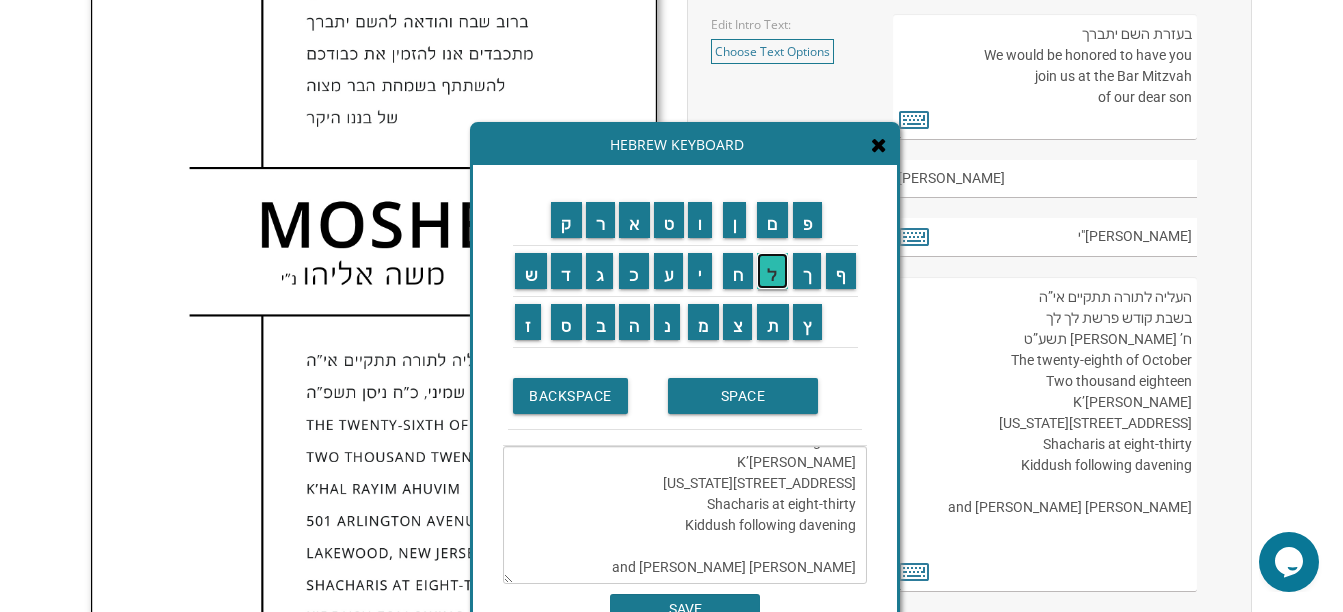 click on "ל" at bounding box center [772, 271] 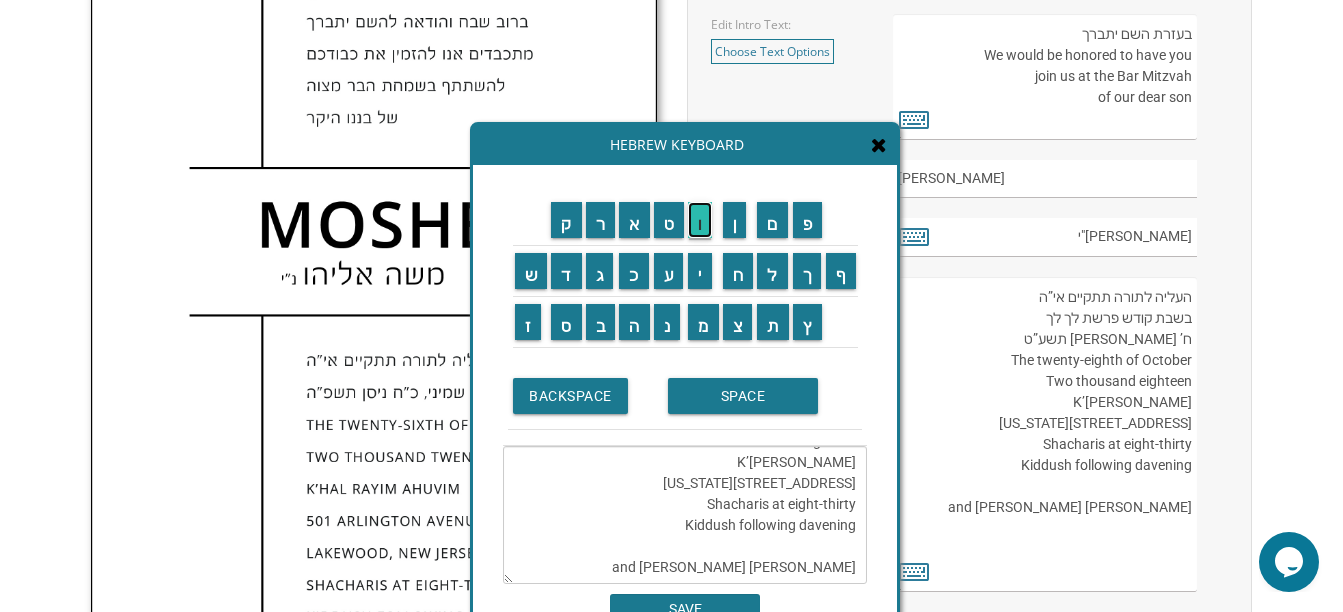 click on "ו" at bounding box center (700, 220) 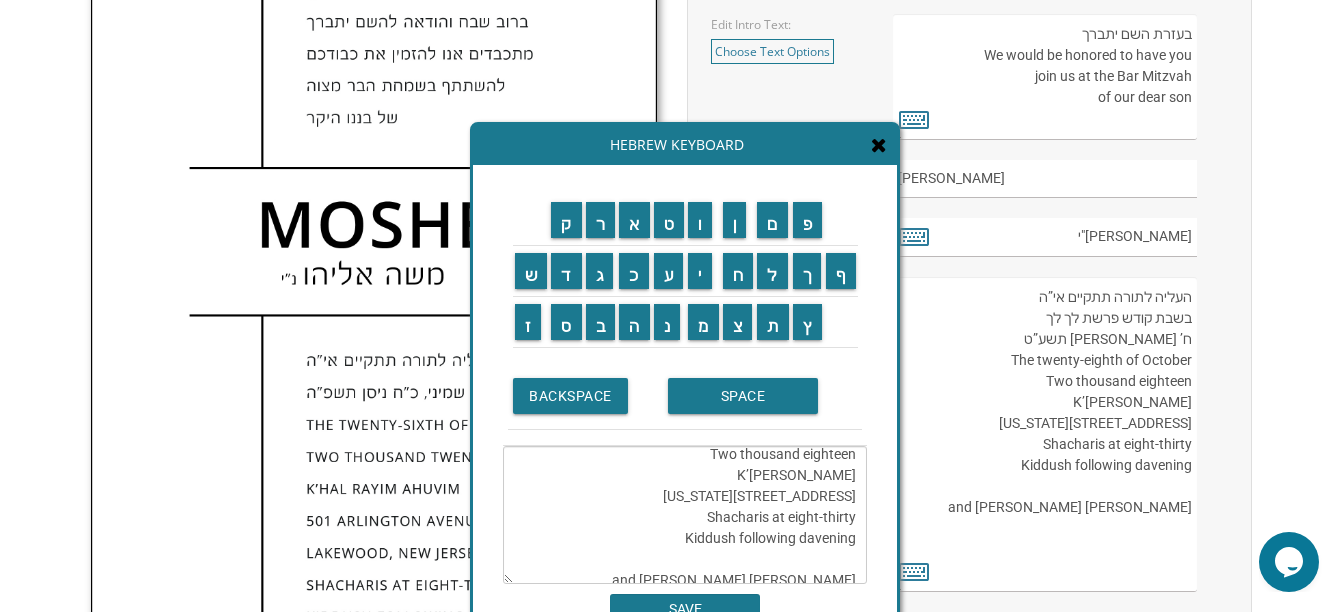 scroll, scrollTop: 0, scrollLeft: 0, axis: both 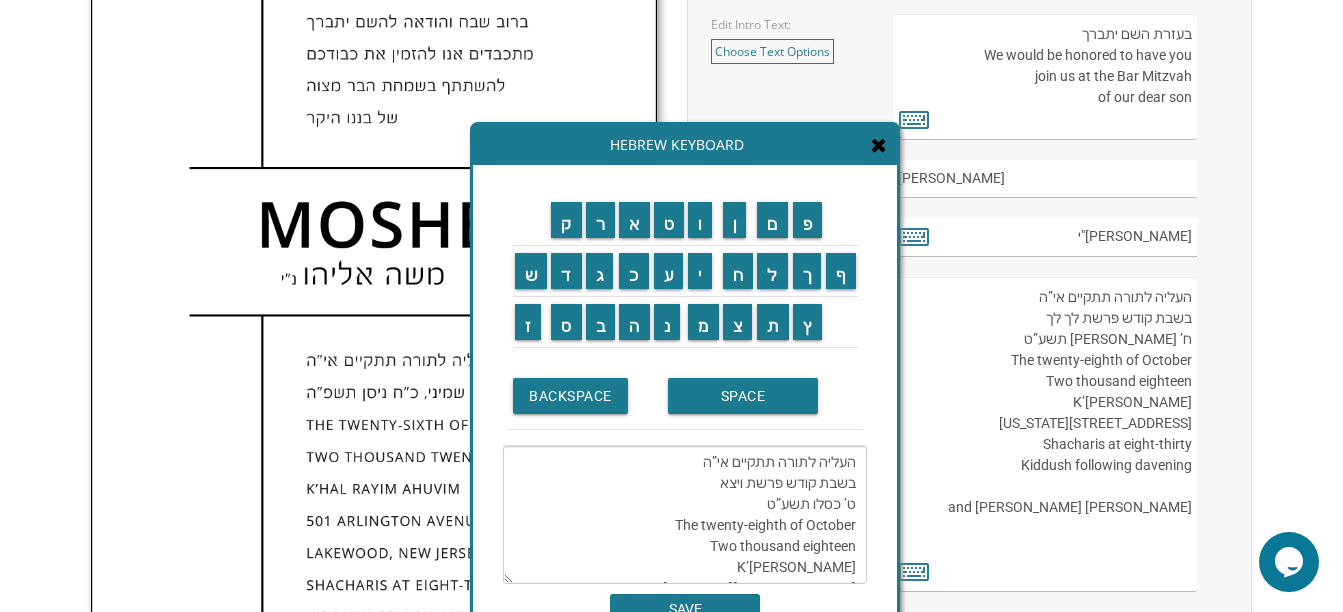 drag, startPoint x: 747, startPoint y: 527, endPoint x: 785, endPoint y: 528, distance: 38.013157 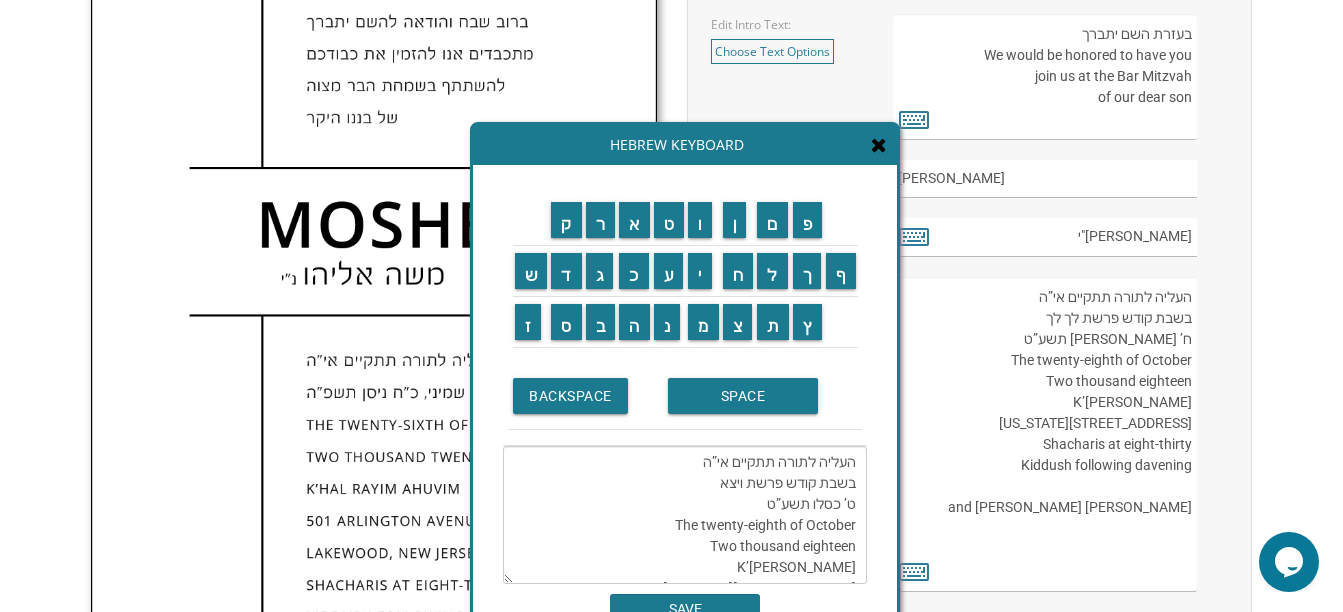 click on "העליה לתורה תתקיים אי”ה
בשבת קודש פרשת ויצא
ט’ כסלו תשע”ט
The twenty-eighth of October
Two thousand eighteen
K’hal Rayim Ahuvim
175 Sunset Road
Lakewood, New Jersey
Shacharis at eight-thirty
Kiddush following davening
Chaim and Shani Kohn" at bounding box center [685, 515] 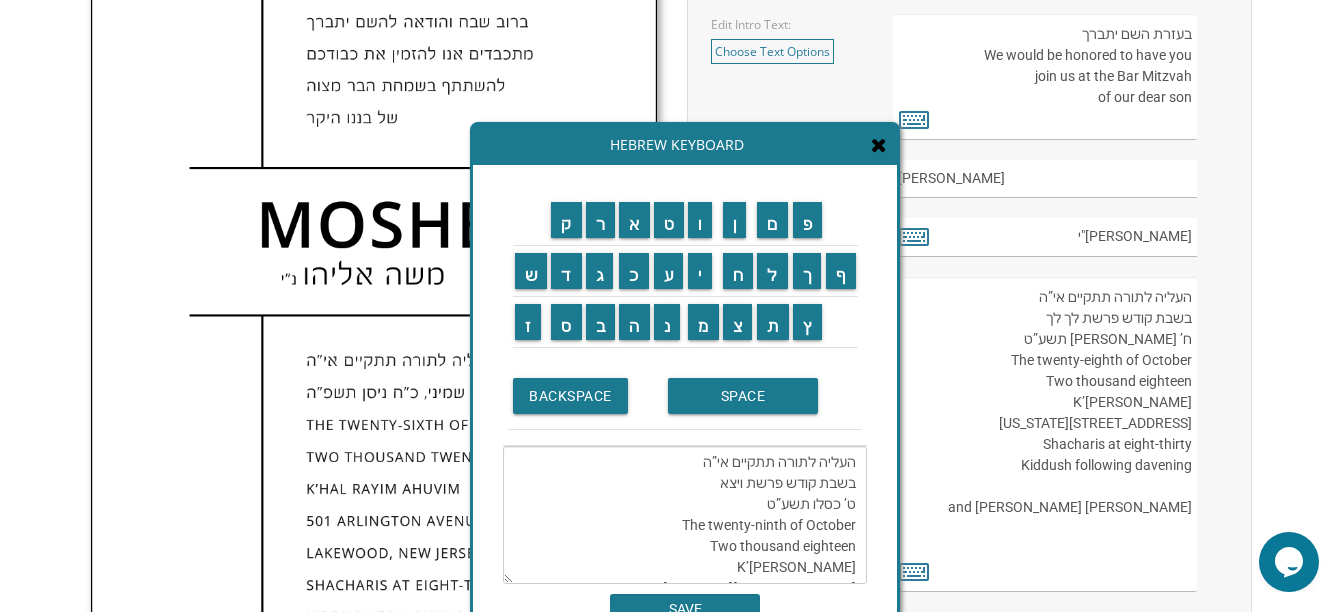 drag, startPoint x: 806, startPoint y: 527, endPoint x: 857, endPoint y: 528, distance: 51.009804 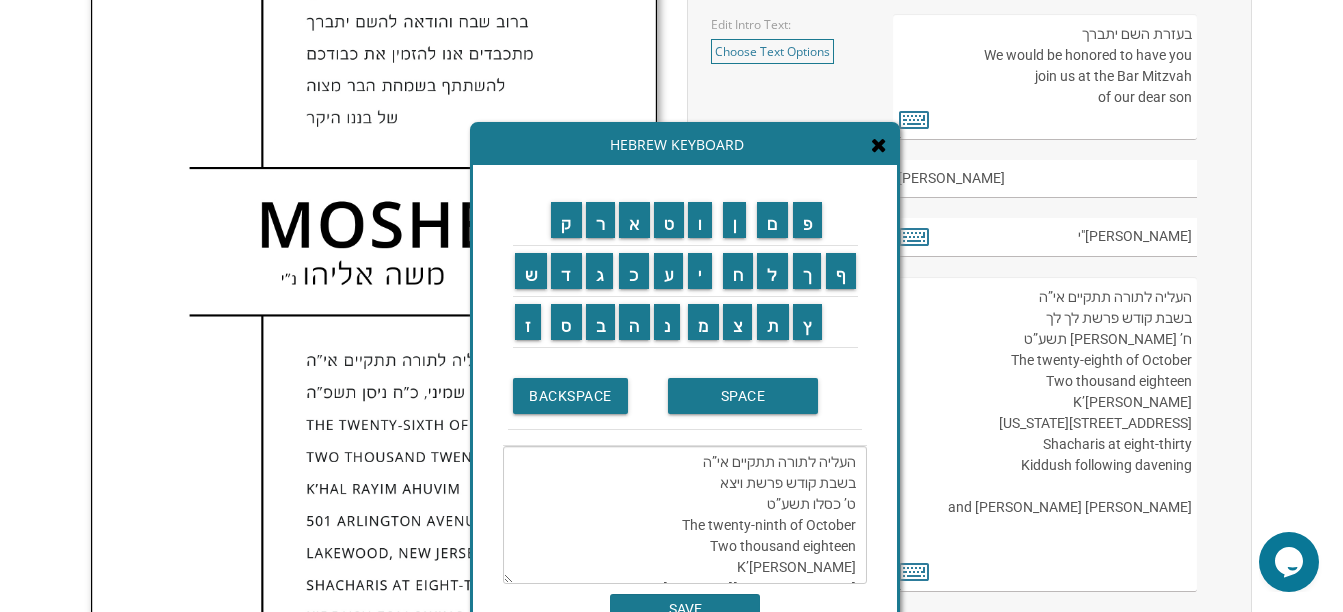 click on "העליה לתורה תתקיים אי”ה
בשבת קודש פרשת ויצא
ט’ כסלו תשע”ט
The twenty-ninth of October
Two thousand eighteen
K’hal Rayim Ahuvim
175 Sunset Road
Lakewood, New Jersey
Shacharis at eight-thirty
Kiddush following davening
Chaim and Shani Kohn" at bounding box center [685, 515] 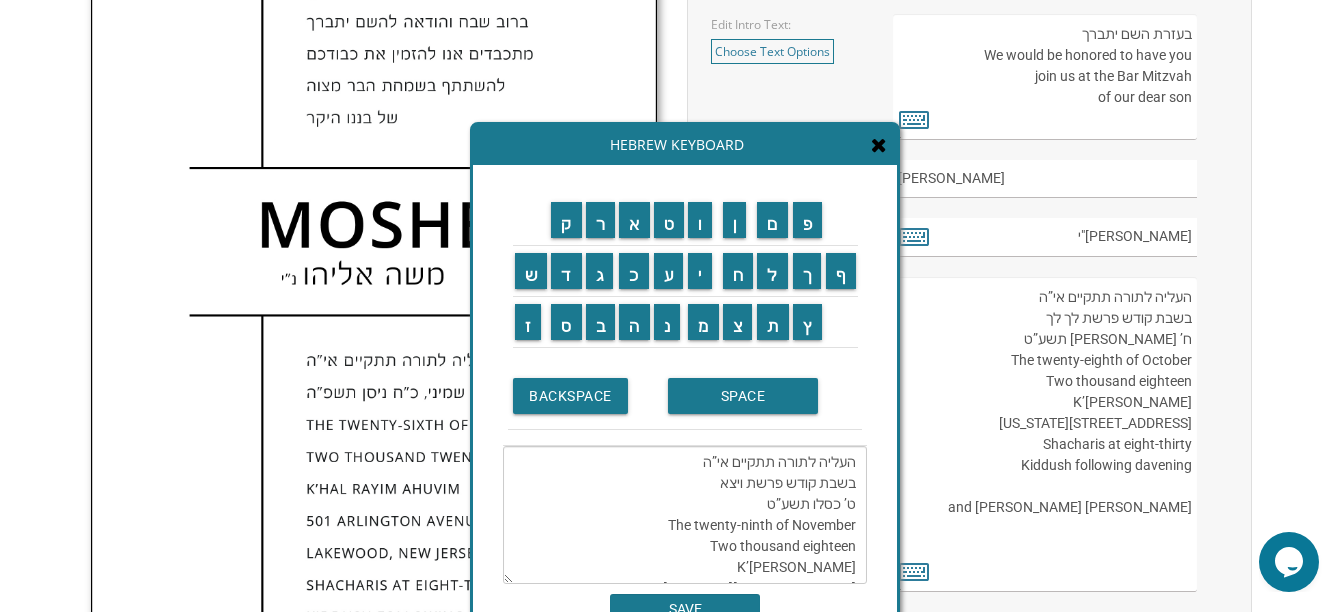 drag, startPoint x: 803, startPoint y: 548, endPoint x: 855, endPoint y: 548, distance: 52 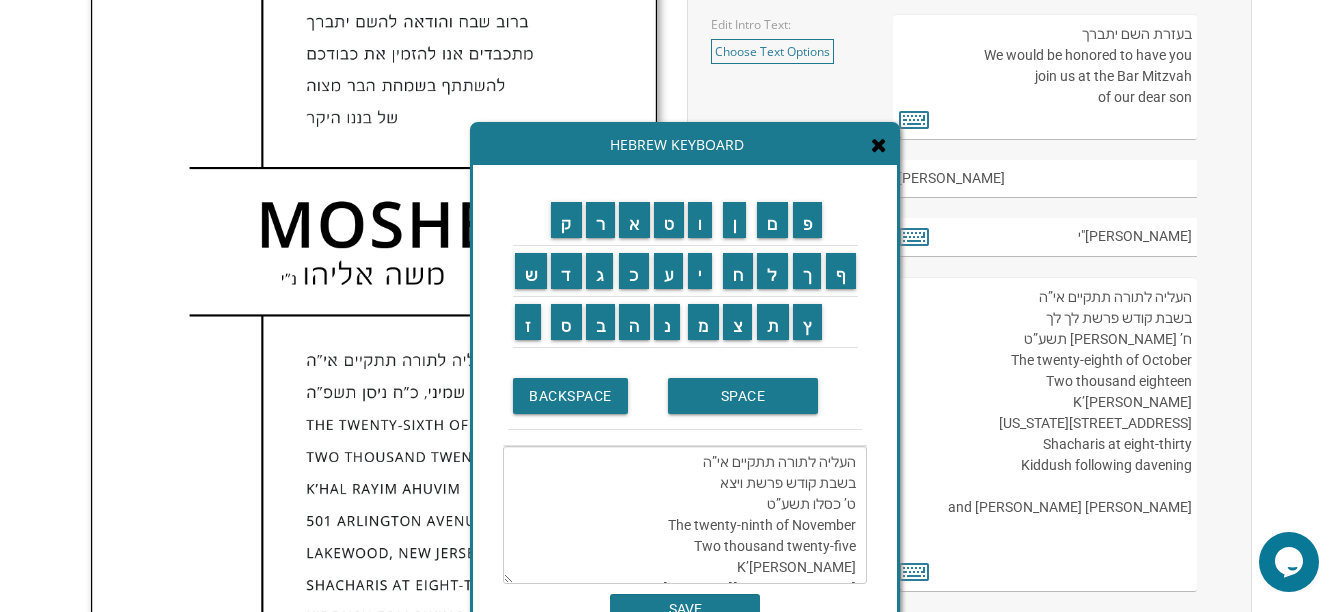 scroll, scrollTop: 100, scrollLeft: 0, axis: vertical 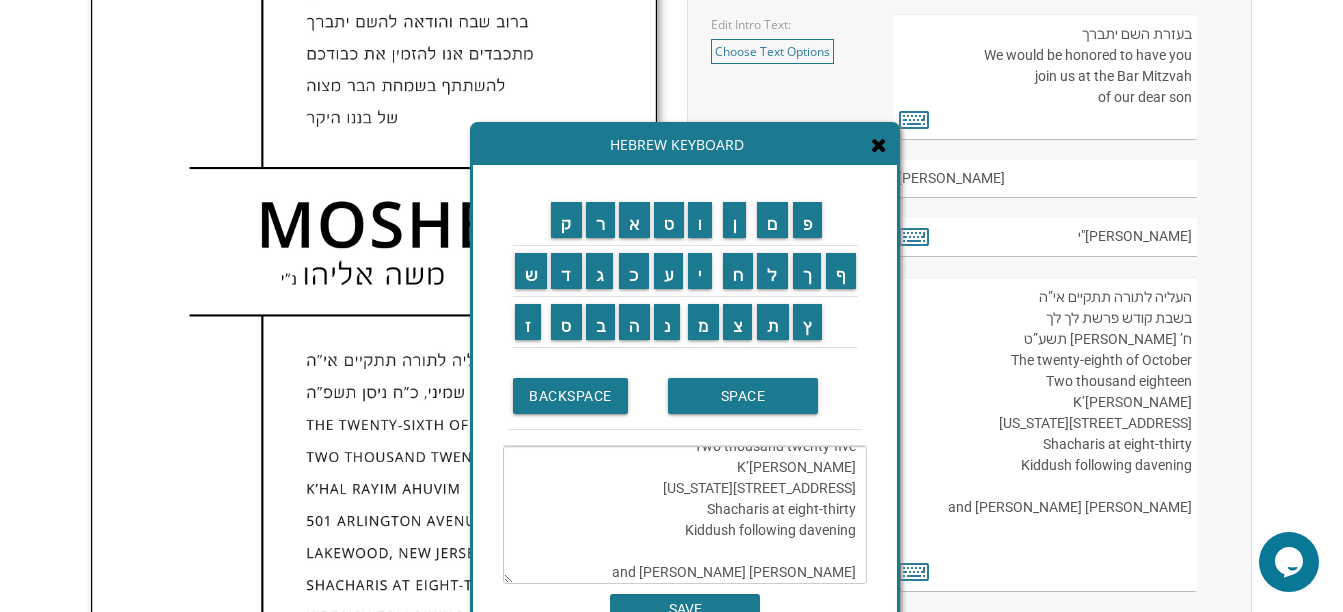 drag, startPoint x: 719, startPoint y: 509, endPoint x: 864, endPoint y: 516, distance: 145.16887 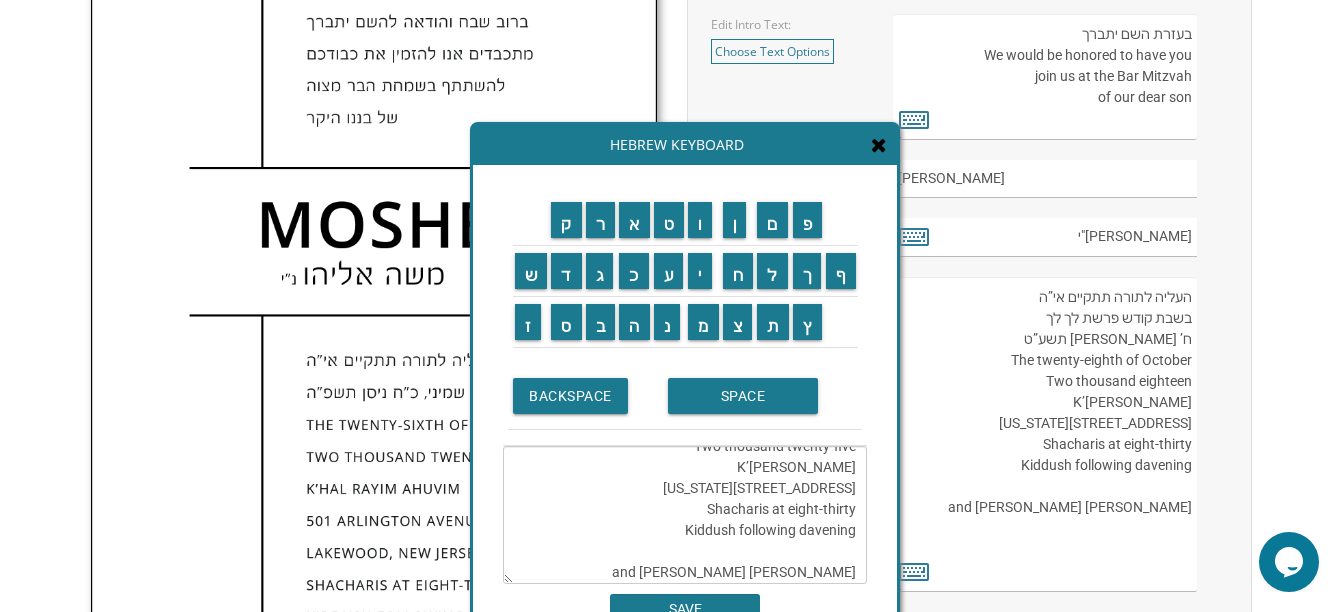 click on "העליה לתורה תתקיים אי”ה
בשבת קודש פרשת ויצא
ט’ כסלו תשע”ט
The twenty-ninth of November
Two thousand twenty-five
K’hal Rayim Ahuvim
175 Sunset Road
Lakewood, New Jersey
Shacharis at eight-thirty
Kiddush following davening
Chaim and Shani Kohn" at bounding box center (685, 515) 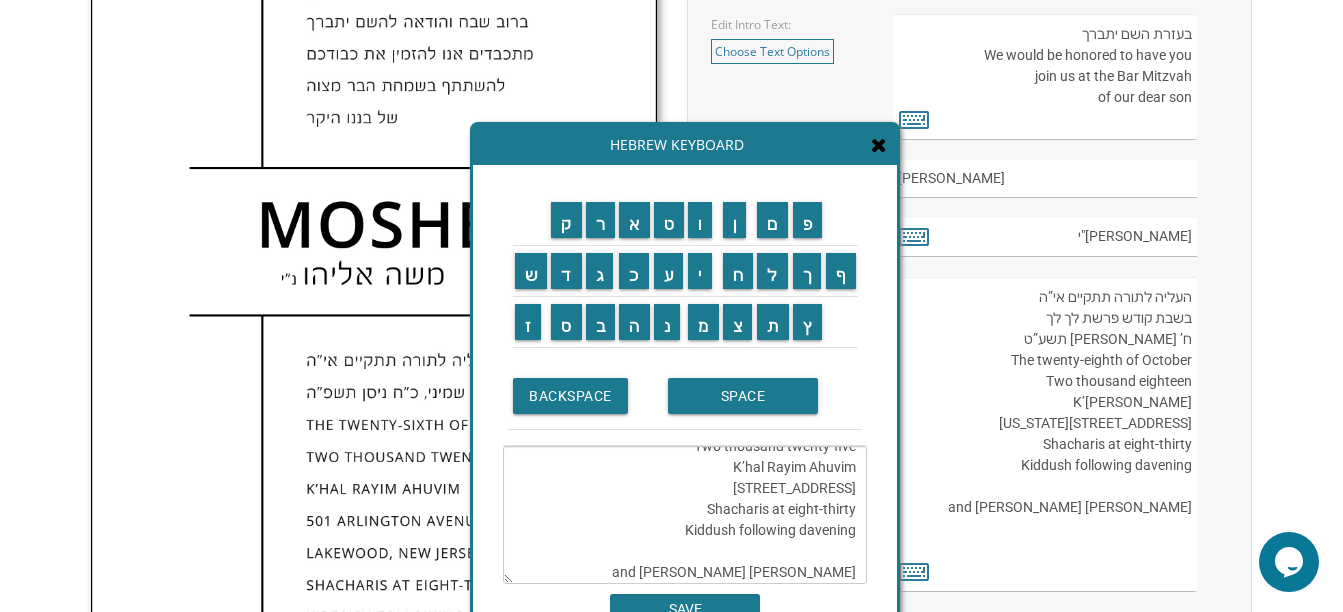 scroll, scrollTop: 168, scrollLeft: 0, axis: vertical 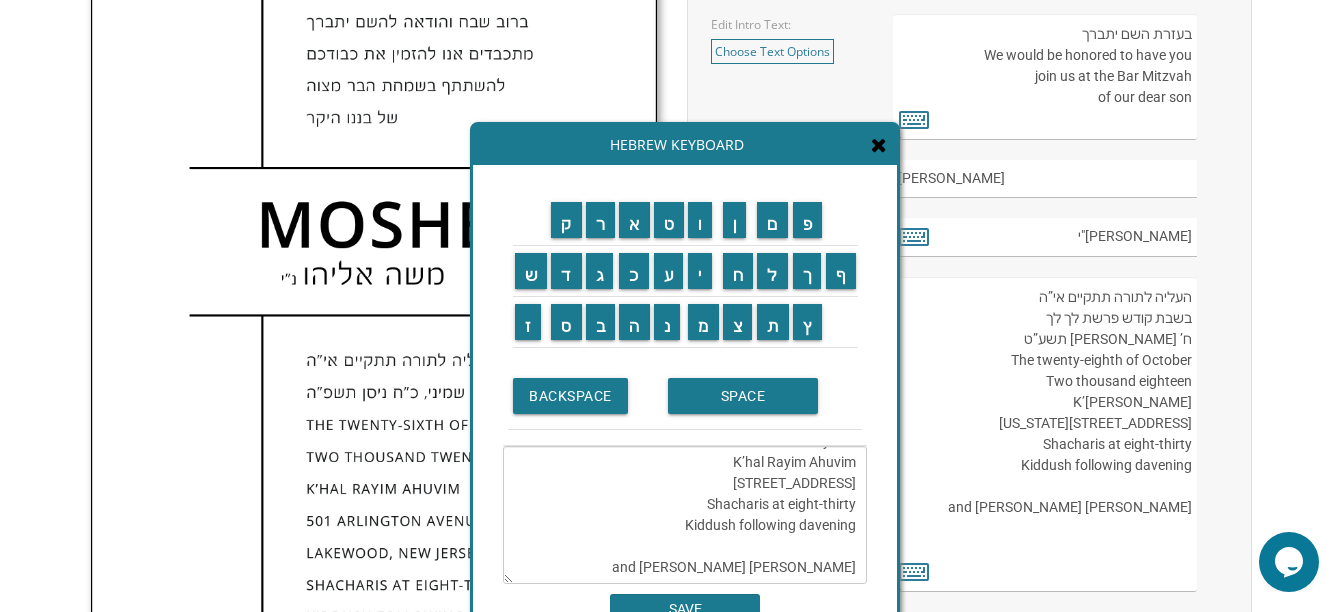 drag, startPoint x: 852, startPoint y: 528, endPoint x: 709, endPoint y: 528, distance: 143 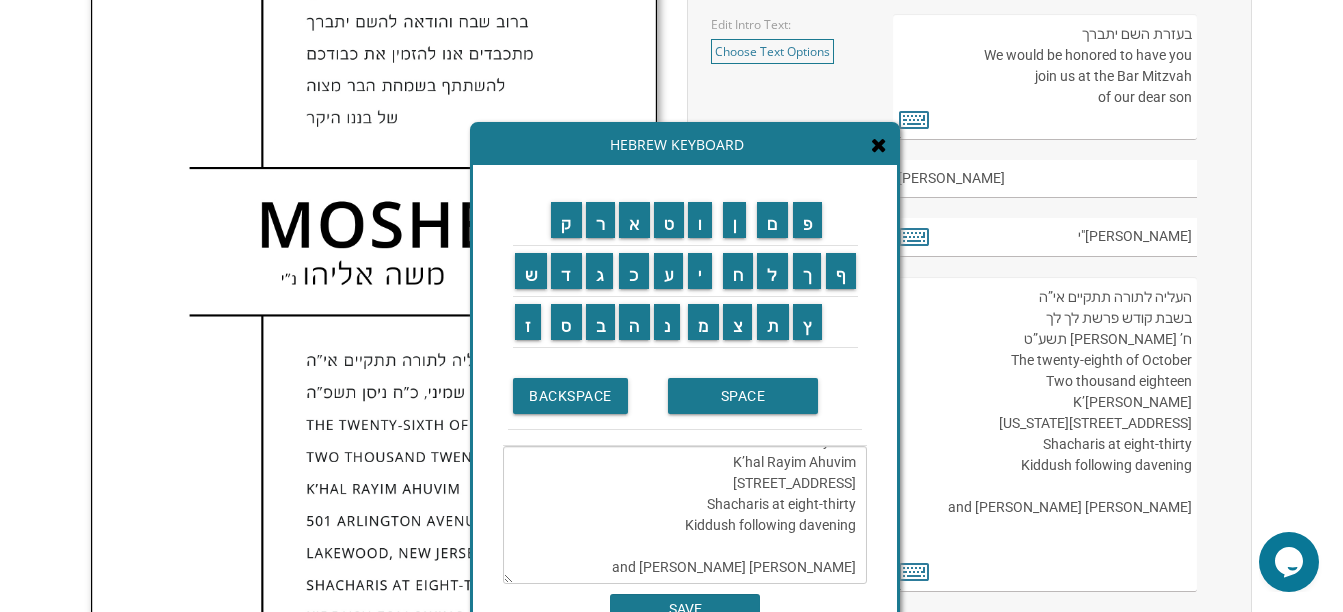 click on "העליה לתורה תתקיים אי”ה
בשבת קודש פרשת ויצא
ט’ כסלו תשע”ט
The twenty-ninth of November
Two thousand twenty-five
K’hal Rayim Ahuvim
175 Sunset Road
Jerusalem, Israel
Shacharis at eight-thirty
Kiddush following davening
Chaim and Shani Kohn" at bounding box center (685, 515) 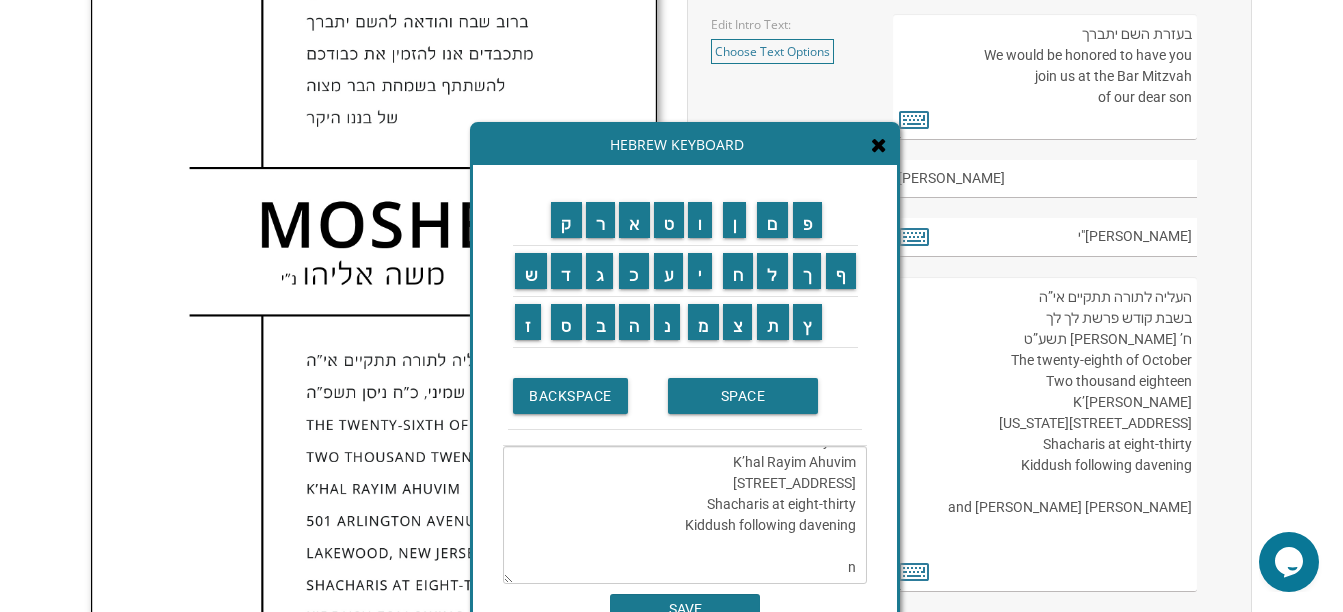 scroll, scrollTop: 168, scrollLeft: 0, axis: vertical 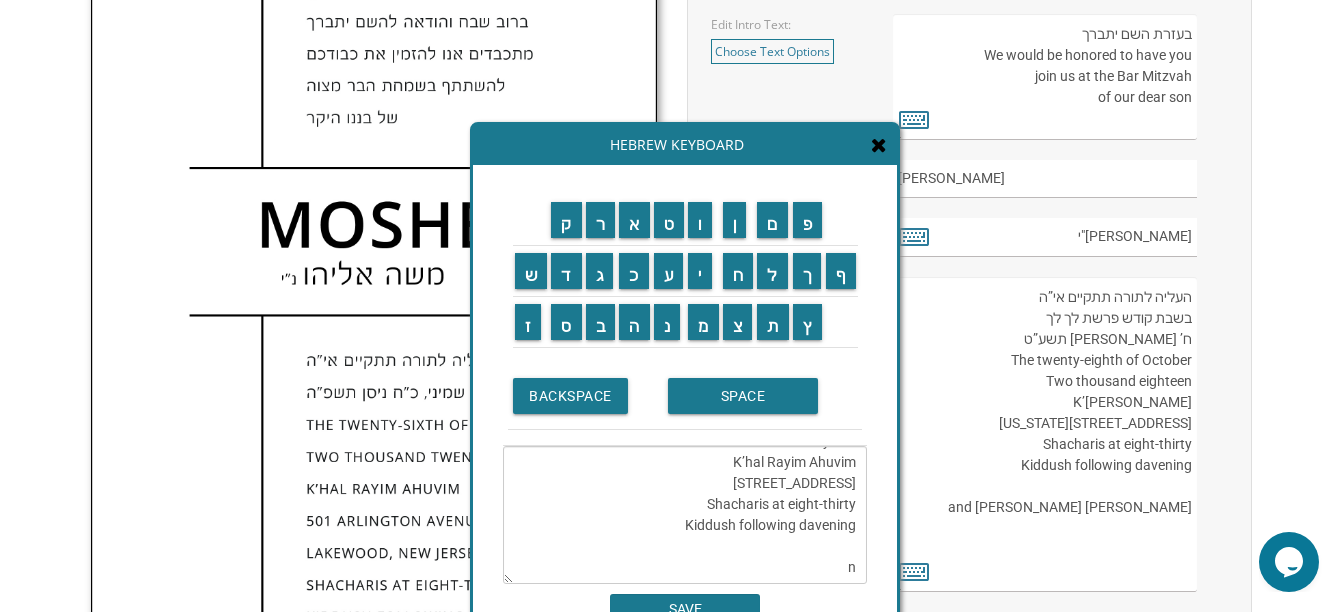 click on "העליה לתורה תתקיים אי”ה
בשבת קודש פרשת ויצא
ט’ כסלו תשע”ט
The twenty-ninth of November
Two thousand twenty-five
K’hal Rayim Ahuvim
175 Sunset Road
Jerusalem, Israel
Shacharis at eight-thirty
Kiddush following davening
n" at bounding box center (685, 515) 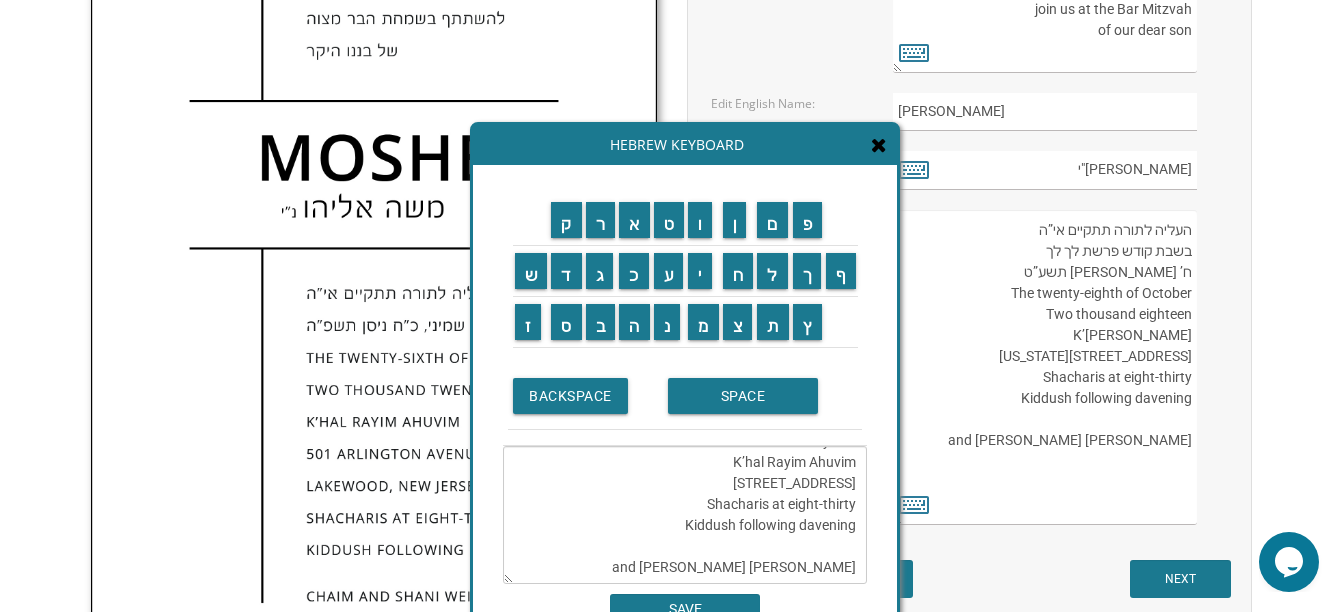 scroll, scrollTop: 900, scrollLeft: 0, axis: vertical 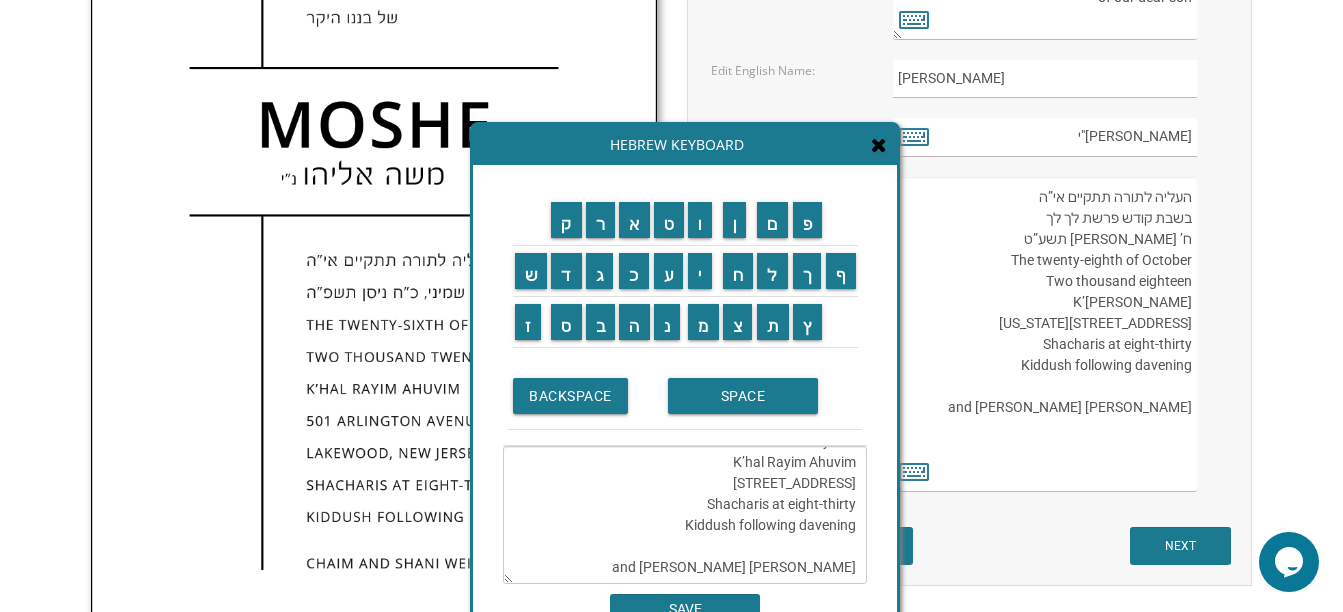 type on "העליה לתורה תתקיים אי”ה
בשבת קודש פרשת ויצא
ט’ כסלו תשע”ט
The twenty-ninth of November
Two thousand twenty-five
K’hal Rayim Ahuvim
[STREET_ADDRESS]
Shacharis at eight-thirty
Kiddush following davening
[PERSON_NAME] and [PERSON_NAME]" 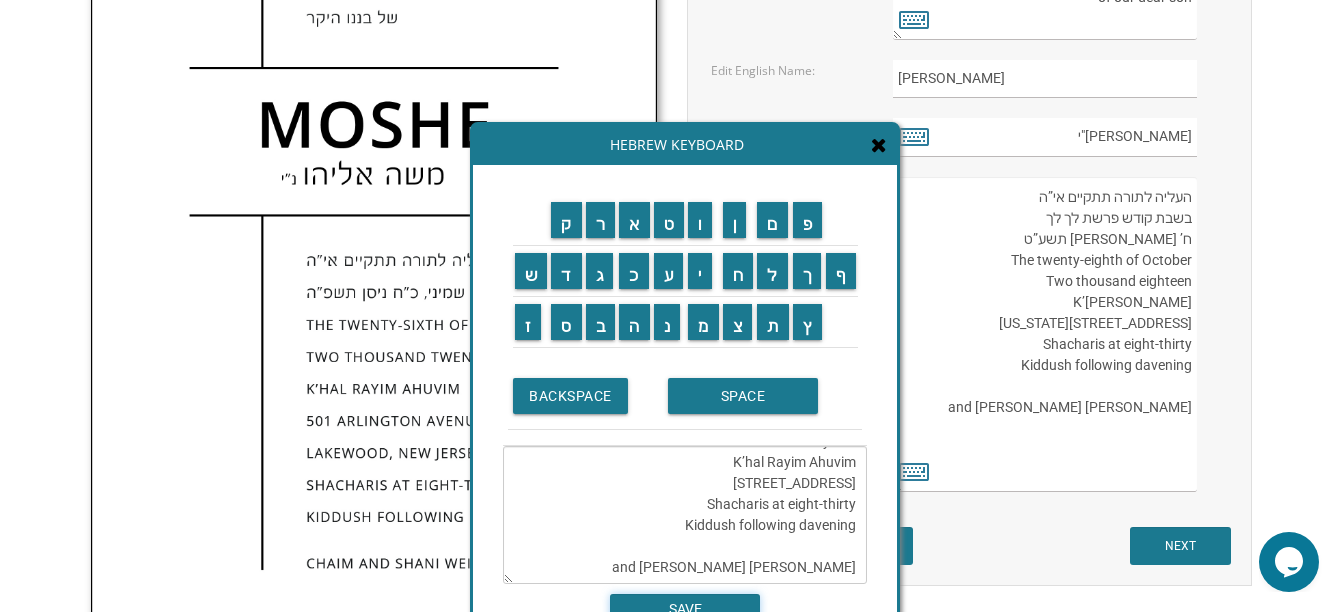 click on "SAVE" at bounding box center [685, 609] 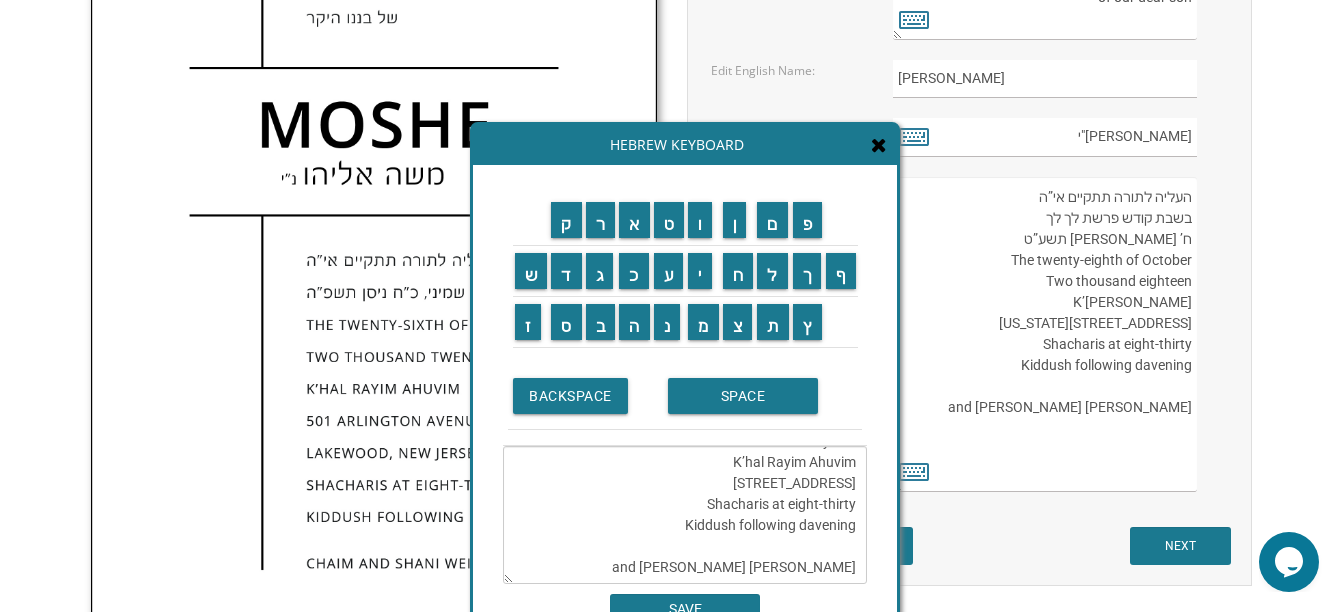type on "העליה לתורה תתקיים אי”ה
בשבת קודש פרשת ויצא
ט’ כסלו תשע”ט
The twenty-ninth of November
Two thousand twenty-five
K’hal Rayim Ahuvim
[STREET_ADDRESS]
Shacharis at eight-thirty
Kiddush following davening
[PERSON_NAME] and [PERSON_NAME]" 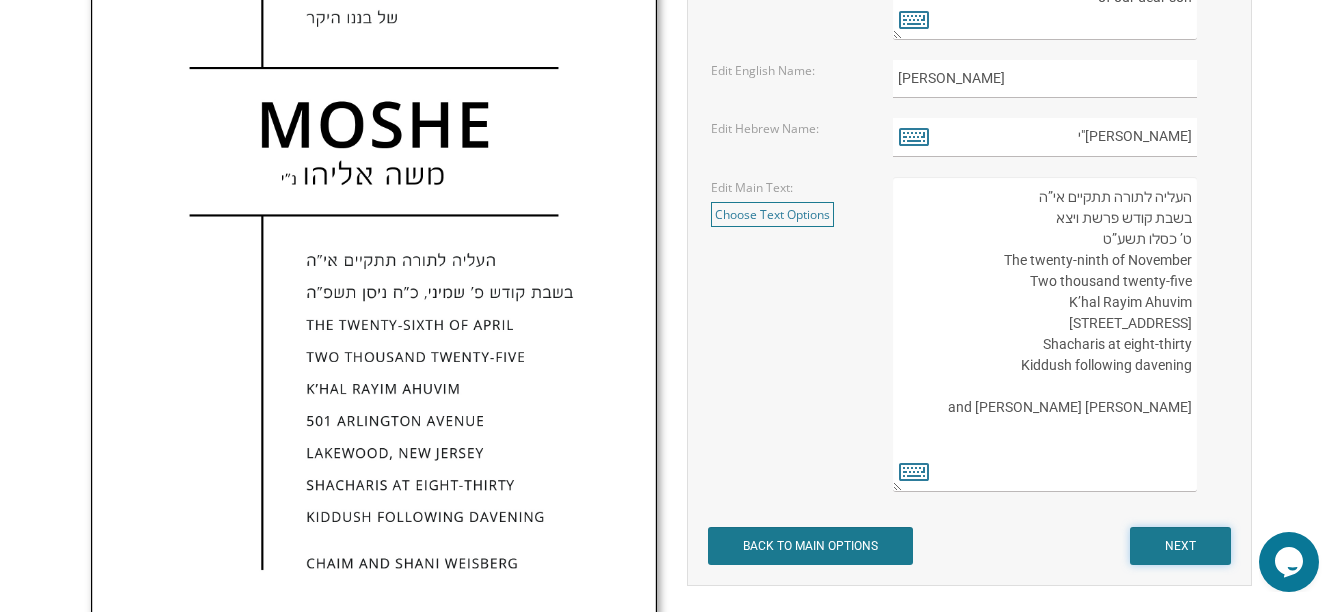 click on "NEXT" at bounding box center (1180, 546) 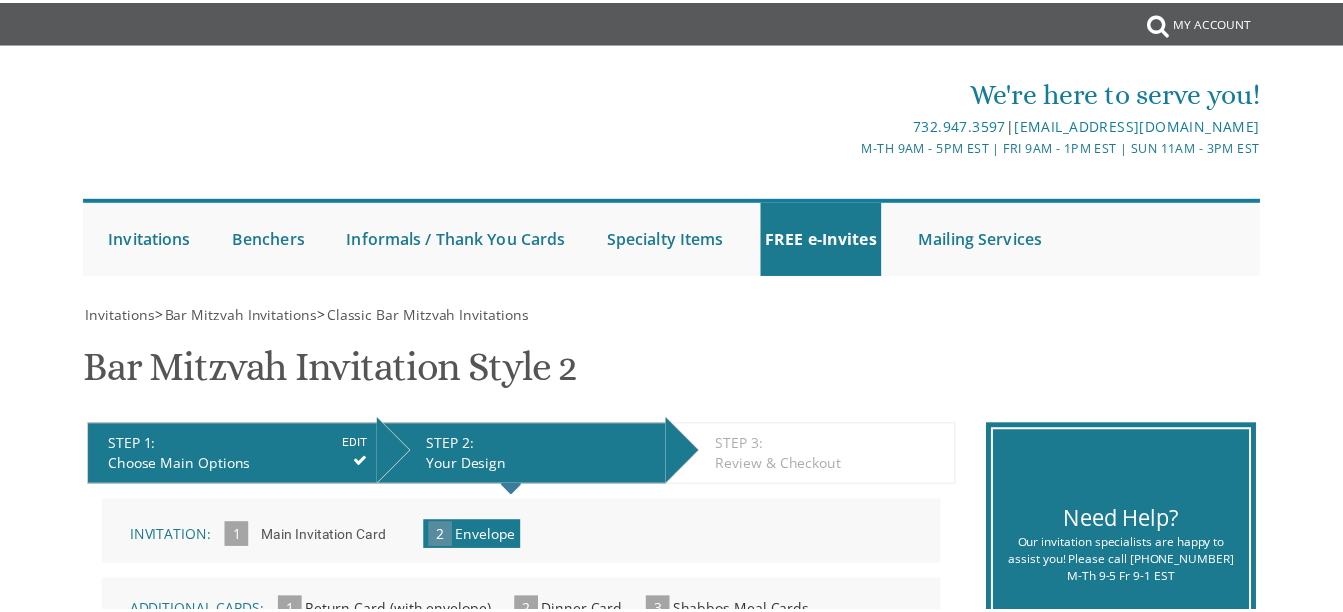 scroll, scrollTop: 0, scrollLeft: 0, axis: both 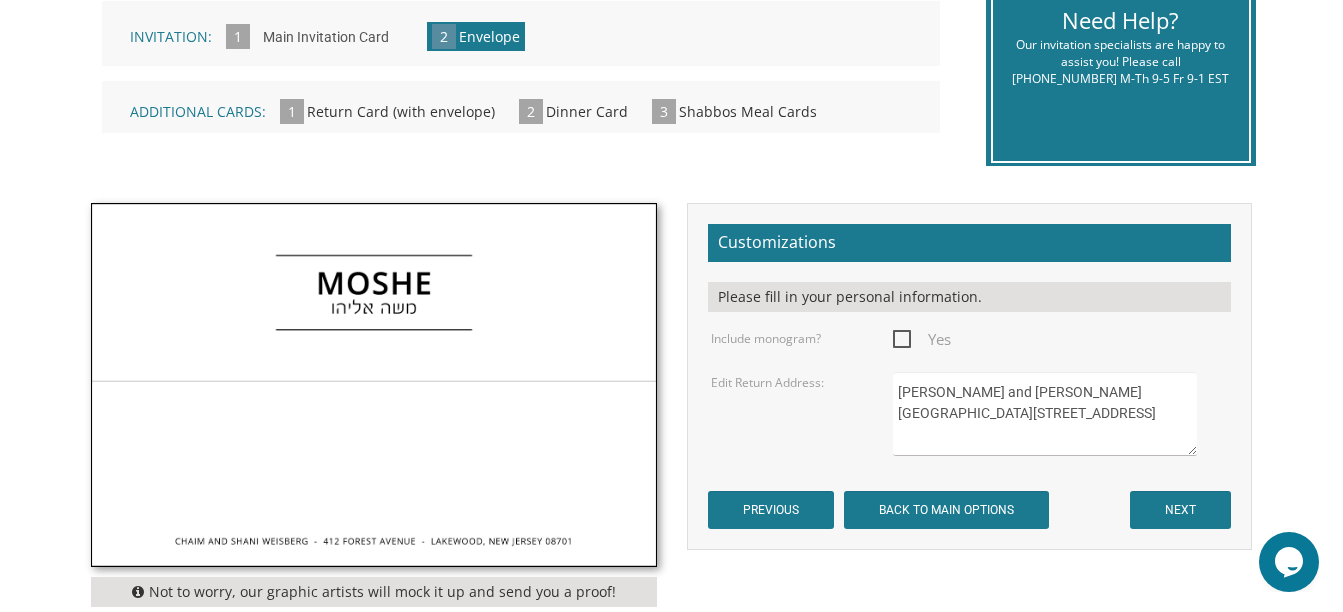 drag, startPoint x: 900, startPoint y: 391, endPoint x: 1041, endPoint y: 438, distance: 148.62704 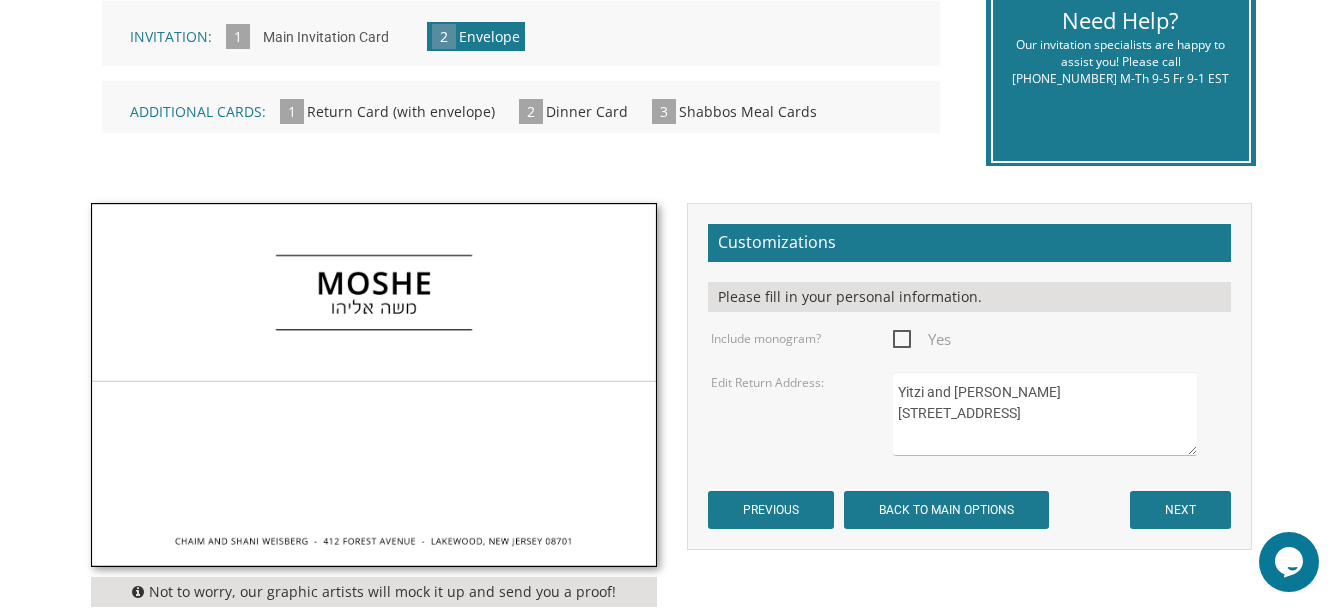 type on "Yitzi and Peri Landman
139 S. Detroit Street
Los Angeles, CA 90036" 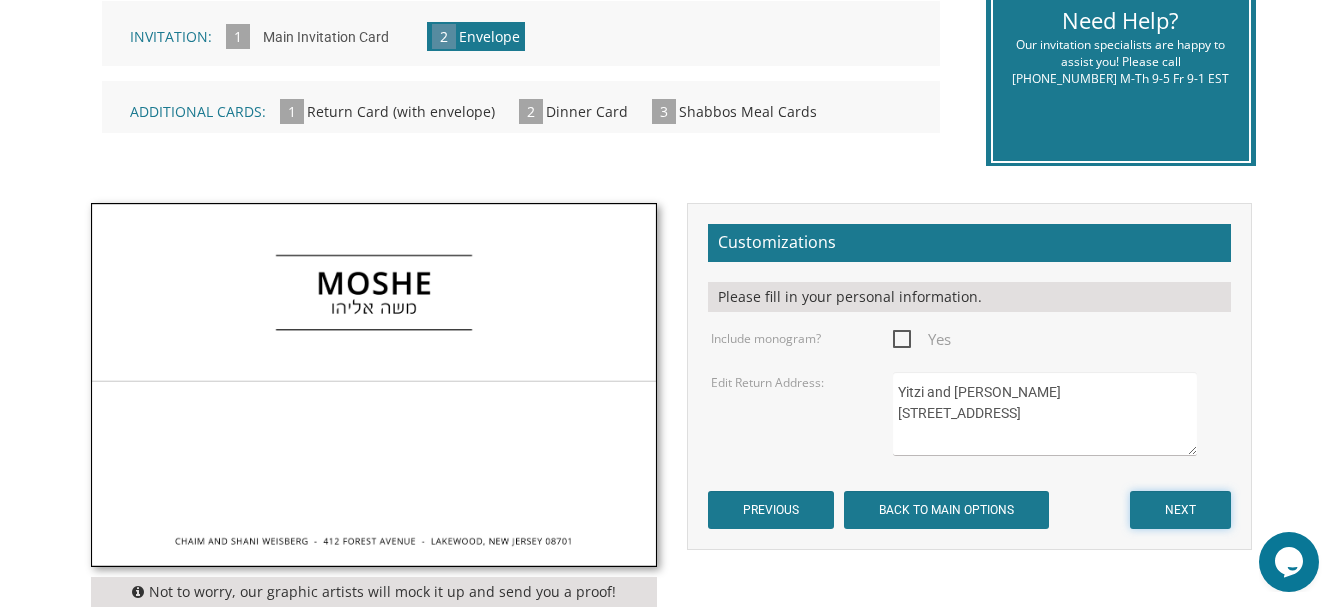 click on "NEXT" at bounding box center [1180, 510] 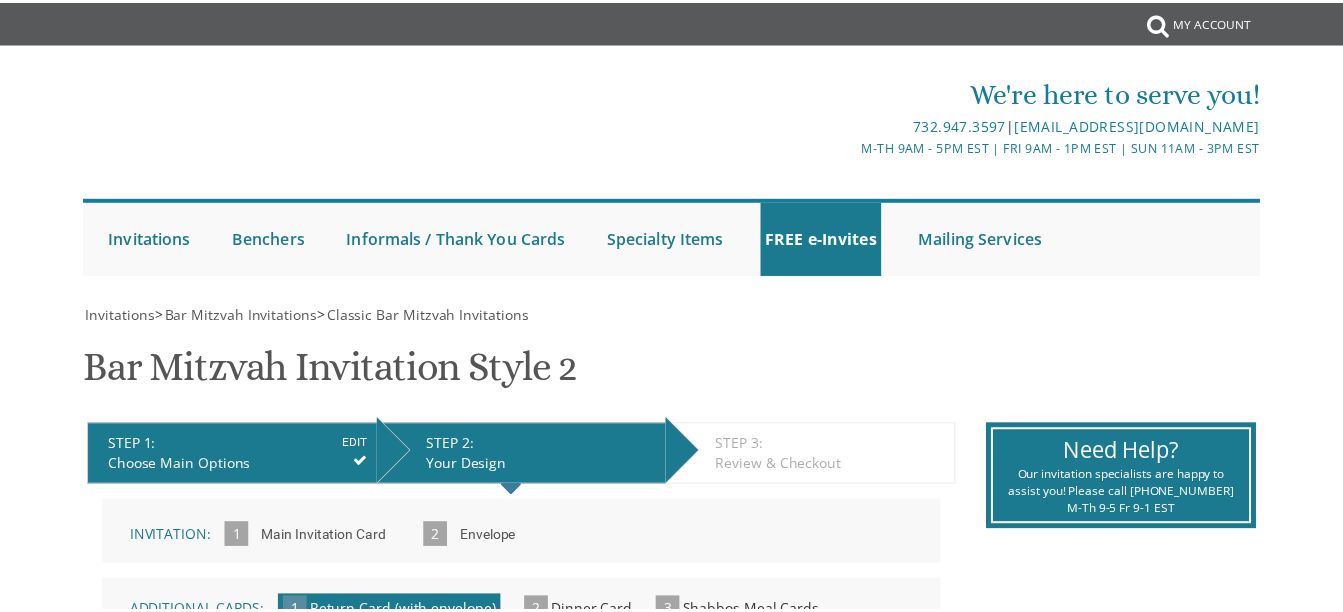 scroll, scrollTop: 0, scrollLeft: 0, axis: both 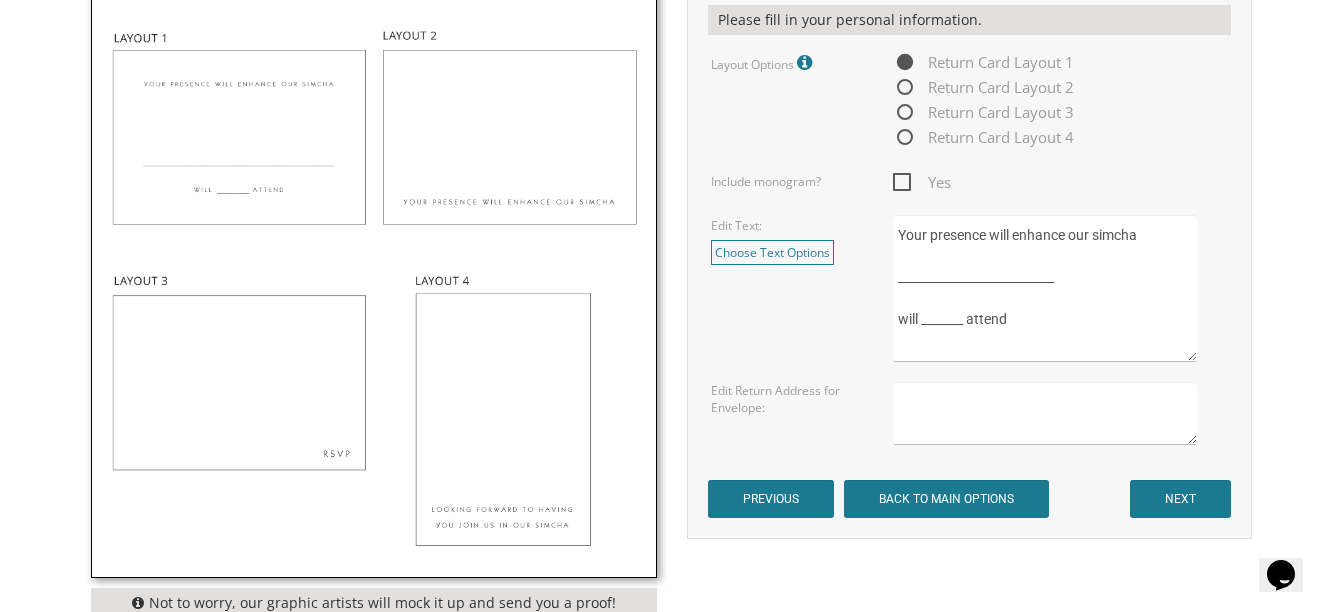 click at bounding box center (1045, 413) 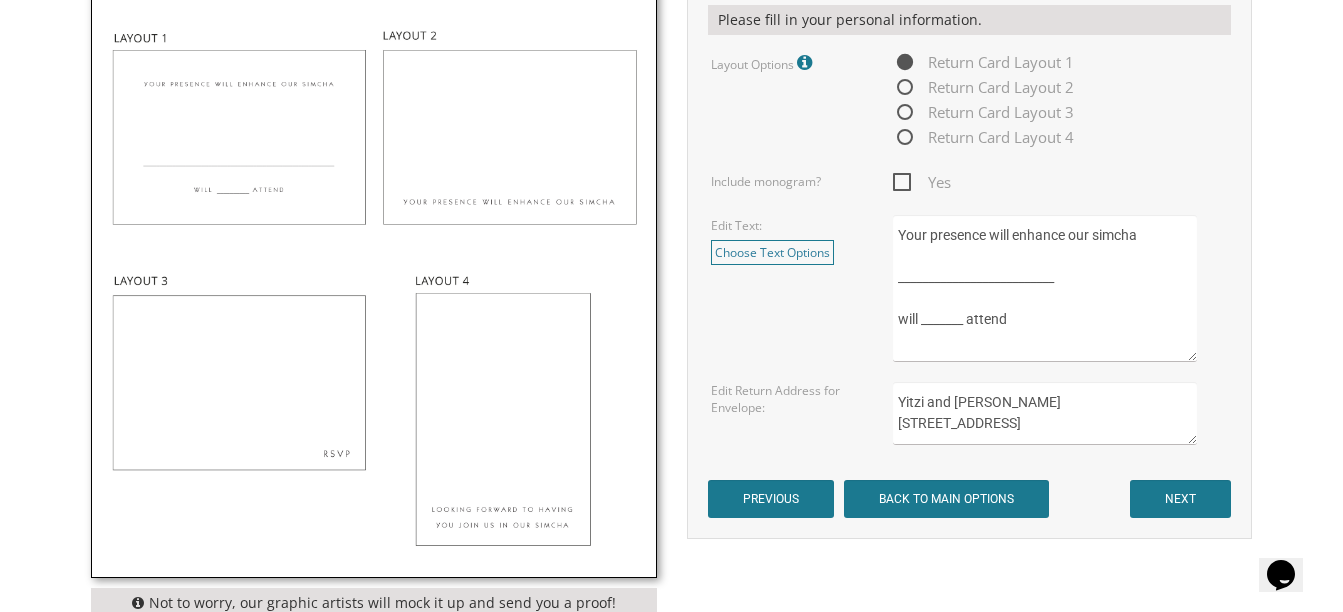 click on "Yitzi and [PERSON_NAME]
[STREET_ADDRESS]" at bounding box center (1045, 413) 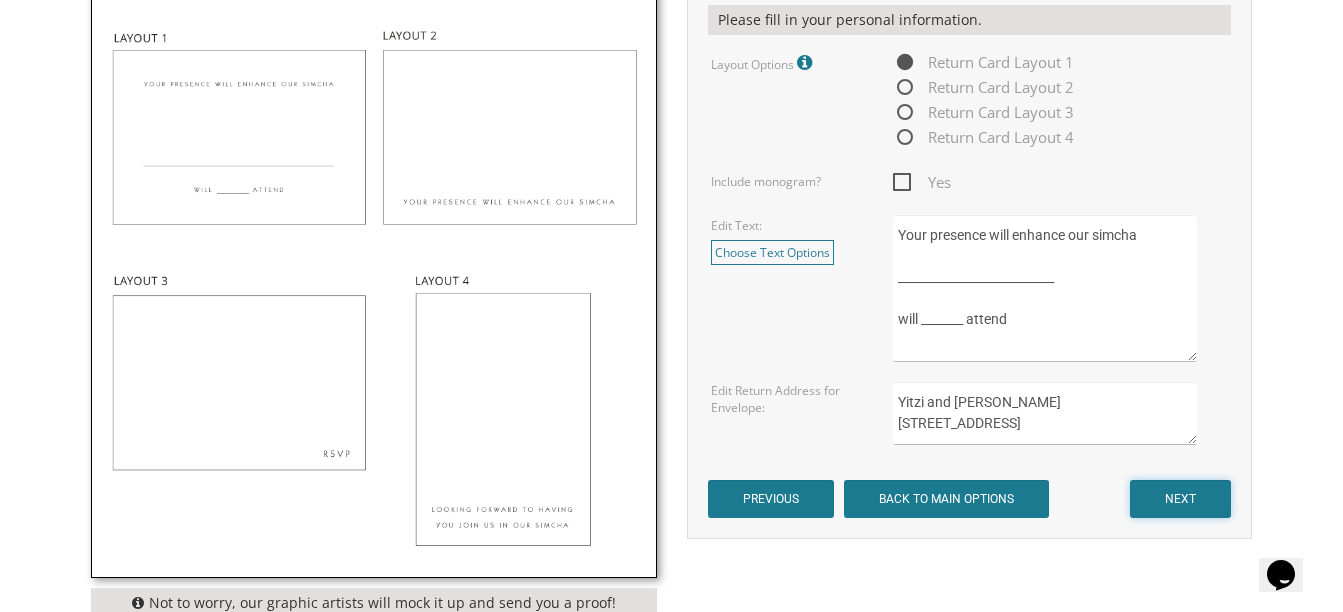 click on "NEXT" at bounding box center [1180, 499] 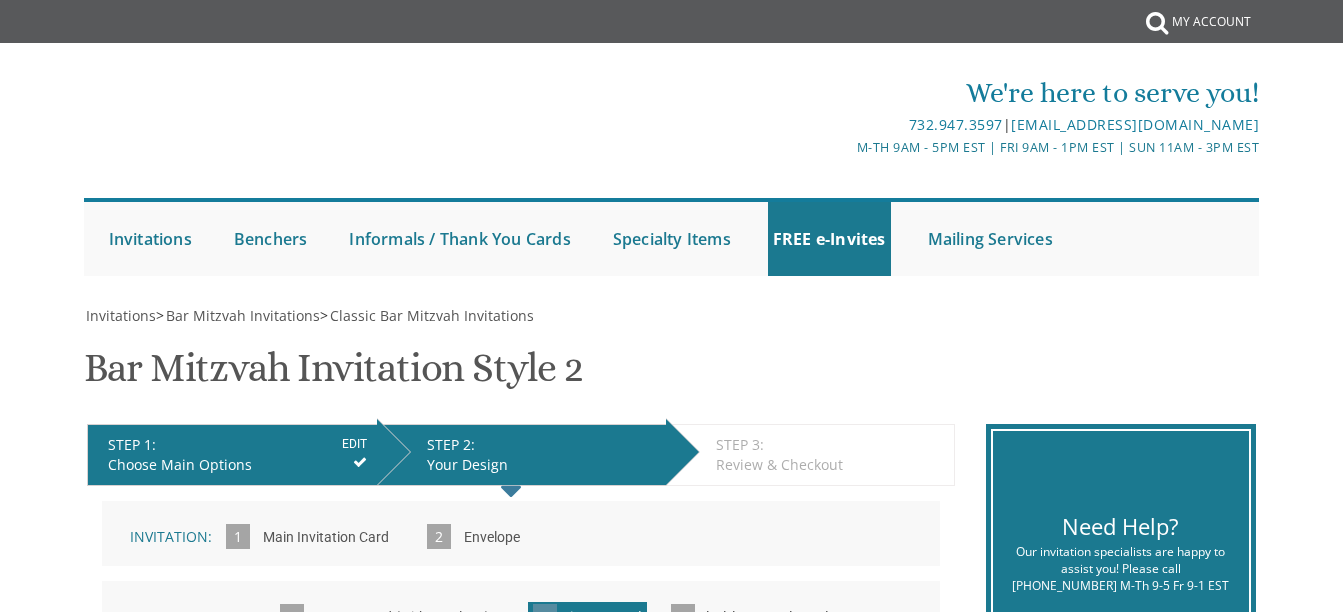 scroll, scrollTop: 0, scrollLeft: 0, axis: both 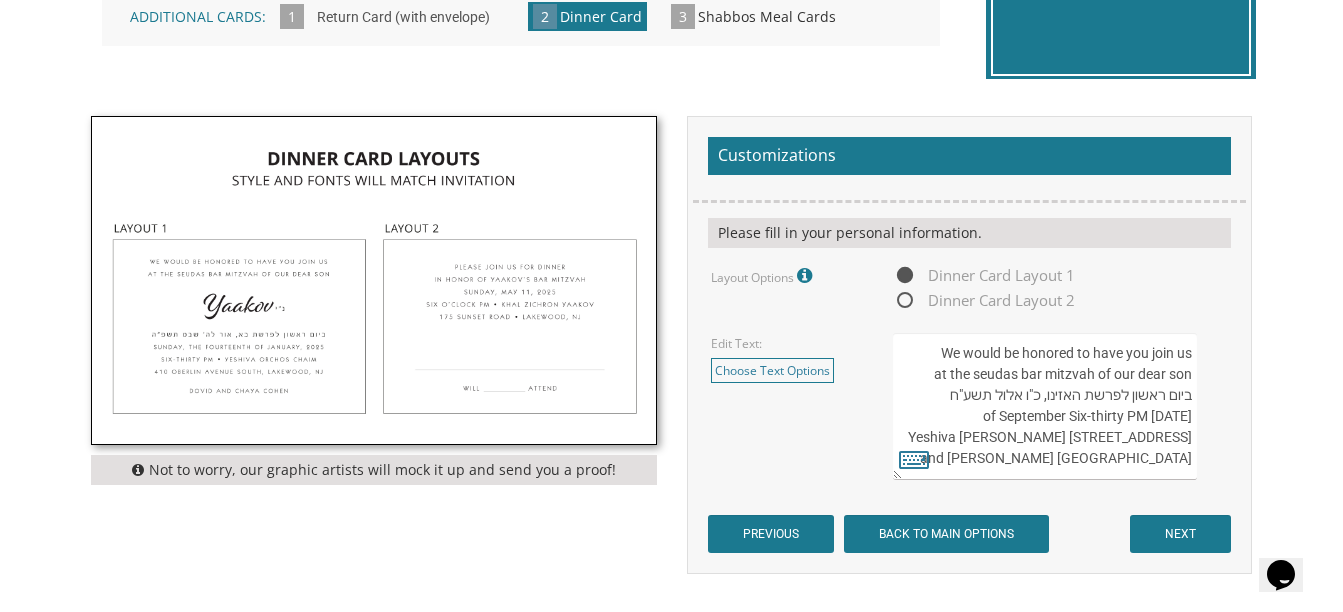 click on "We would be honored to have you join us
at the seudas bar mitzvah of our dear son
ביום ראשון לפרשת האזינו, כ"ו אלול תשע"ח
[DATE] of September Six-thirty PM
Yeshiva [PERSON_NAME] [STREET_ADDRESS]
[GEOGRAPHIC_DATA] and [PERSON_NAME]" at bounding box center (1045, 406) 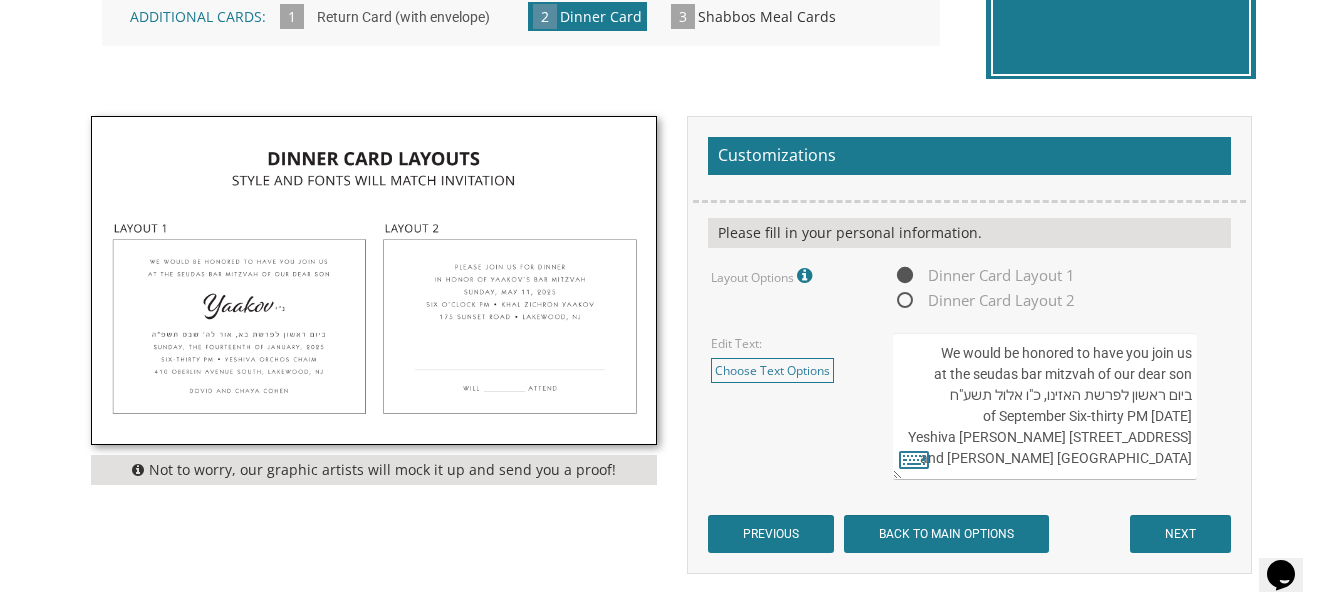 drag, startPoint x: 932, startPoint y: 373, endPoint x: 1021, endPoint y: 376, distance: 89.050545 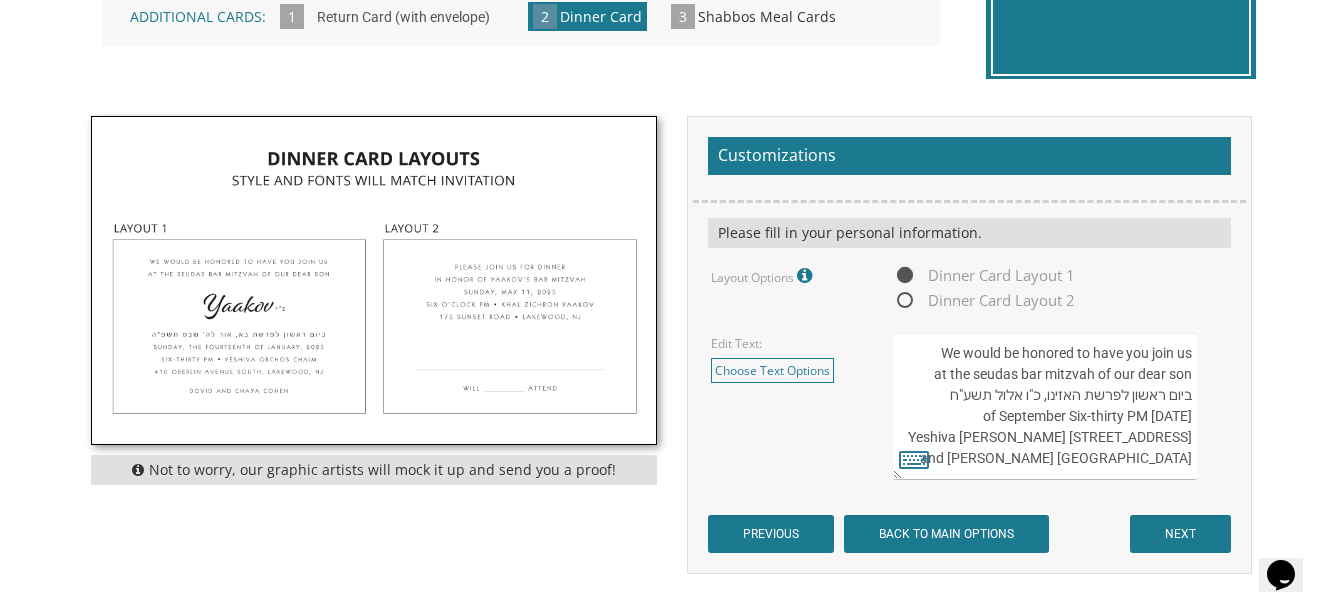 click on "We would be honored to have you join us
at the seudas bar mitzvah of our dear son
ביום ראשון לפרשת האזינו, כ"ו אלול תשע"ח
Sunday, the twenty-first of September Six-thirty PM
Yeshiva Orchos Chaim 410 Oberlin Avenue South, Lakewood, NJ
Chaim and Shani Kohn" at bounding box center [1045, 406] 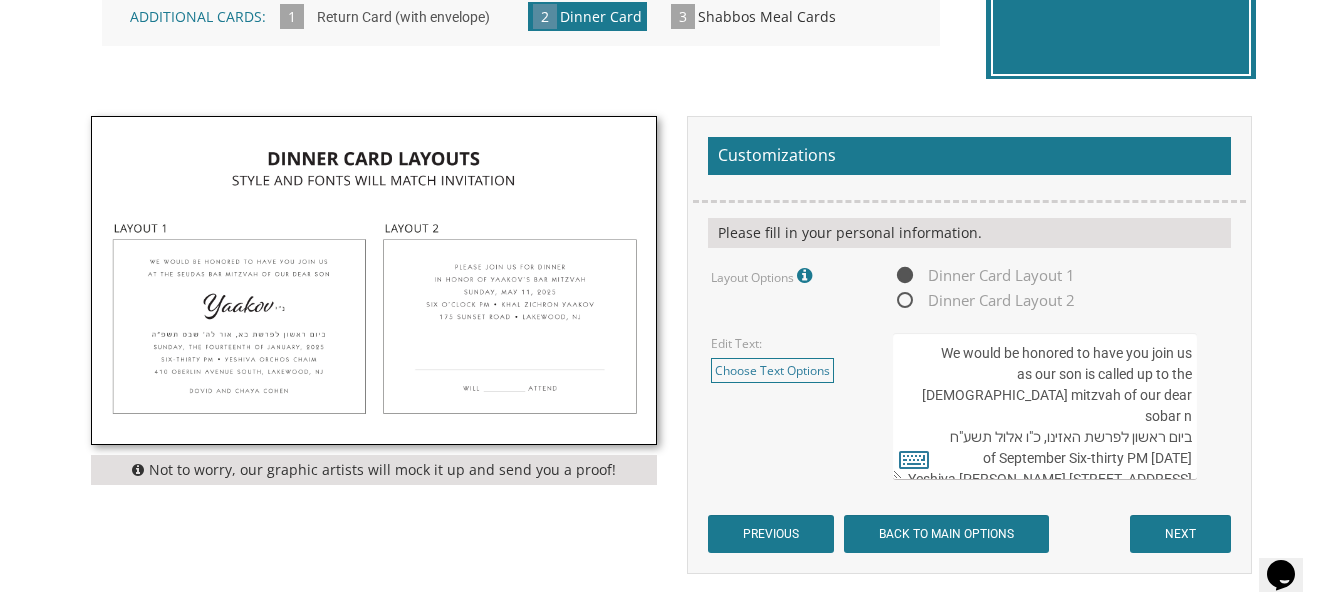 drag, startPoint x: 1191, startPoint y: 397, endPoint x: 1076, endPoint y: 398, distance: 115.00435 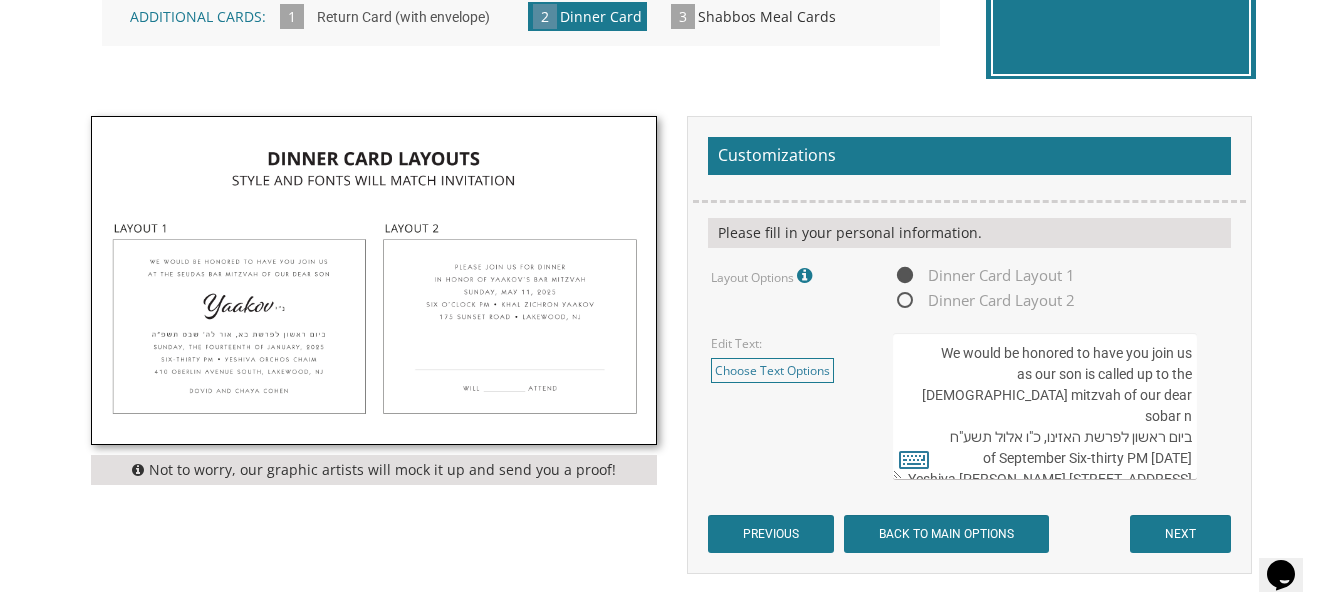 click on "We would be honored to have you join us
at the seudas bar mitzvah of our dear son
ביום ראשון לפרשת האזינו, כ"ו אלול תשע"ח
Sunday, the twenty-first of September Six-thirty PM
Yeshiva Orchos Chaim 410 Oberlin Avenue South, Lakewood, NJ
Chaim and Shani Kohn" at bounding box center [1045, 406] 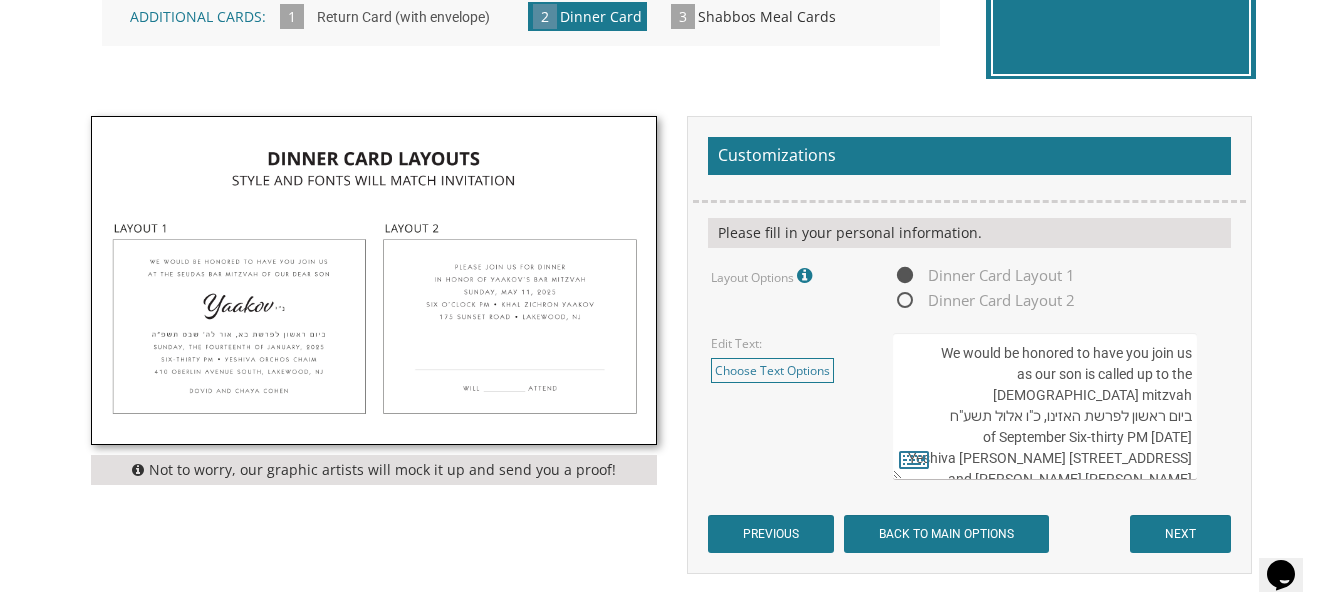 drag, startPoint x: 1144, startPoint y: 378, endPoint x: 1196, endPoint y: 377, distance: 52.009613 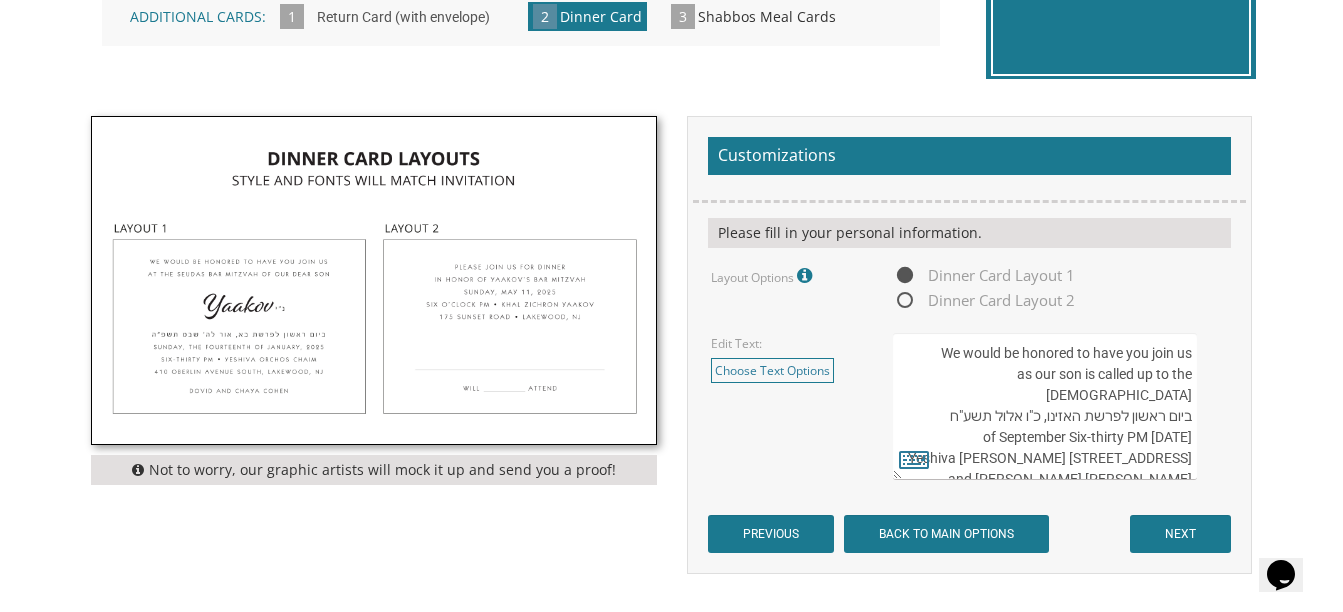 drag, startPoint x: 1161, startPoint y: 395, endPoint x: 1128, endPoint y: 394, distance: 33.01515 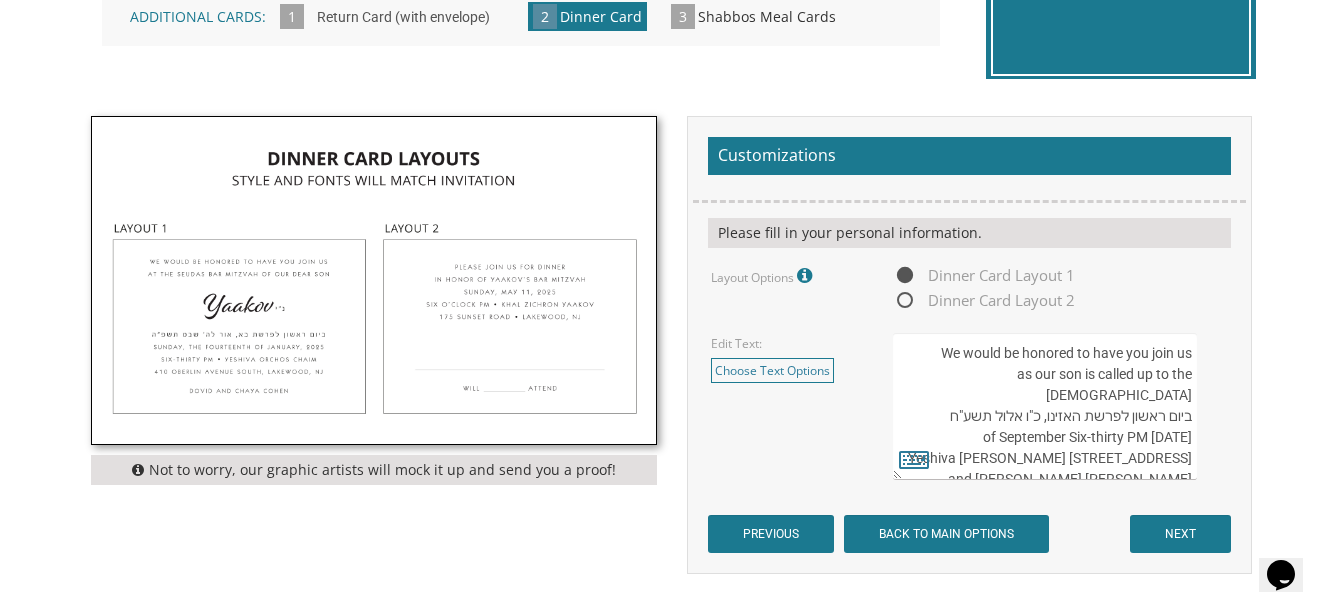 click on "We would be honored to have you join us
at the seudas bar mitzvah of our dear son
ביום ראשון לפרשת האזינו, כ"ו אלול תשע"ח
Sunday, the twenty-first of September Six-thirty PM
Yeshiva Orchos Chaim 410 Oberlin Avenue South, Lakewood, NJ
Chaim and Shani Kohn" at bounding box center (1045, 406) 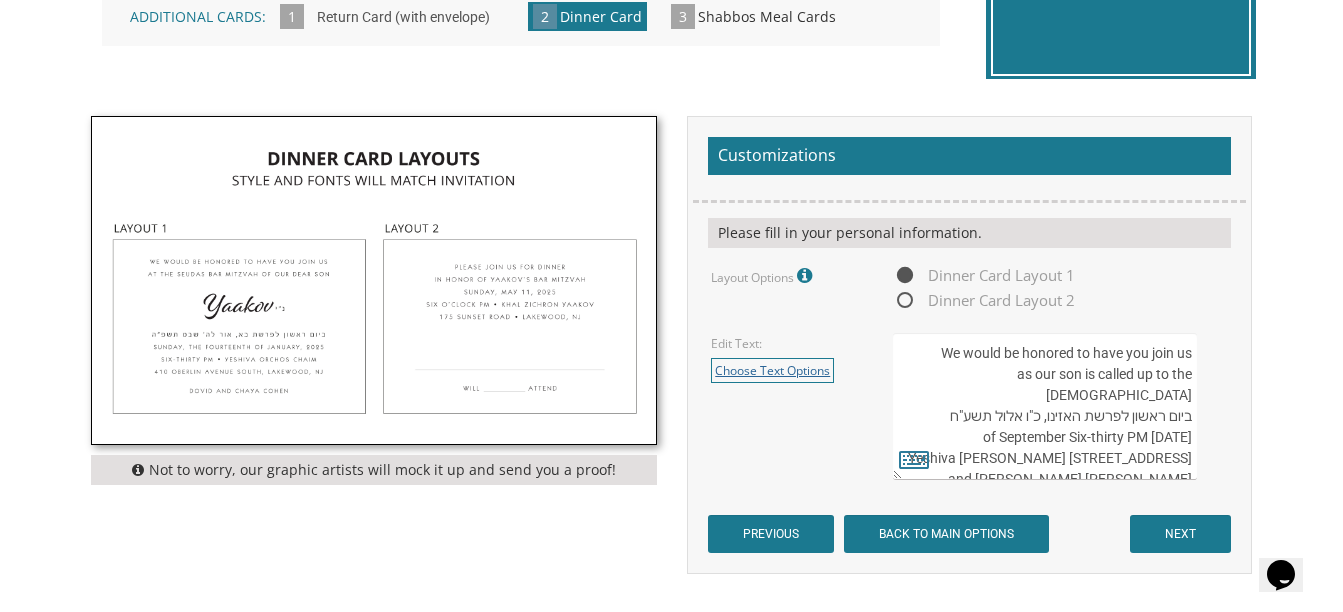 type on "We would be honored to have you join us
as our son is called up to the Torah
ביום ראשון לפרשת האזינו, כ"ו אלול תשע"ח
Sunday, the twenty-first of September Six-thirty PM
Yeshiva Orchos Chaim 410 Oberlin Avenue South, Lakewood, NJ
Chaim and Shani Kohn" 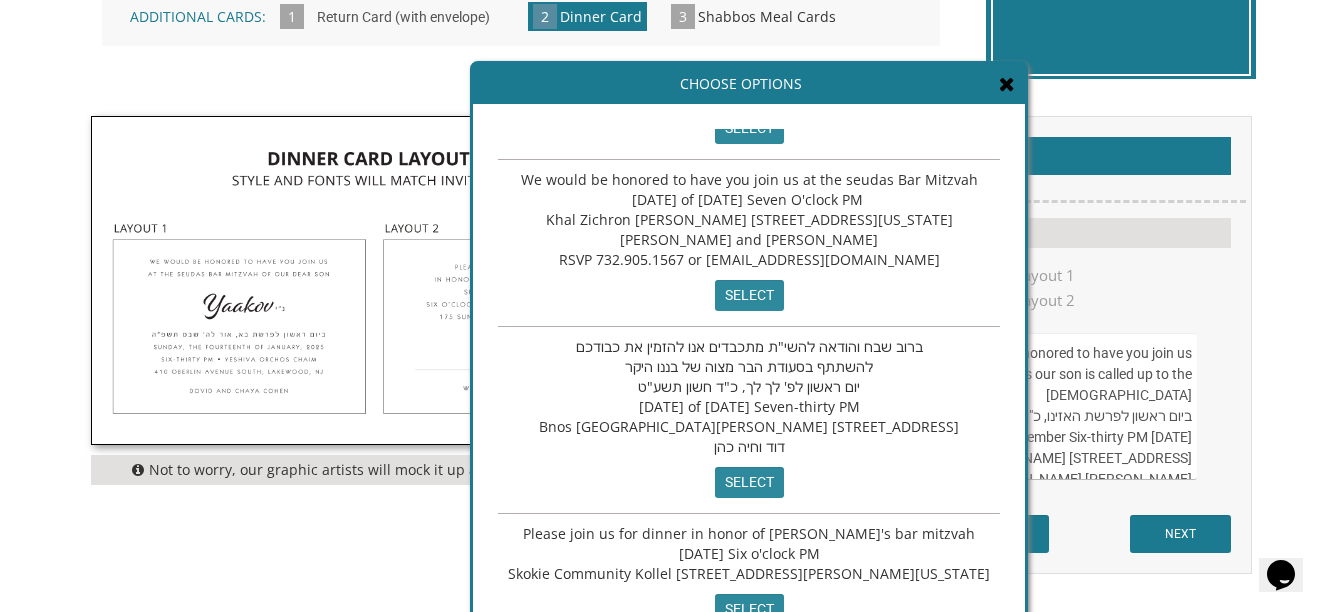 scroll, scrollTop: 168, scrollLeft: 0, axis: vertical 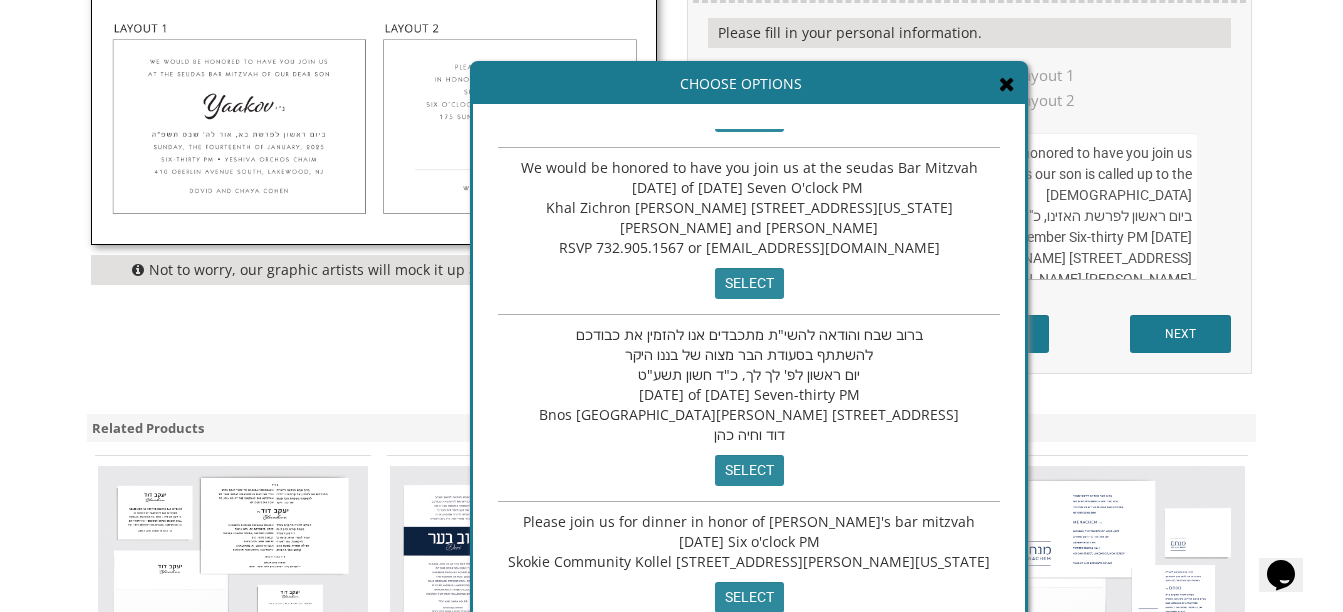 click at bounding box center (1007, 84) 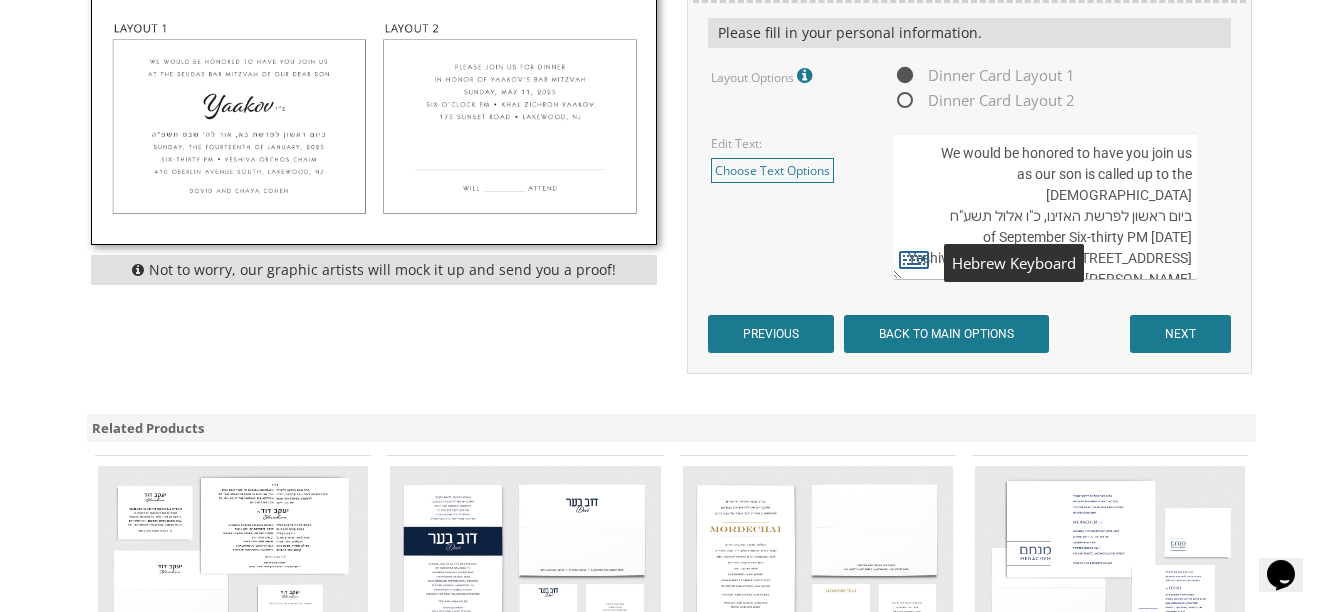 click at bounding box center (914, 259) 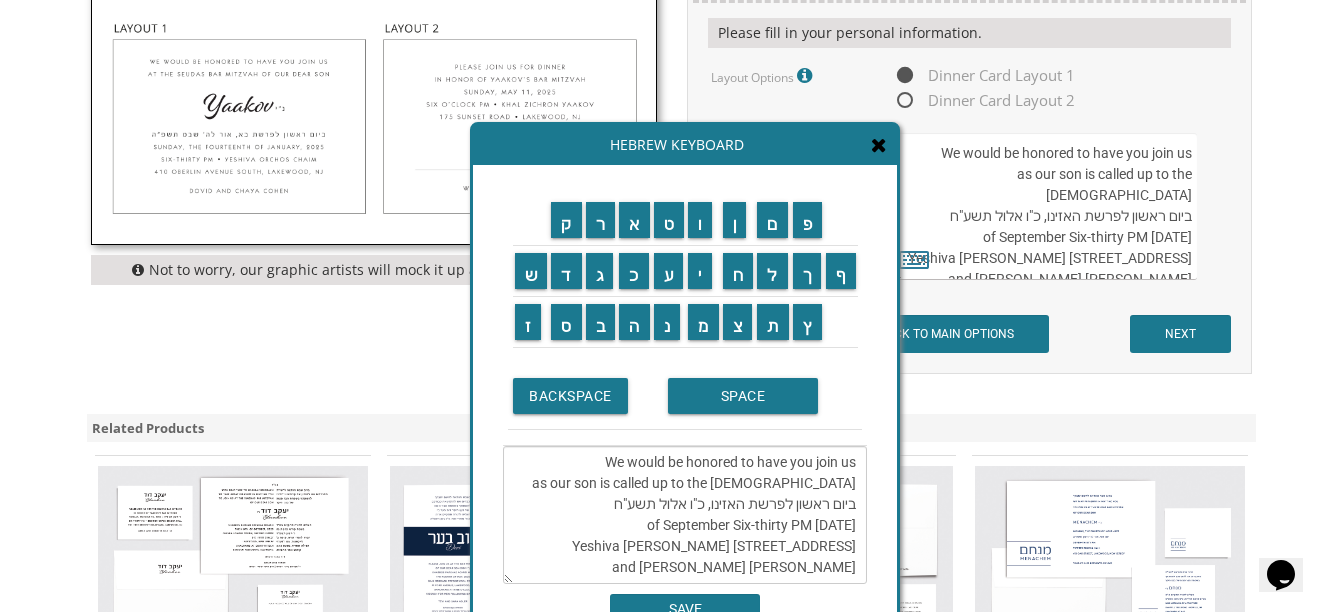 drag, startPoint x: 825, startPoint y: 507, endPoint x: 792, endPoint y: 500, distance: 33.734257 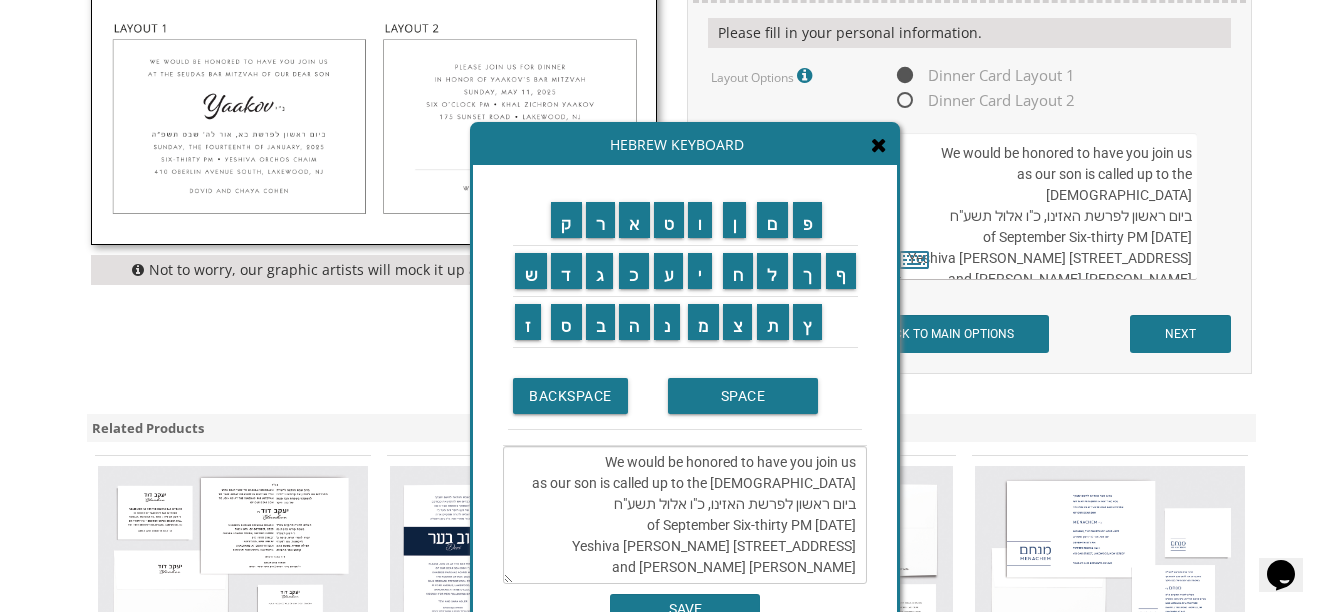 click on "We would be honored to have you join us
as our son is called up to the Torah
ביום ראשון לפרשת האזינו, כ"ו אלול תשע"ח
Sunday, the twenty-first of September Six-thirty PM
Yeshiva Orchos Chaim 410 Oberlin Avenue South, Lakewood, NJ
Chaim and Shani Kohn" at bounding box center [685, 515] 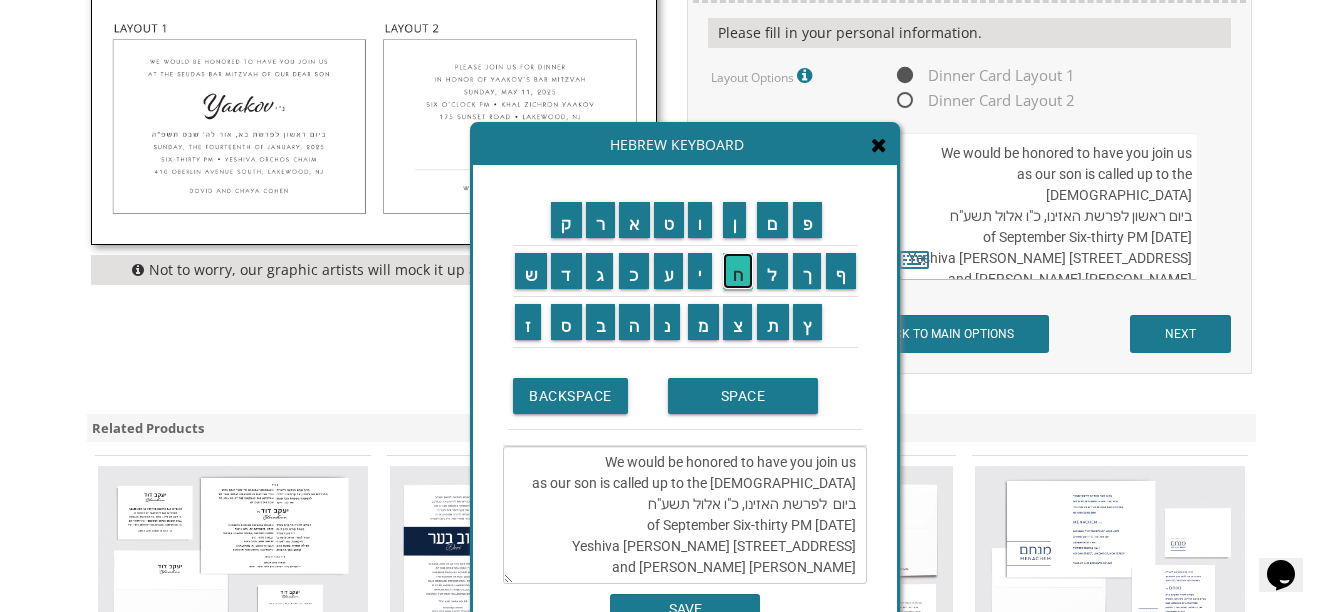 click on "ח" at bounding box center (738, 271) 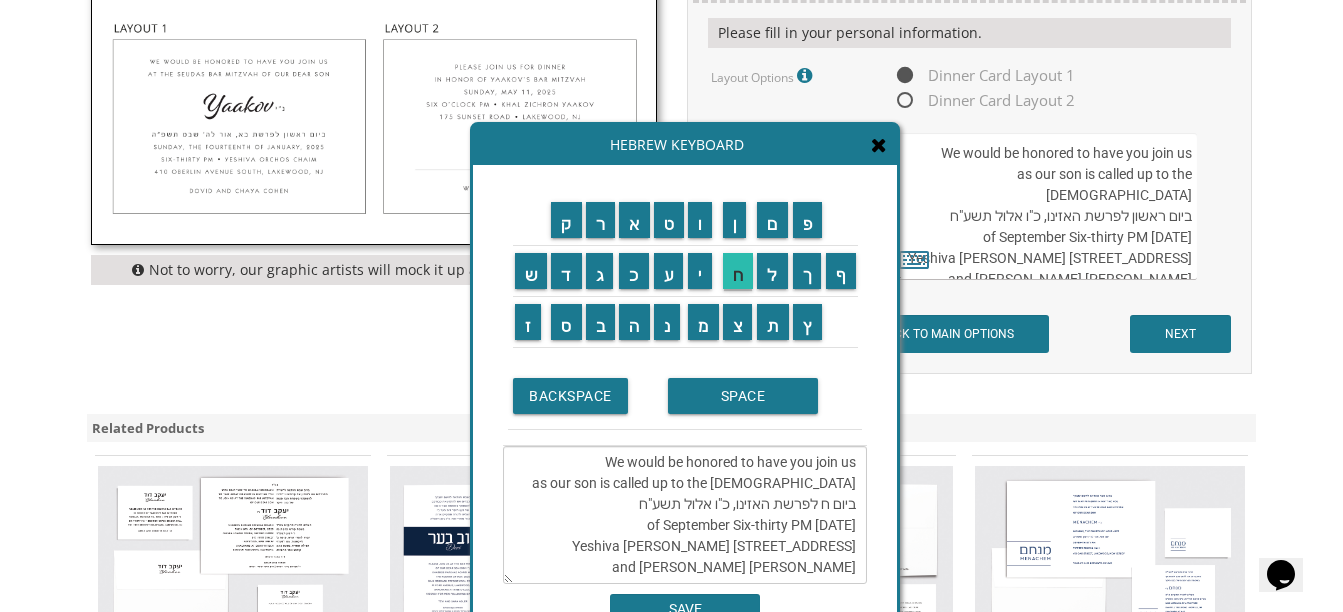 scroll, scrollTop: 16, scrollLeft: 0, axis: vertical 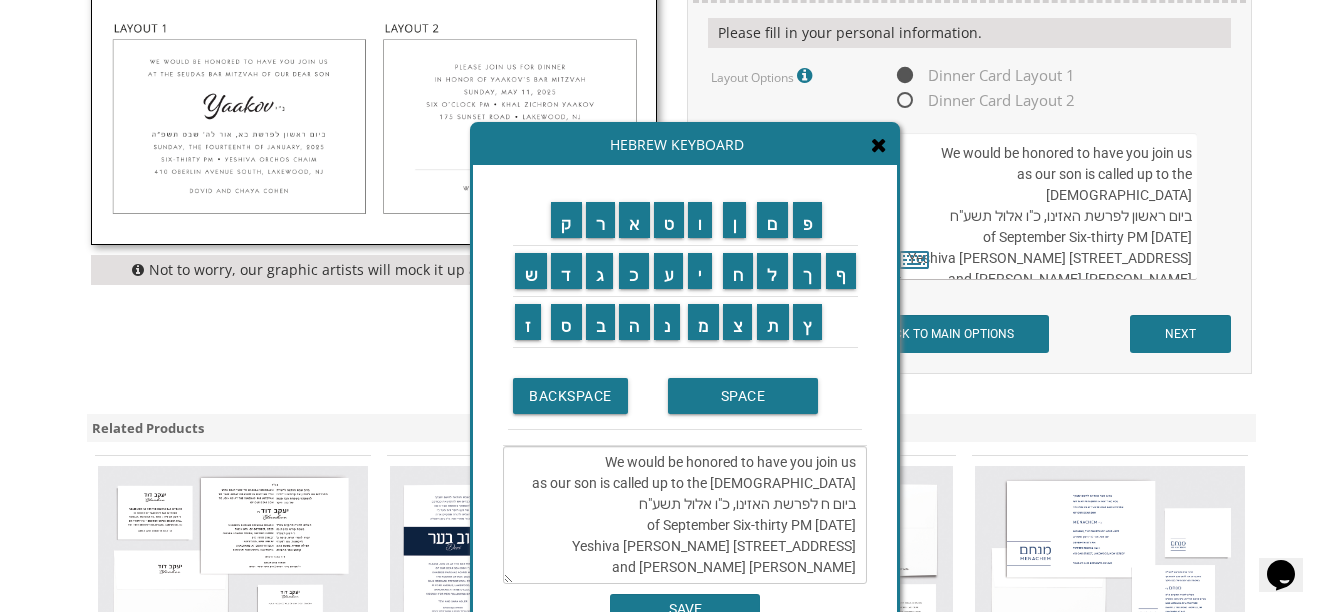 click on "מ" at bounding box center [703, 322] 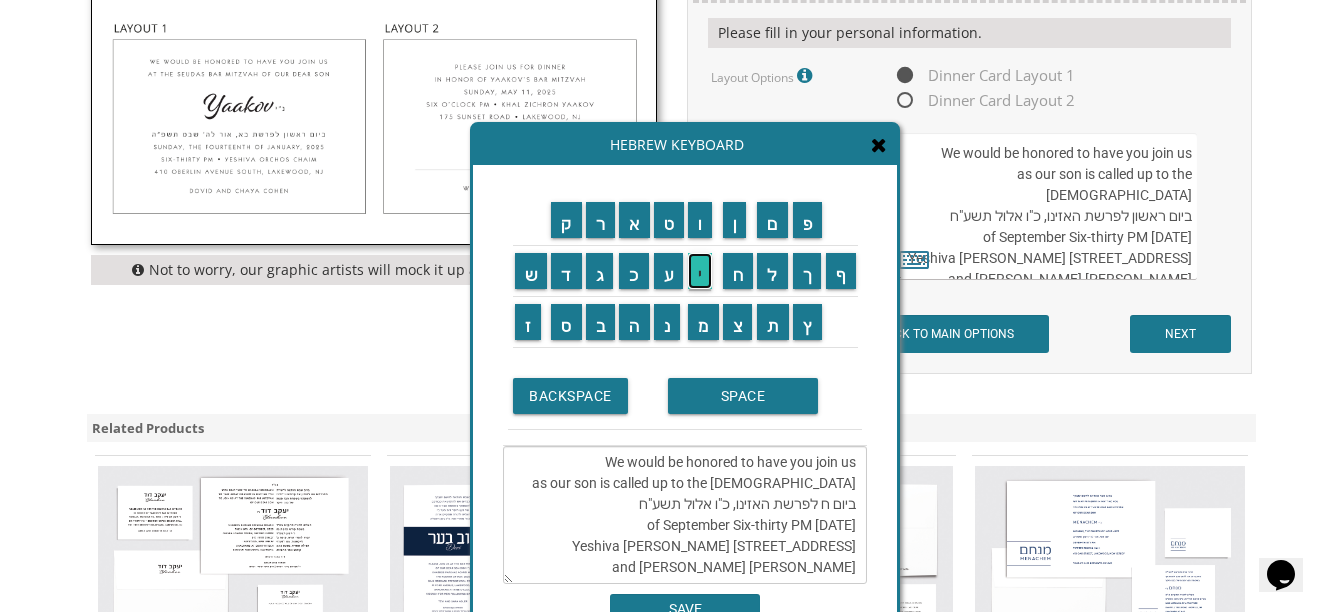 click on "י" at bounding box center [700, 271] 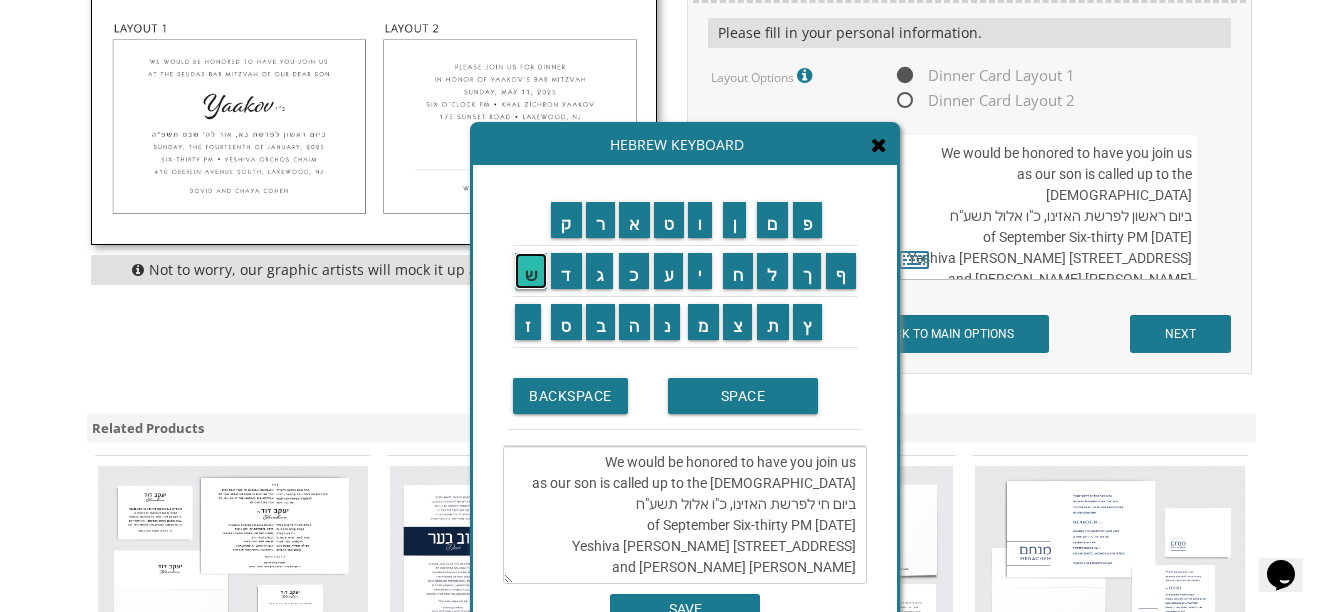 click on "ש" at bounding box center [531, 271] 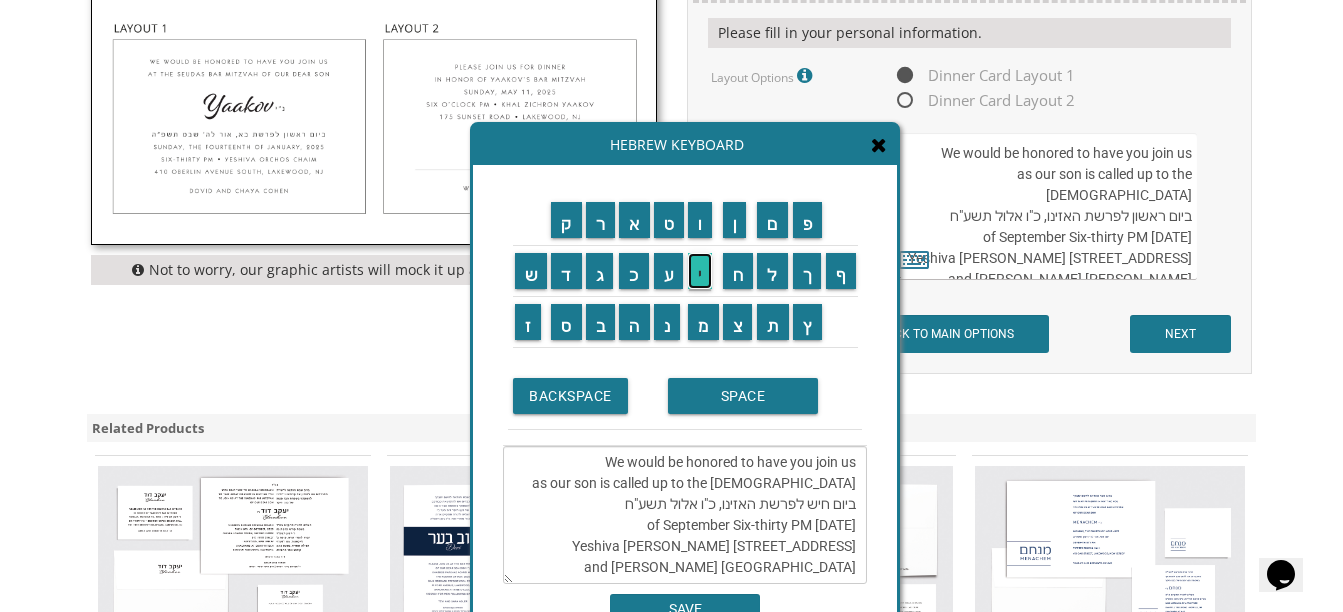 click on "י" at bounding box center [700, 271] 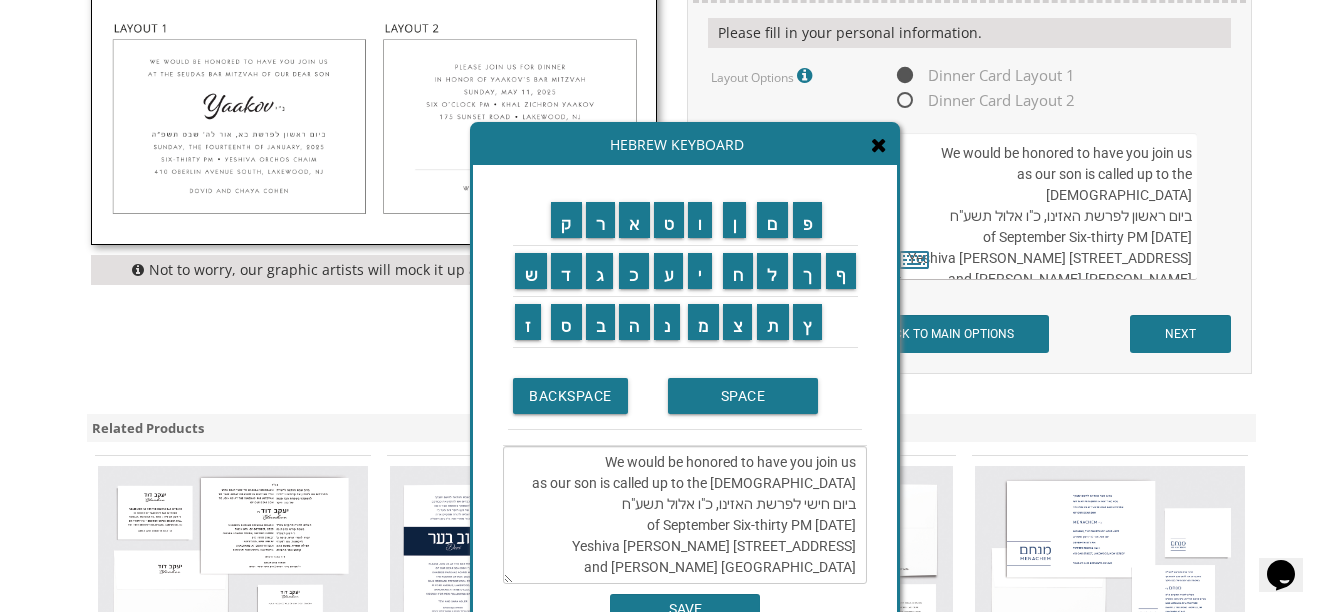 drag, startPoint x: 746, startPoint y: 490, endPoint x: 711, endPoint y: 488, distance: 35.057095 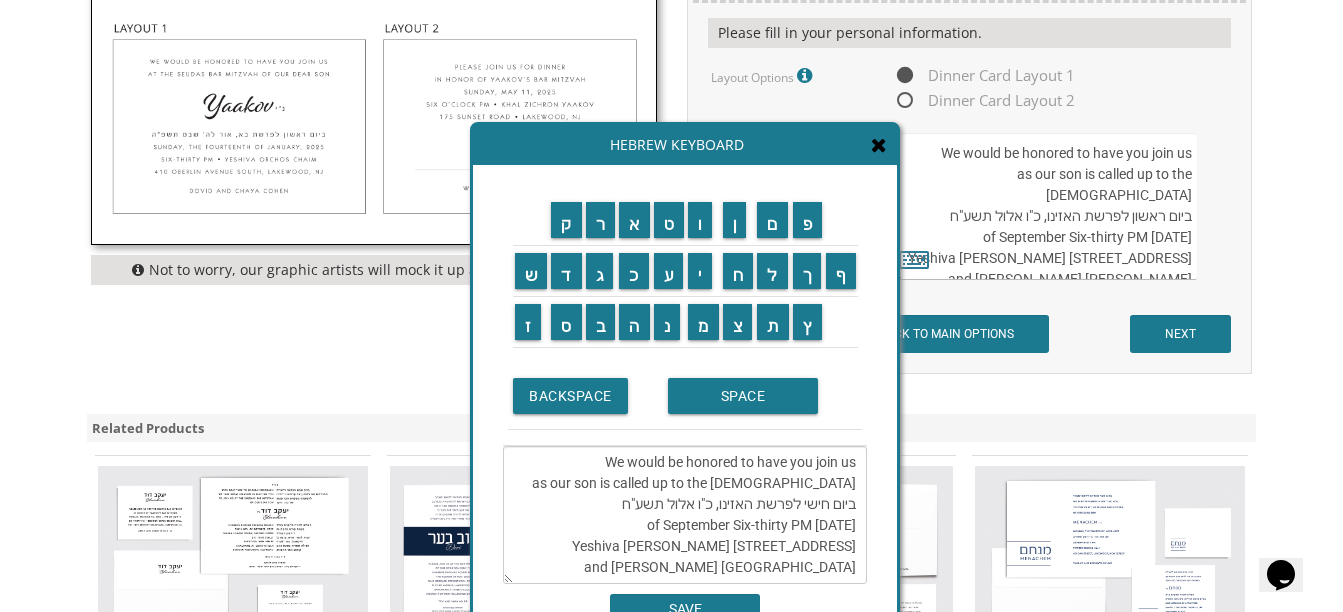 click on "We would be honored to have you join us
as our son is called up to the Torah
ביום חישי לפרשת האזינו, כ"ו אלול תשע"ח
Sunday, the twenty-first of September Six-thirty PM
Yeshiva Orchos Chaim 410 Oberlin Avenue South, Lakewood, NJ
Chaim and Shani Kohn" at bounding box center [685, 515] 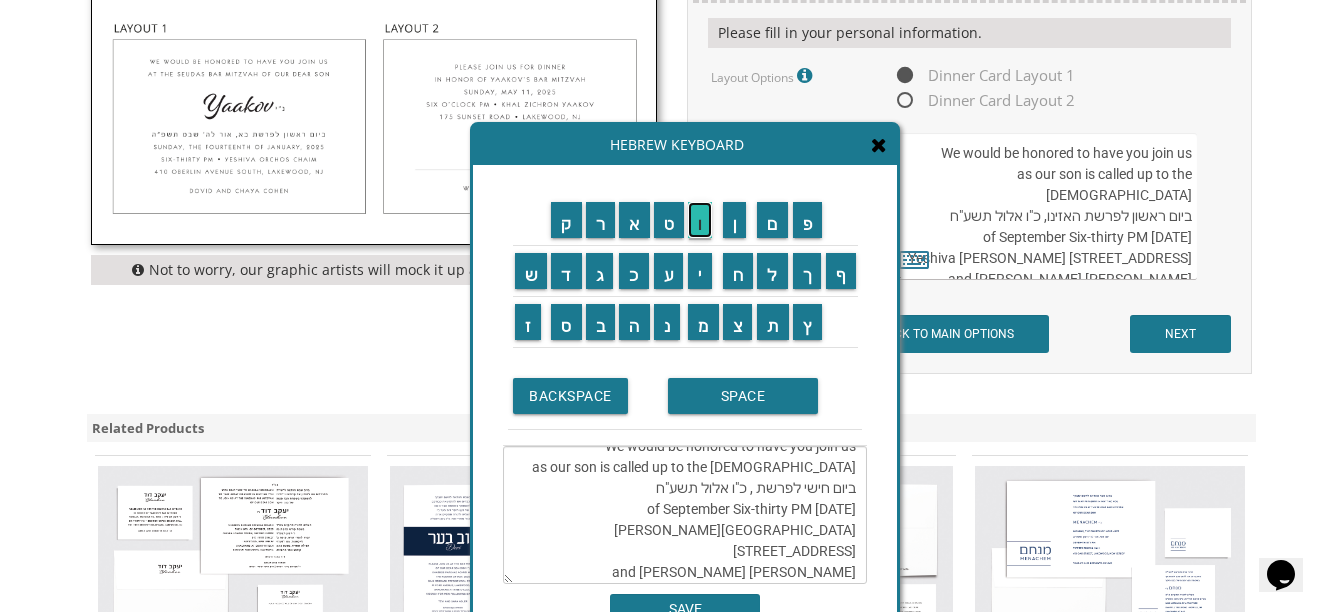 click on "ו" at bounding box center (700, 220) 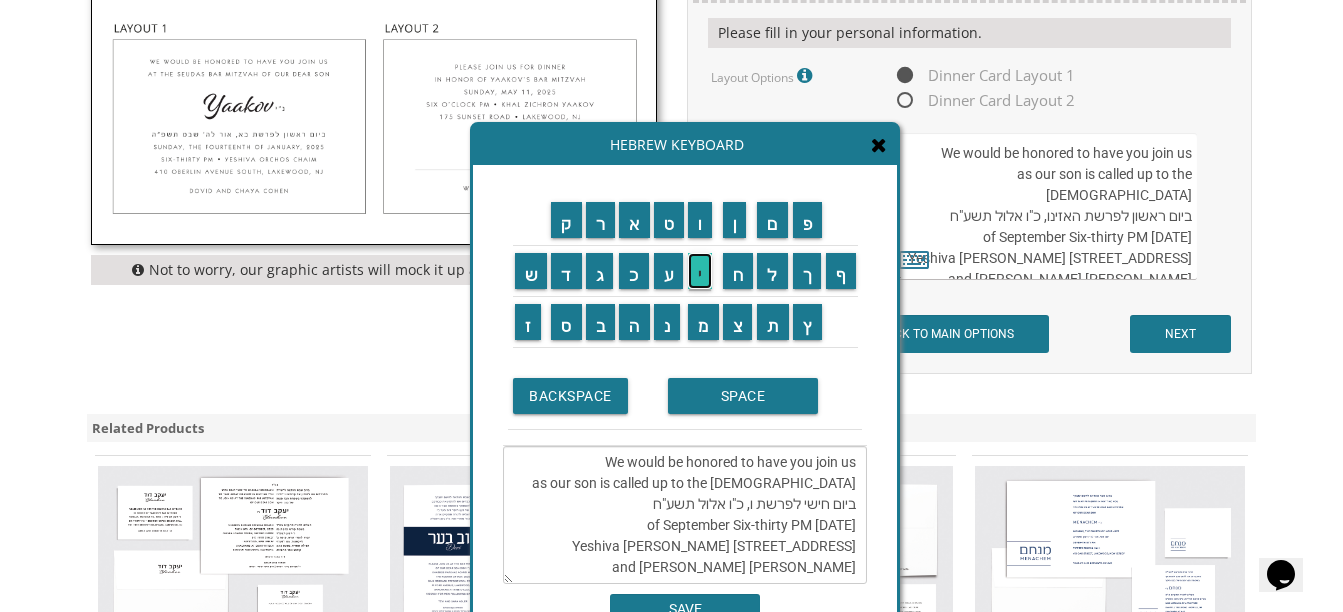 click on "י" at bounding box center [700, 271] 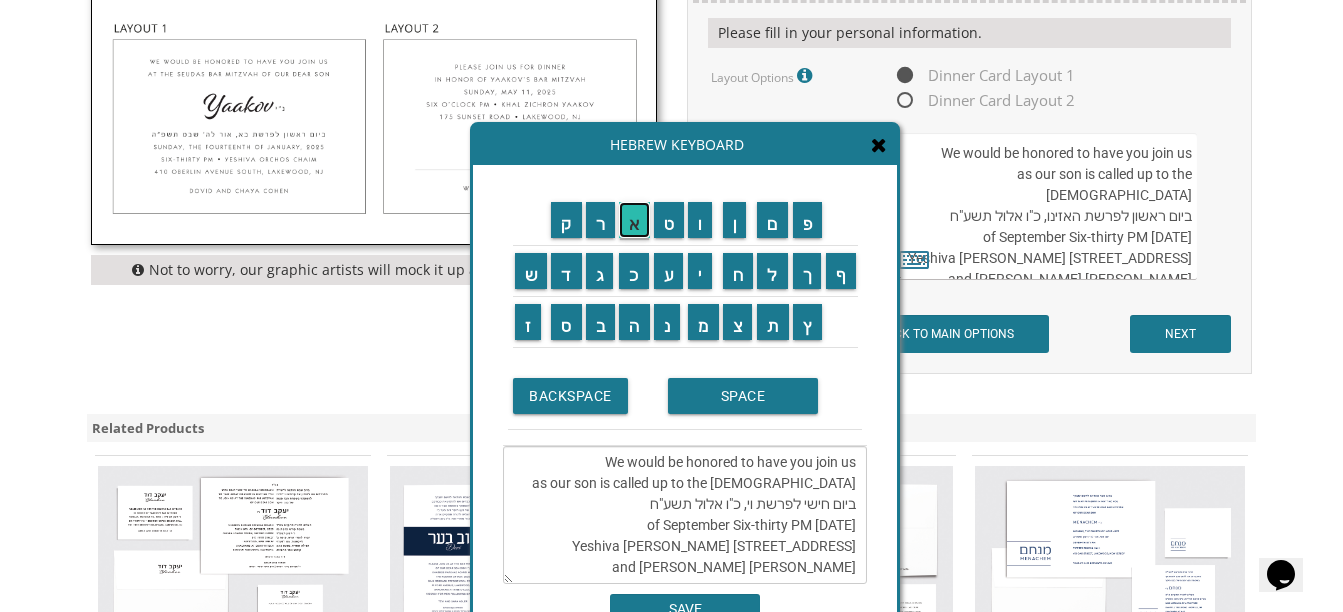 click on "א" at bounding box center [634, 220] 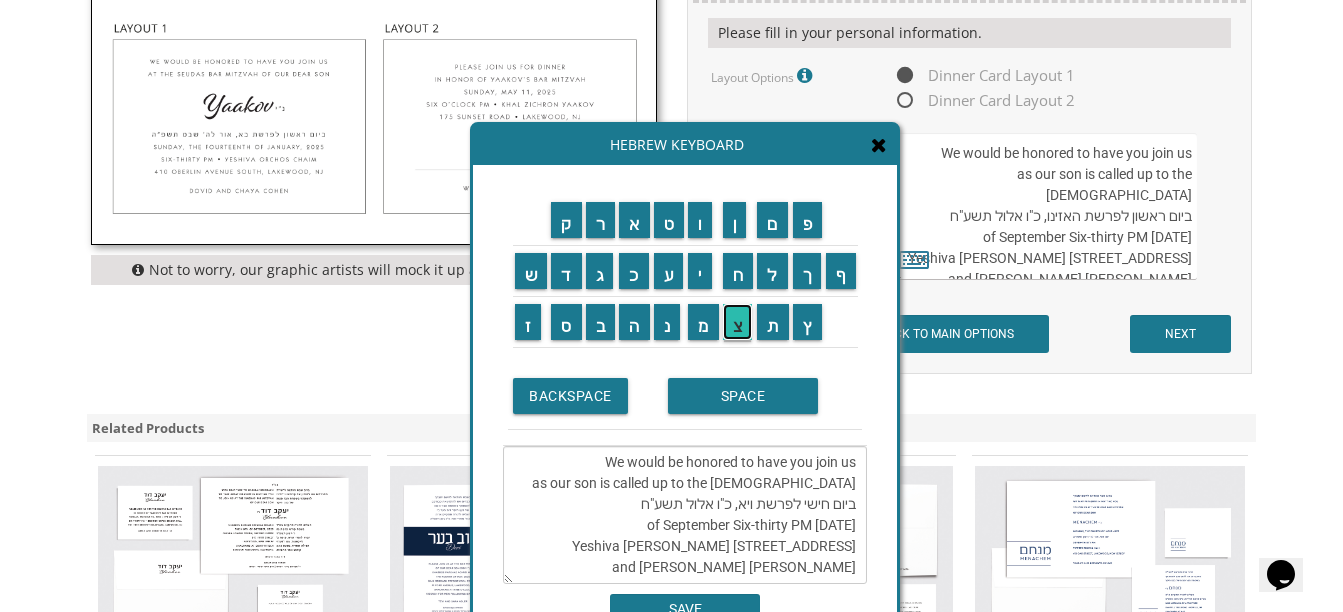 click on "צ" at bounding box center (738, 322) 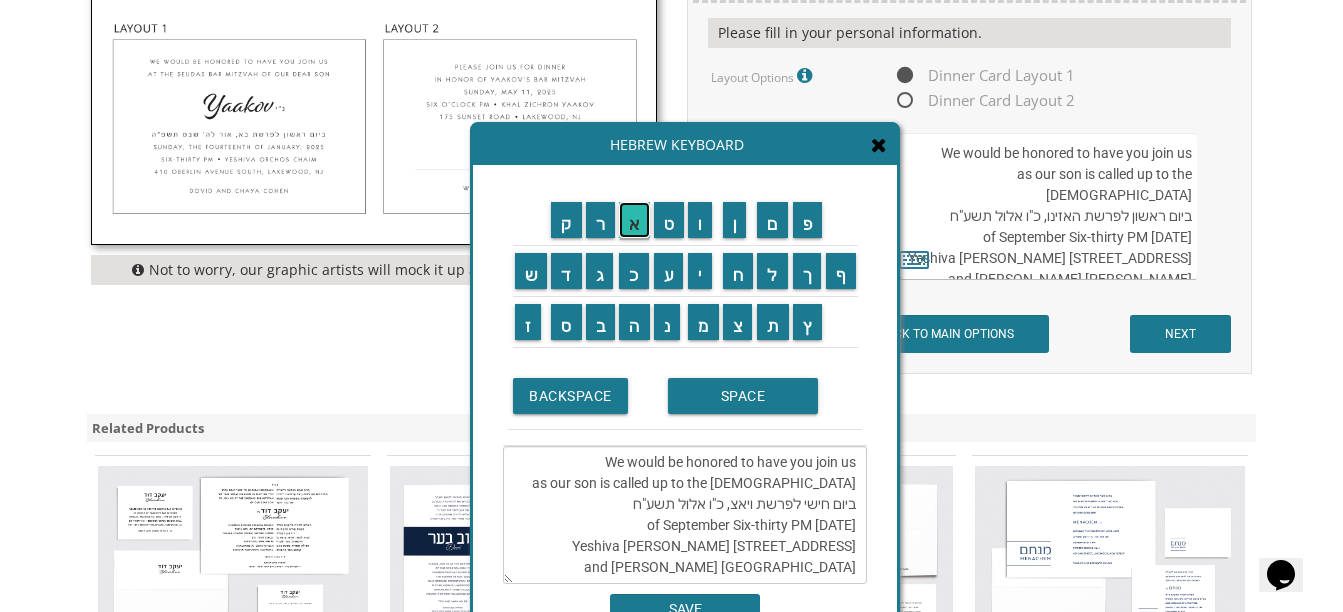 click on "א" at bounding box center [634, 220] 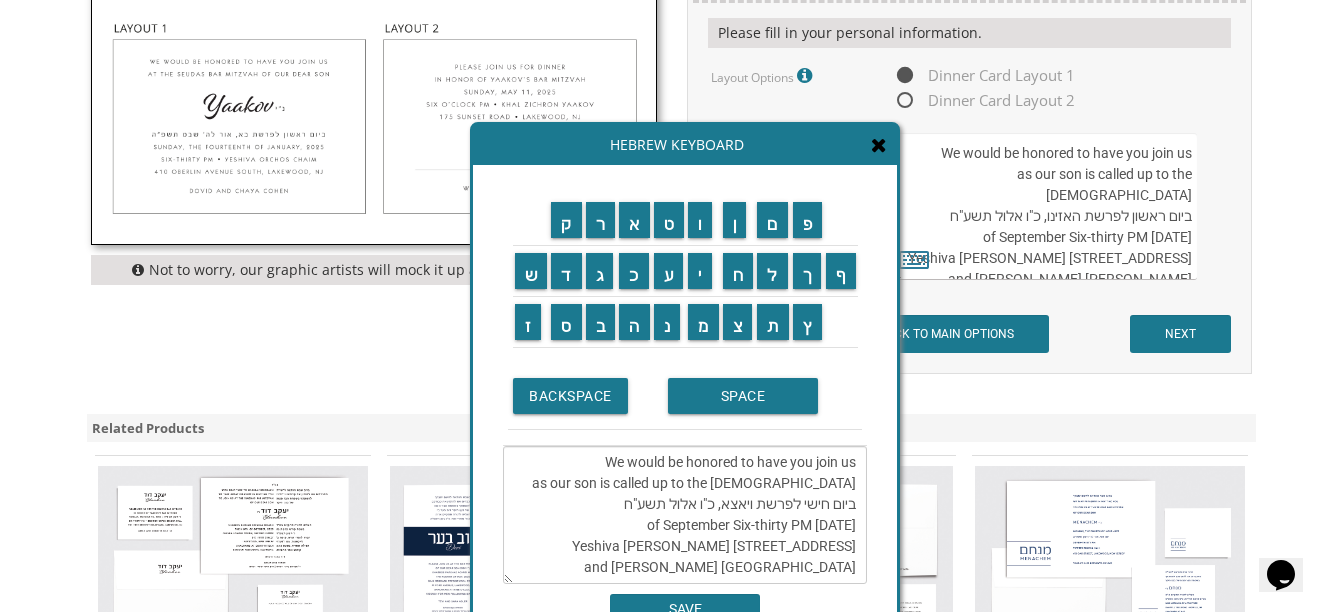 drag, startPoint x: 688, startPoint y: 489, endPoint x: 705, endPoint y: 489, distance: 17 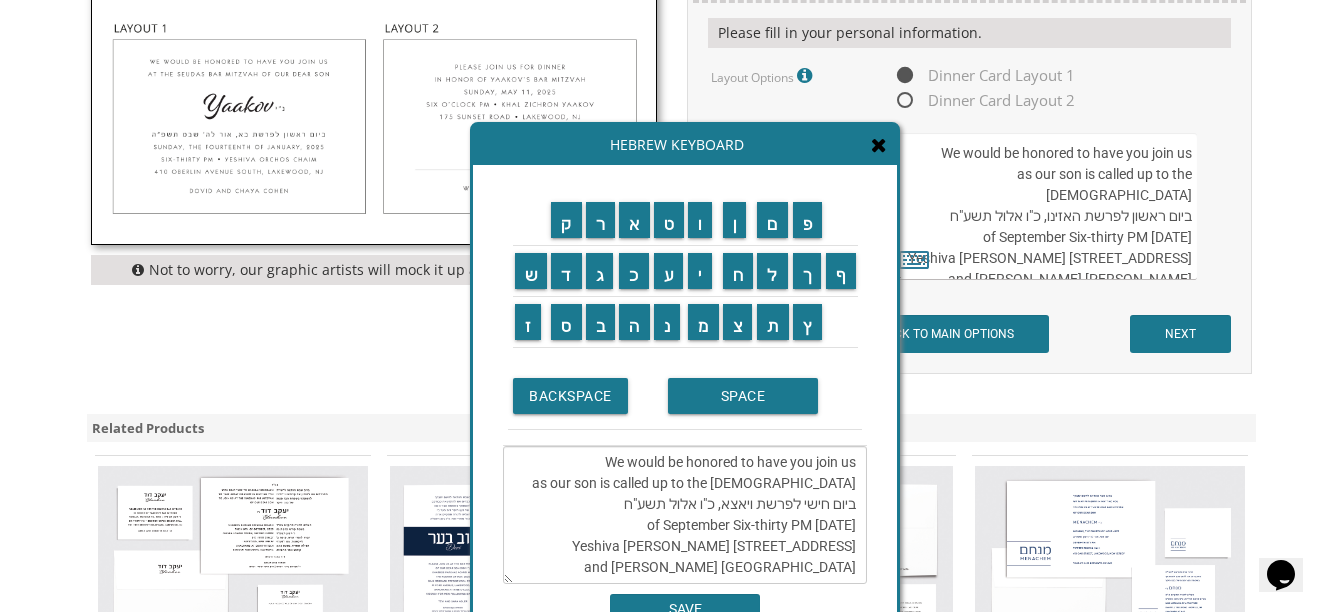 click on "We would be honored to have you join us
as our son is called up to the Torah
ביום חישי לפרשת ויאצא, כ"ו אלול תשע"ח
Sunday, the twenty-first of September Six-thirty PM
Yeshiva Orchos Chaim 410 Oberlin Avenue South, Lakewood, NJ
Chaim and Shani Kohn" at bounding box center [685, 515] 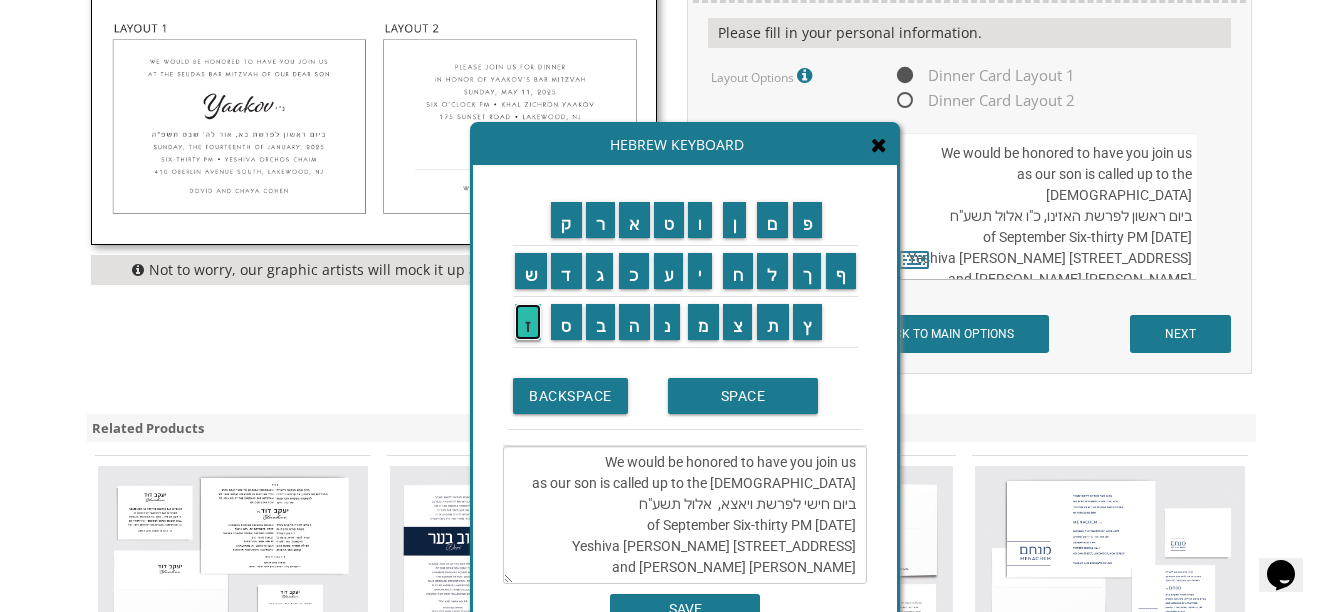 click on "ז" at bounding box center [528, 322] 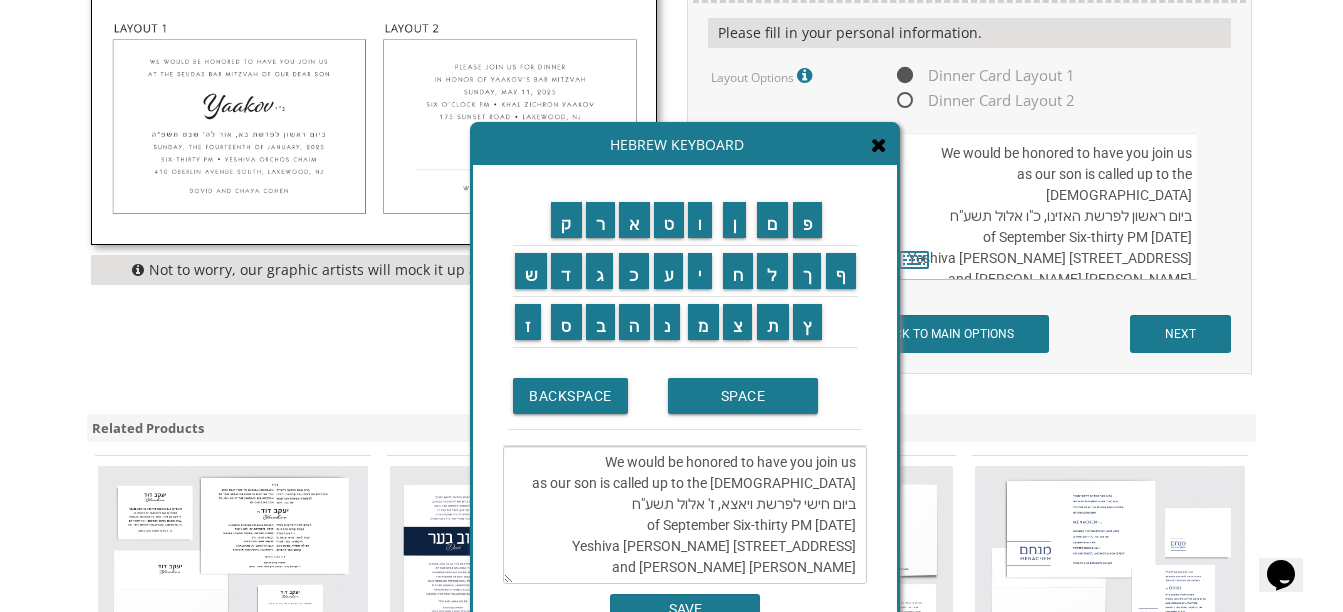 drag, startPoint x: 668, startPoint y: 488, endPoint x: 693, endPoint y: 488, distance: 25 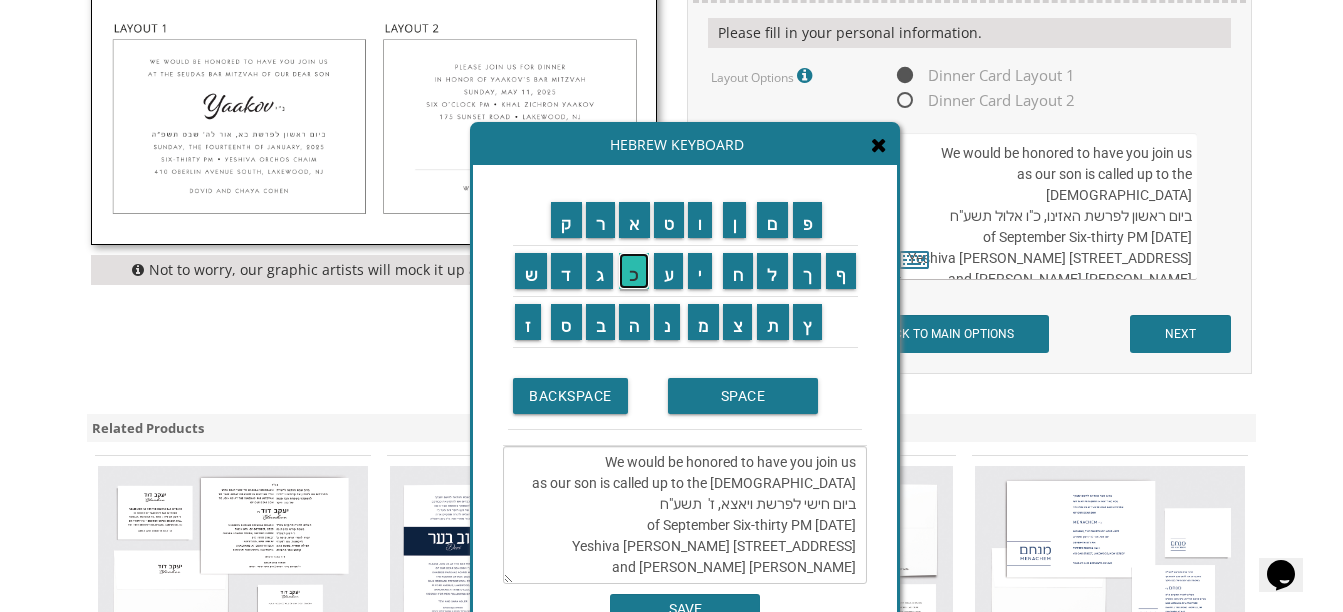 click on "כ" at bounding box center (634, 271) 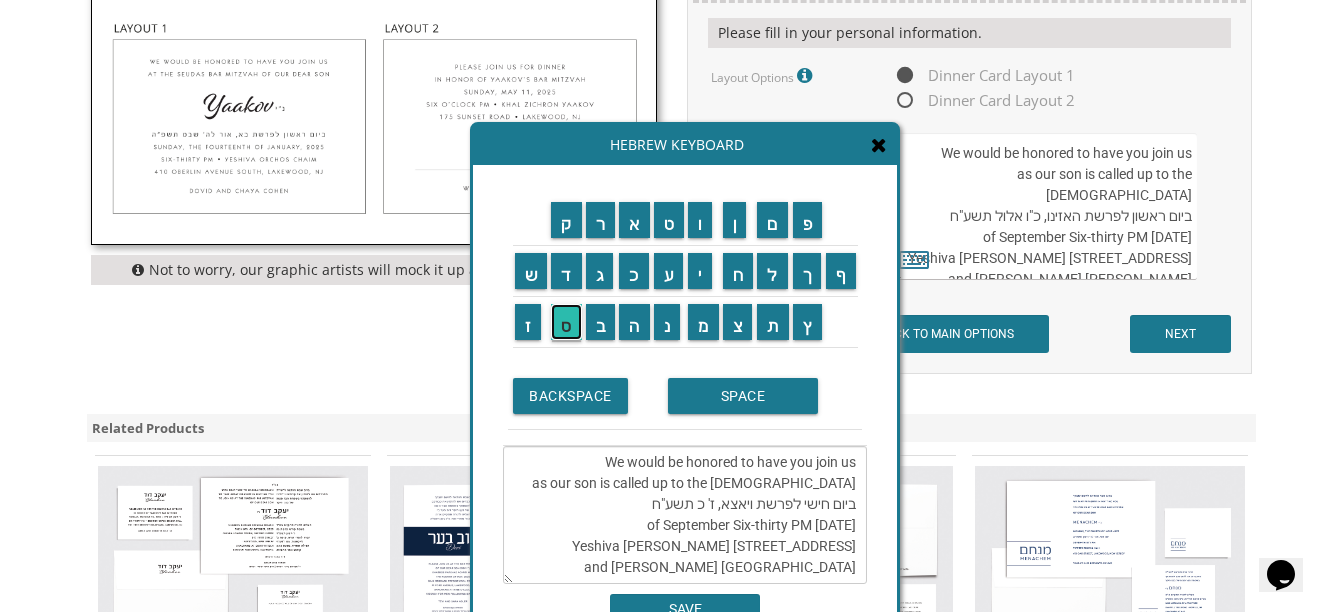 click on "ס" at bounding box center (566, 322) 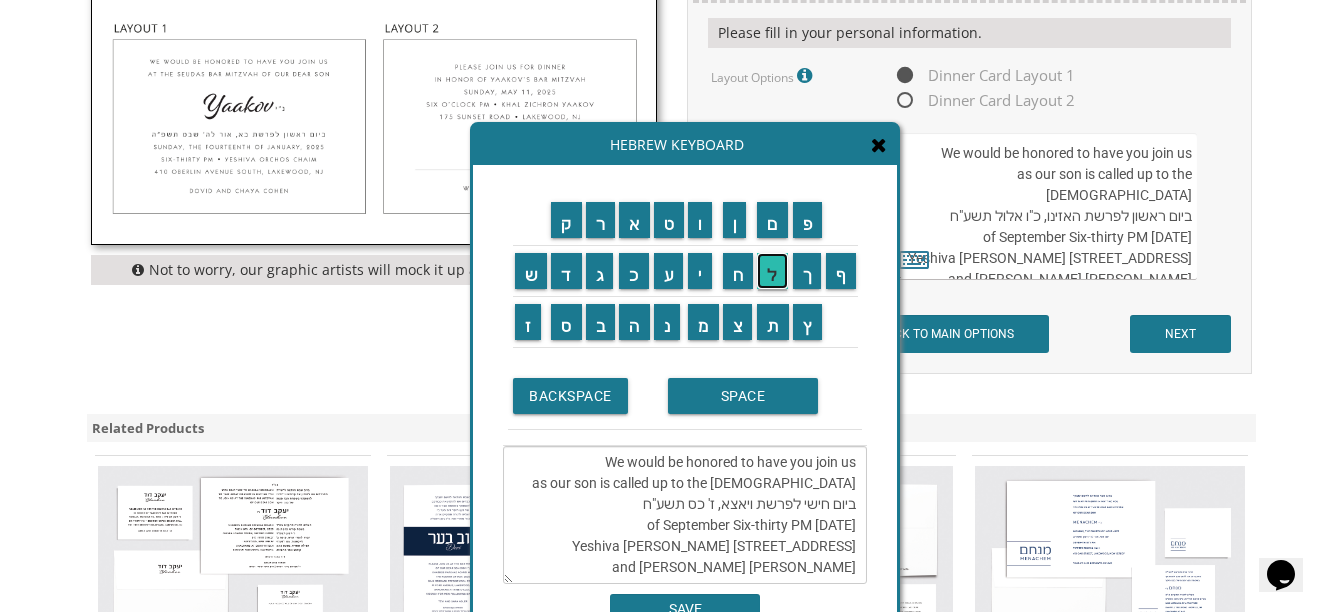 click on "ל" at bounding box center (772, 271) 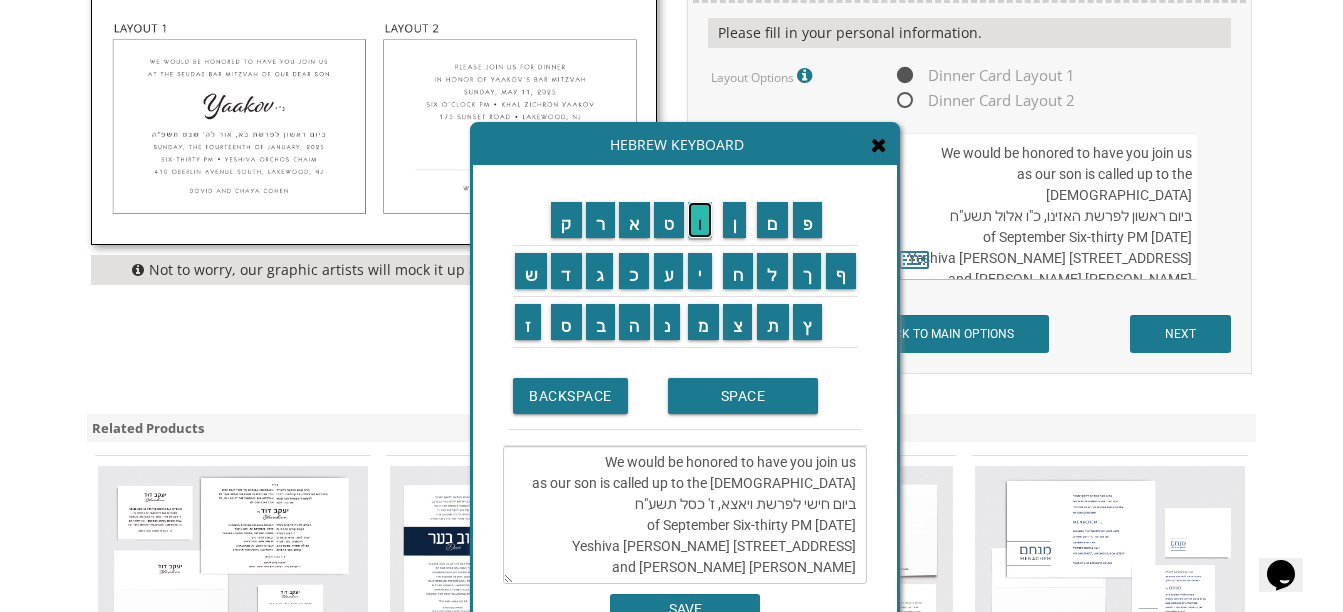 click on "ו" at bounding box center (700, 220) 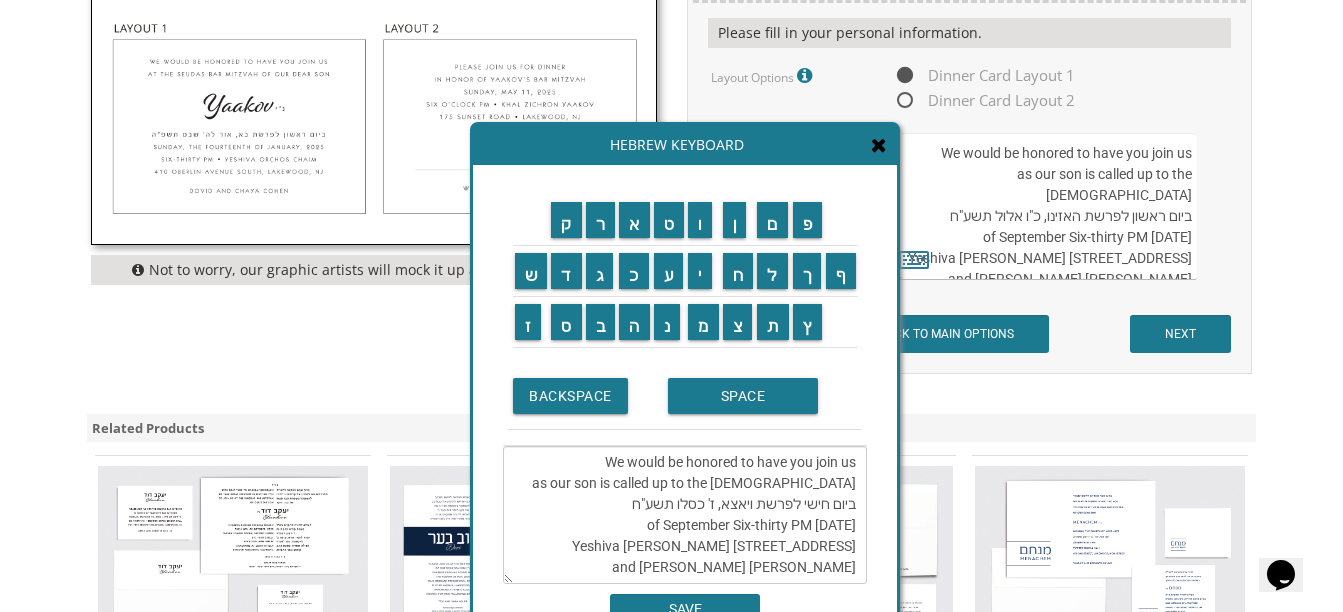 click on "We would be honored to have you join us
as our son is called up to the Torah
ביום חישי לפרשת ויאצא, ז' כסלו תשע"ח
Sunday, the twenty-first of September Six-thirty PM
Yeshiva Orchos Chaim 410 Oberlin Avenue South, Lakewood, NJ
Chaim and Shani Kohn" at bounding box center (685, 515) 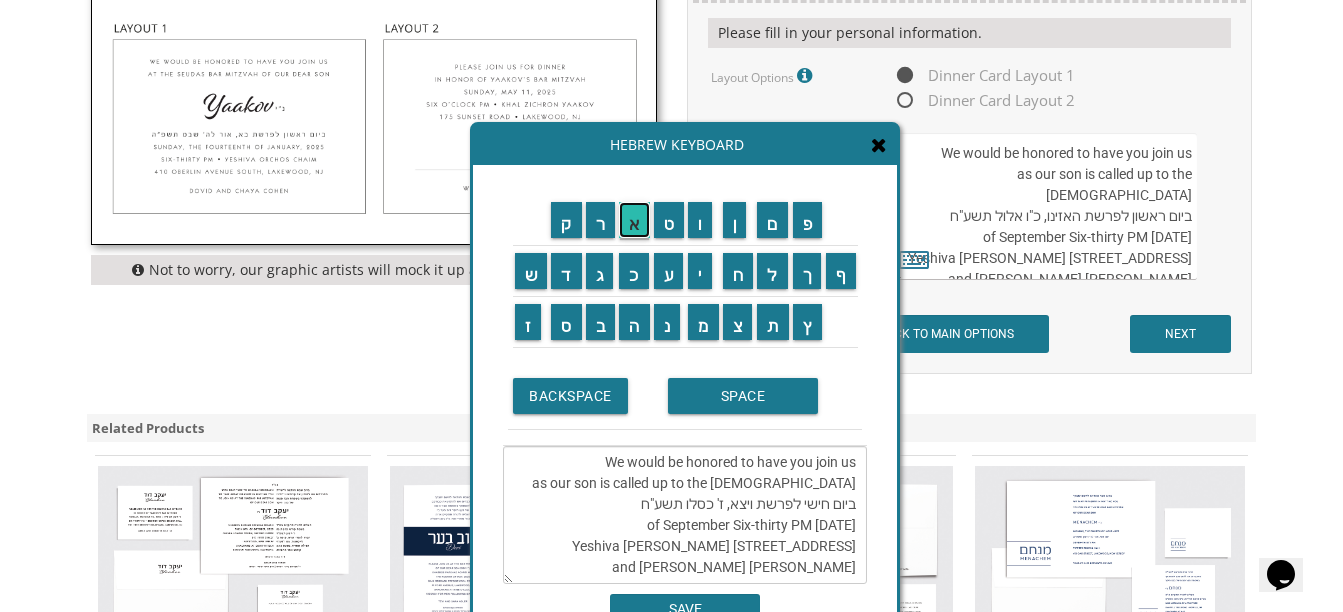 click on "א" at bounding box center [634, 220] 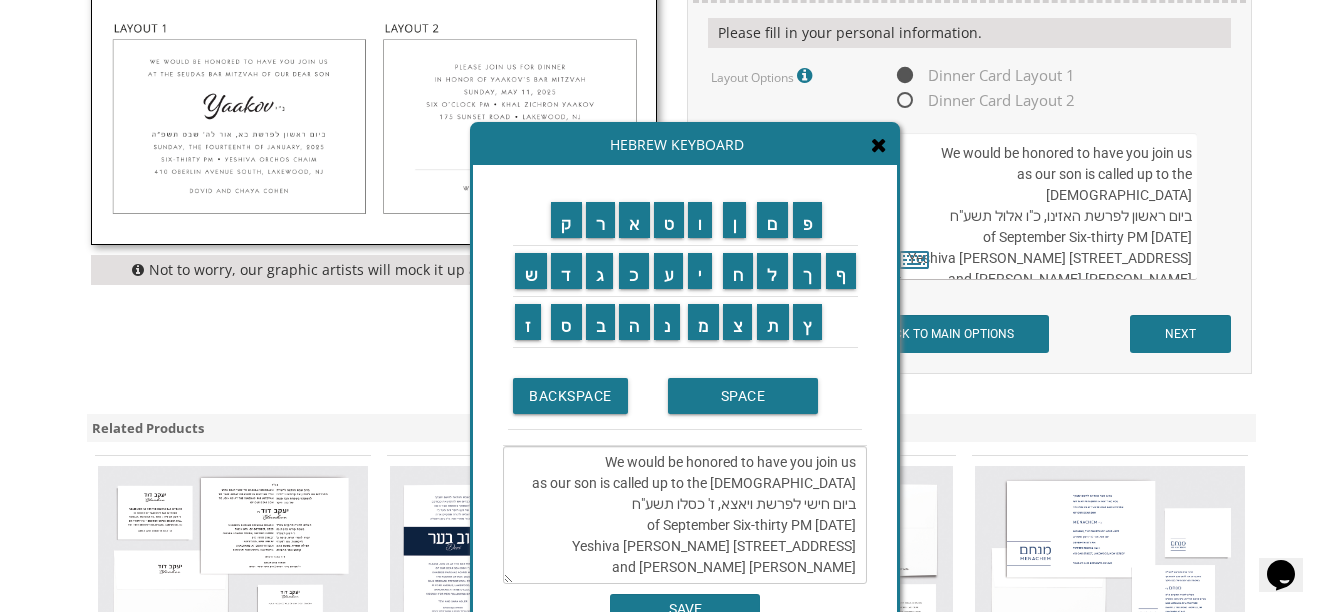 drag, startPoint x: 541, startPoint y: 508, endPoint x: 583, endPoint y: 510, distance: 42.047592 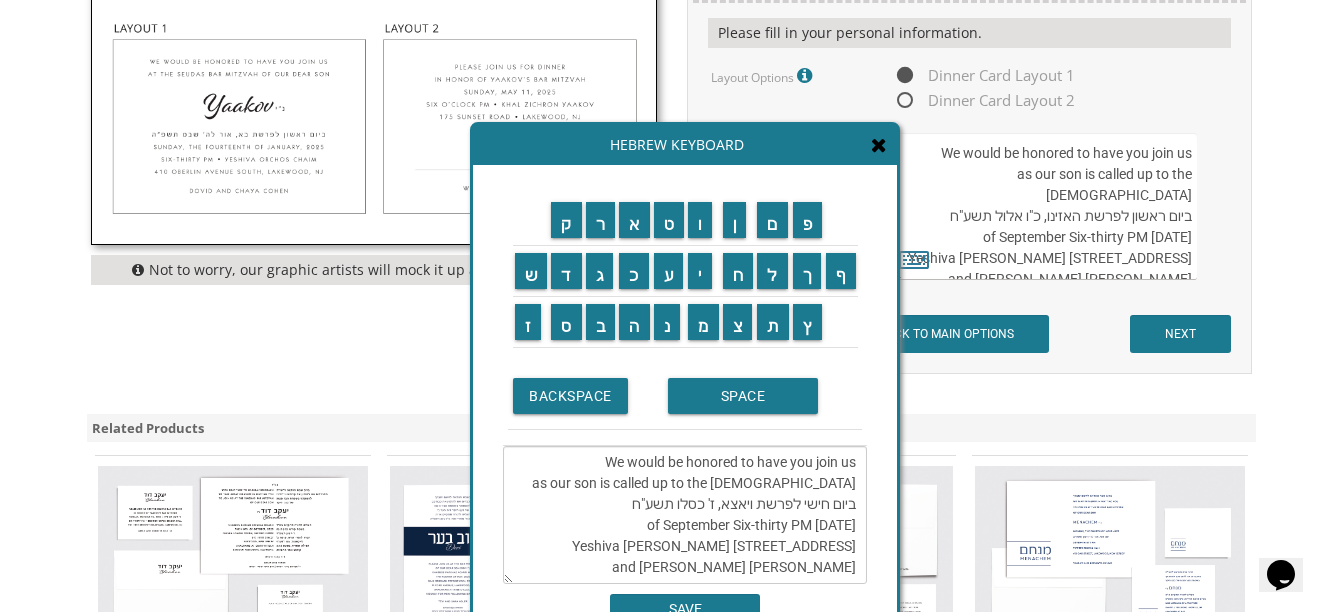 click on "We would be honored to have you join us
as our son is called up to the Torah
ביום חישי לפרשת ויאצא, ז' כסלו תשע"ח
Sunday, the twenty-first of September Six-thirty PM
Yeshiva Orchos Chaim 410 Oberlin Avenue South, Lakewood, NJ
Chaim and Shani Kohn" at bounding box center [685, 515] 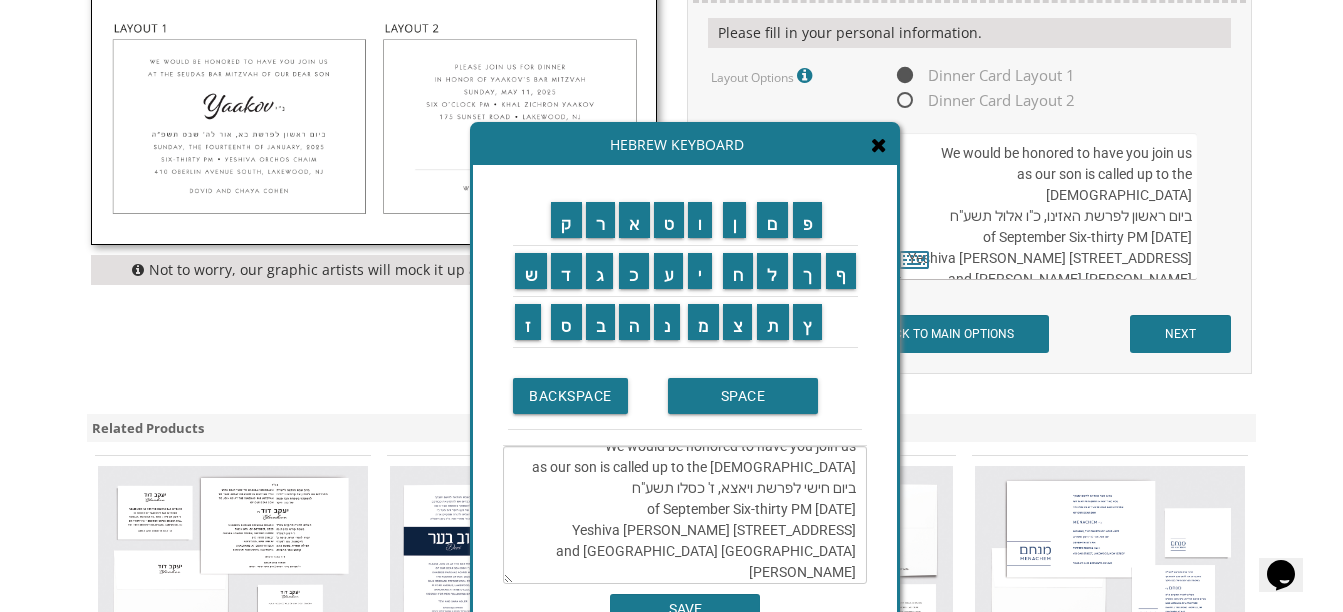 type on "We would be honored to have you join us
as our son is called up to the Torah
ביום חישי לפרשת ויאצא, ז' כסלו תשע"ח
Sunday, the twenty-first of September Six-thirty PM
Yeshiva Orchos Chaim 410 Oberlin Avenue South, LakThursdayewood, NJ
Chaim and Shani Kohn" 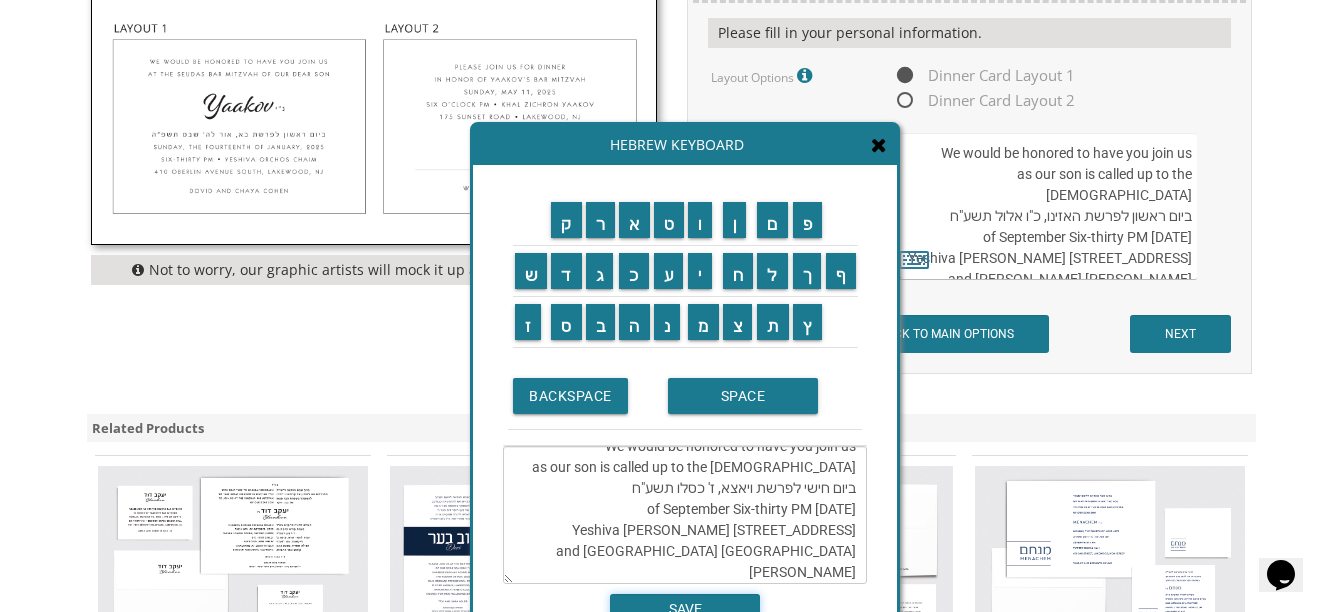 click on "SAVE" at bounding box center (685, 609) 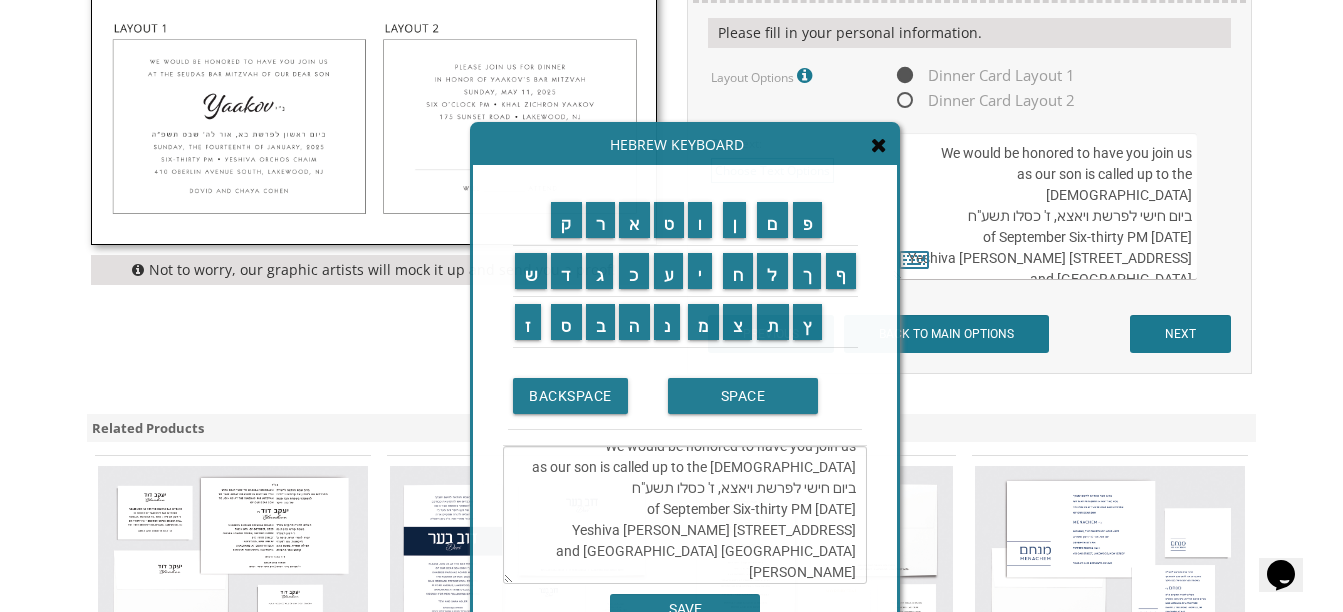 scroll, scrollTop: 42, scrollLeft: 0, axis: vertical 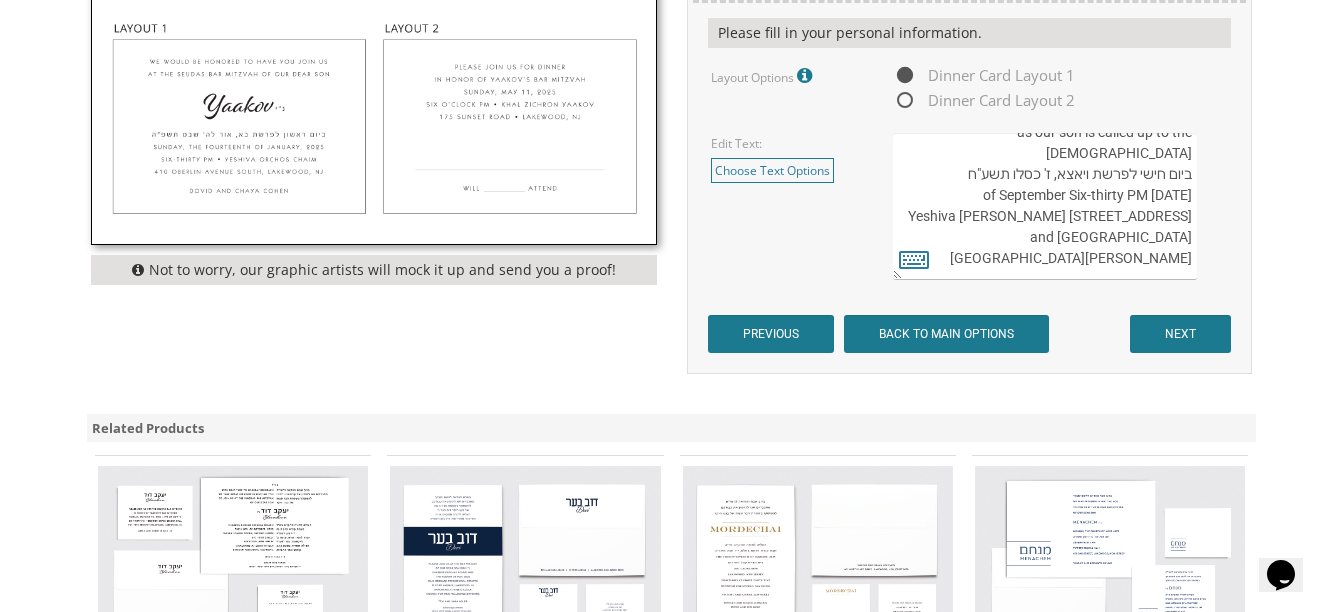 drag, startPoint x: 931, startPoint y: 173, endPoint x: 972, endPoint y: 173, distance: 41 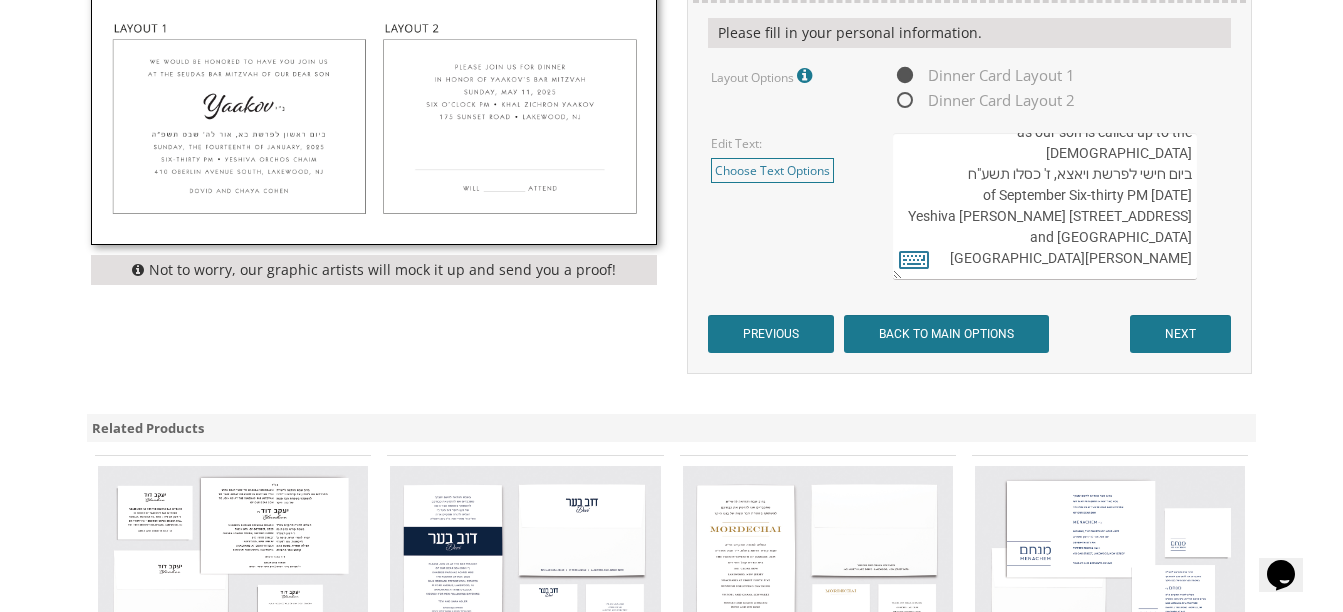 drag, startPoint x: 976, startPoint y: 176, endPoint x: 939, endPoint y: 172, distance: 37.215588 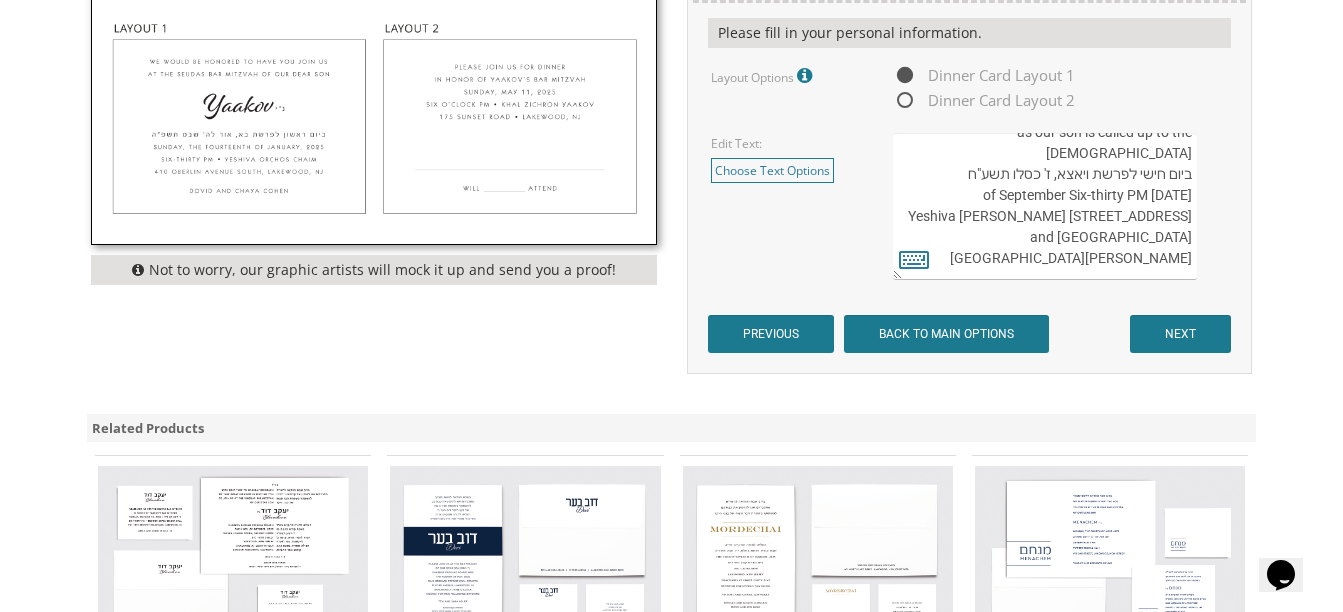 click on "We would be honored to have you join us
at the seudas bar mitzvah of our dear son
ביום ראשון לפרשת האזינו, כ"ו אלול תשע"ח
Sunday, the twenty-first of September Six-thirty PM
Yeshiva Orchos Chaim 410 Oberlin Avenue South, Lakewood, NJ
Chaim and Shani Kohn" at bounding box center [1045, 206] 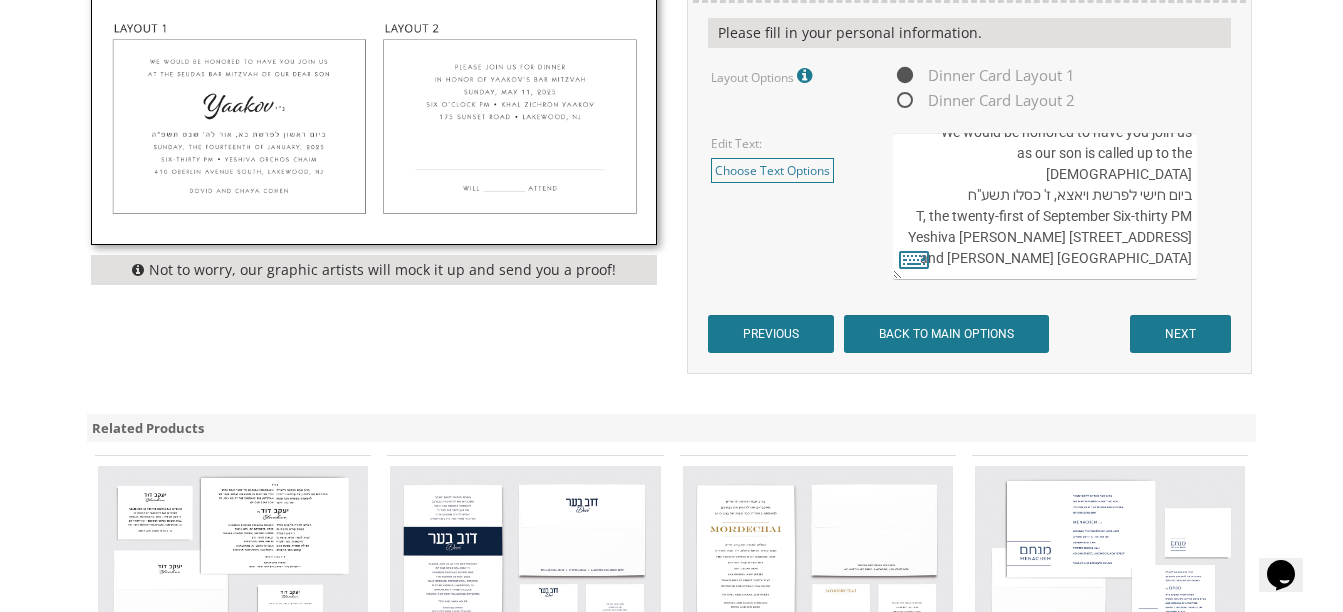 scroll, scrollTop: 42, scrollLeft: 0, axis: vertical 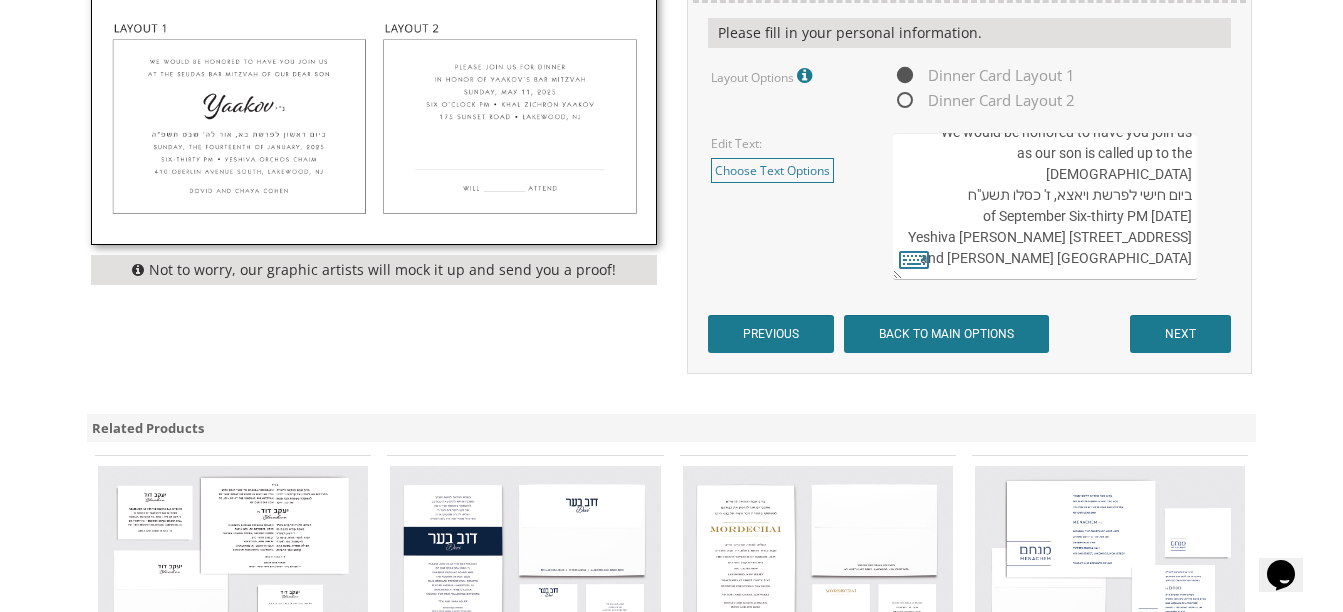 click on "We would be honored to have you join us
at the seudas bar mitzvah of our dear son
ביום ראשון לפרשת האזינו, כ"ו אלול תשע"ח
Sunday, the twenty-first of September Six-thirty PM
Yeshiva Orchos Chaim 410 Oberlin Avenue South, Lakewood, NJ
Chaim and Shani Kohn" at bounding box center [1045, 206] 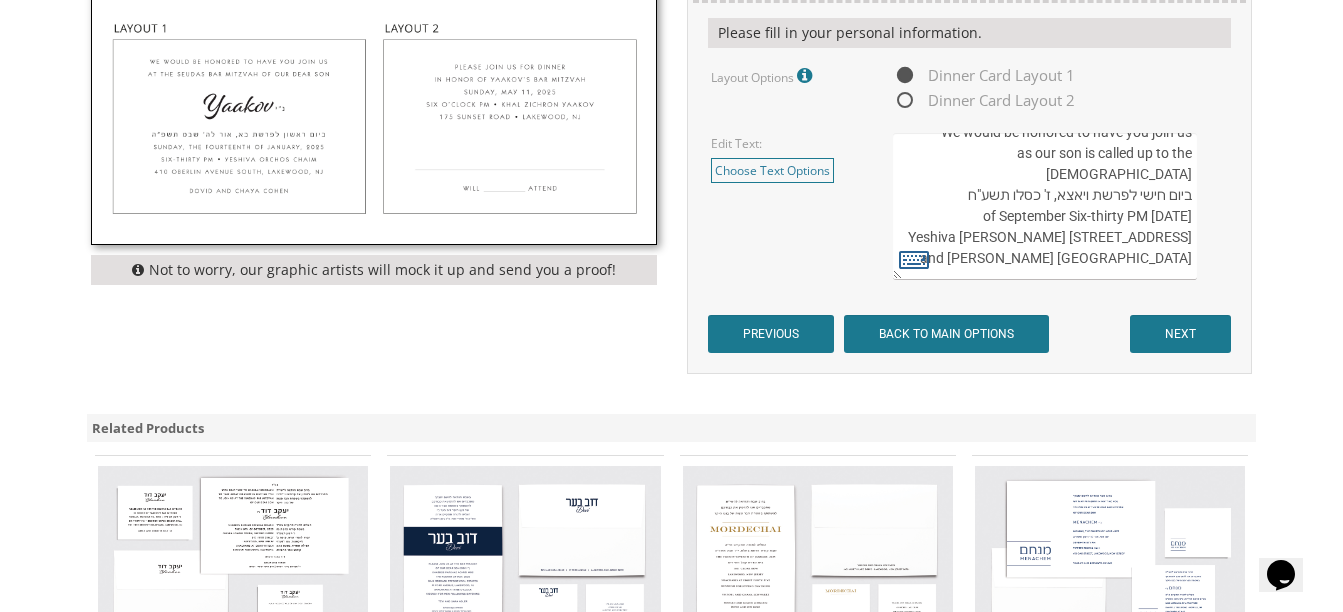 type on "We would be honored to have you join us
as our son is called up to the Torah
ביום חישי לפרשת ויאצא, ז' כסלו תשע"ח
Thursday, the twenty-first of September Six-thirty PM
Yeshiva Orchos Chaim 410 Oberlin Avenue South, LakThursdayewood, NJ
Chaim and Shani Kohn" 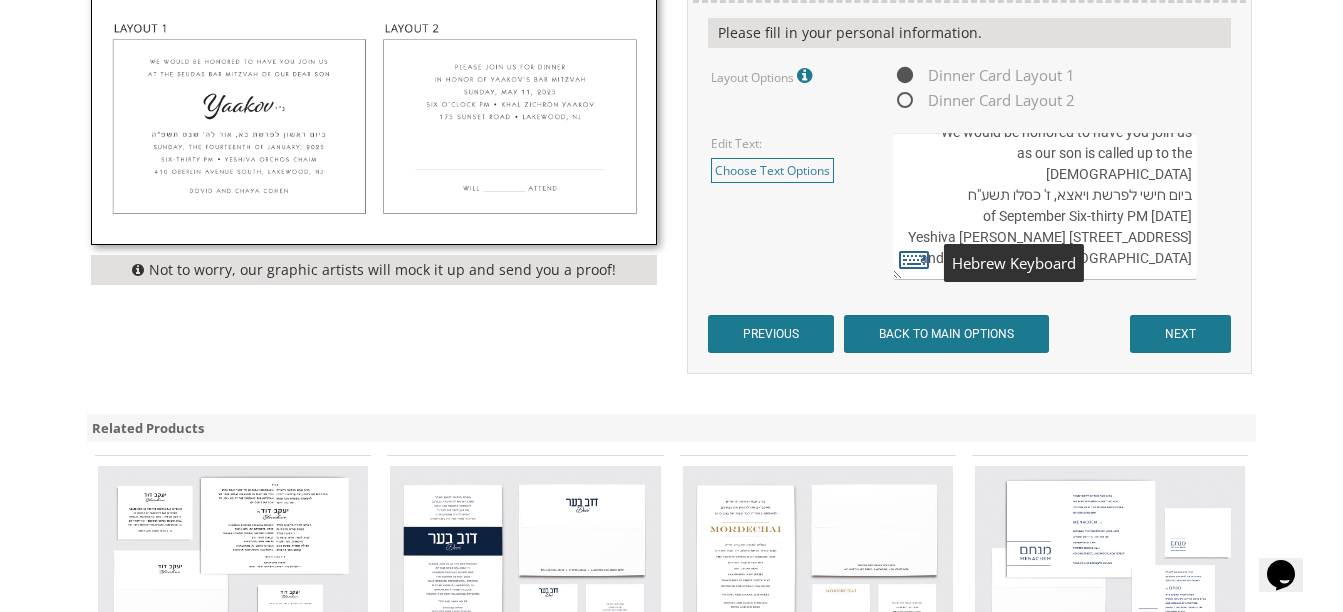 click at bounding box center [914, 259] 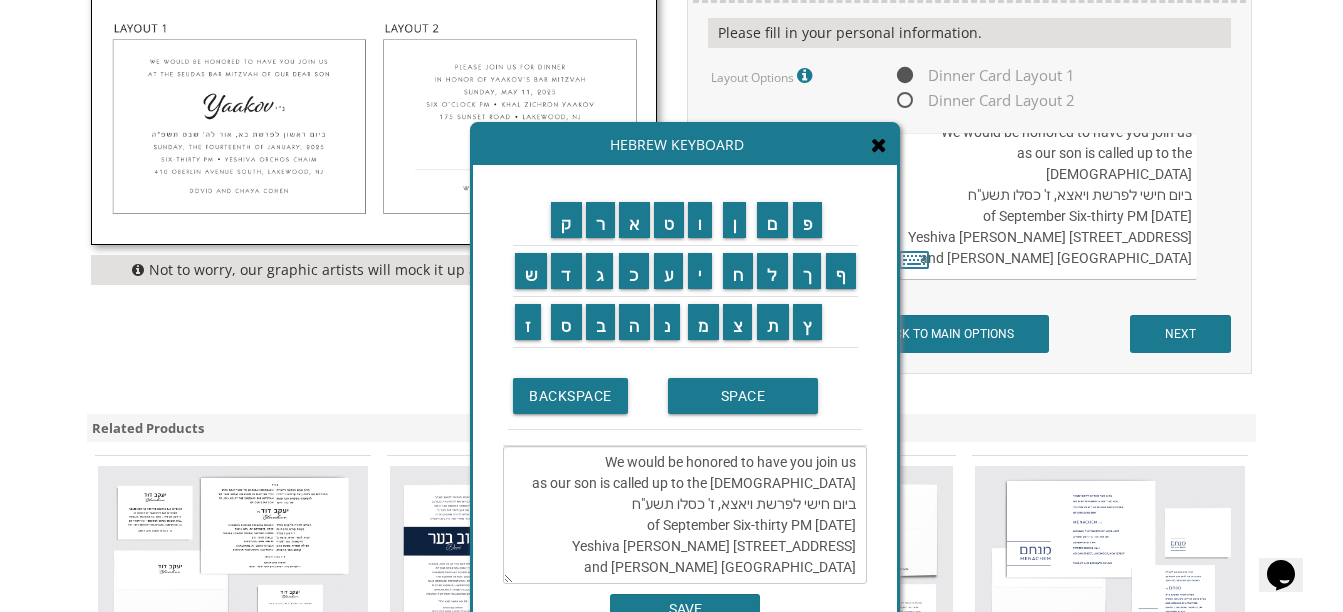 click on "We would be honored to have you join us
as our son is called up to the Torah
ביום חישי לפרשת ויאצא, ז' כסלו תשע"ח
Thursday, the twenty-first of September Six-thirty PM
Yeshiva Orchos Chaim 410 Oberlin Avenue South, LakThursdayewood, NJ
Chaim and Shani Kohn" at bounding box center (685, 515) 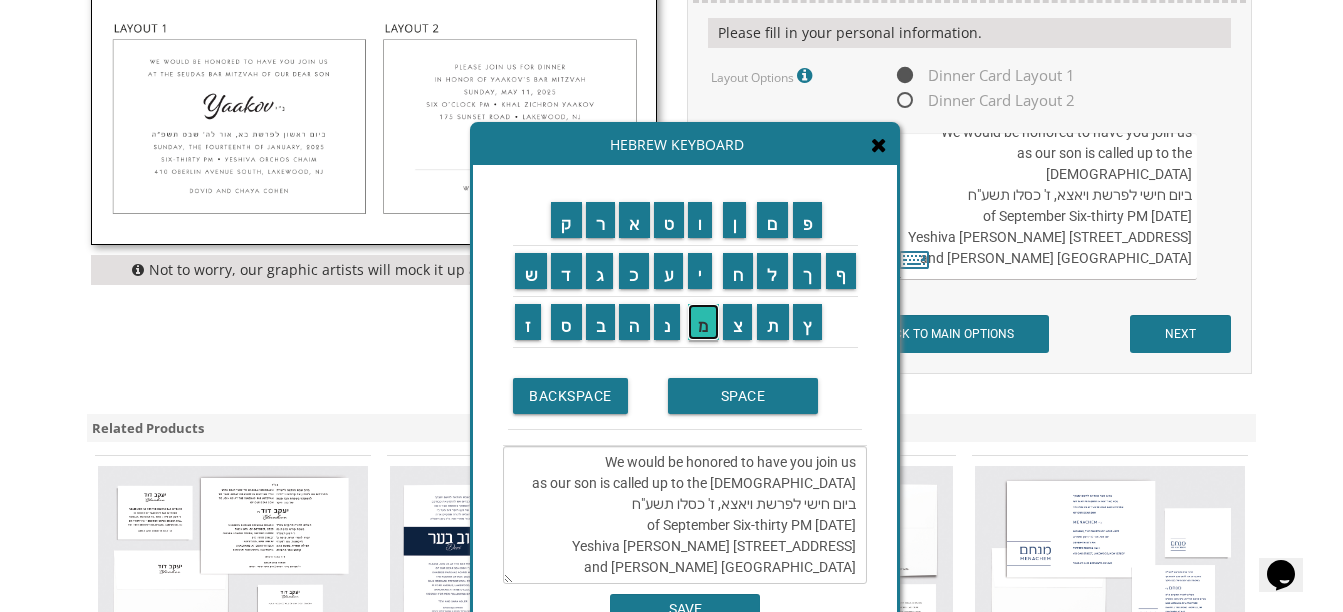 click on "מ" at bounding box center [703, 322] 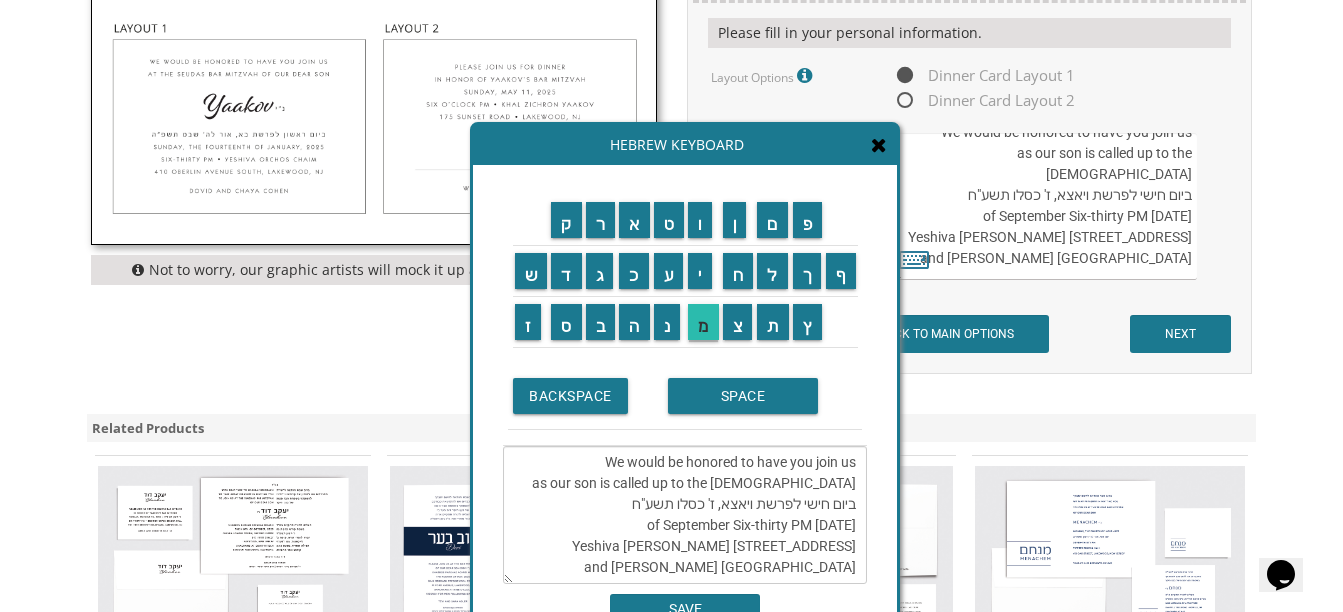 type on "We would be honored to have you join us
as our son is called up to the Torah
ביום חמישי לפרשת ויאצא, ז' כסלו תשע"ח
Thursday, the twenty-first of September Six-thirty PM
Yeshiva Orchos Chaim 410 Oberlin Avenue South, LakThursdayewood, NJ
Chaim and Shani Kohn" 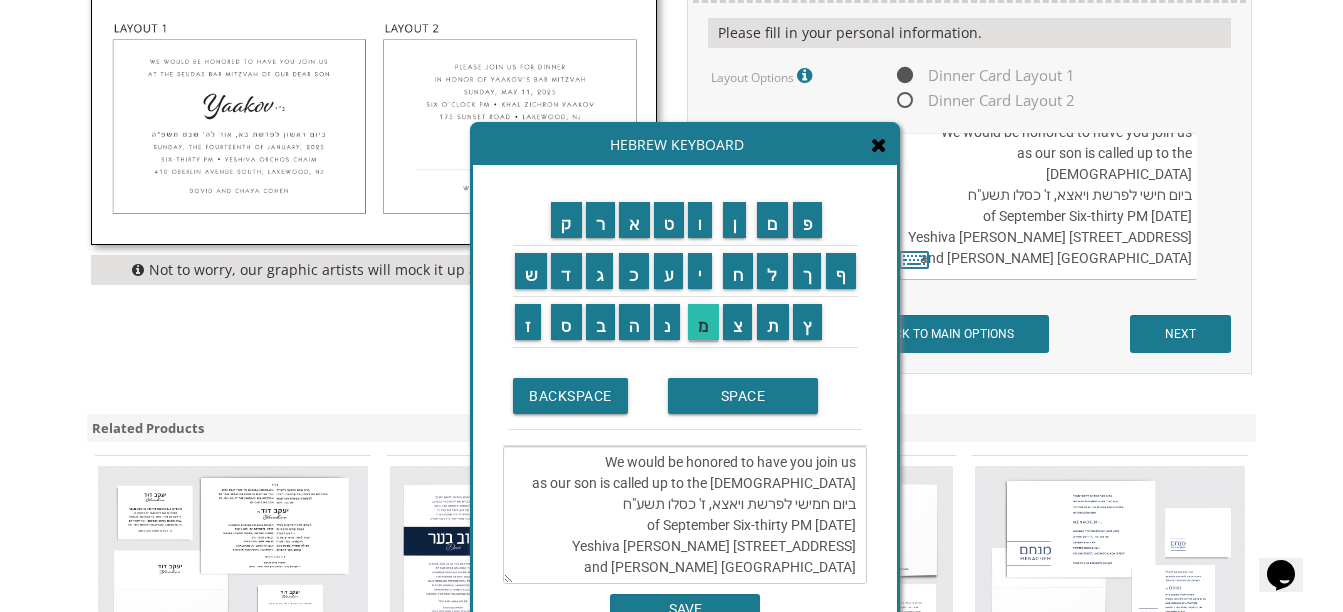 scroll, scrollTop: 42, scrollLeft: 0, axis: vertical 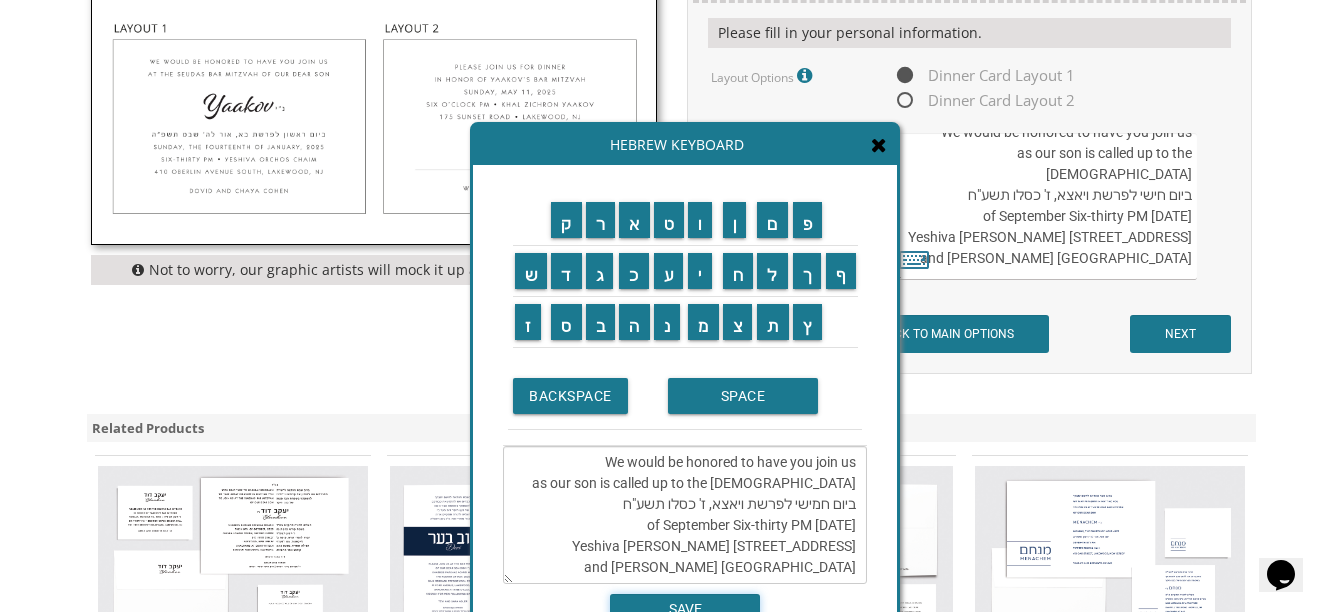 click on "SAVE" at bounding box center [685, 609] 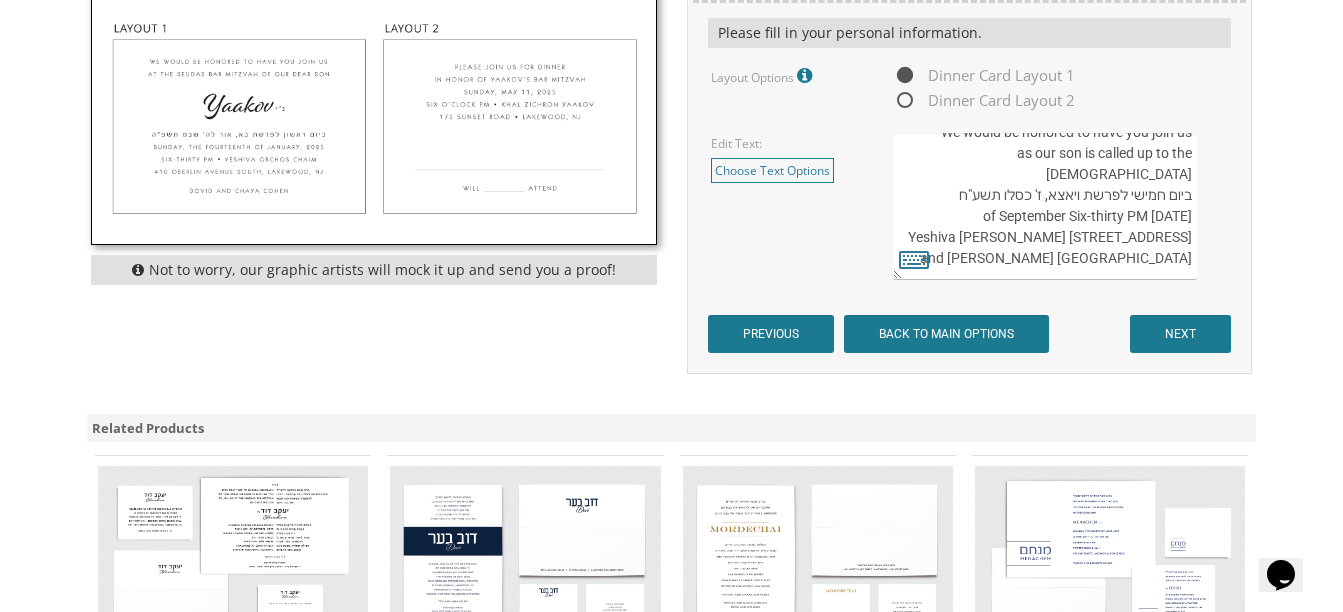 drag, startPoint x: 1053, startPoint y: 174, endPoint x: 1194, endPoint y: 169, distance: 141.08862 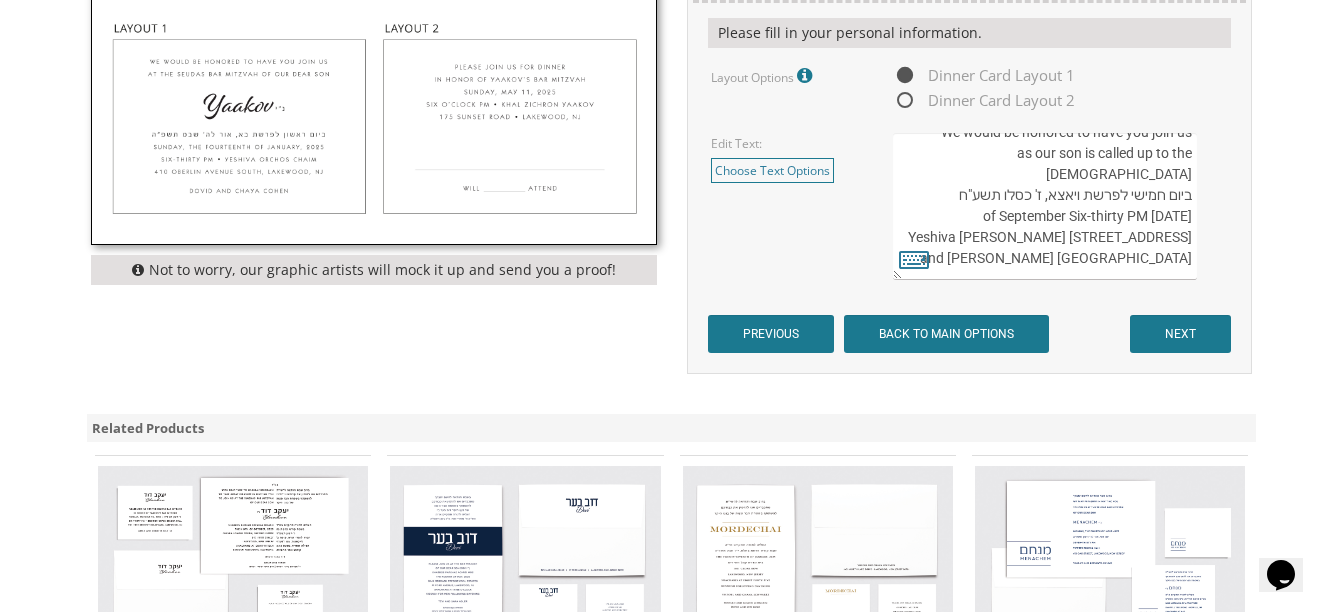 click on "We would be honored to have you join us
at the seudas bar mitzvah of our dear son
ביום ראשון לפרשת האזינו, כ"ו אלול תשע"ח
Sunday, the twenty-first of September Six-thirty PM
Yeshiva Orchos Chaim 410 Oberlin Avenue South, Lakewood, NJ
Chaim and Shani Kohn" at bounding box center [1045, 206] 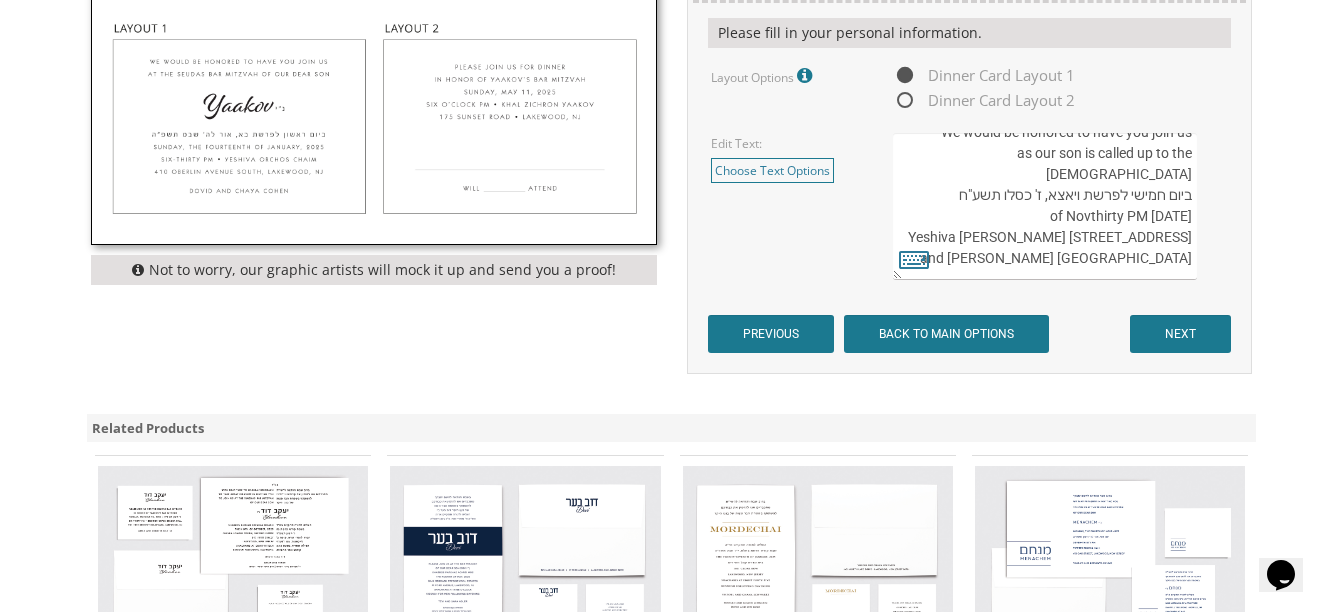 scroll, scrollTop: 42, scrollLeft: 0, axis: vertical 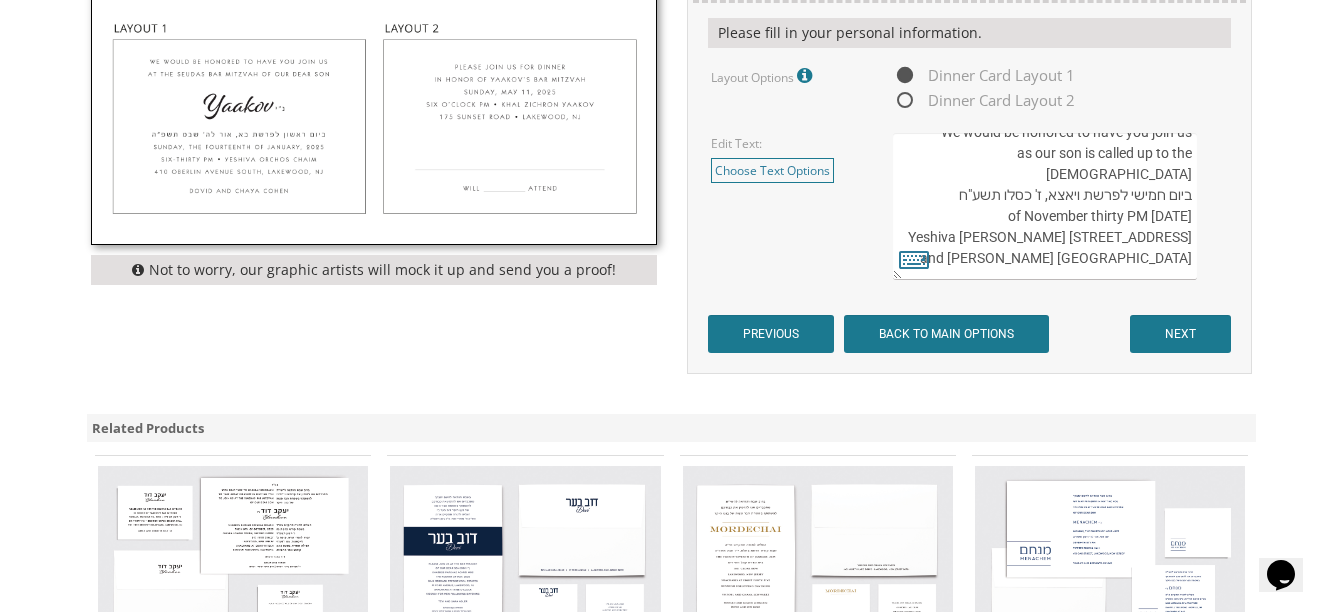 click on "We would be honored to have you join us
at the seudas bar mitzvah of our dear son
ביום ראשון לפרשת האזינו, כ"ו אלול תשע"ח
Sunday, the twenty-first of September Six-thirty PM
Yeshiva Orchos Chaim 410 Oberlin Avenue South, Lakewood, NJ
Chaim and Shani Kohn" at bounding box center (1045, 206) 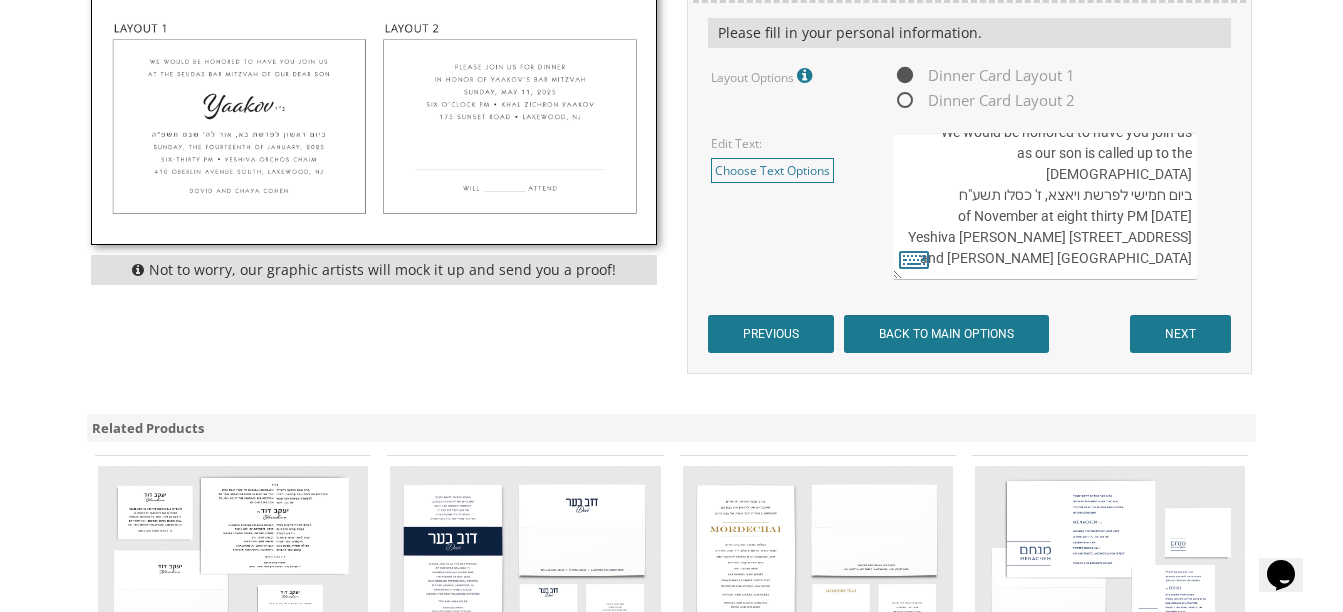 click on "We would be honored to have you join us
at the seudas bar mitzvah of our dear son
ביום ראשון לפרשת האזינו, כ"ו אלול תשע"ח
Sunday, the twenty-first of September Six-thirty PM
Yeshiva Orchos Chaim 410 Oberlin Avenue South, Lakewood, NJ
Chaim and Shani Kohn" at bounding box center (1045, 206) 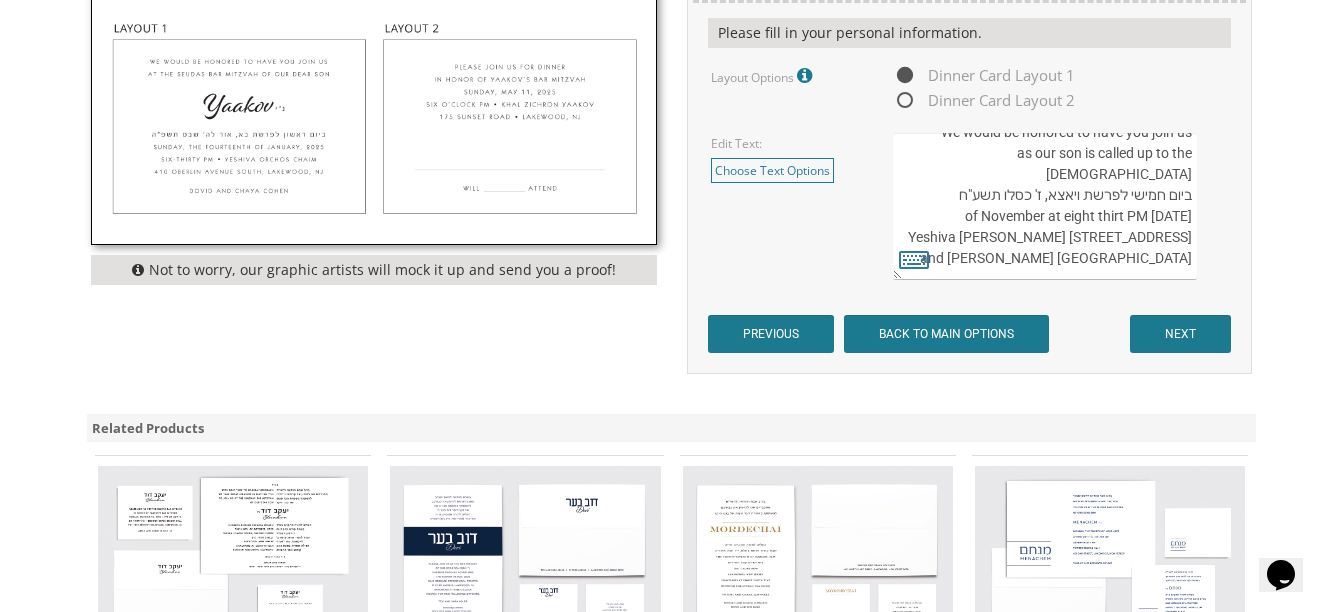 click on "We would be honored to have you join us
at the seudas bar mitzvah of our dear son
ביום ראשון לפרשת האזינו, כ"ו אלול תשע"ח
Sunday, the twenty-first of September Six-thirty PM
Yeshiva Orchos Chaim 410 Oberlin Avenue South, Lakewood, NJ
Chaim and Shani Kohn" at bounding box center [1045, 206] 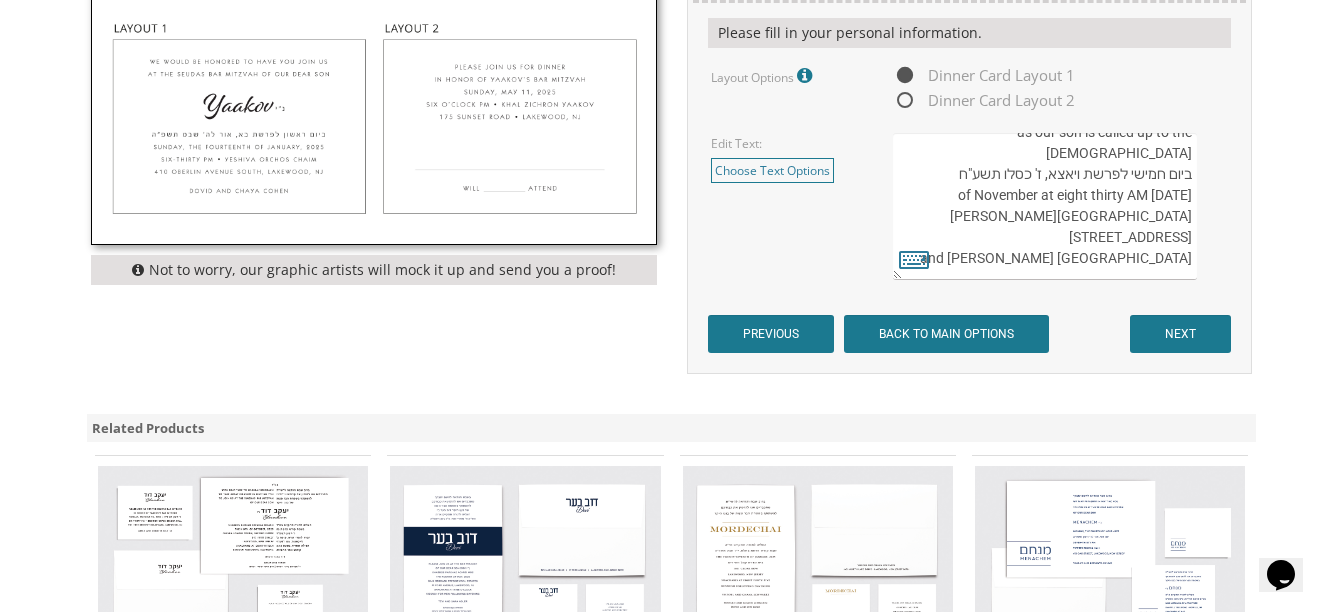 drag, startPoint x: 932, startPoint y: 214, endPoint x: 1192, endPoint y: 242, distance: 261.50336 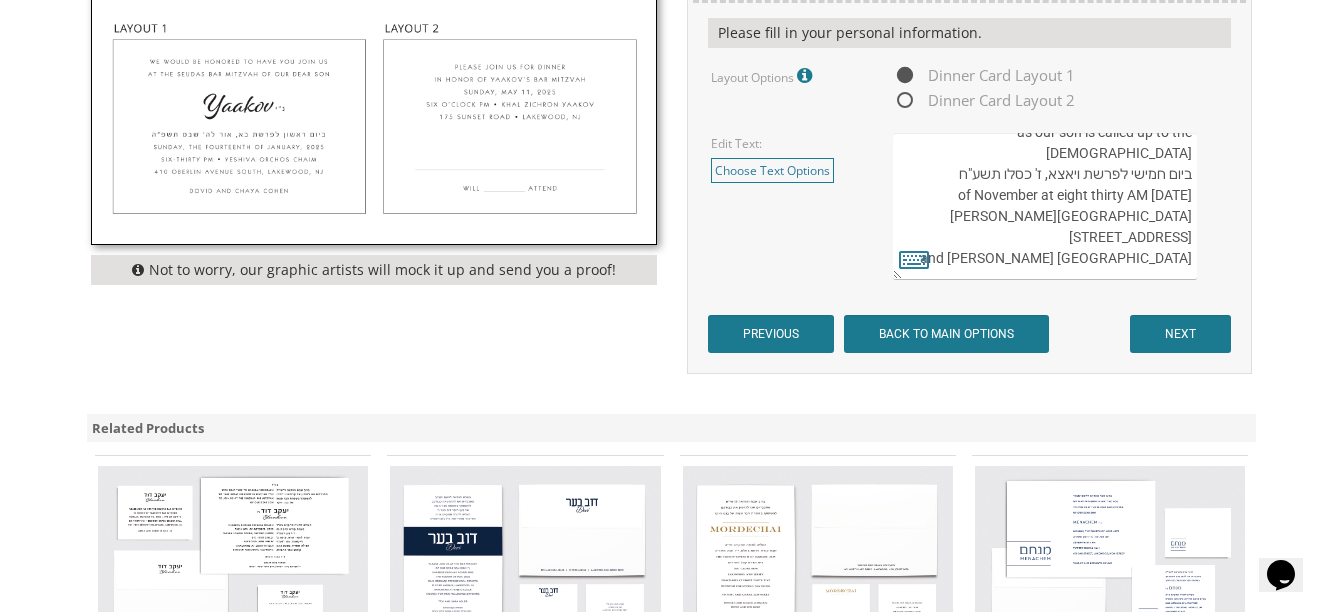 click on "We would be honored to have you join us
at the seudas bar mitzvah of our dear son
ביום ראשון לפרשת האזינו, כ"ו אלול תשע"ח
Sunday, the twenty-first of September Six-thirty PM
Yeshiva Orchos Chaim 410 Oberlin Avenue South, Lakewood, NJ
Chaim and Shani Kohn" at bounding box center (1045, 206) 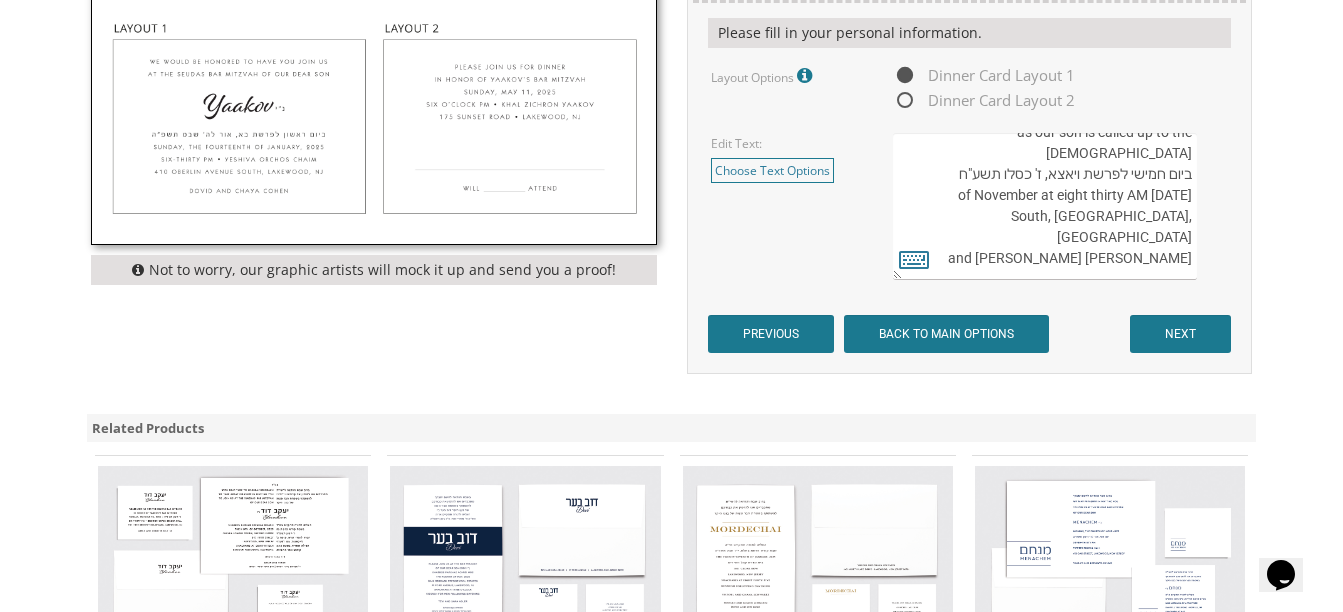 scroll, scrollTop: 21, scrollLeft: 0, axis: vertical 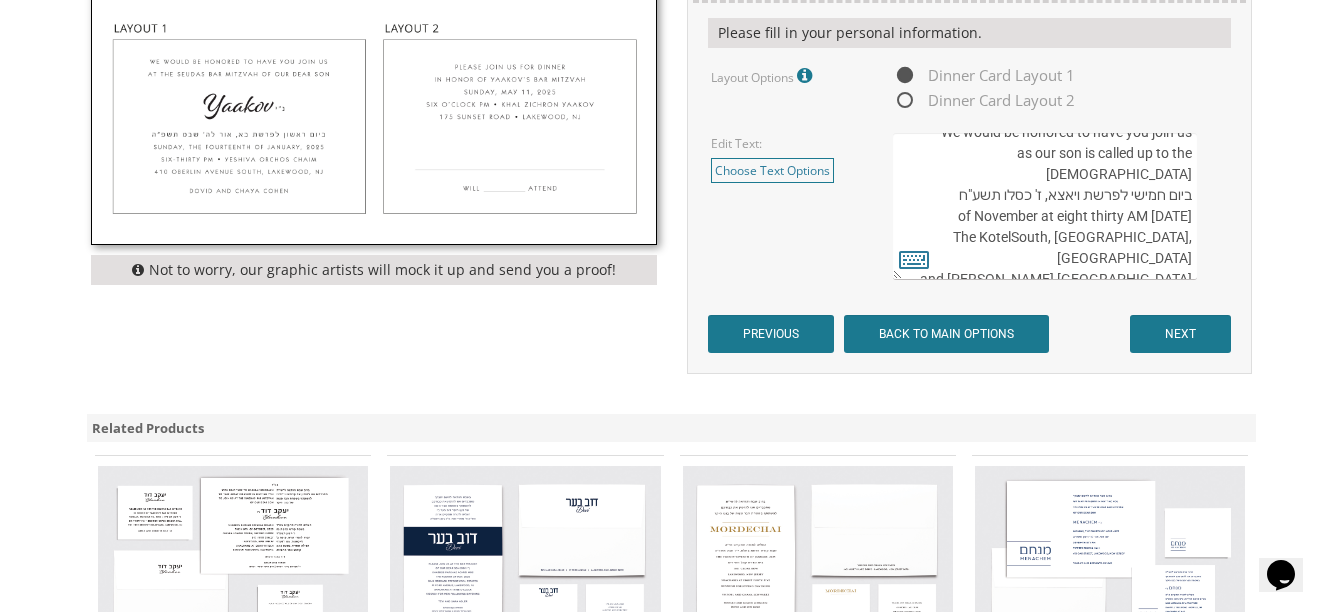 drag, startPoint x: 1010, startPoint y: 240, endPoint x: 1190, endPoint y: 239, distance: 180.00278 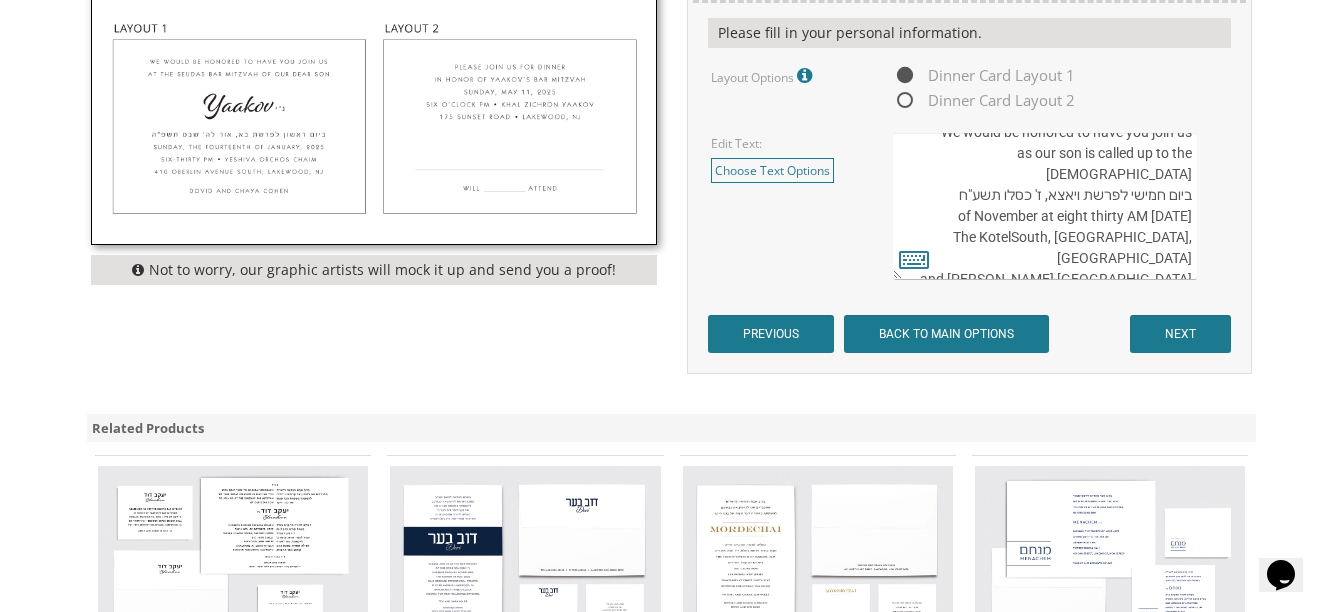 click on "We would be honored to have you join us
at the seudas bar mitzvah of our dear son
ביום ראשון לפרשת האזינו, כ"ו אלול תשע"ח
Sunday, the twenty-first of September Six-thirty PM
Yeshiva Orchos Chaim 410 Oberlin Avenue South, Lakewood, NJ
Chaim and Shani Kohn" at bounding box center (1045, 206) 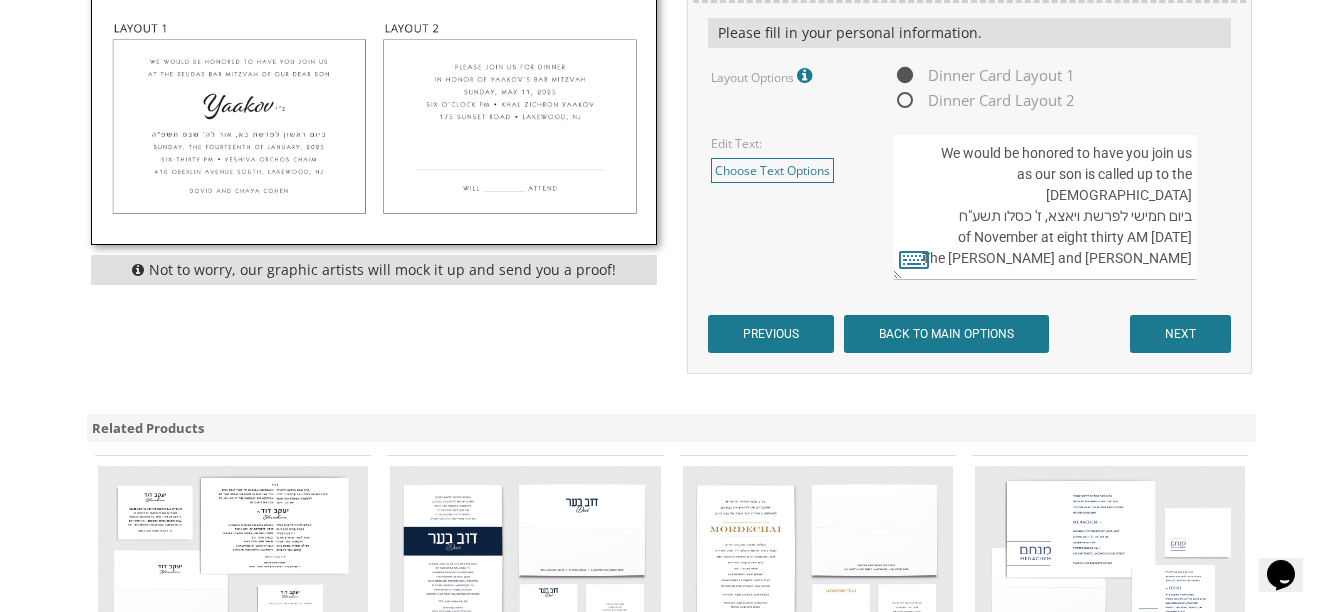 click on "We would be honored to have you join us
at the seudas bar mitzvah of our dear son
ביום ראשון לפרשת האזינו, כ"ו אלול תשע"ח
Sunday, the twenty-first of September Six-thirty PM
Yeshiva Orchos Chaim 410 Oberlin Avenue South, Lakewood, NJ
Chaim and Shani Kohn" at bounding box center (1045, 206) 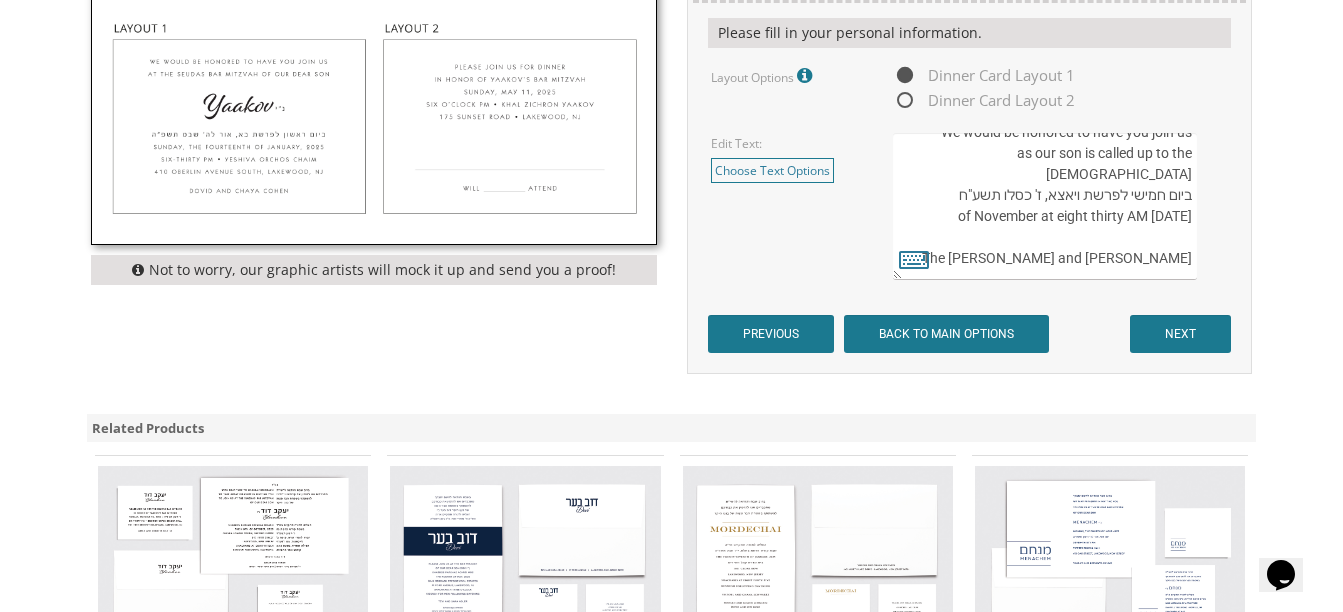 scroll, scrollTop: 42, scrollLeft: 0, axis: vertical 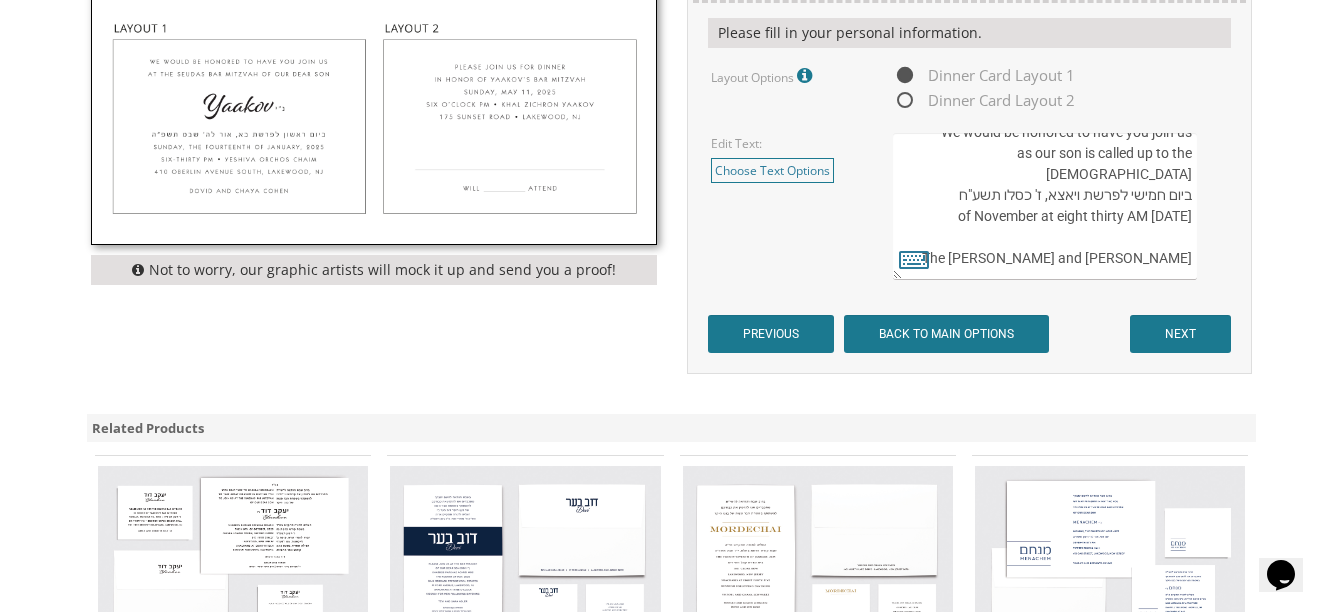 click on "We would be honored to have you join us
at the seudas bar mitzvah of our dear son
ביום ראשון לפרשת האזינו, כ"ו אלול תשע"ח
Sunday, the twenty-first of September Six-thirty PM
Yeshiva Orchos Chaim 410 Oberlin Avenue South, Lakewood, NJ
Chaim and Shani Kohn" at bounding box center [1045, 206] 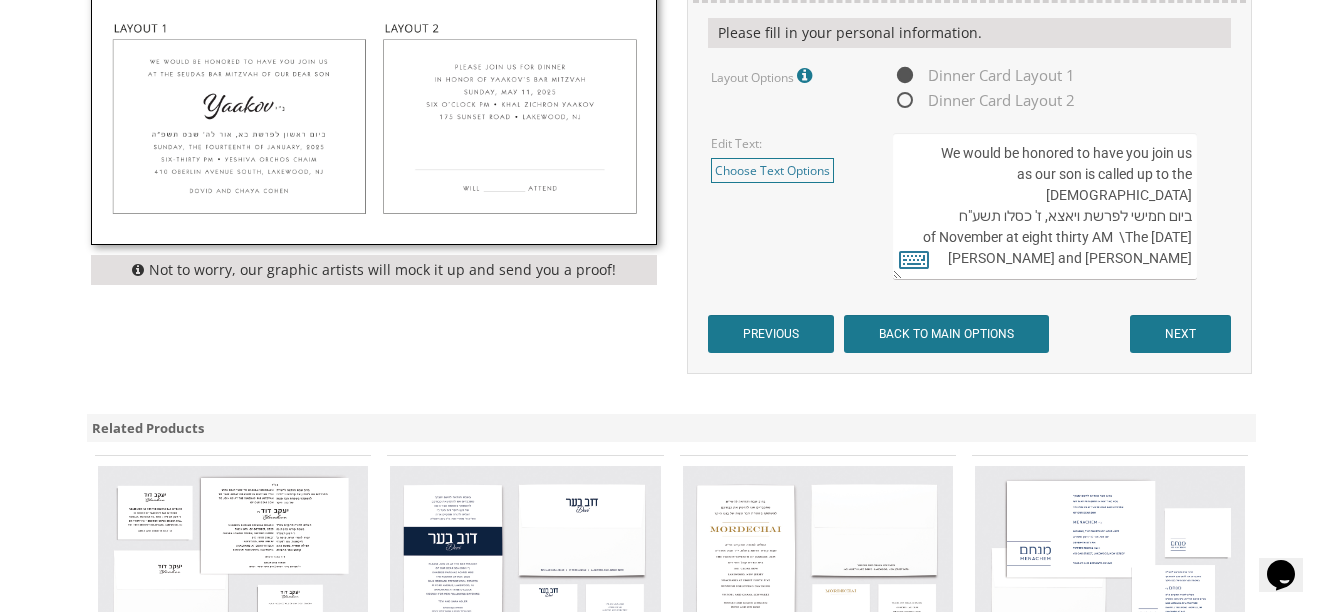 scroll, scrollTop: 42, scrollLeft: 0, axis: vertical 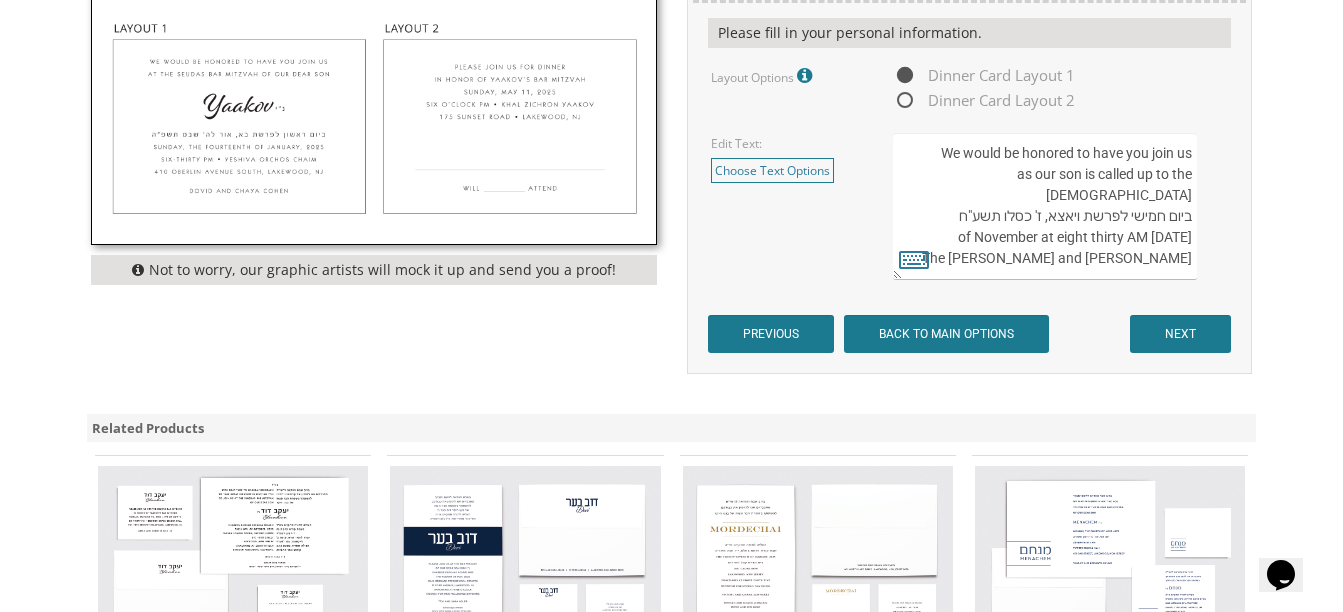 click on "We would be honored to have you join us
at the seudas bar mitzvah of our dear son
ביום ראשון לפרשת האזינו, כ"ו אלול תשע"ח
Sunday, the twenty-first of September Six-thirty PM
Yeshiva Orchos Chaim 410 Oberlin Avenue South, Lakewood, NJ
Chaim and Shani Kohn" at bounding box center (1045, 206) 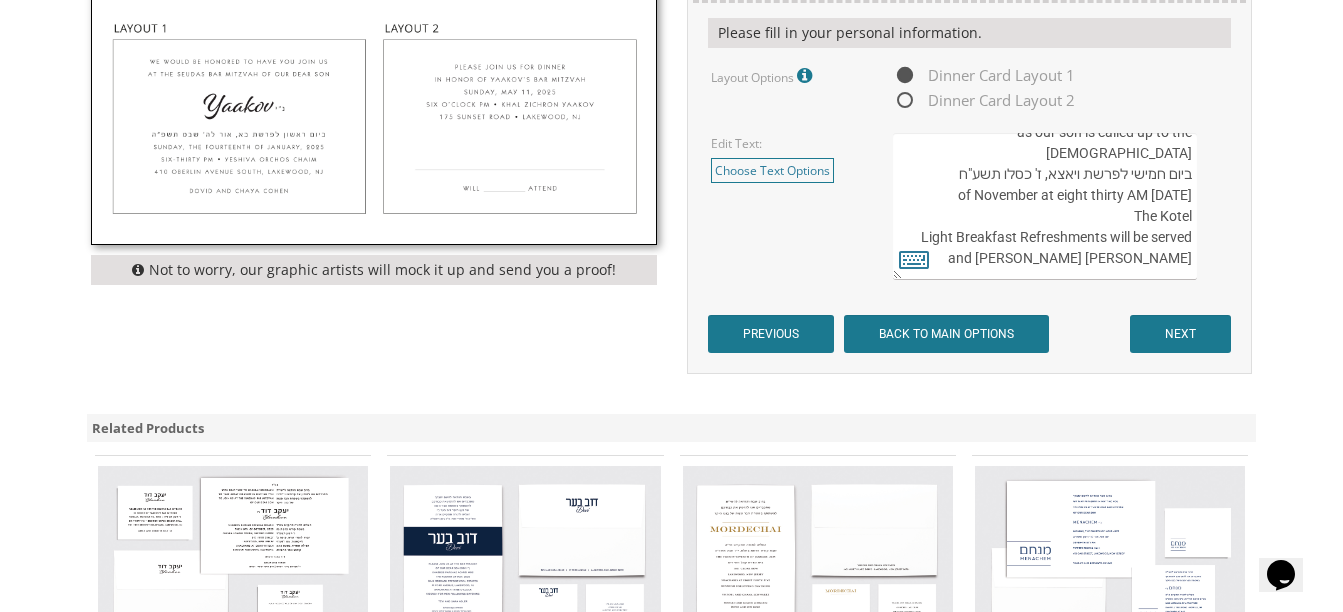 click on "We would be honored to have you join us
at the seudas bar mitzvah of our dear son
ביום ראשון לפרשת האזינו, כ"ו אלול תשע"ח
Sunday, the twenty-first of September Six-thirty PM
Yeshiva Orchos Chaim 410 Oberlin Avenue South, Lakewood, NJ
Chaim and Shani Kohn" at bounding box center (1045, 206) 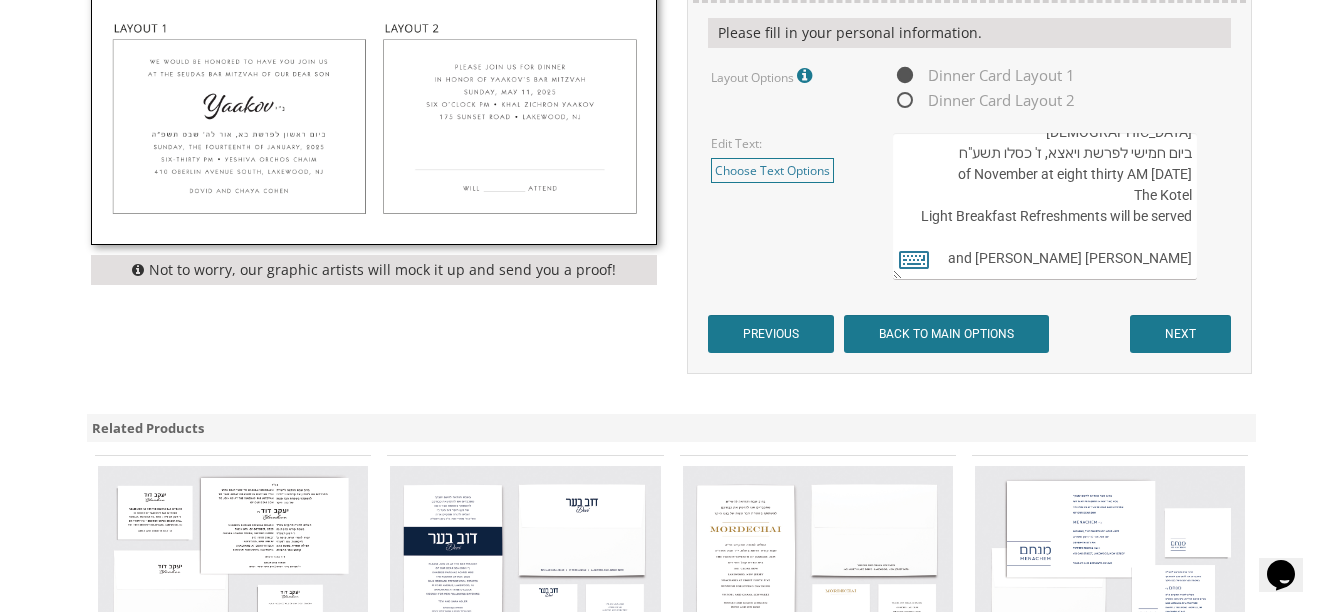 scroll, scrollTop: 126, scrollLeft: 0, axis: vertical 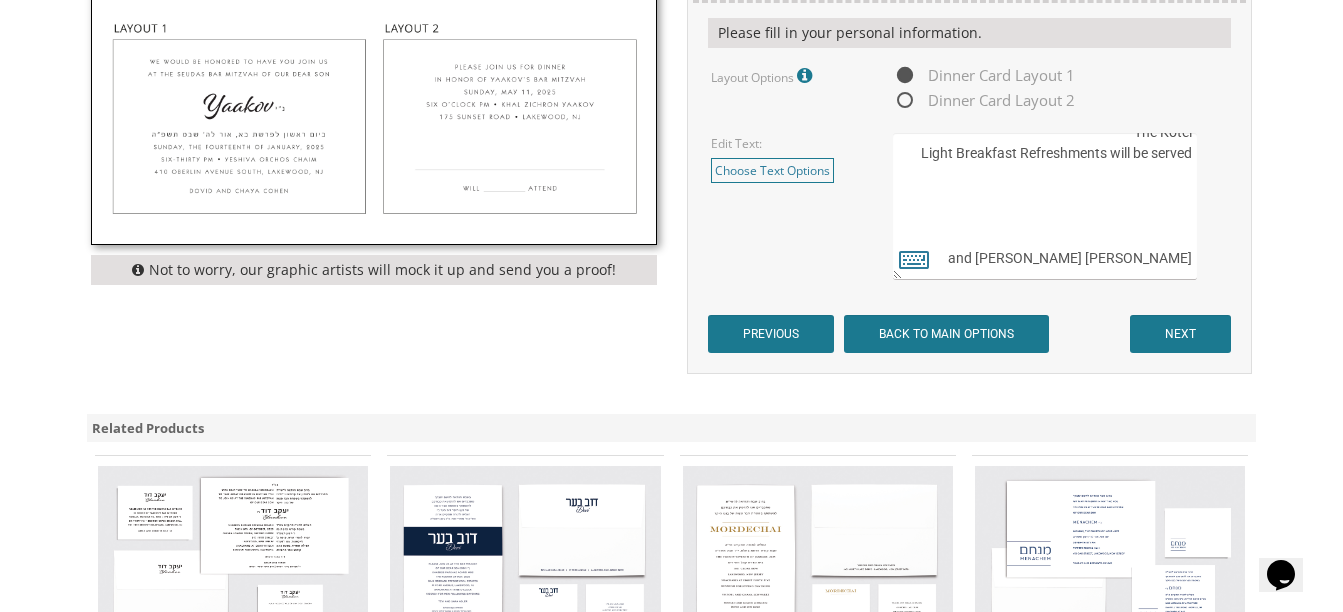 click on "We would be honored to have you join us
at the seudas bar mitzvah of our dear son
ביום ראשון לפרשת האזינו, כ"ו אלול תשע"ח
Sunday, the twenty-first of September Six-thirty PM
Yeshiva Orchos Chaim 410 Oberlin Avenue South, Lakewood, NJ
Chaim and Shani Kohn" at bounding box center [1045, 206] 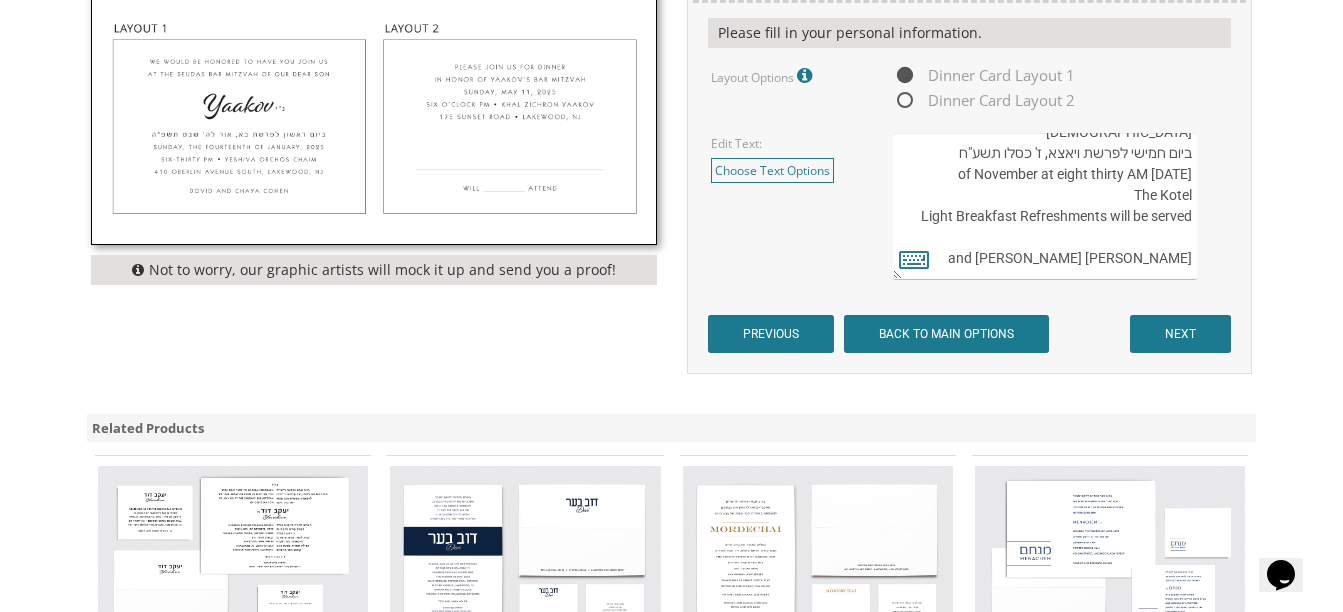 scroll, scrollTop: 63, scrollLeft: 0, axis: vertical 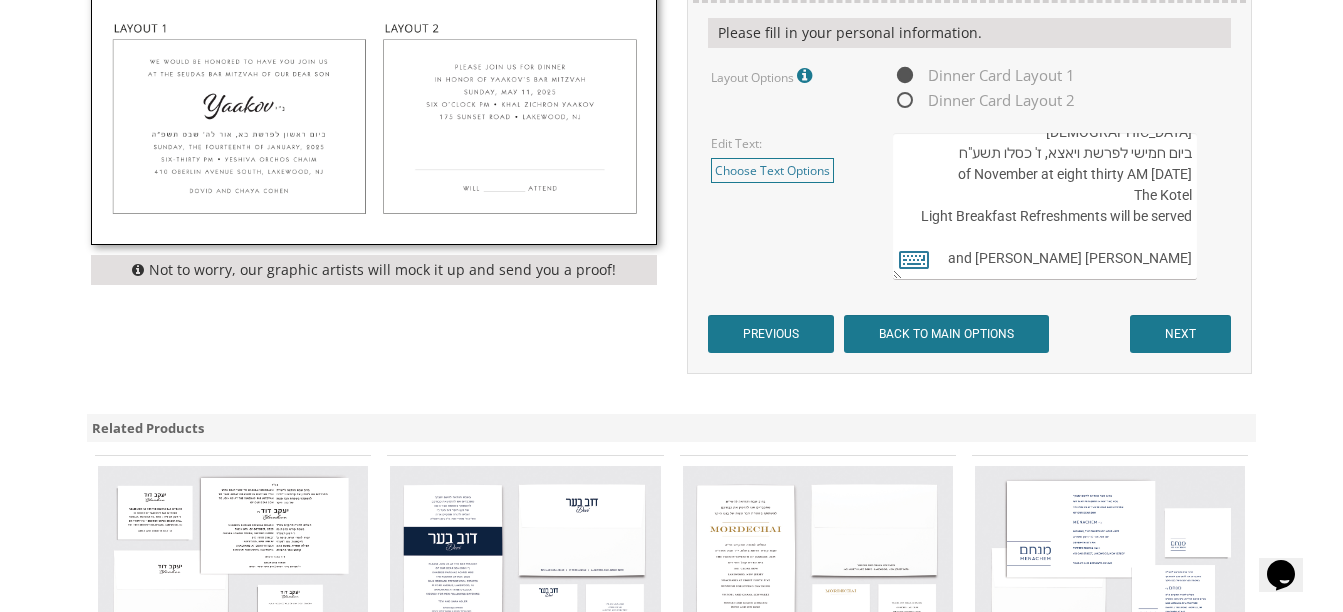 click on "We would be honored to have you join us
at the seudas bar mitzvah of our dear son
ביום ראשון לפרשת האזינו, כ"ו אלול תשע"ח
Sunday, the twenty-first of September Six-thirty PM
Yeshiva Orchos Chaim 410 Oberlin Avenue South, Lakewood, NJ
Chaim and Shani Kohn" at bounding box center (1045, 206) 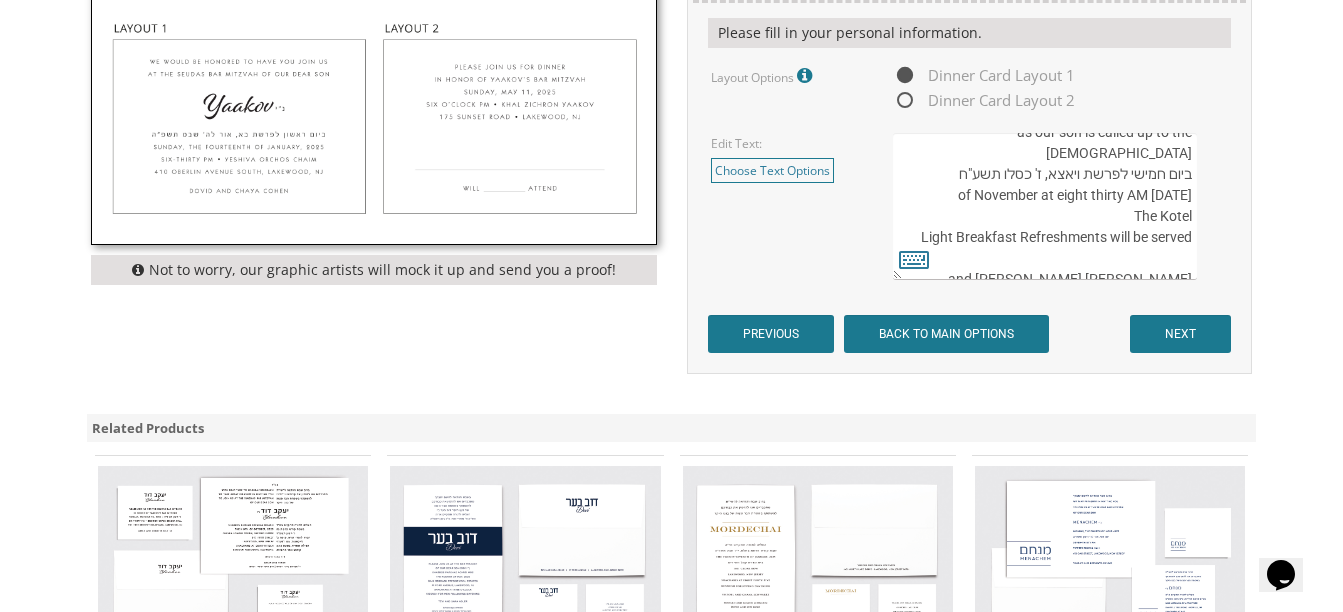 scroll, scrollTop: 63, scrollLeft: 0, axis: vertical 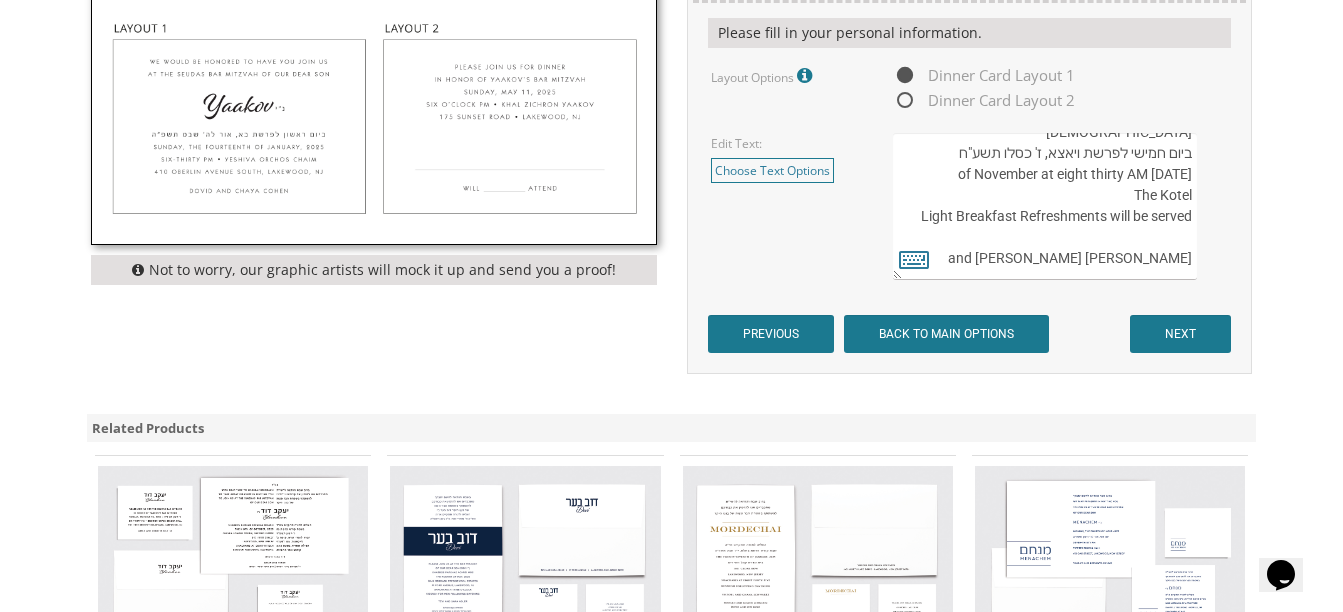 drag, startPoint x: 1052, startPoint y: 261, endPoint x: 1191, endPoint y: 261, distance: 139 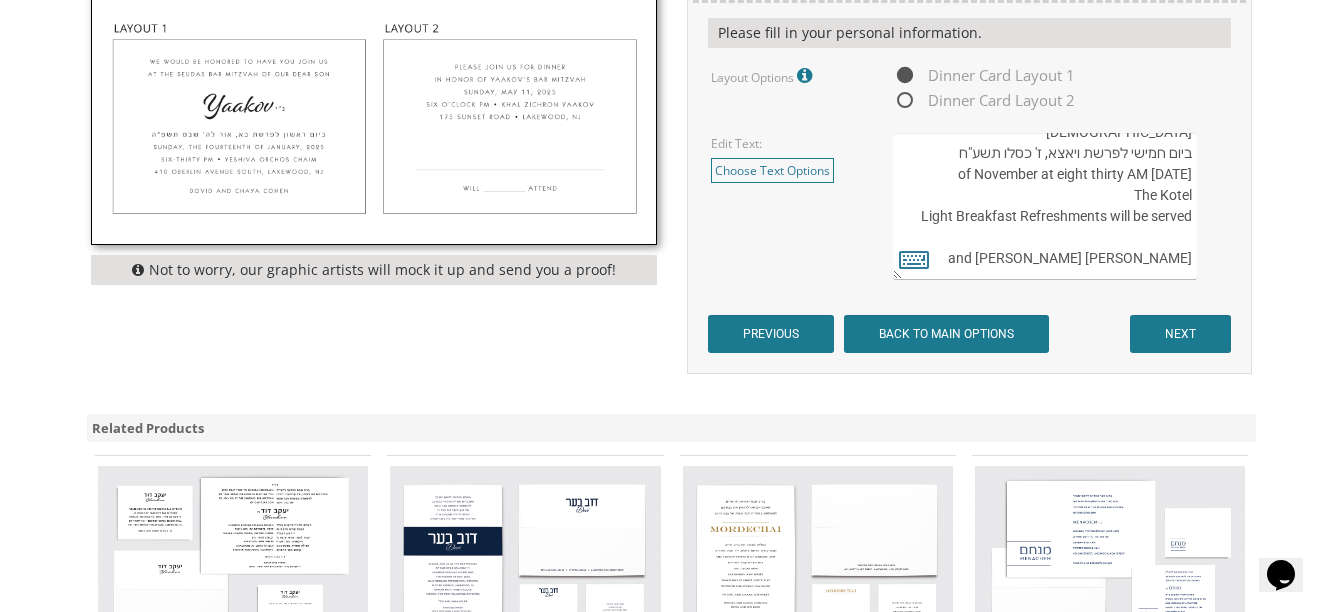 click on "We would be honored to have you join us
at the seudas bar mitzvah of our dear son
ביום ראשון לפרשת האזינו, כ"ו אלול תשע"ח
Sunday, the twenty-first of September Six-thirty PM
Yeshiva Orchos Chaim 410 Oberlin Avenue South, Lakewood, NJ
Chaim and Shani Kohn" at bounding box center [1045, 206] 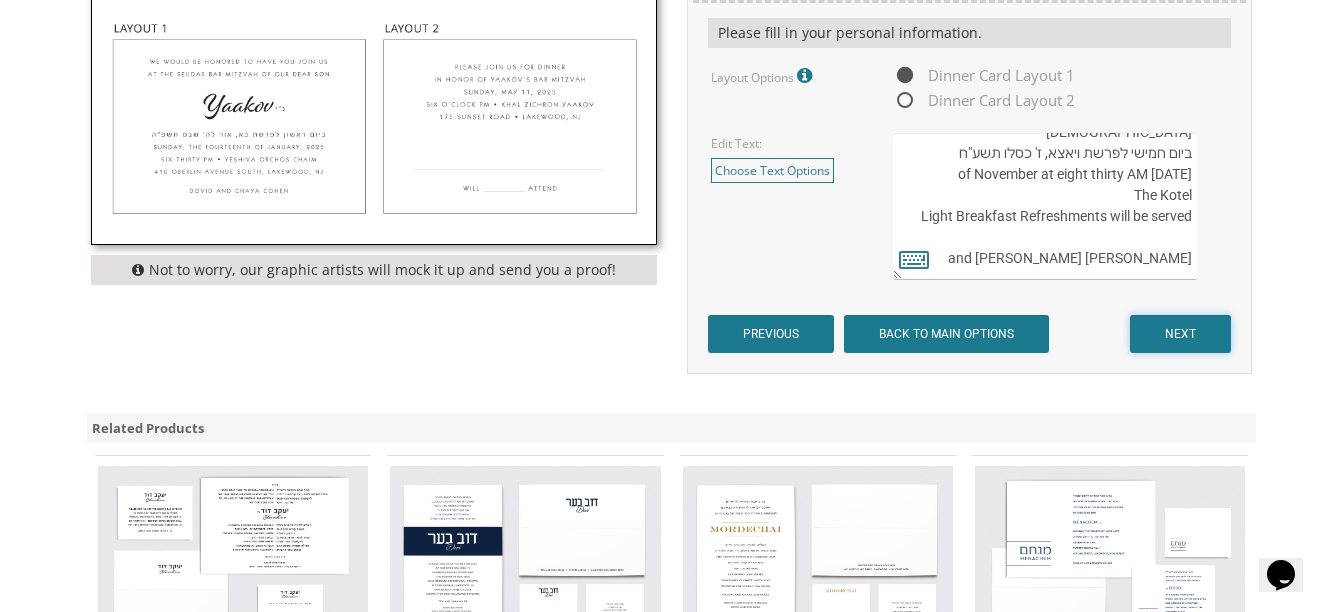 click on "NEXT" at bounding box center (1180, 334) 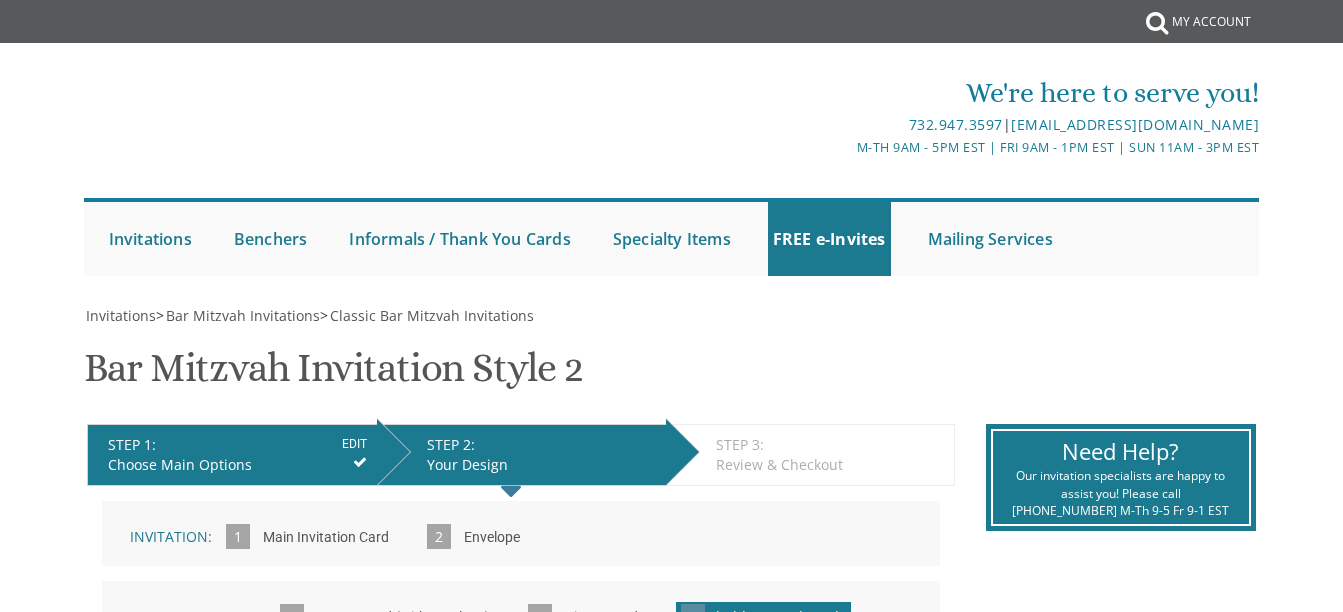 scroll, scrollTop: 0, scrollLeft: 0, axis: both 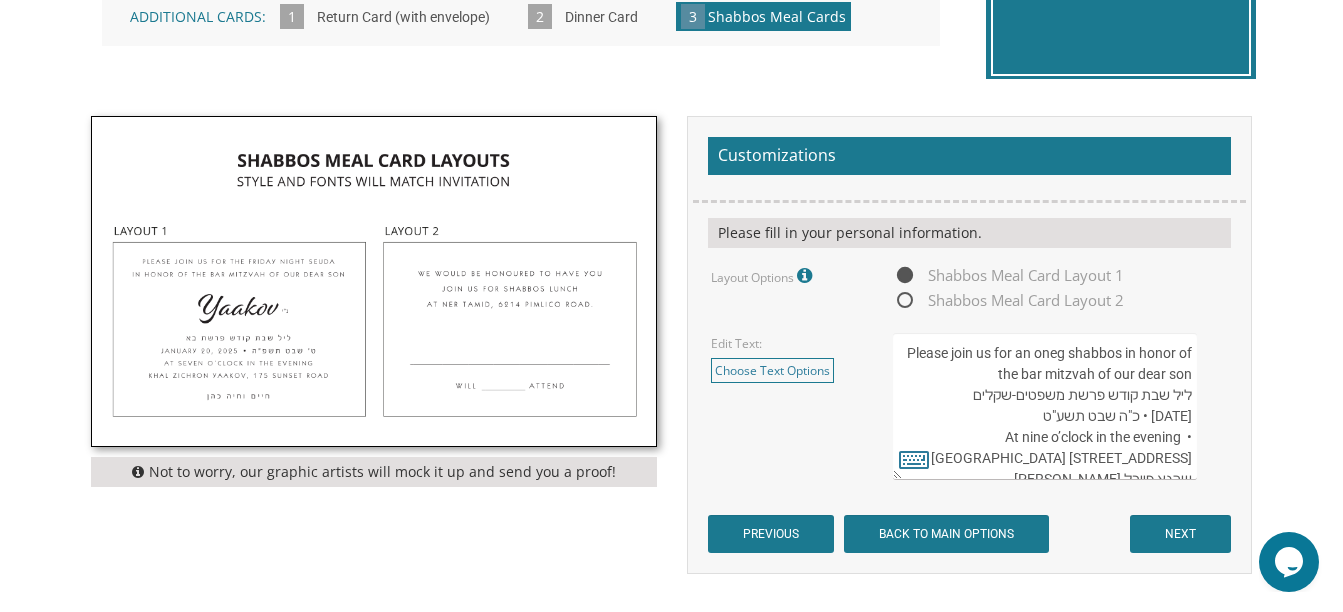 click on "Shabbos Meal Card Layout 2" at bounding box center (1008, 300) 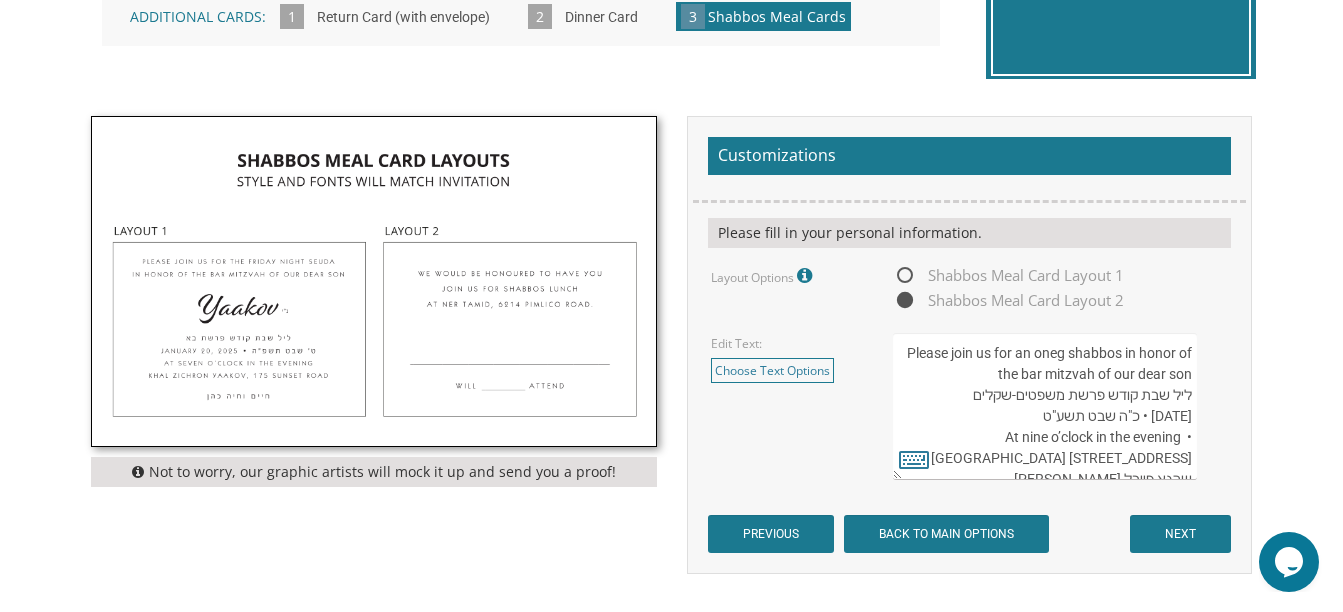 click at bounding box center [373, 281] 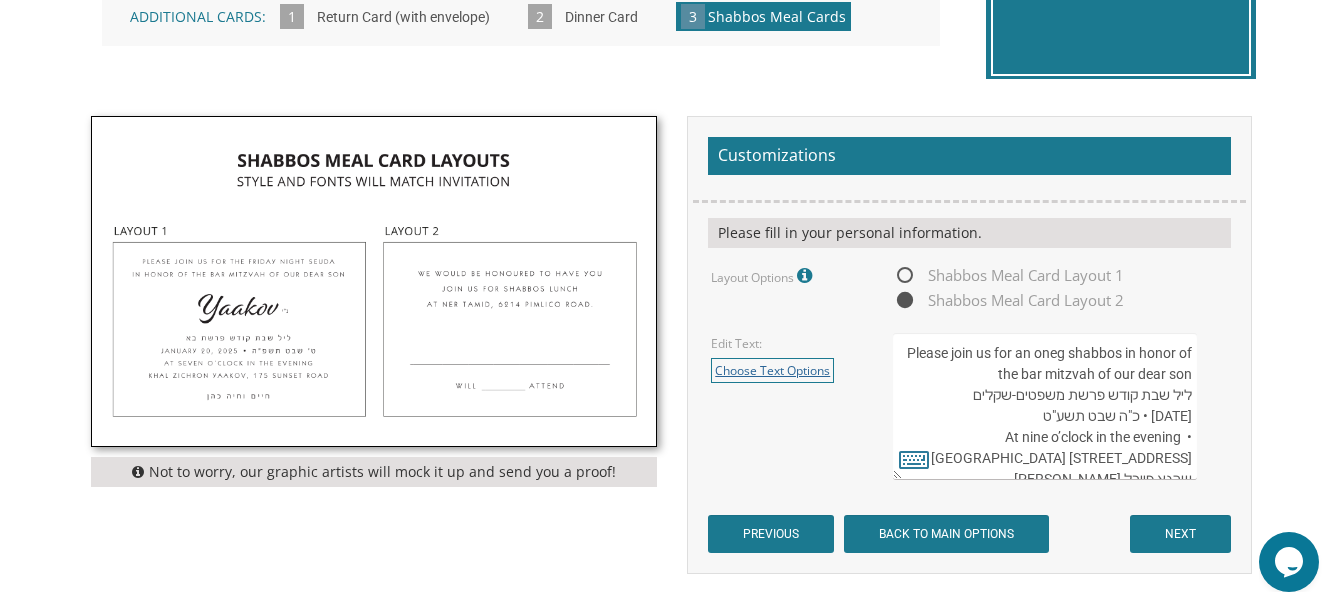 click on "Choose Text Options" at bounding box center [772, 370] 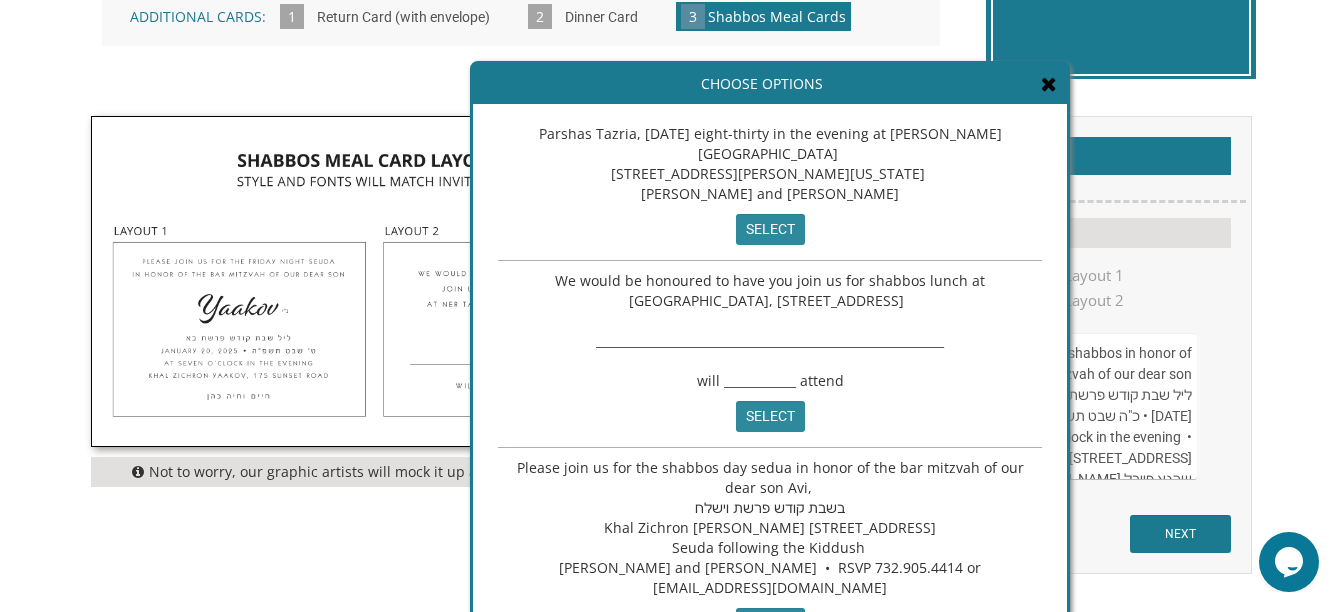 scroll, scrollTop: 228, scrollLeft: 0, axis: vertical 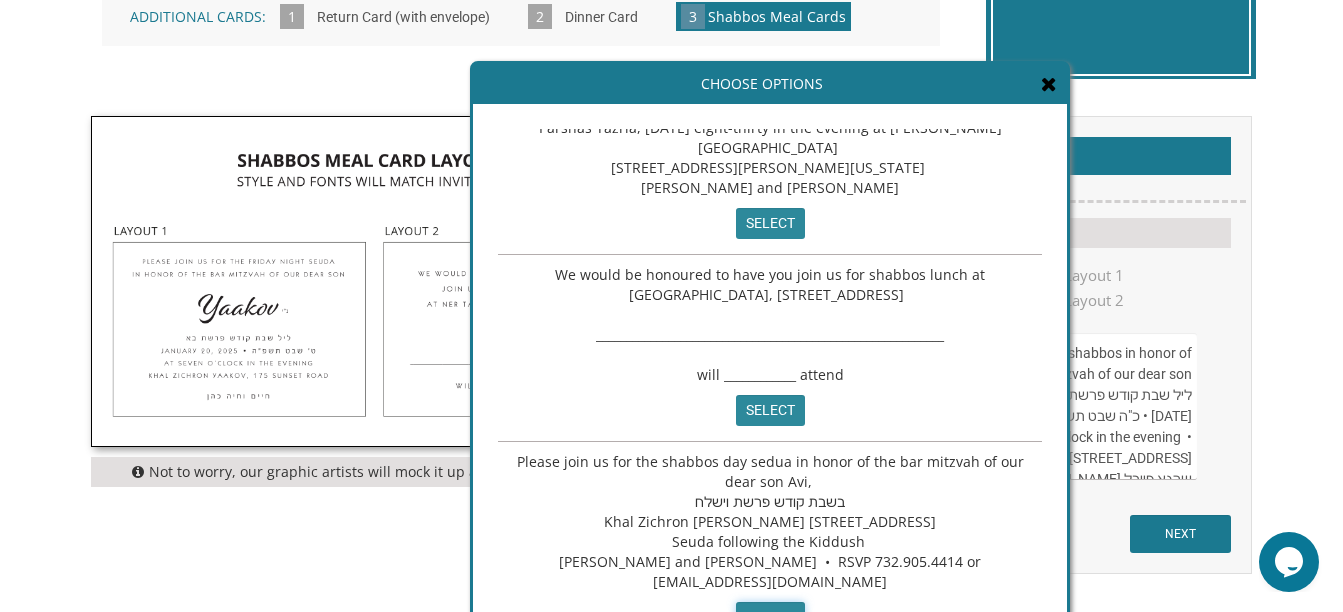 click on "select" at bounding box center [770, 617] 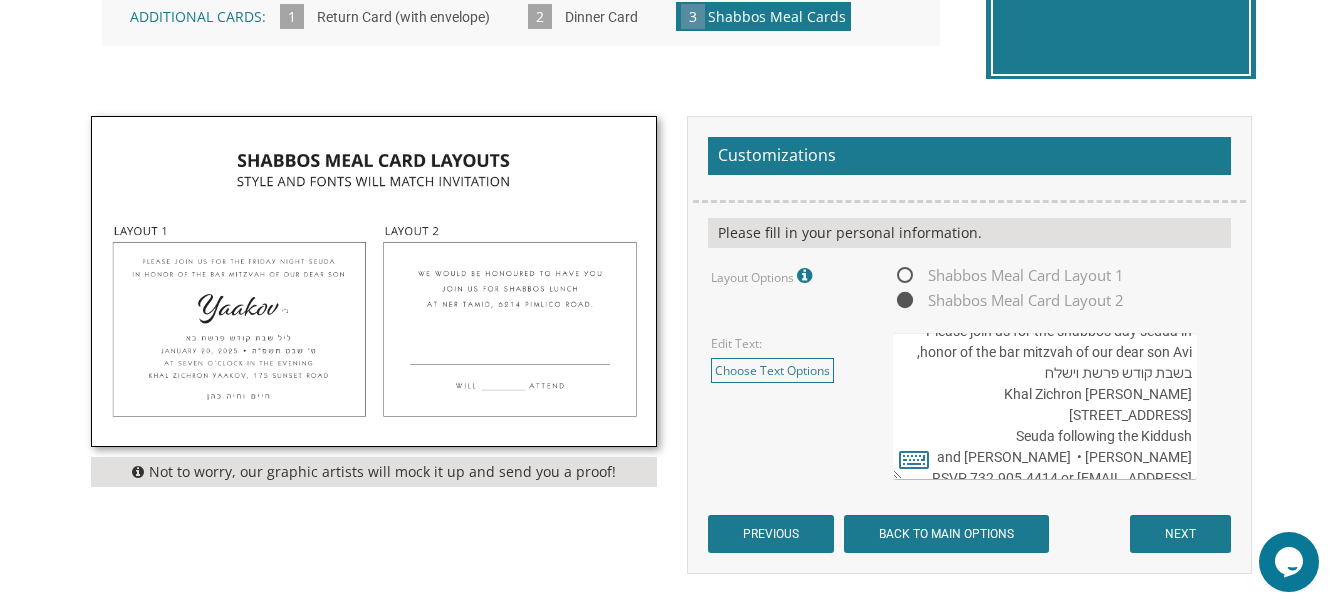 scroll, scrollTop: 0, scrollLeft: 0, axis: both 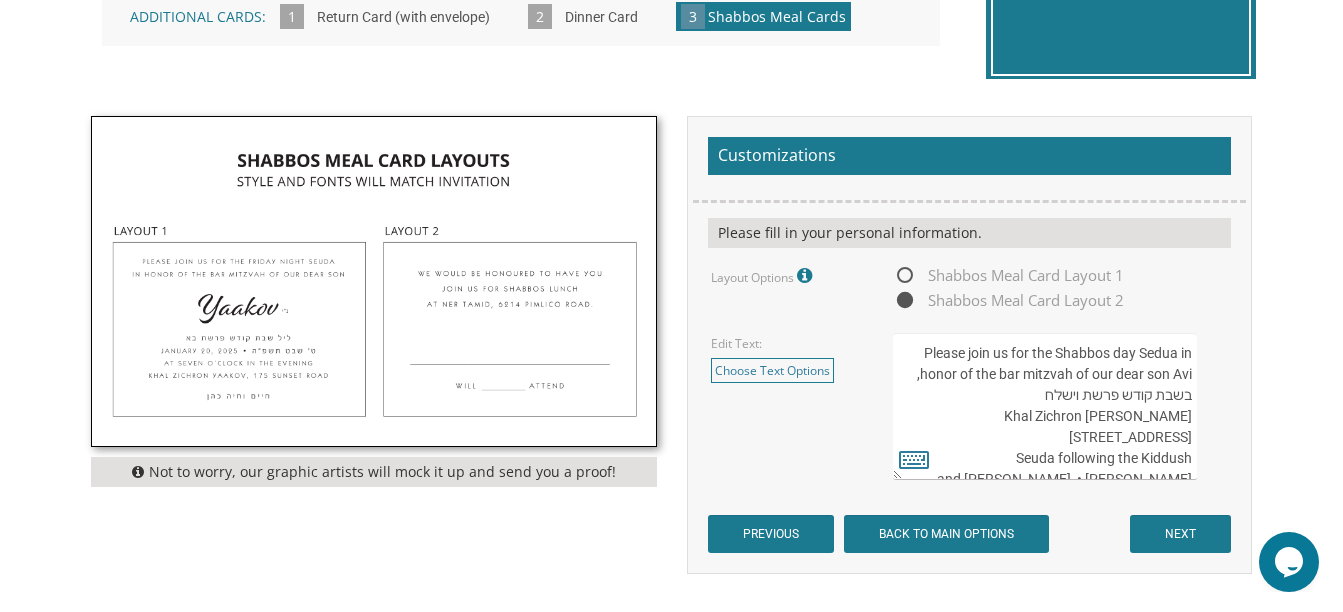 click on "Please join us for an oneg shabbos in honor of the bar mitzvah of our dear son
ליל שבת קודש פרשת משפטים-שקלים
[DATE] • כ"ה שבט תשע"ט
At nine o’clock in the evening  •  [GEOGRAPHIC_DATA] [STREET_ADDRESS]
שרגא פייבל [PERSON_NAME]" at bounding box center [1045, 406] 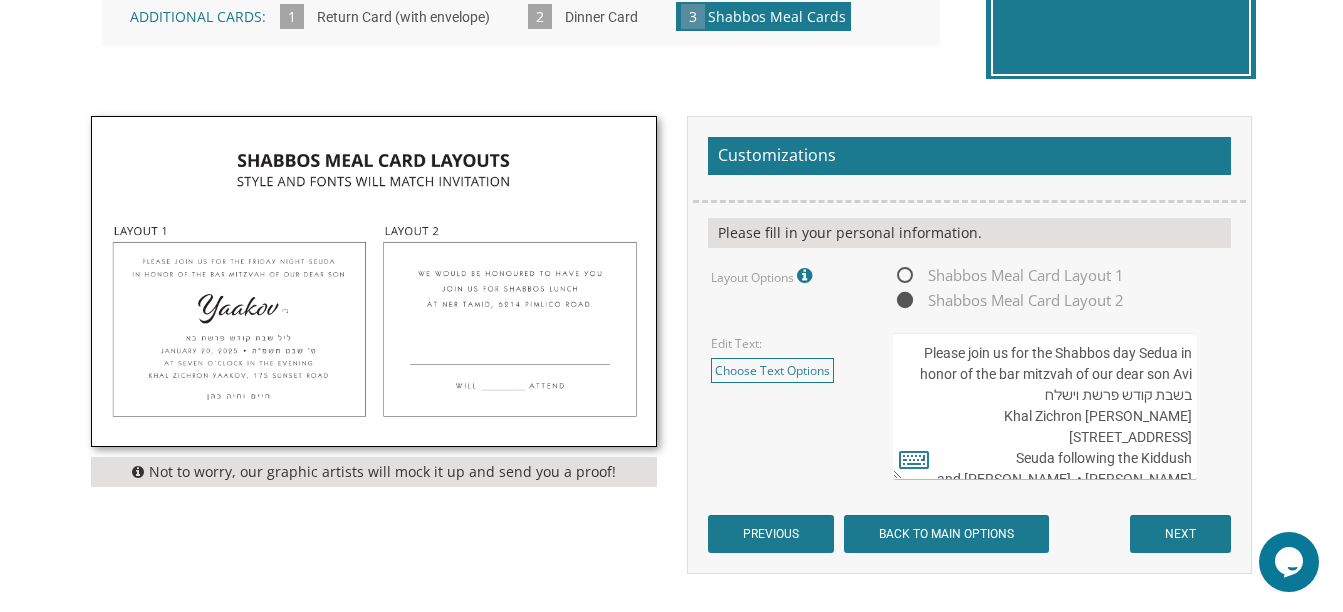 drag, startPoint x: 1175, startPoint y: 372, endPoint x: 1192, endPoint y: 373, distance: 17.029387 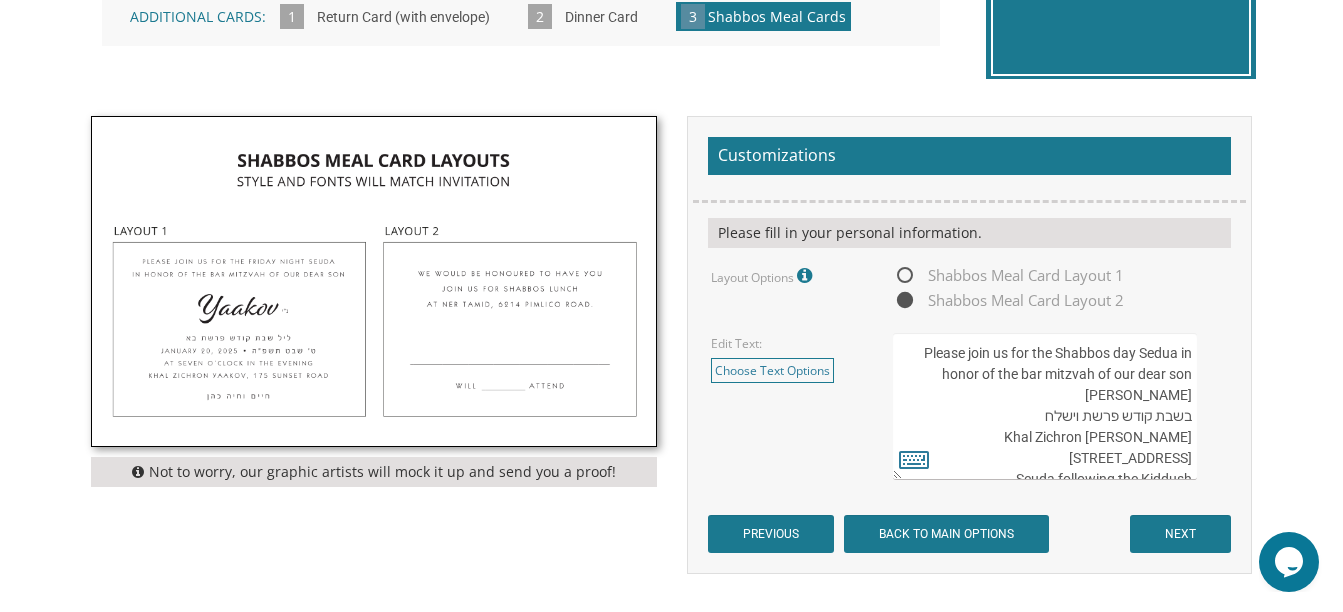 drag, startPoint x: 1073, startPoint y: 416, endPoint x: 1047, endPoint y: 415, distance: 26.019224 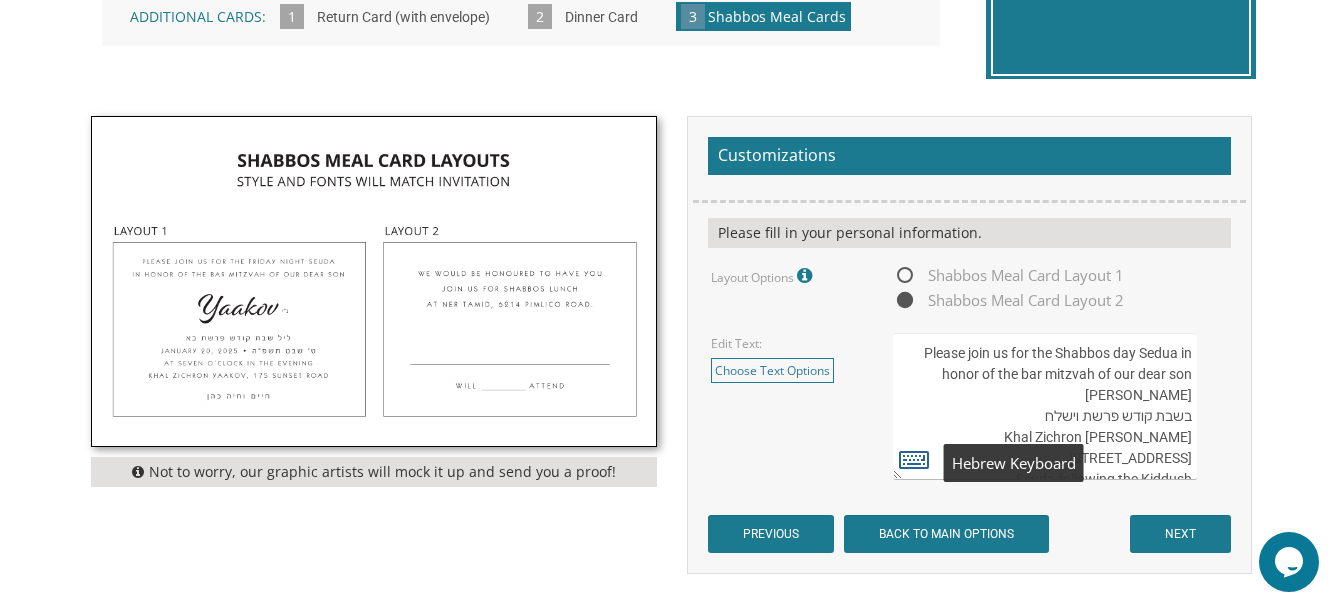 type on "Please join us for the Shabbos day Sedua in honor of the bar mitzvah of our dear son [PERSON_NAME]
בשבת קודש פרשת וישלח
Khal Zichron [PERSON_NAME] [STREET_ADDRESS]
Seuda following the Kiddush
[PERSON_NAME] and [PERSON_NAME]  •  RSVP 732.905.4414 or [EMAIL_ADDRESS][DOMAIN_NAME]" 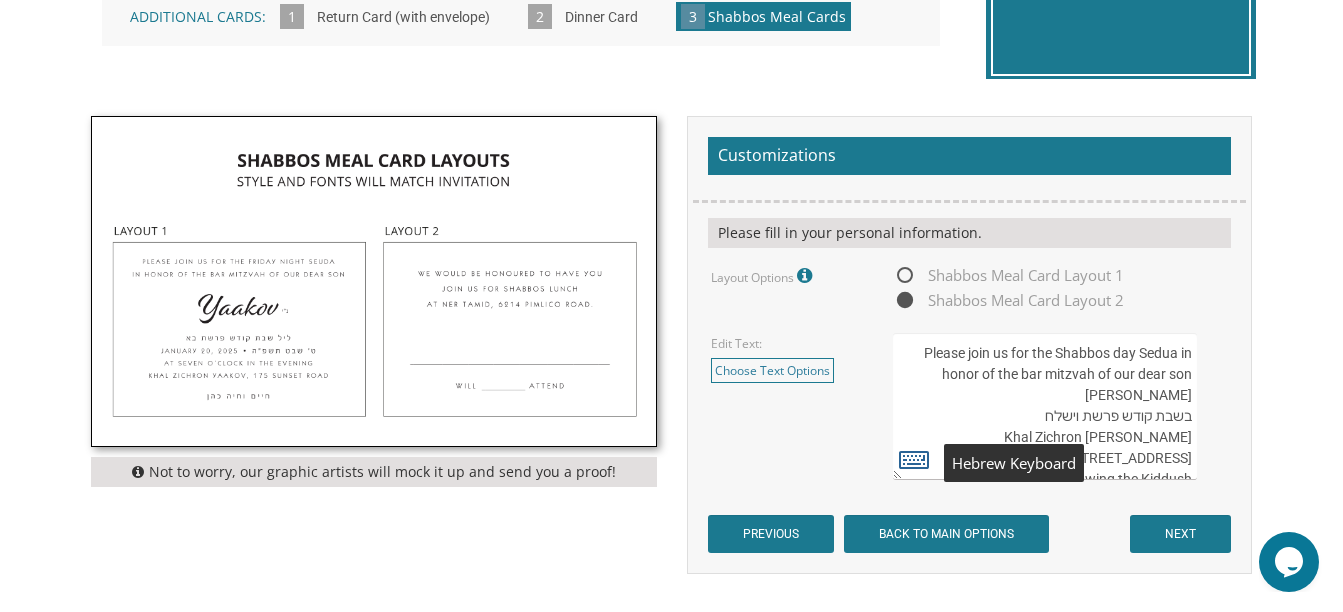 click at bounding box center (914, 459) 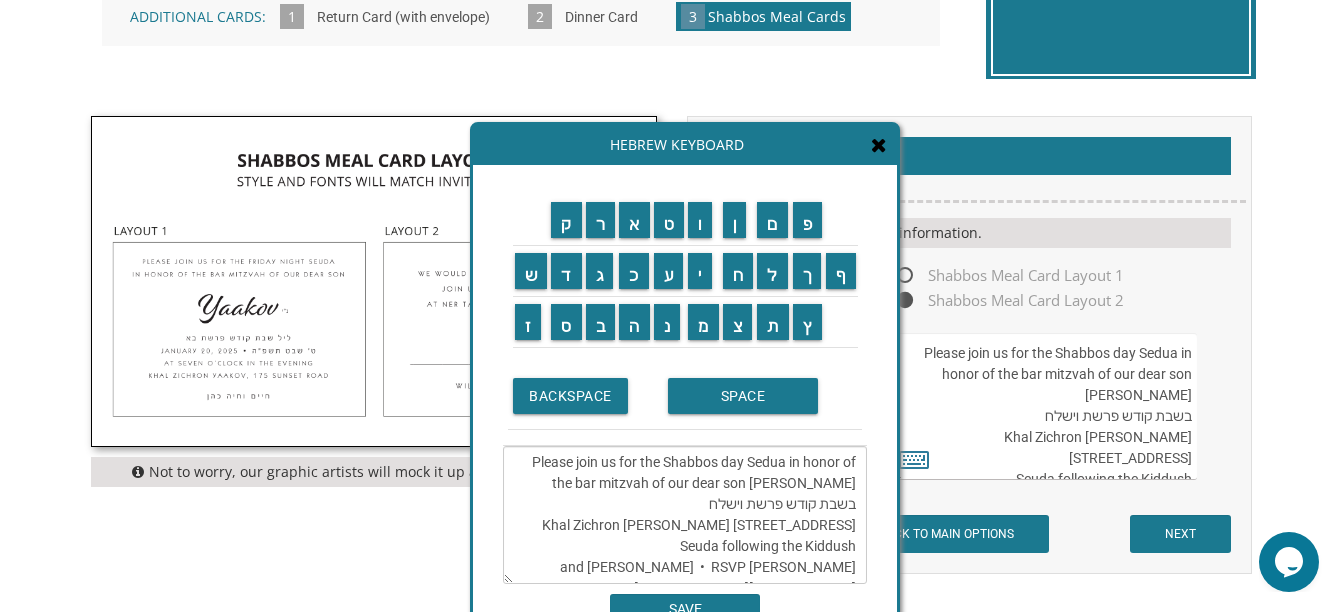 drag, startPoint x: 705, startPoint y: 500, endPoint x: 731, endPoint y: 504, distance: 26.305893 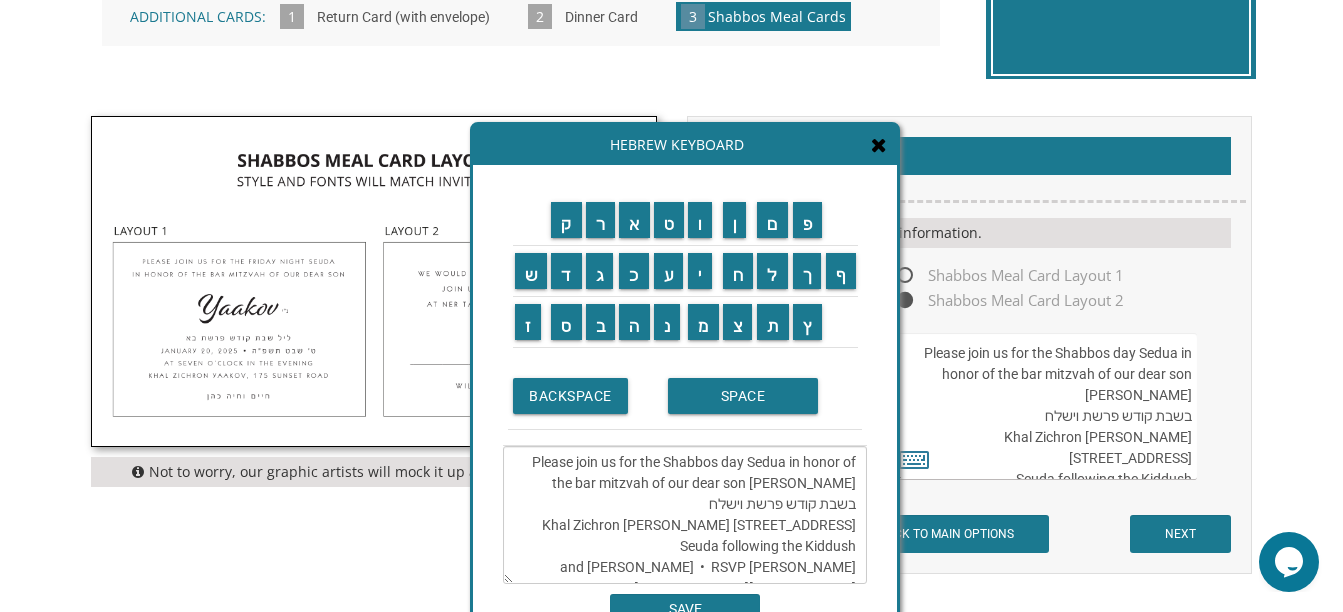 click on "Please join us for the Shabbos day Sedua in honor of the bar mitzvah of our dear son [PERSON_NAME]
בשבת קודש פרשת וישלח
Khal Zichron [PERSON_NAME] [STREET_ADDRESS]
Seuda following the Kiddush
[PERSON_NAME] and [PERSON_NAME]  •  RSVP 732.905.4414 or [EMAIL_ADDRESS][DOMAIN_NAME]" at bounding box center [685, 515] 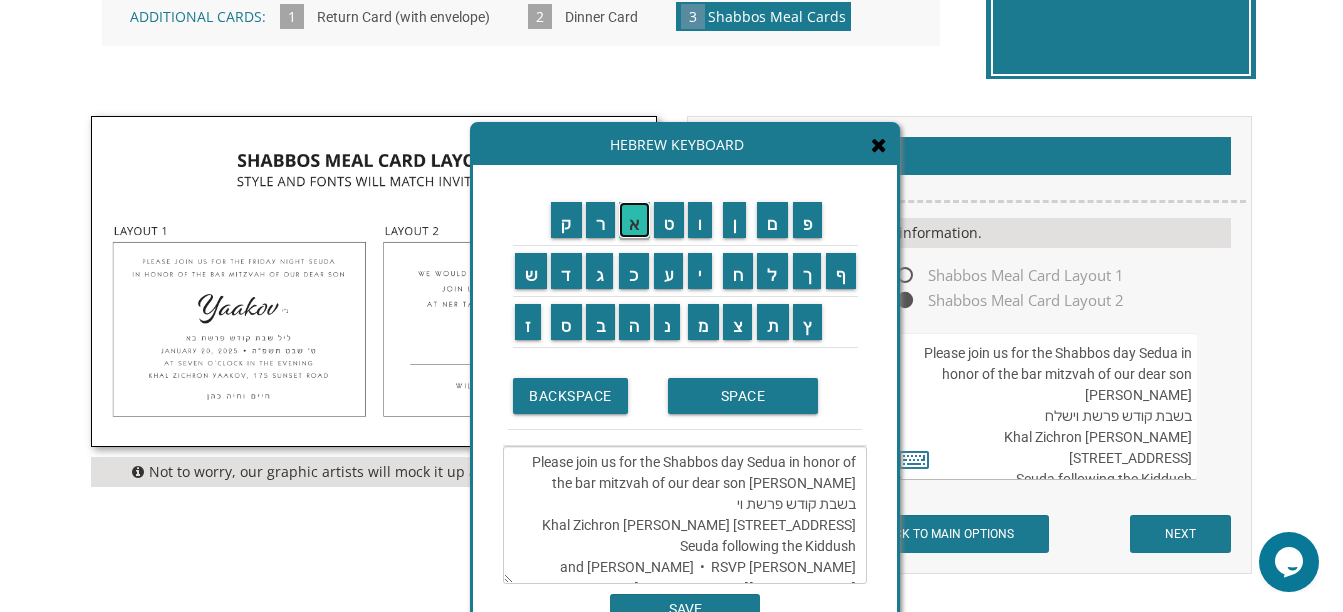 click on "א" at bounding box center (634, 220) 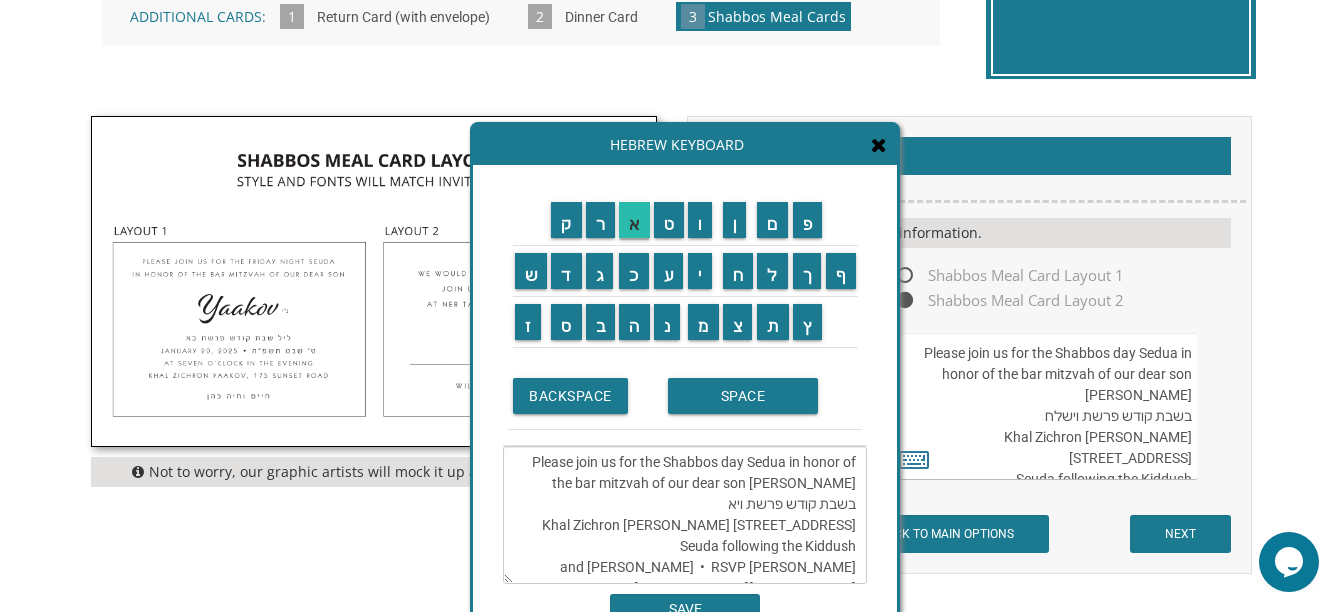 scroll, scrollTop: 42, scrollLeft: 0, axis: vertical 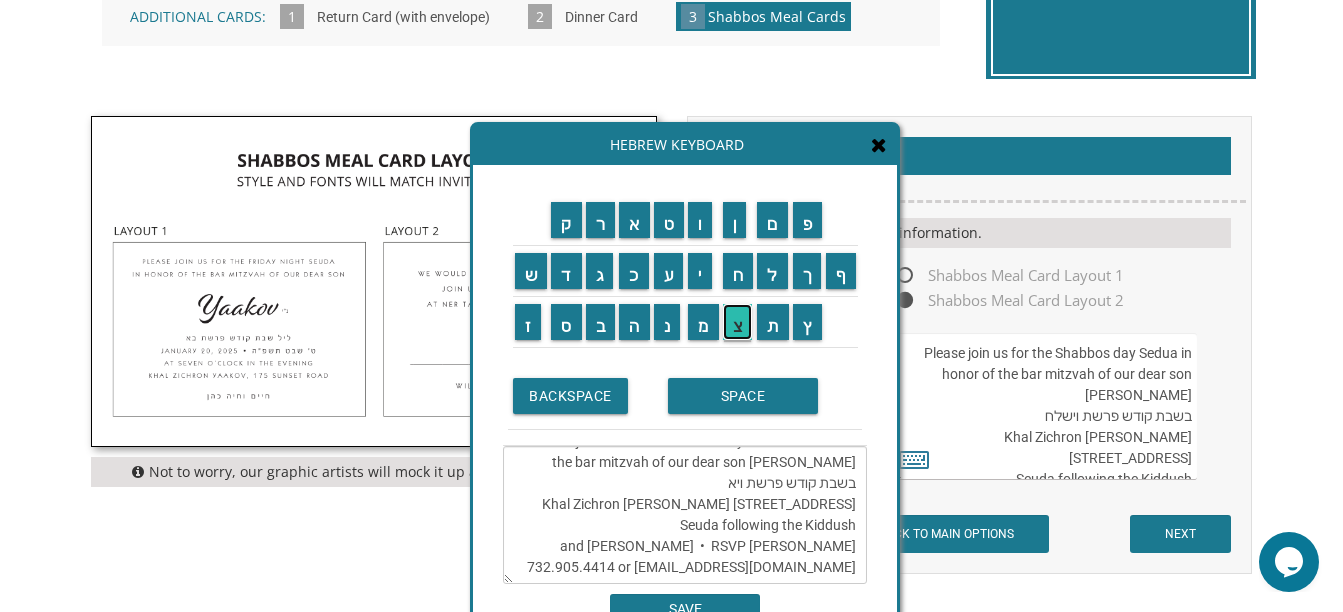 click on "צ" at bounding box center [738, 322] 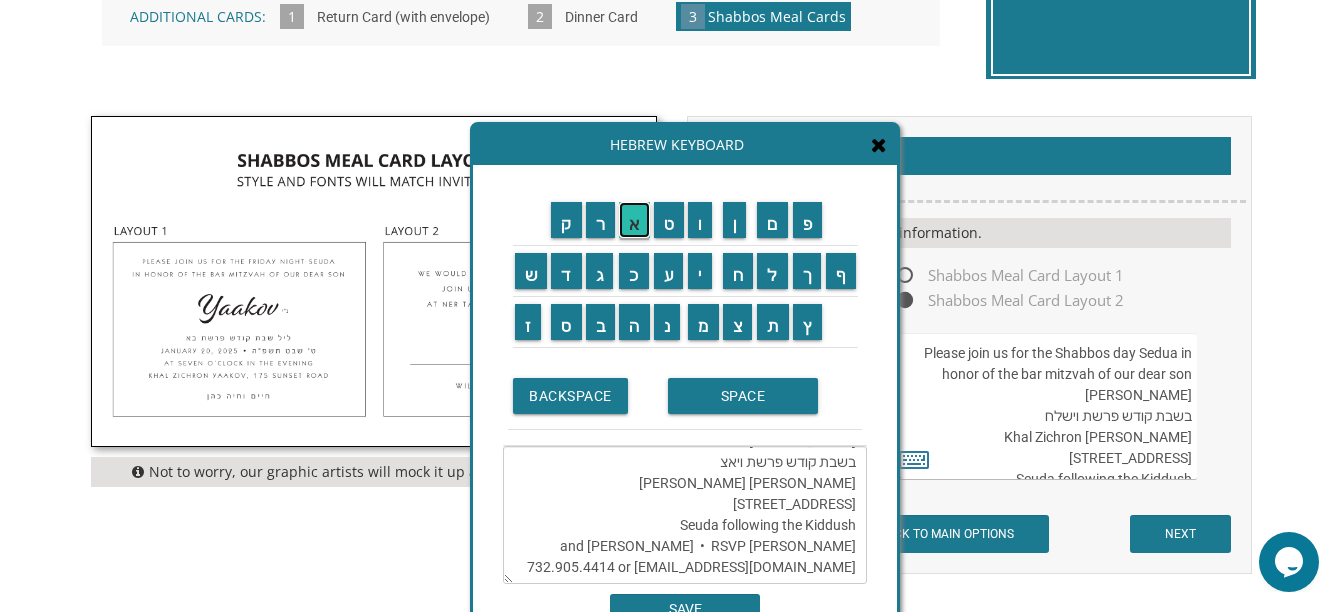 click on "א" at bounding box center (634, 220) 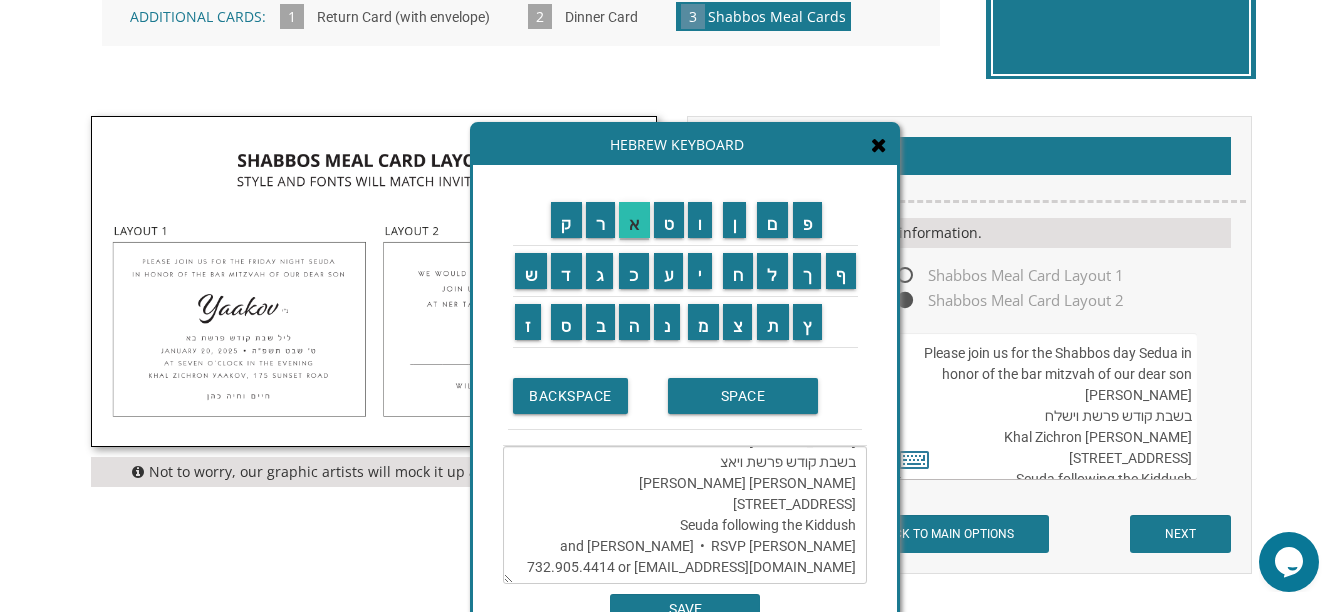 type on "Please join us for the Shabbos day Sedua in honor of the bar mitzvah of our dear son [PERSON_NAME]
בשבת קודש פרשת ויאצא
Khal Zichron [PERSON_NAME] [STREET_ADDRESS]
Seuda following the Kiddush
[PERSON_NAME] and [PERSON_NAME]  •  RSVP 732.905.4414 or [EMAIL_ADDRESS][DOMAIN_NAME]" 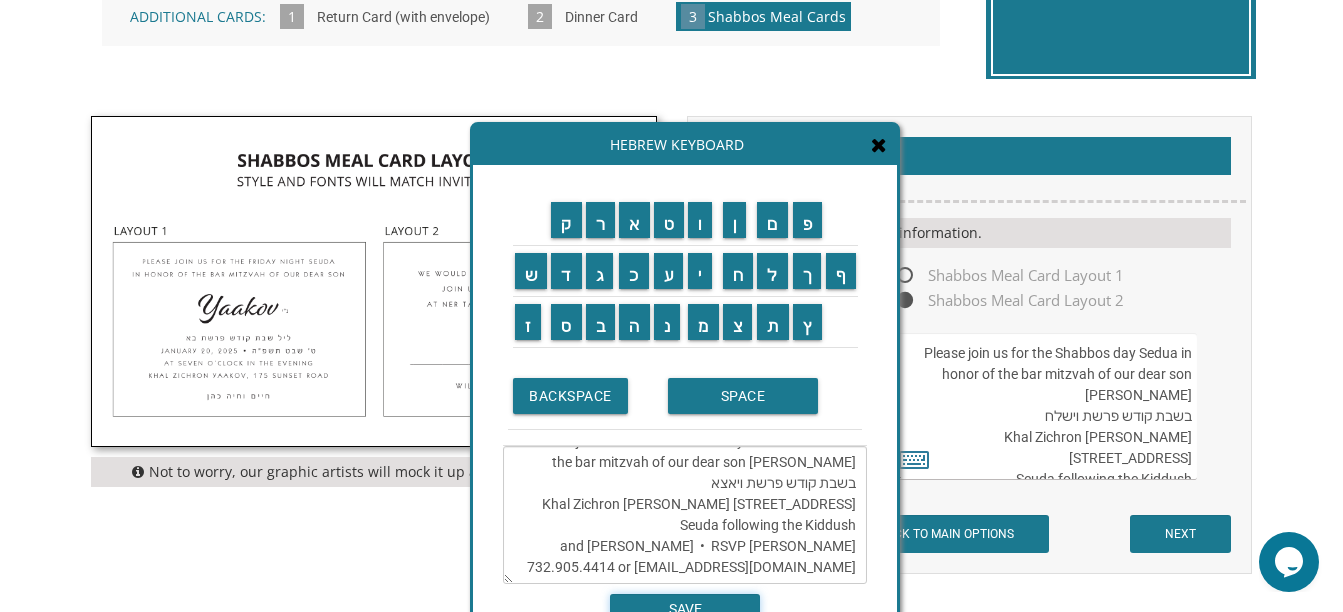 click on "SAVE" at bounding box center [685, 609] 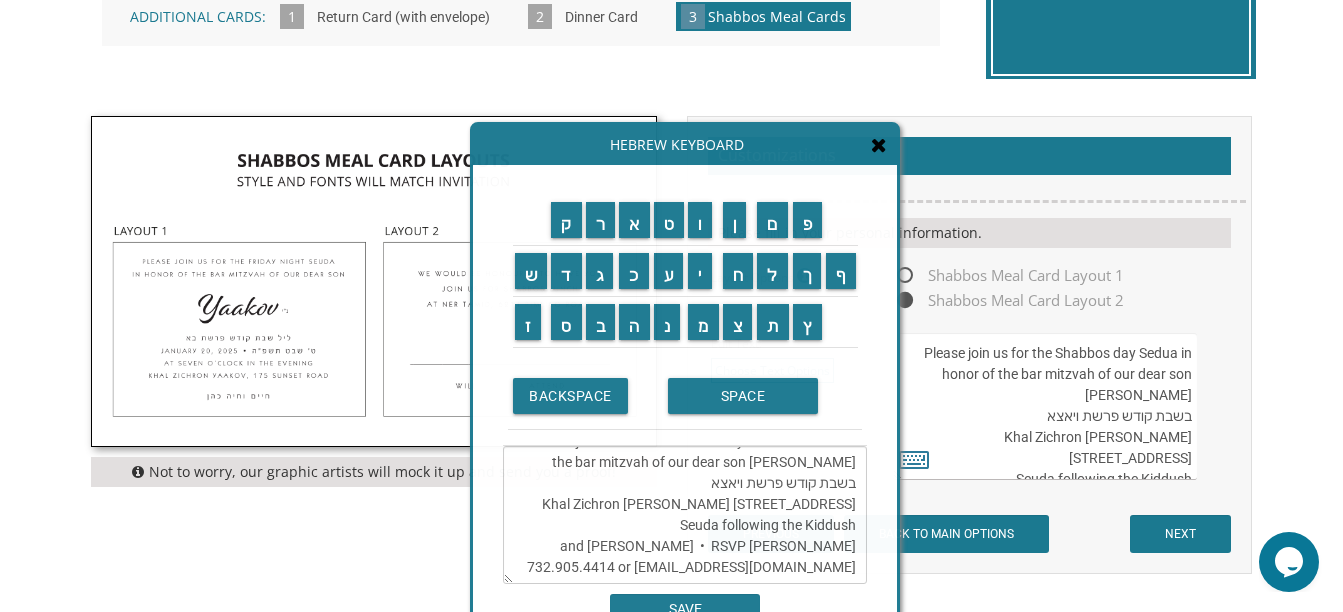scroll, scrollTop: 84, scrollLeft: 0, axis: vertical 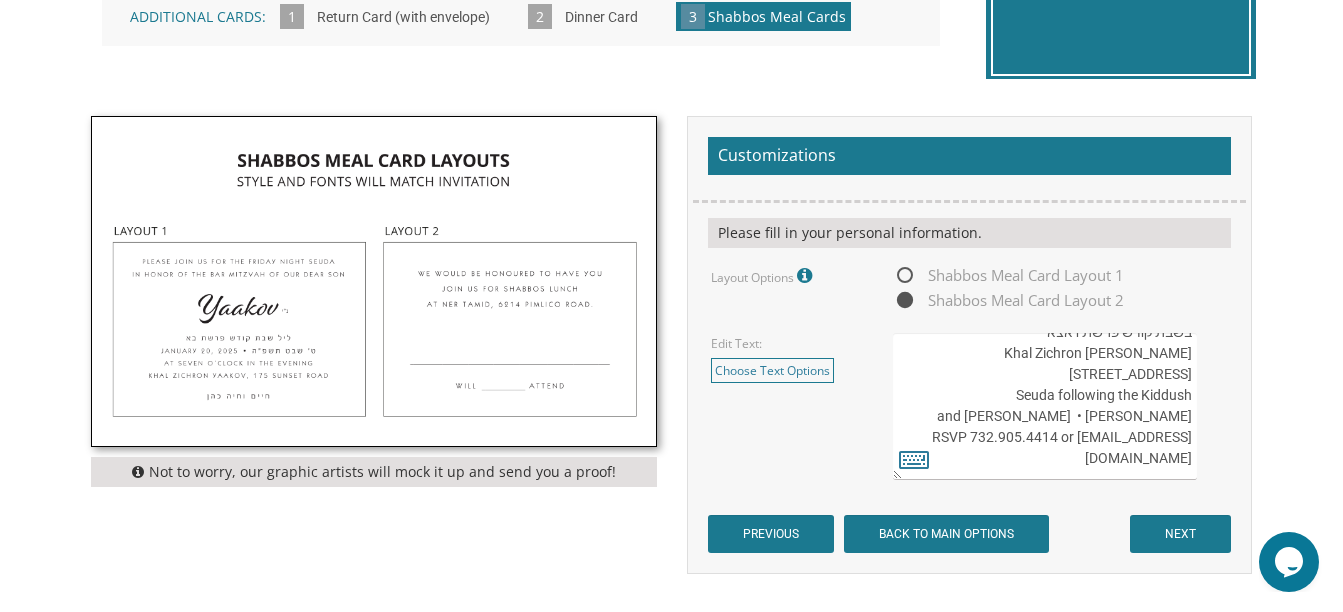 click on "Please join us for an oneg shabbos in honor of the bar mitzvah of our dear son
ליל שבת קודש פרשת משפטים-שקלים
[DATE] • כ"ה שבט תשע"ט
At nine o’clock in the evening  •  [GEOGRAPHIC_DATA] [STREET_ADDRESS]
שרגא פייבל [PERSON_NAME]" at bounding box center [1045, 406] 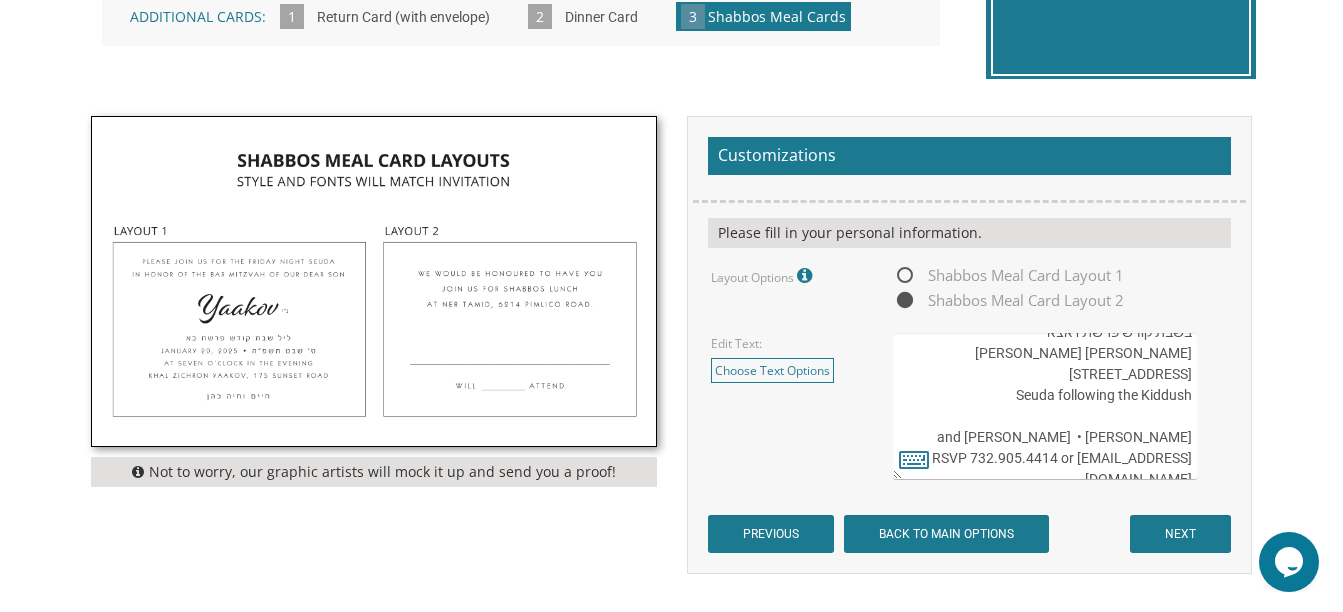 drag, startPoint x: 1053, startPoint y: 438, endPoint x: 916, endPoint y: 436, distance: 137.0146 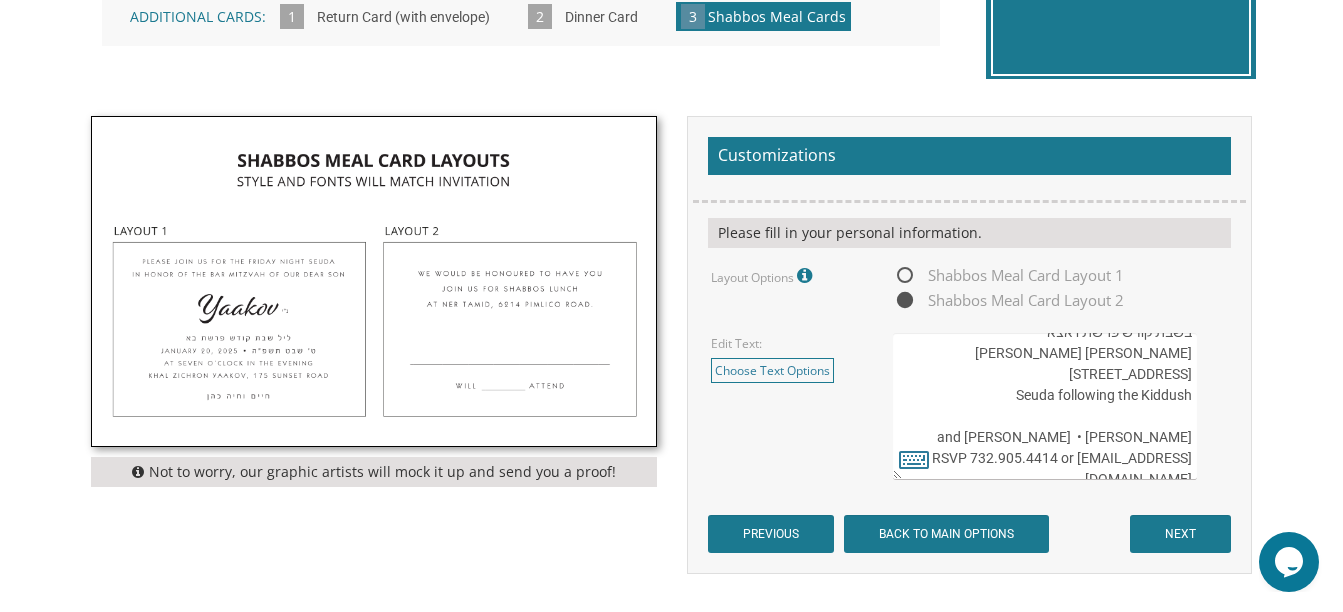 click on "Please join us for an oneg shabbos in honor of the bar mitzvah of our dear son
ליל שבת קודש פרשת משפטים-שקלים
[DATE] • כ"ה שבט תשע"ט
At nine o’clock in the evening  •  [GEOGRAPHIC_DATA] [STREET_ADDRESS]
שרגא פייבל [PERSON_NAME]" at bounding box center (1045, 406) 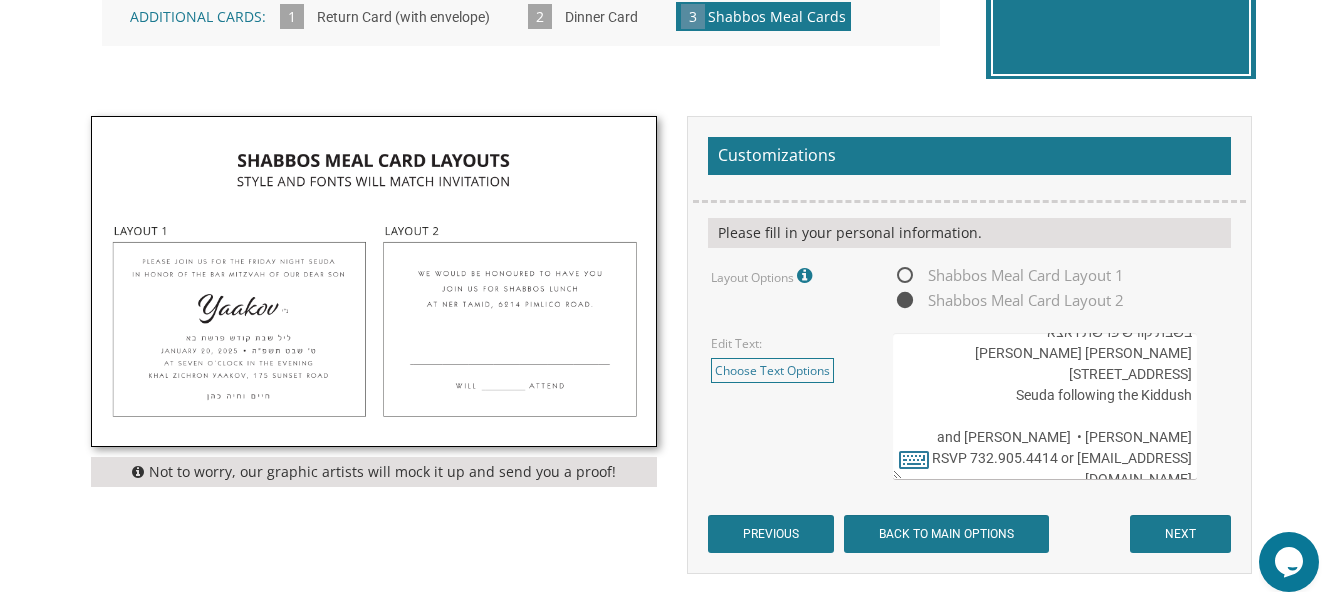 click on "Please join us for an oneg shabbos in honor of the bar mitzvah of our dear son
ליל שבת קודש פרשת משפטים-שקלים
[DATE] • כ"ה שבט תשע"ט
At nine o’clock in the evening  •  [GEOGRAPHIC_DATA] [STREET_ADDRESS]
שרגא פייבל [PERSON_NAME]" at bounding box center (1045, 406) 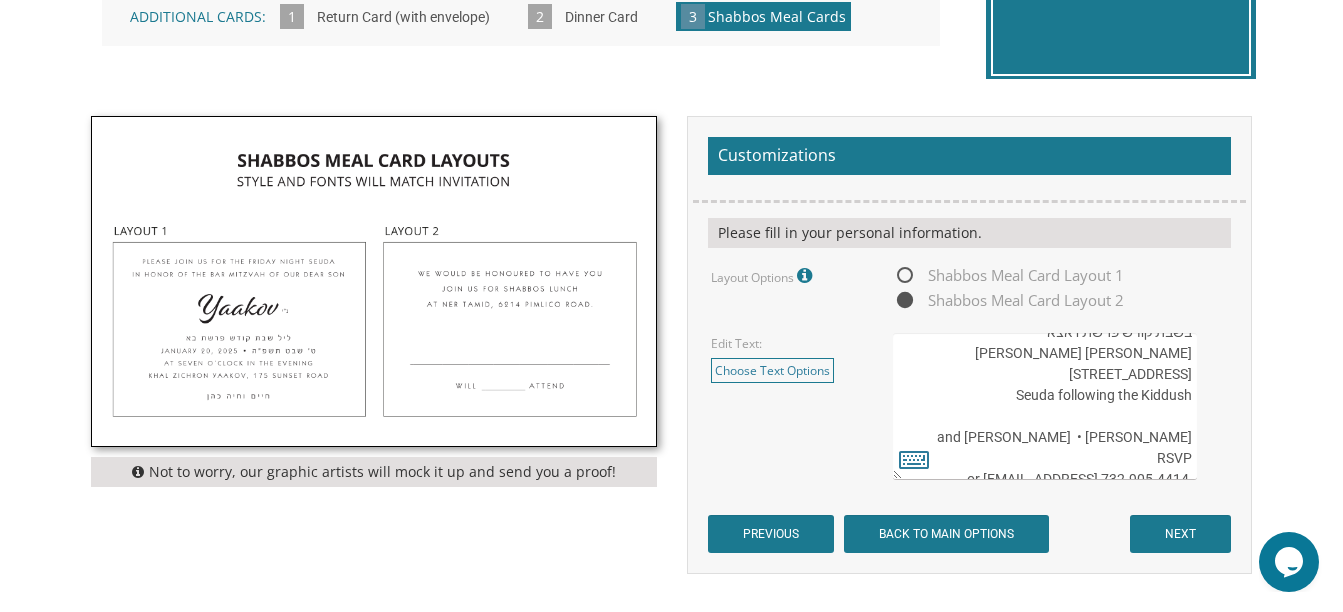 click on "Please join us for an oneg shabbos in honor of the bar mitzvah of our dear son
ליל שבת קודש פרשת משפטים-שקלים
[DATE] • כ"ה שבט תשע"ט
At nine o’clock in the evening  •  [GEOGRAPHIC_DATA] [STREET_ADDRESS]
שרגא פייבל [PERSON_NAME]" at bounding box center [1045, 406] 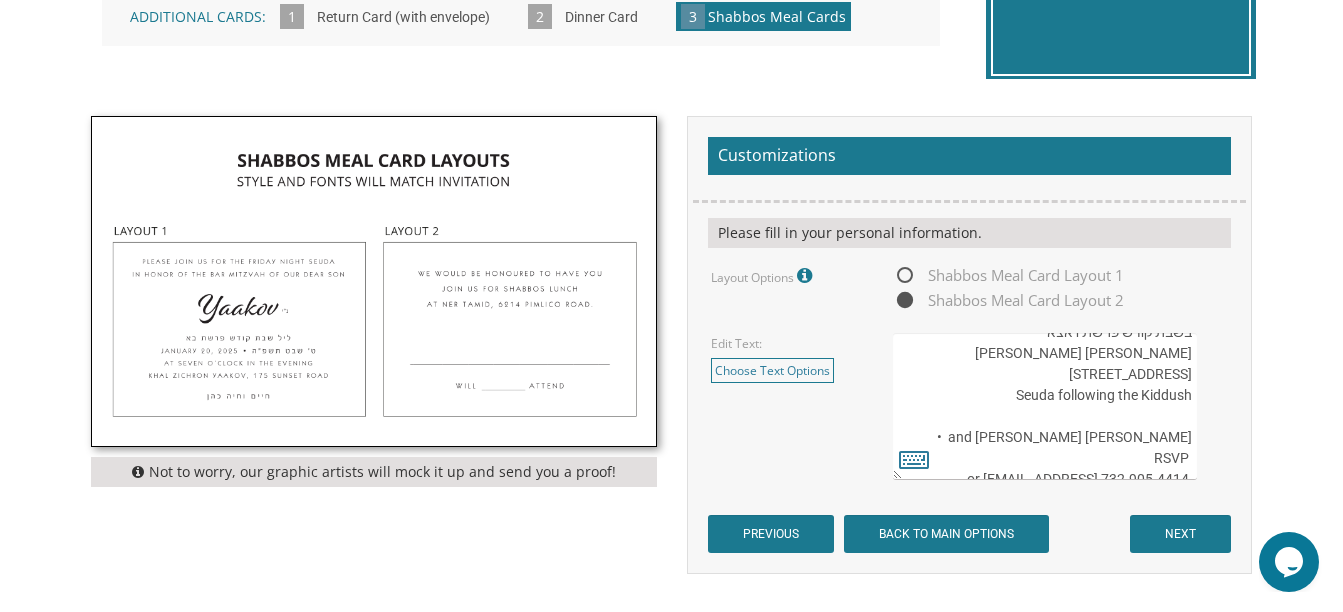 click on "Please join us for an oneg shabbos in honor of the bar mitzvah of our dear son
ליל שבת קודש פרשת משפטים-שקלים
[DATE] • כ"ה שבט תשע"ט
At nine o’clock in the evening  •  [GEOGRAPHIC_DATA] [STREET_ADDRESS]
שרגא פייבל [PERSON_NAME]" at bounding box center (1045, 406) 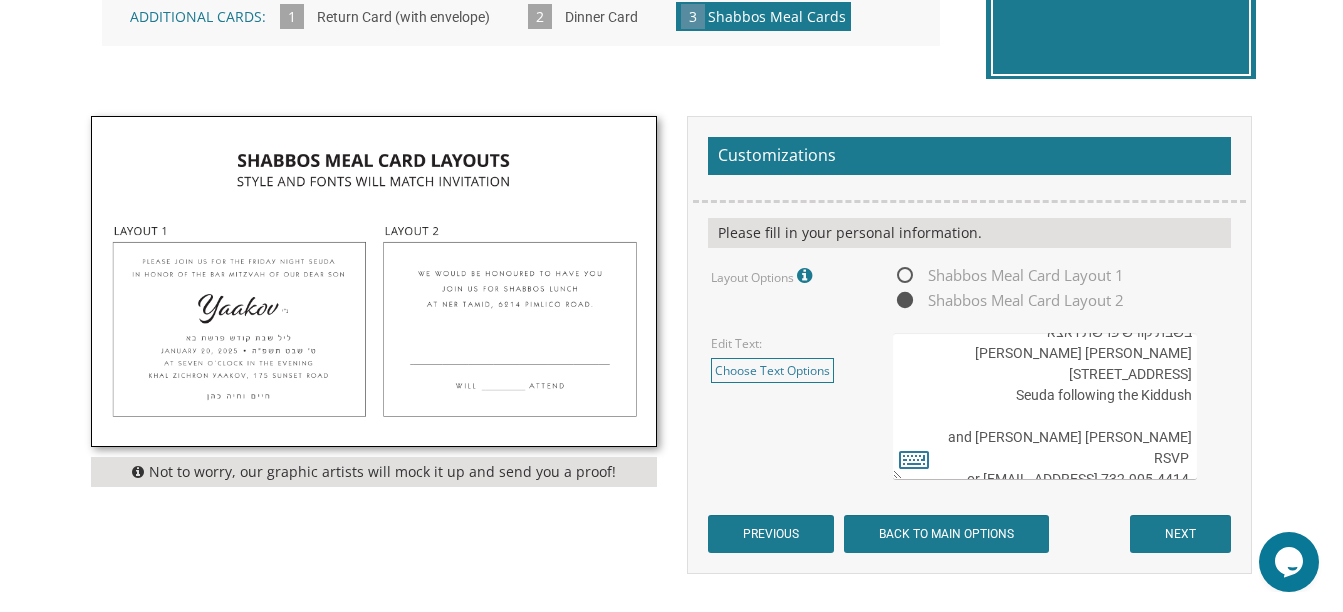 scroll, scrollTop: 126, scrollLeft: 0, axis: vertical 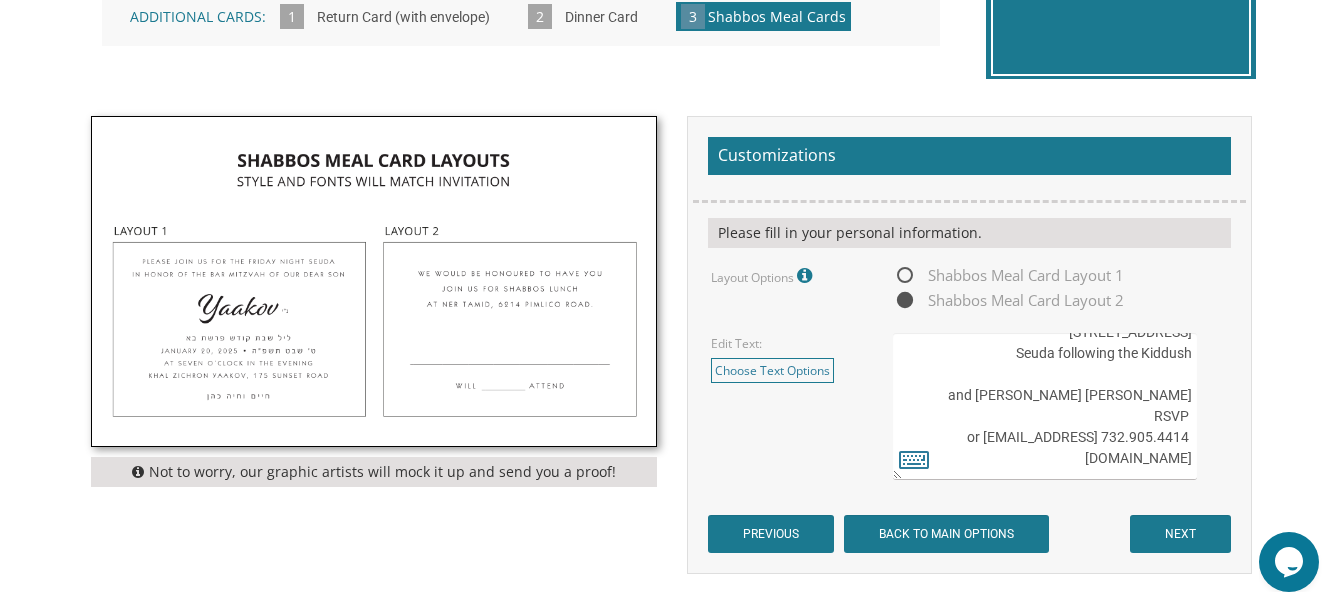 click on "Please join us for an oneg shabbos in honor of the bar mitzvah of our dear son
ליל שבת קודש פרשת משפטים-שקלים
[DATE] • כ"ה שבט תשע"ט
At nine o’clock in the evening  •  [GEOGRAPHIC_DATA] [STREET_ADDRESS]
שרגא פייבל [PERSON_NAME]" at bounding box center (1045, 406) 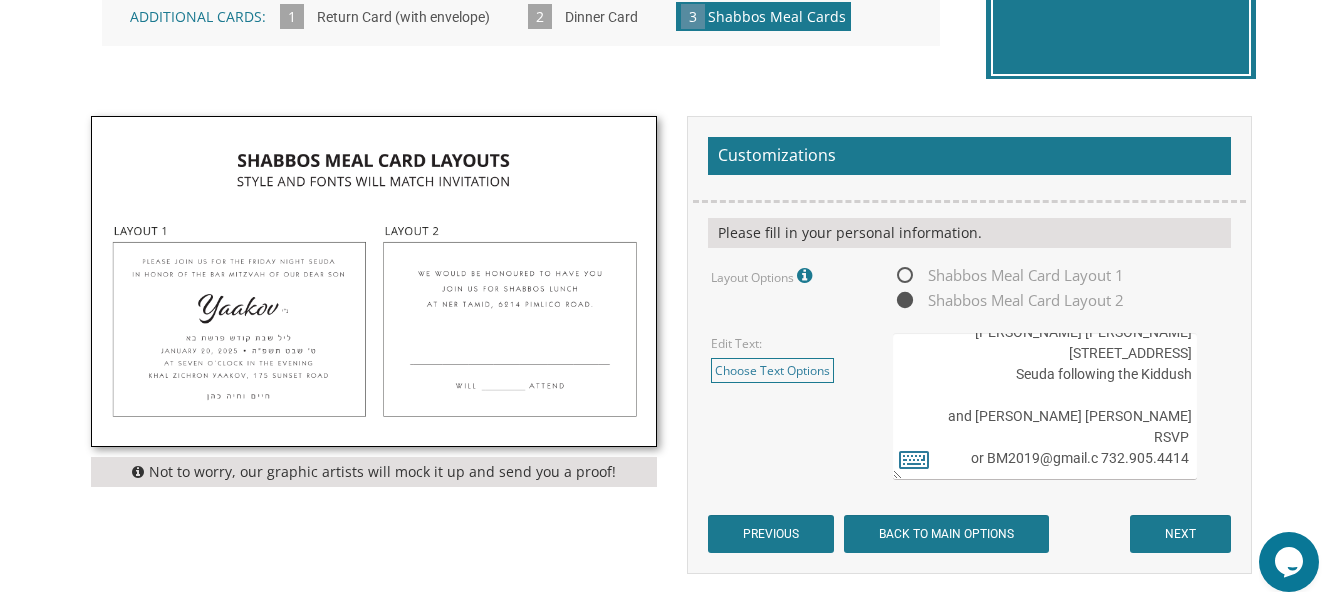 click on "Please join us for an oneg shabbos in honor of the bar mitzvah of our dear son
ליל שבת קודש פרשת משפטים-שקלים
[DATE] • כ"ה שבט תשע"ט
At nine o’clock in the evening  •  [GEOGRAPHIC_DATA] [STREET_ADDRESS]
שרגא פייבל [PERSON_NAME]" at bounding box center (1045, 406) 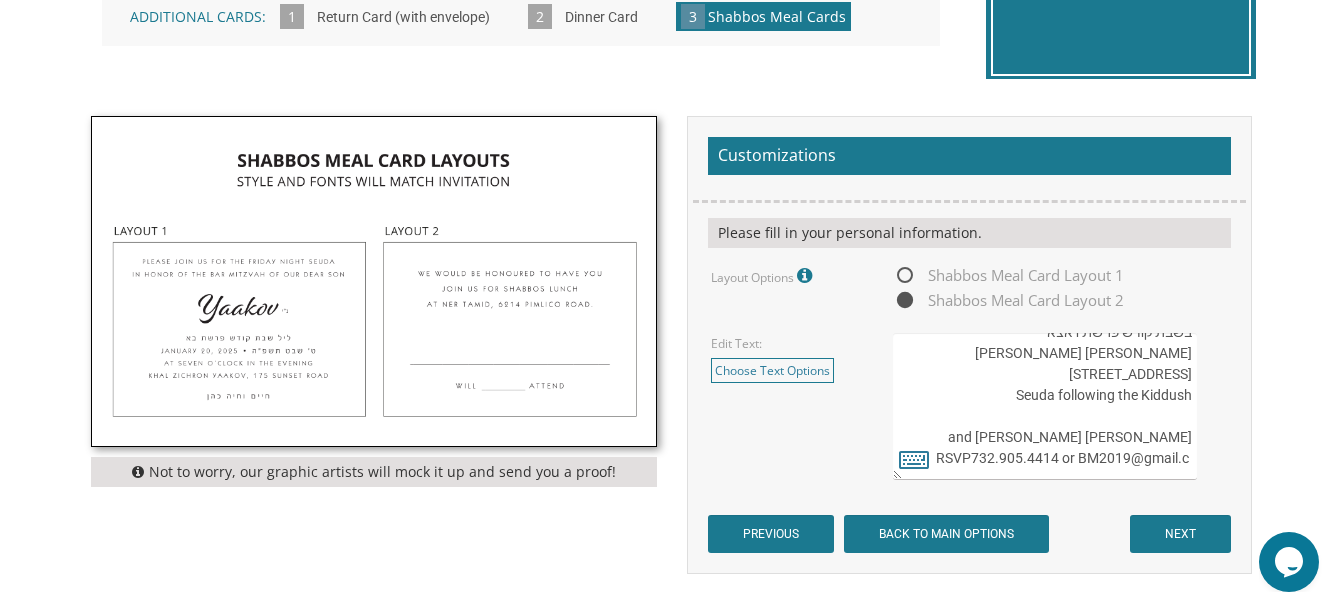 scroll, scrollTop: 105, scrollLeft: 0, axis: vertical 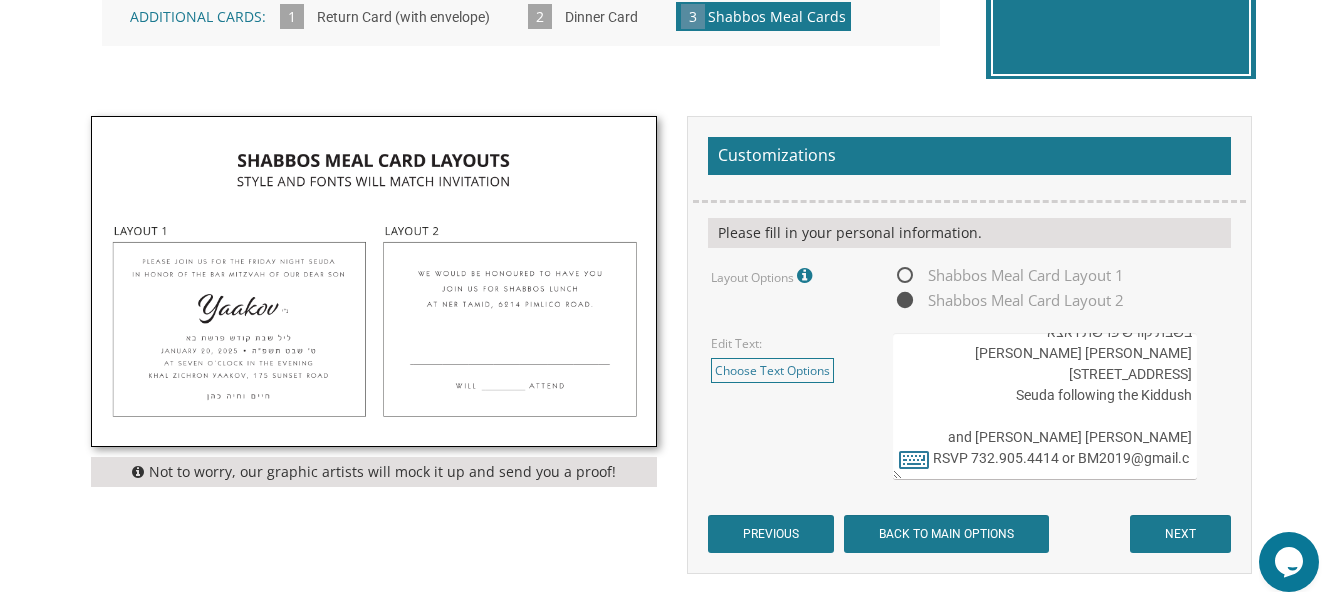 drag, startPoint x: 1077, startPoint y: 440, endPoint x: 980, endPoint y: 436, distance: 97.082436 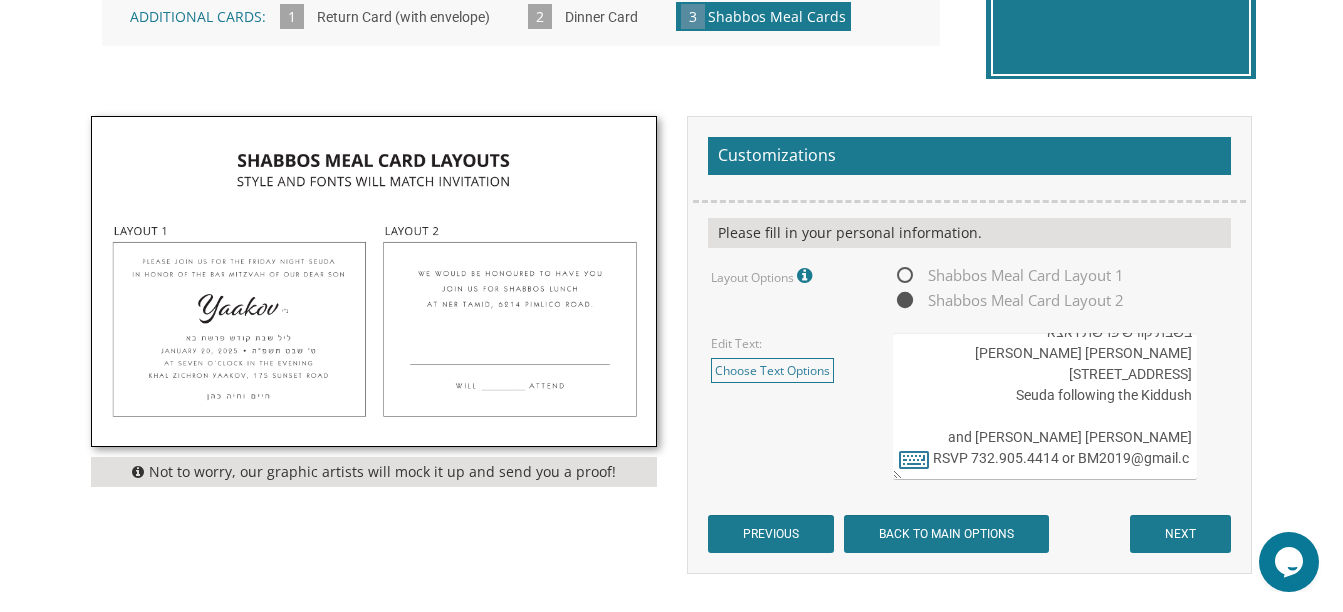 click on "Please join us for an oneg shabbos in honor of the bar mitzvah of our dear son
ליל שבת קודש פרשת משפטים-שקלים
[DATE] • כ"ה שבט תשע"ט
At nine o’clock in the evening  •  [GEOGRAPHIC_DATA] [STREET_ADDRESS]
שרגא פייבל [PERSON_NAME]" at bounding box center [1045, 406] 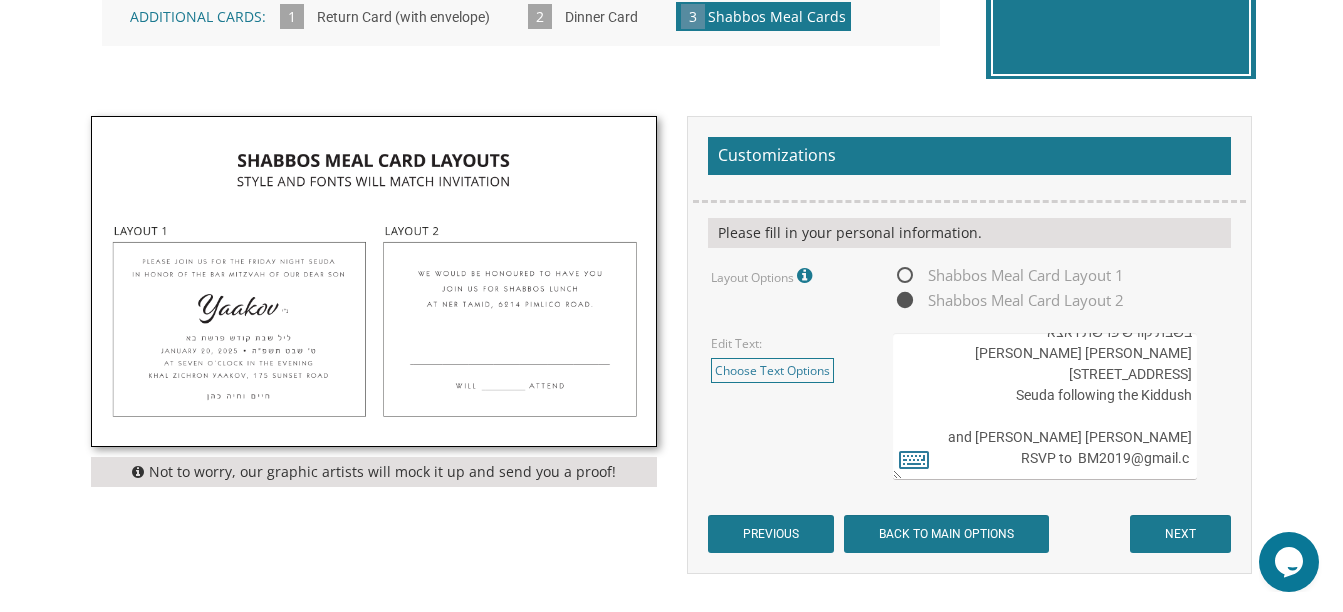 drag, startPoint x: 1079, startPoint y: 440, endPoint x: 1307, endPoint y: 449, distance: 228.17757 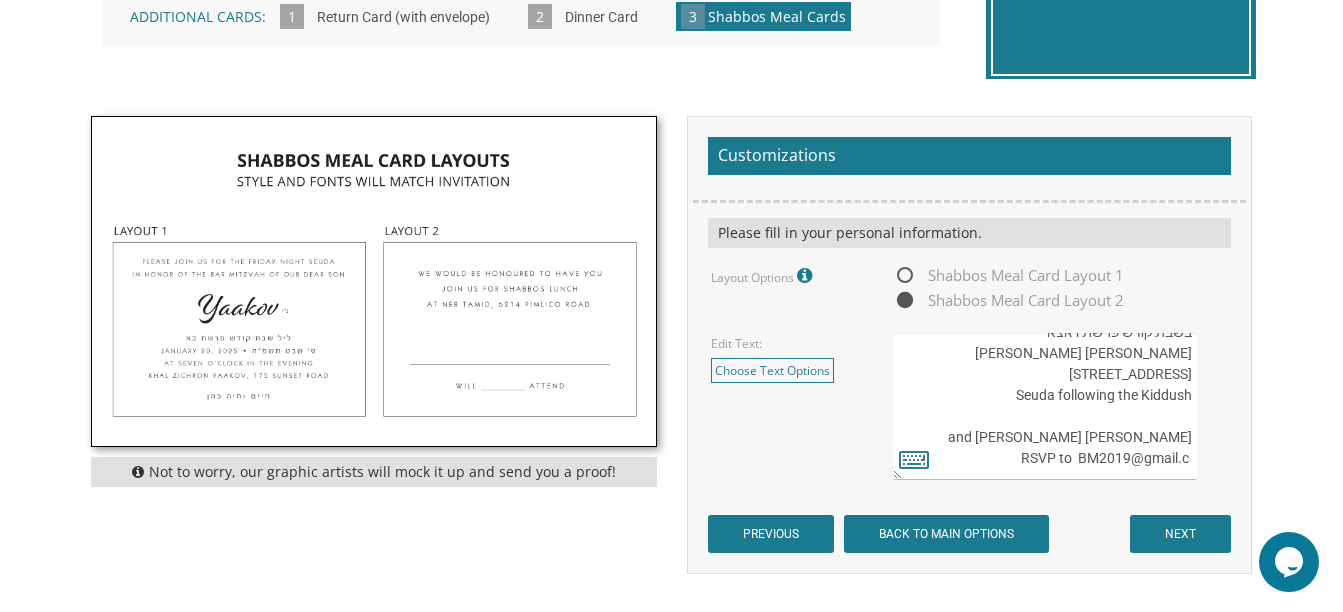click on "Please join us for an oneg shabbos in honor of the bar mitzvah of our dear son
ליל שבת קודש פרשת משפטים-שקלים
[DATE] • כ"ה שבט תשע"ט
At nine o’clock in the evening  •  [GEOGRAPHIC_DATA] [STREET_ADDRESS]
שרגא פייבל [PERSON_NAME]" at bounding box center (1045, 406) 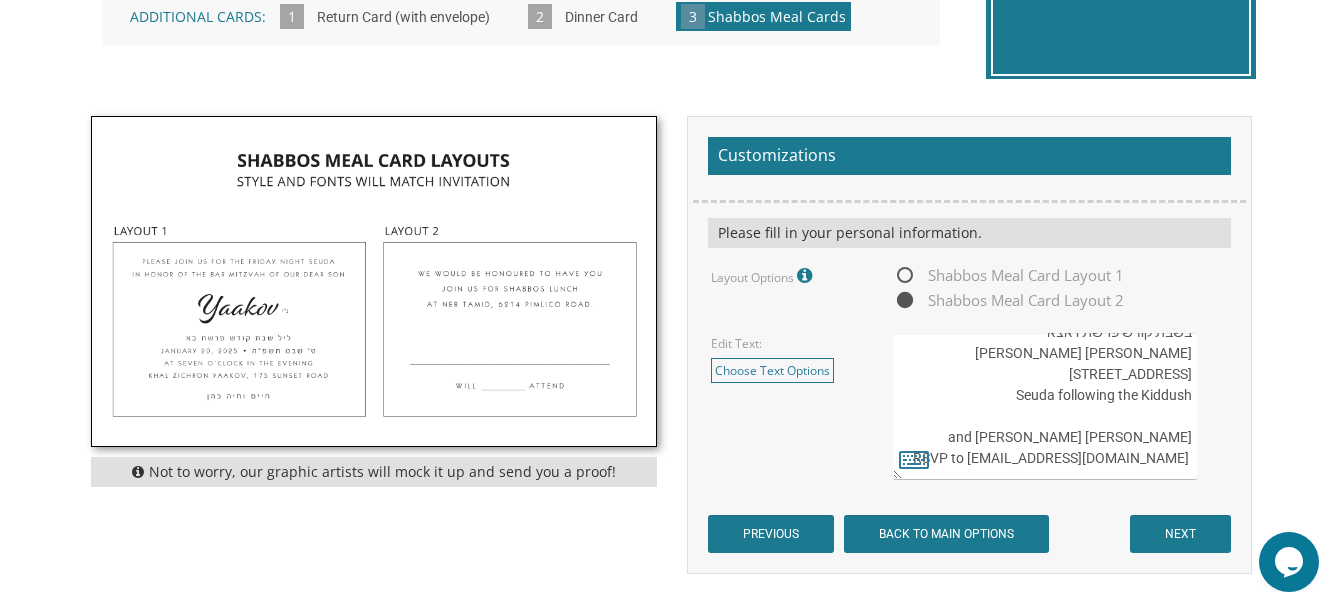 type on "Please join us for the Shabbos day Sedua in honor of the bar mitzvah of our dear son [PERSON_NAME]
בשבת קודש פרשת ויאצא
[PERSON_NAME] [PERSON_NAME] [STREET_ADDRESS]
Seuda following the Kiddush
[PERSON_NAME] and [PERSON_NAME]
RSVP to [EMAIL_ADDRESS][DOMAIN_NAME]" 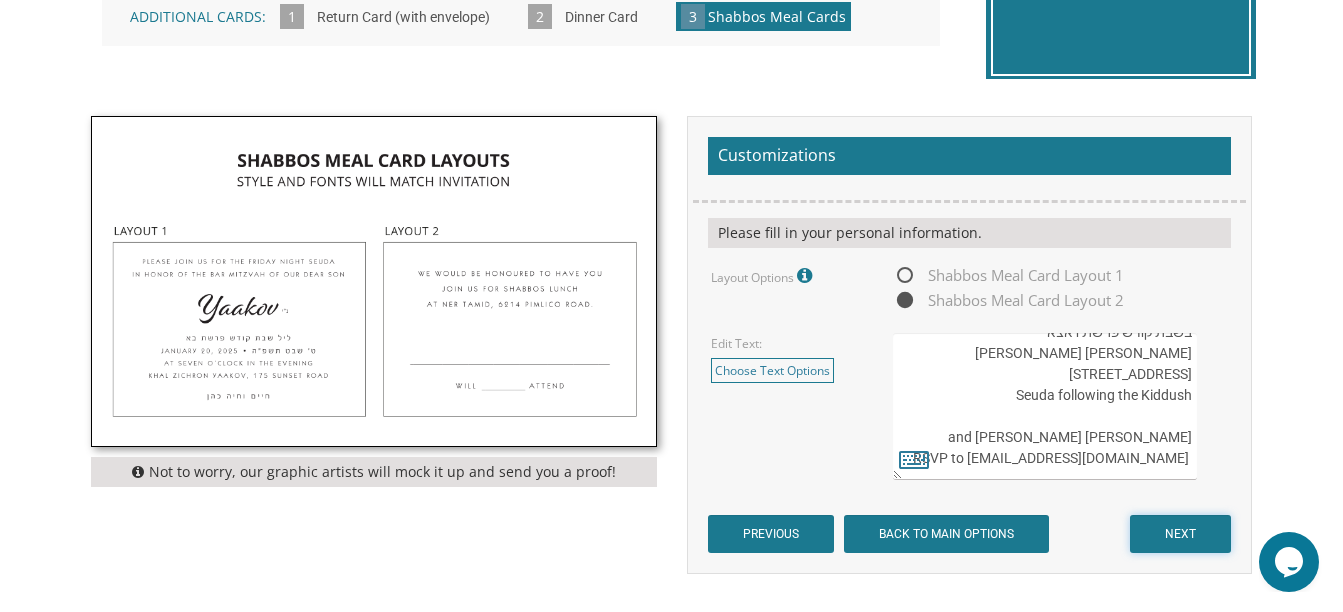 click on "NEXT" at bounding box center [1180, 534] 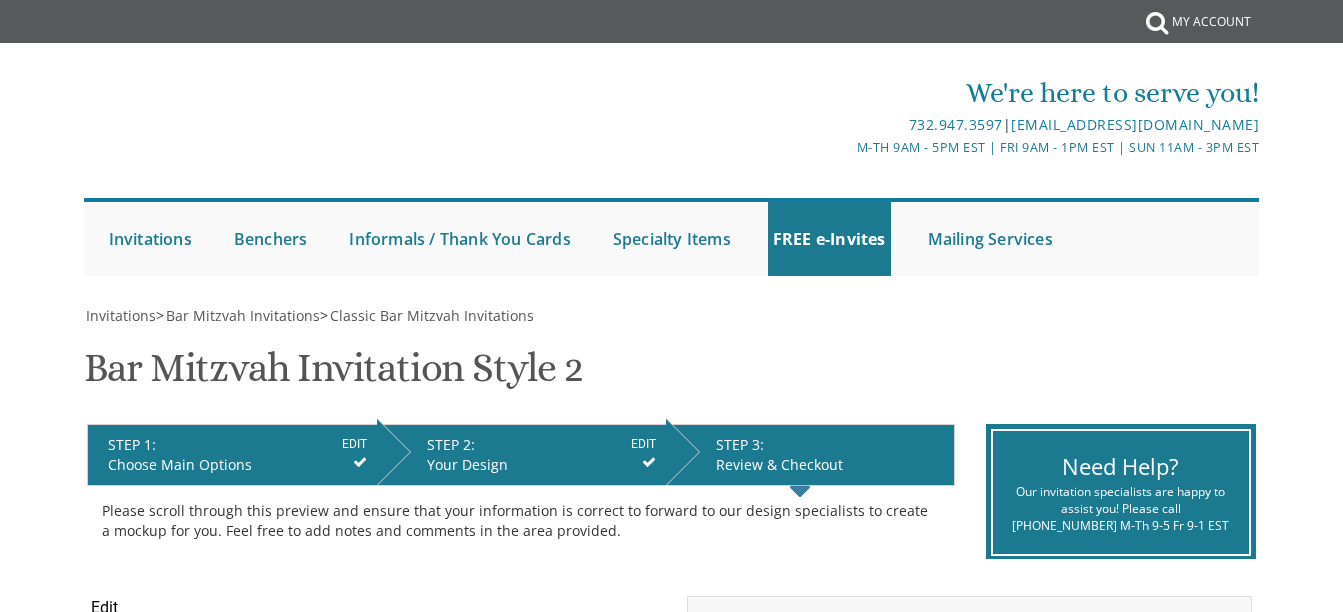 scroll, scrollTop: 0, scrollLeft: 0, axis: both 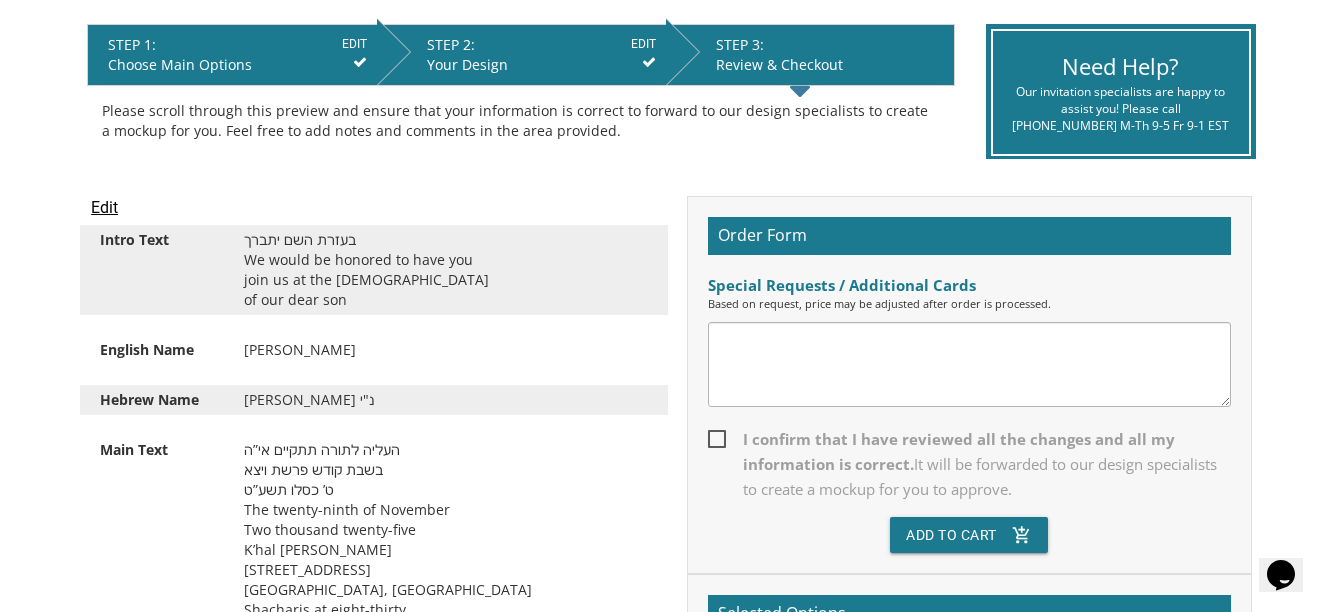 click on "I confirm that I have reviewed all the changes and all my information is correct.   It will be forwarded to our design specialists to create a mockup for you to approve." at bounding box center [969, 464] 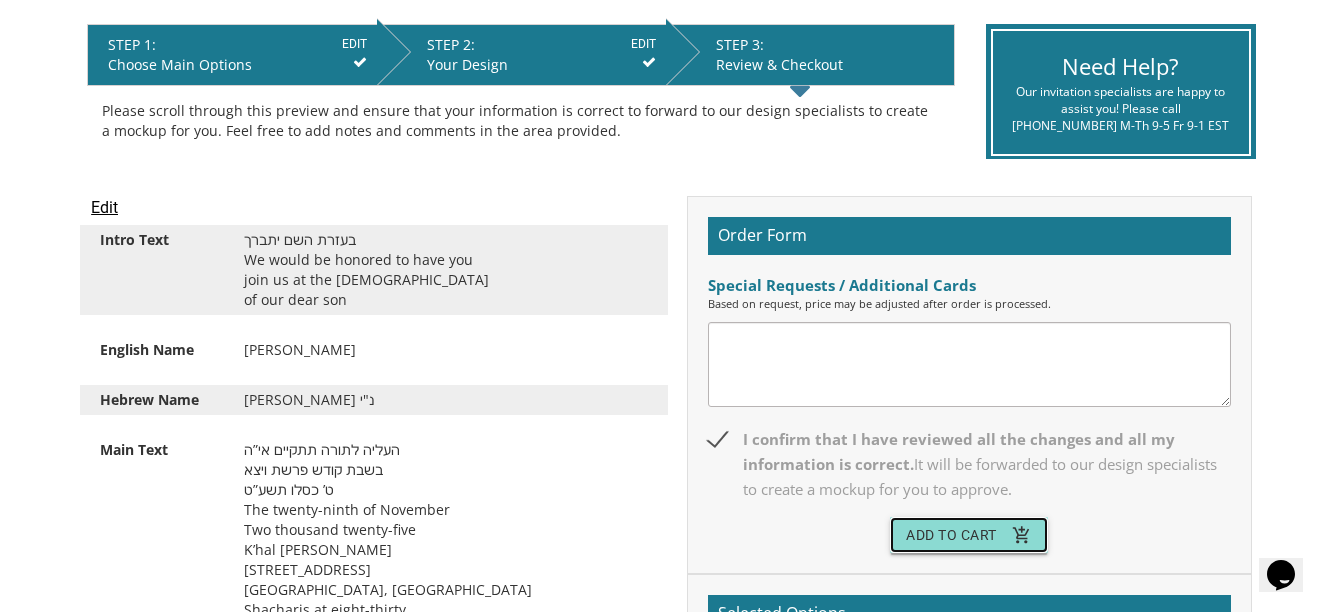 click on "Add To Cart
add_shopping_cart" at bounding box center [969, 535] 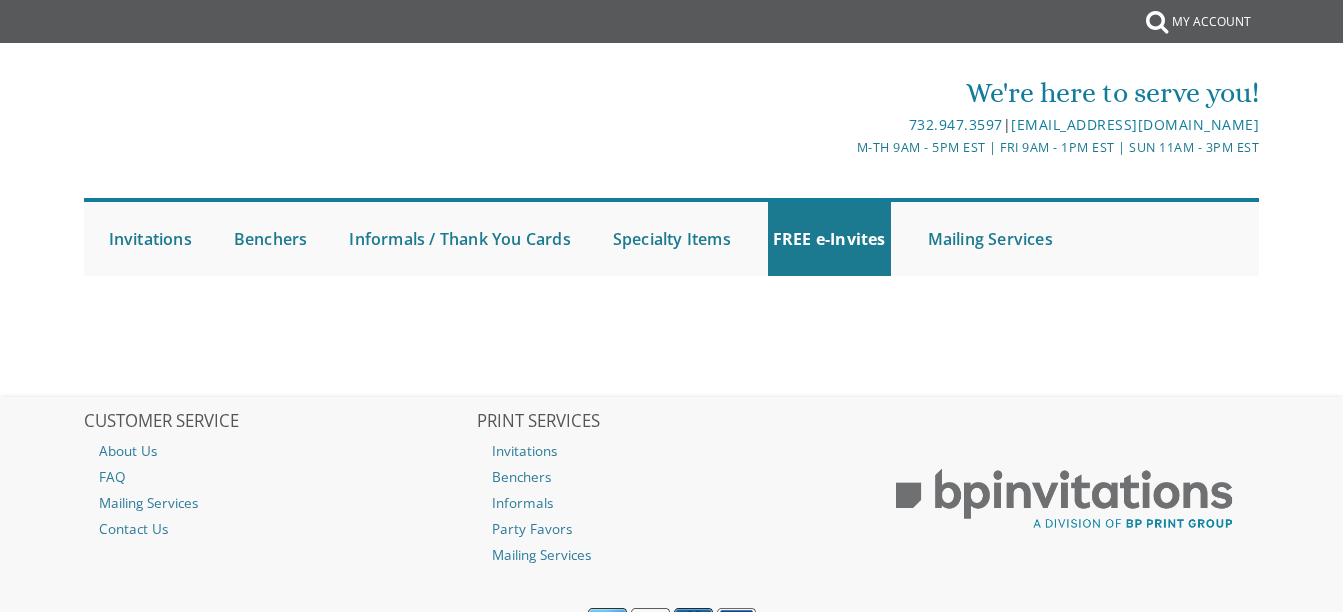 scroll, scrollTop: 0, scrollLeft: 0, axis: both 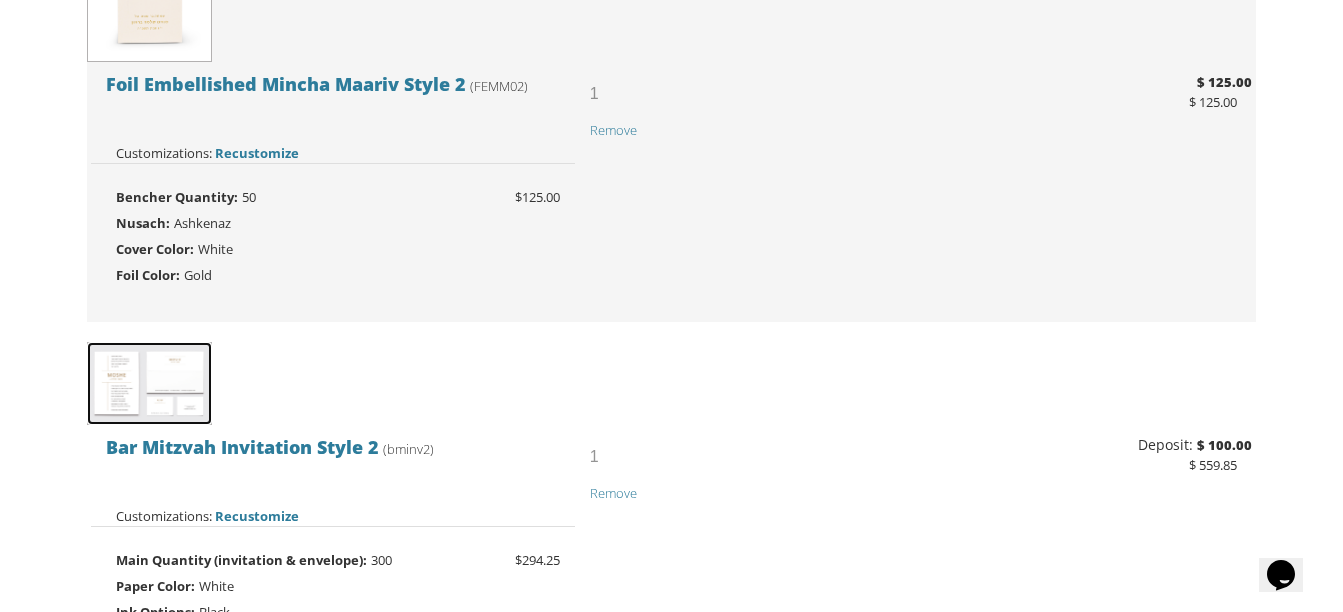 click at bounding box center [149, 383] 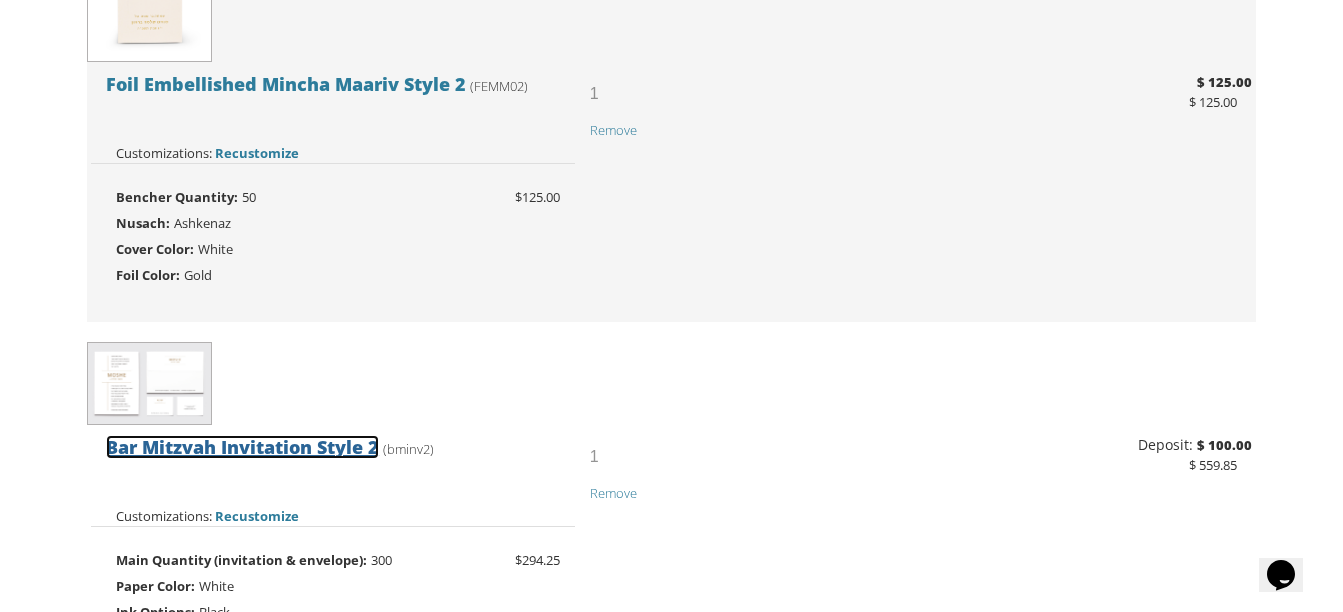 click on "Bar Mitzvah Invitation Style 2" at bounding box center (242, 447) 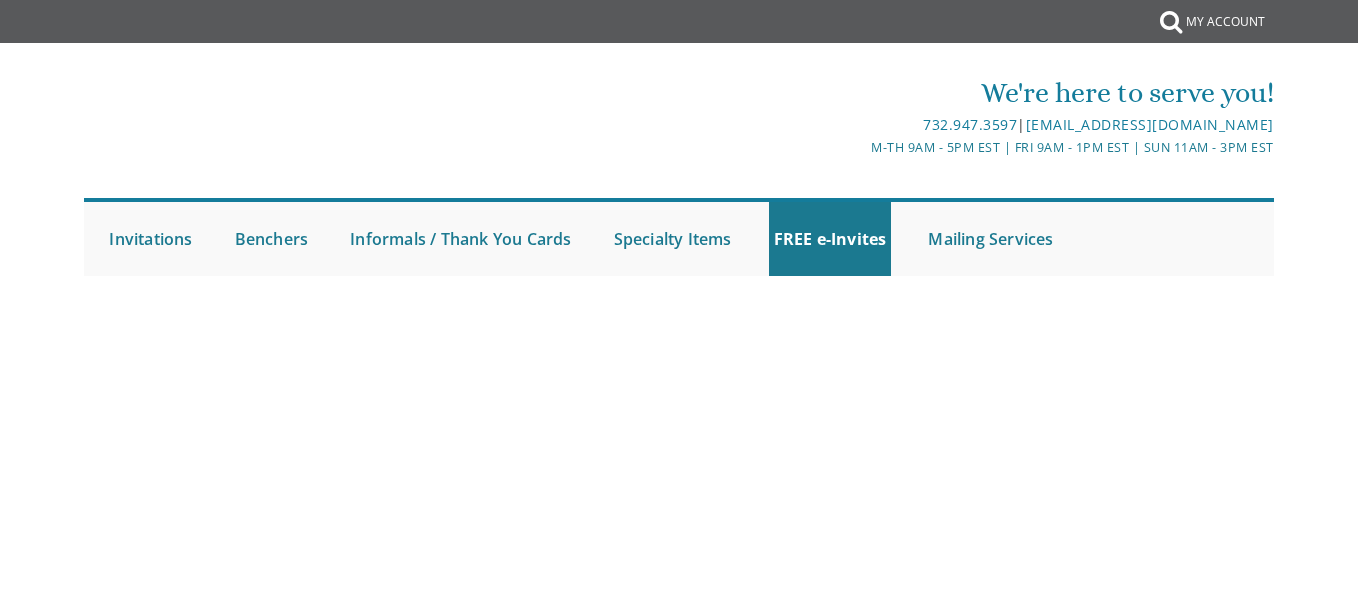 scroll, scrollTop: 0, scrollLeft: 0, axis: both 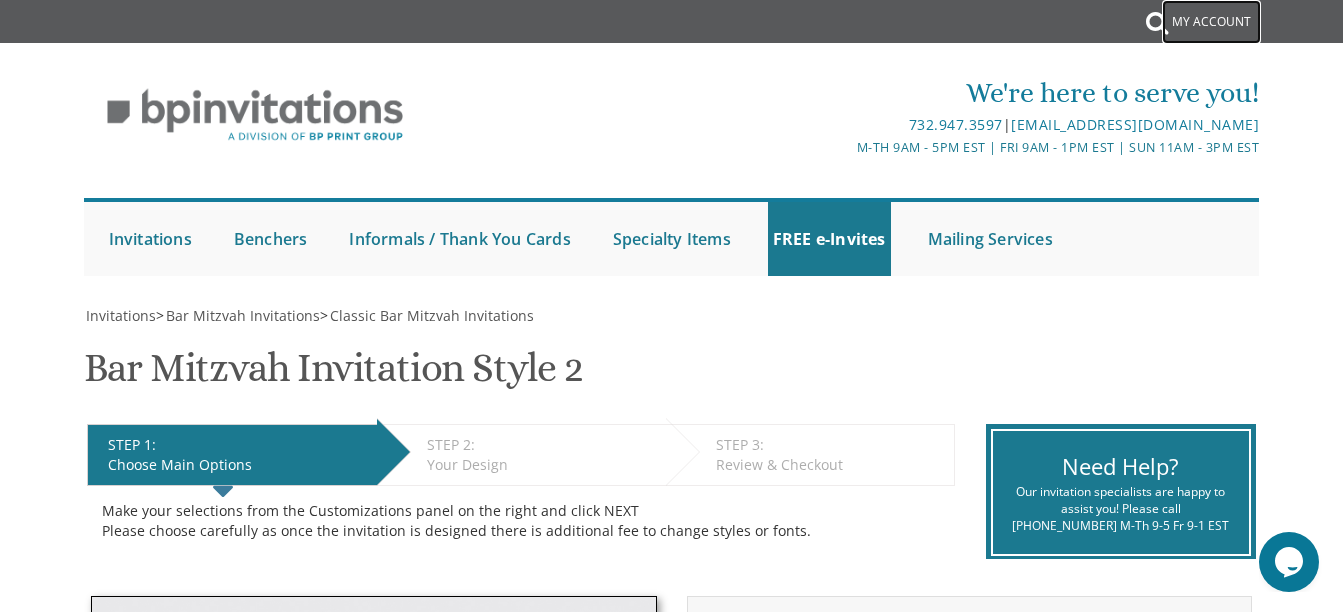 click on "My Account" at bounding box center [1211, 22] 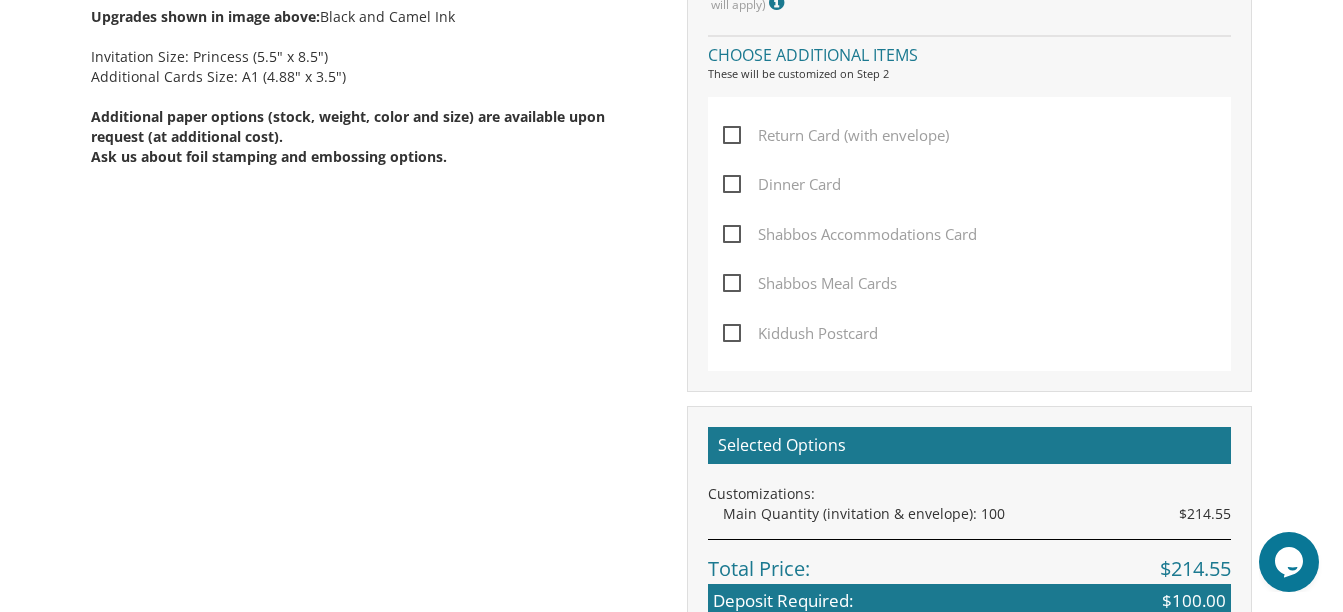 scroll, scrollTop: 1100, scrollLeft: 0, axis: vertical 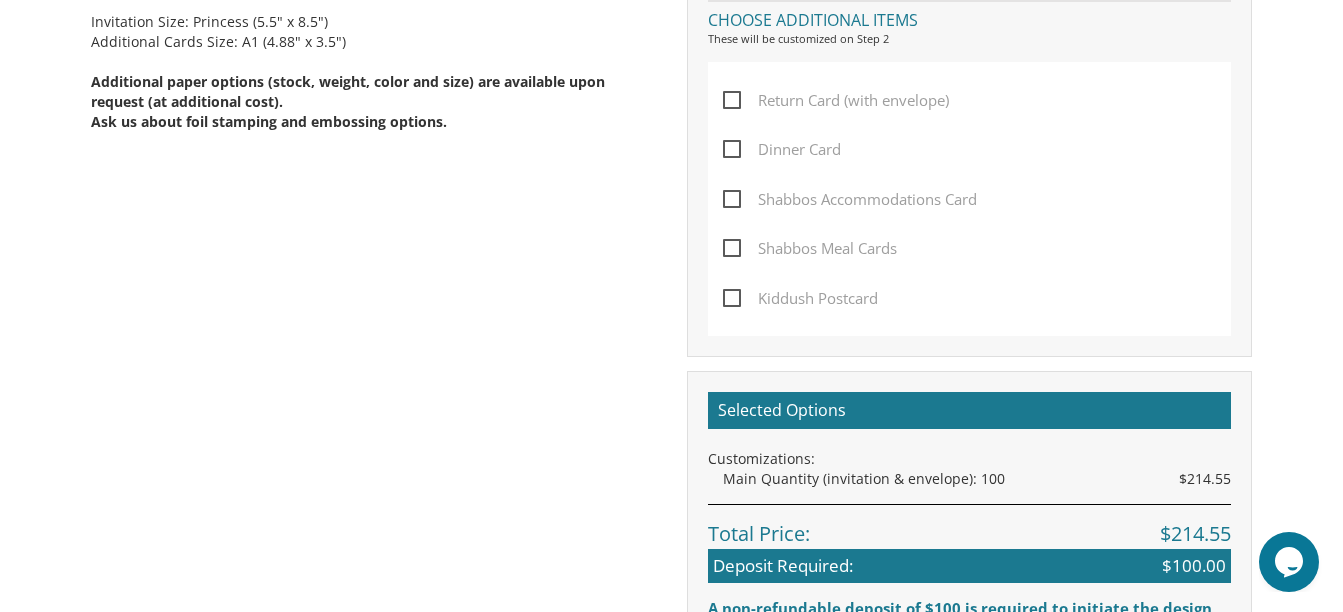 click on "Shabbos Accommodations Card" at bounding box center (850, 199) 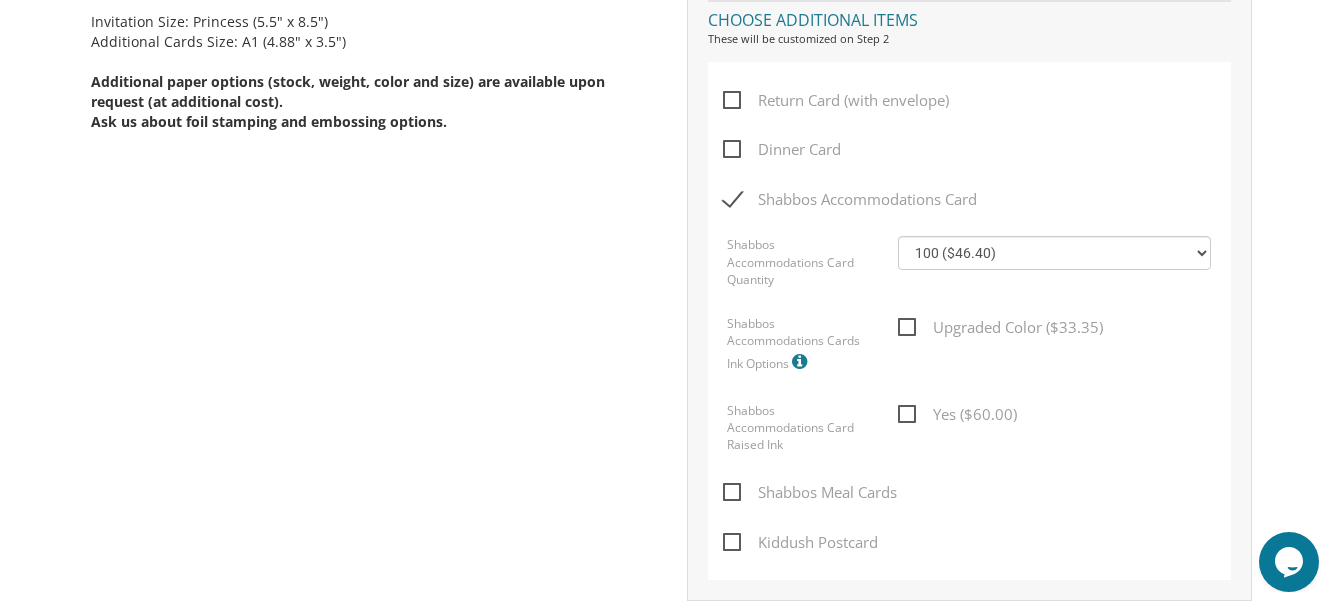 click on "Shabbos Accommodations Card" at bounding box center [850, 199] 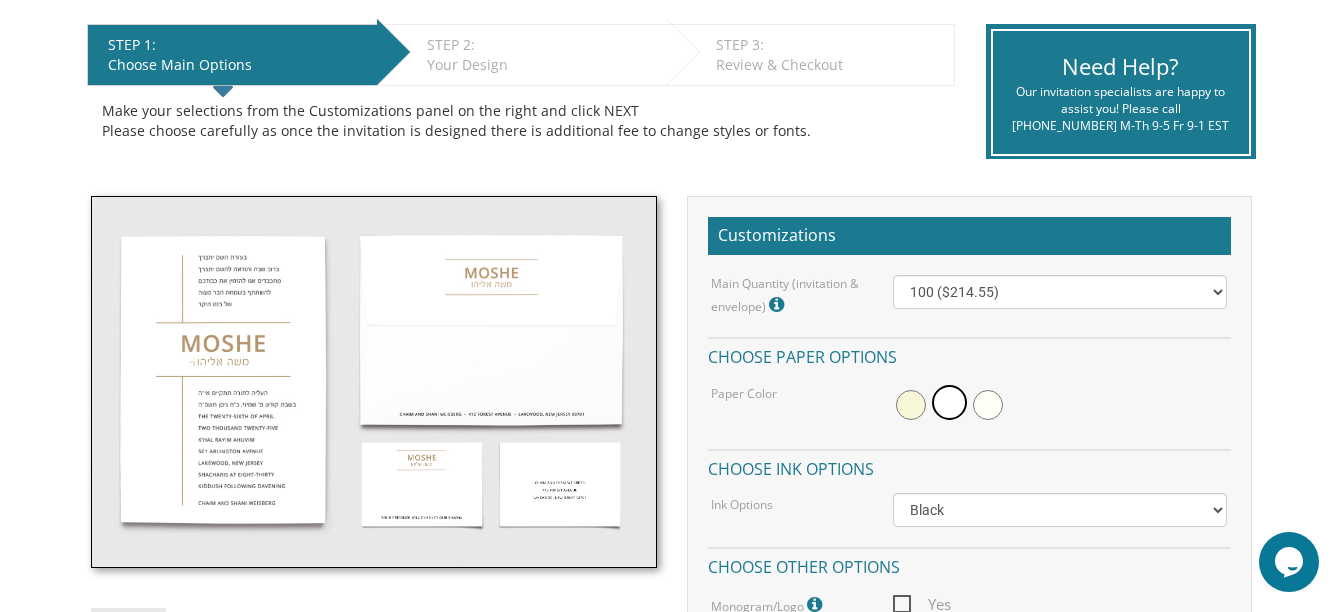 scroll, scrollTop: 0, scrollLeft: 0, axis: both 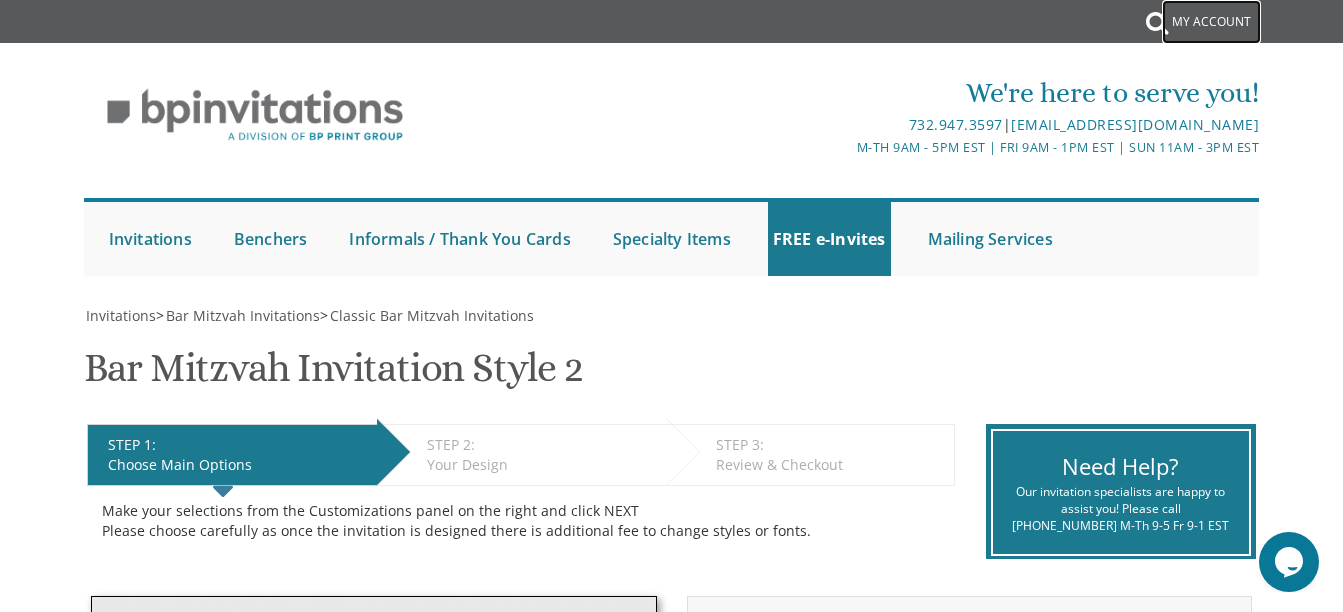 click on "My Account" at bounding box center (1211, 22) 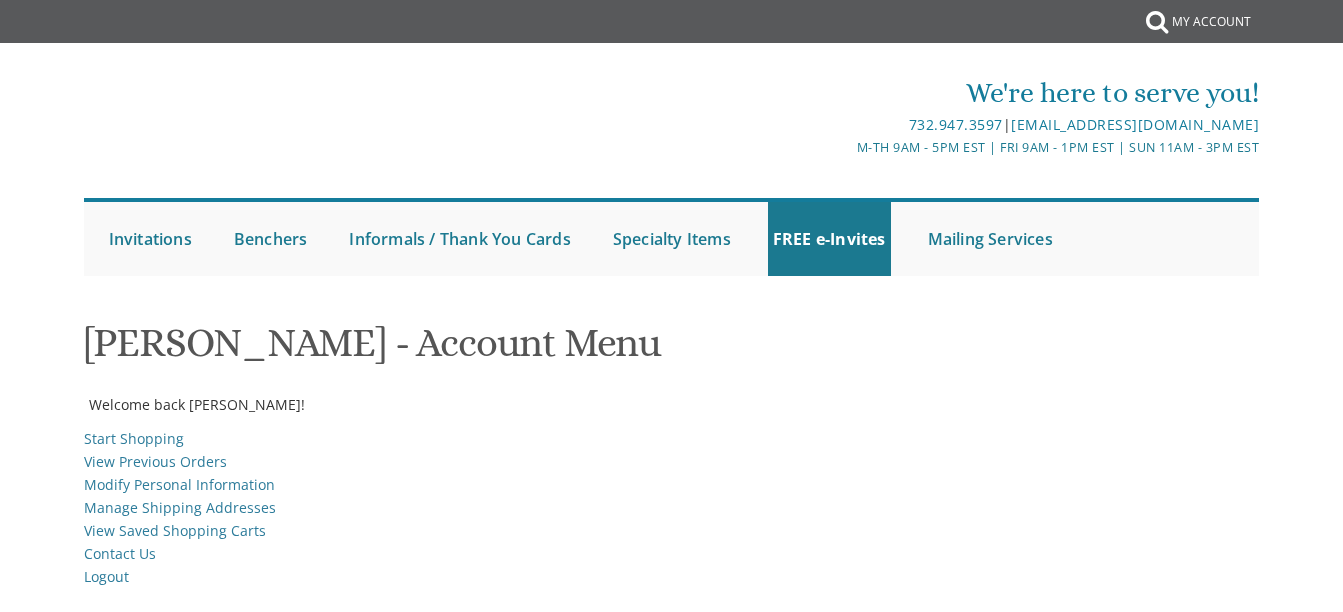 scroll, scrollTop: 0, scrollLeft: 0, axis: both 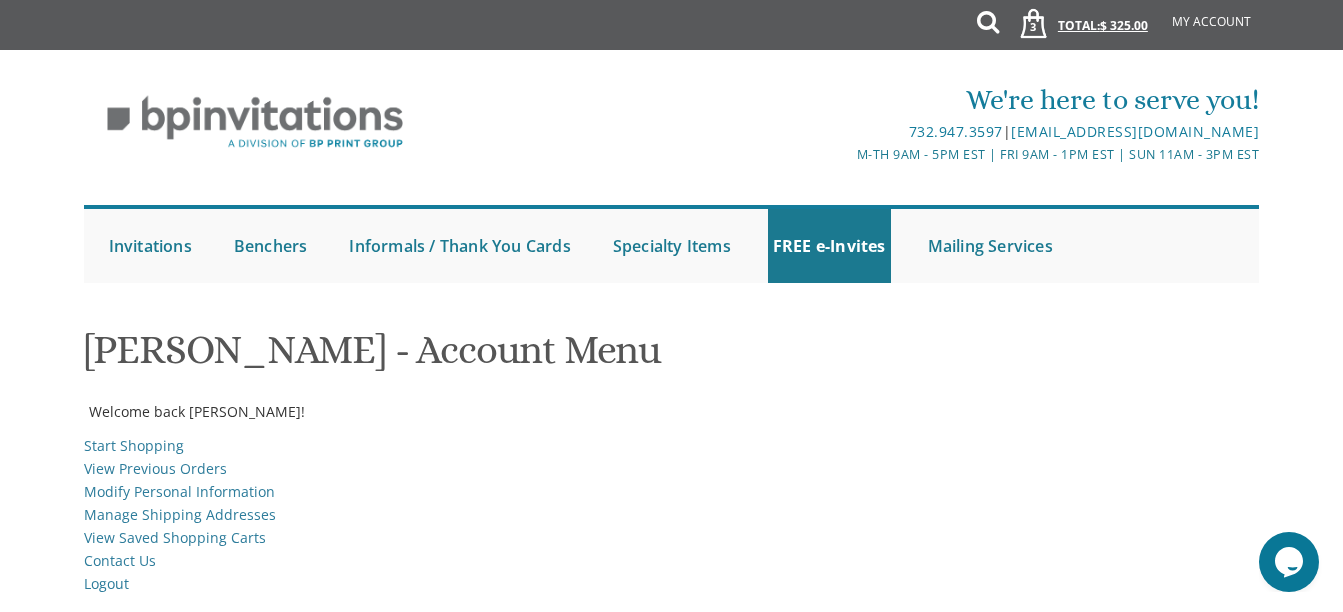 click on "3
Total:
$ 325.00
$ 325.00" at bounding box center [1077, 35] 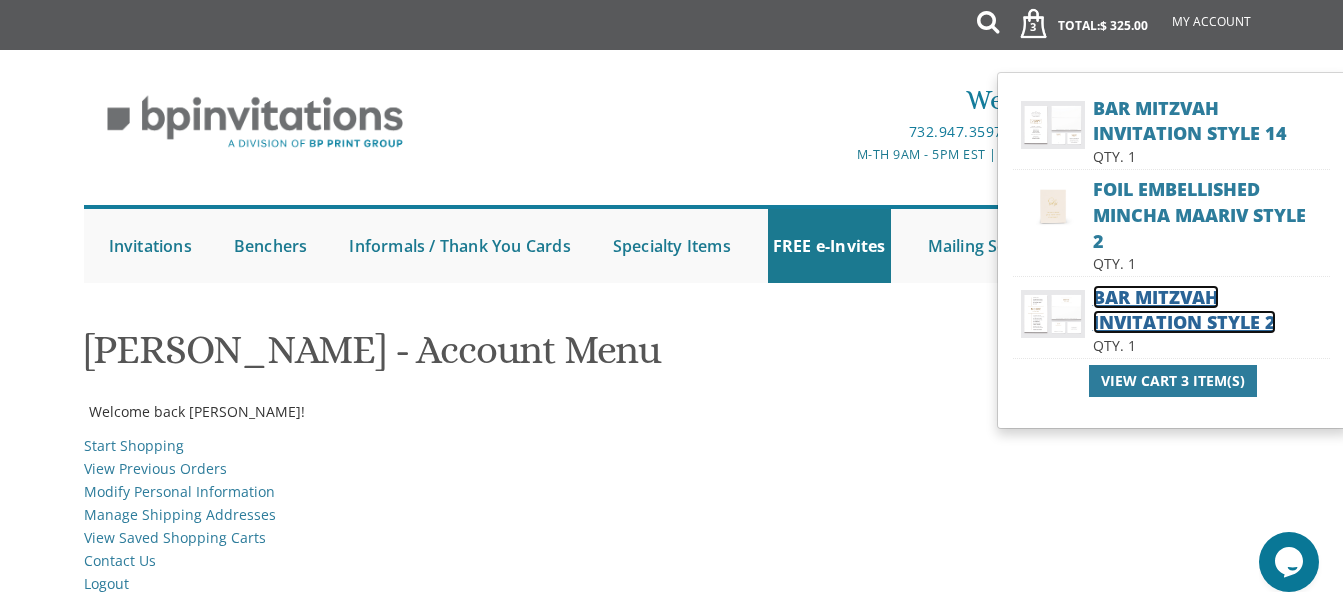 click on "Bar Mitzvah Invitation Style 2" at bounding box center (1184, 310) 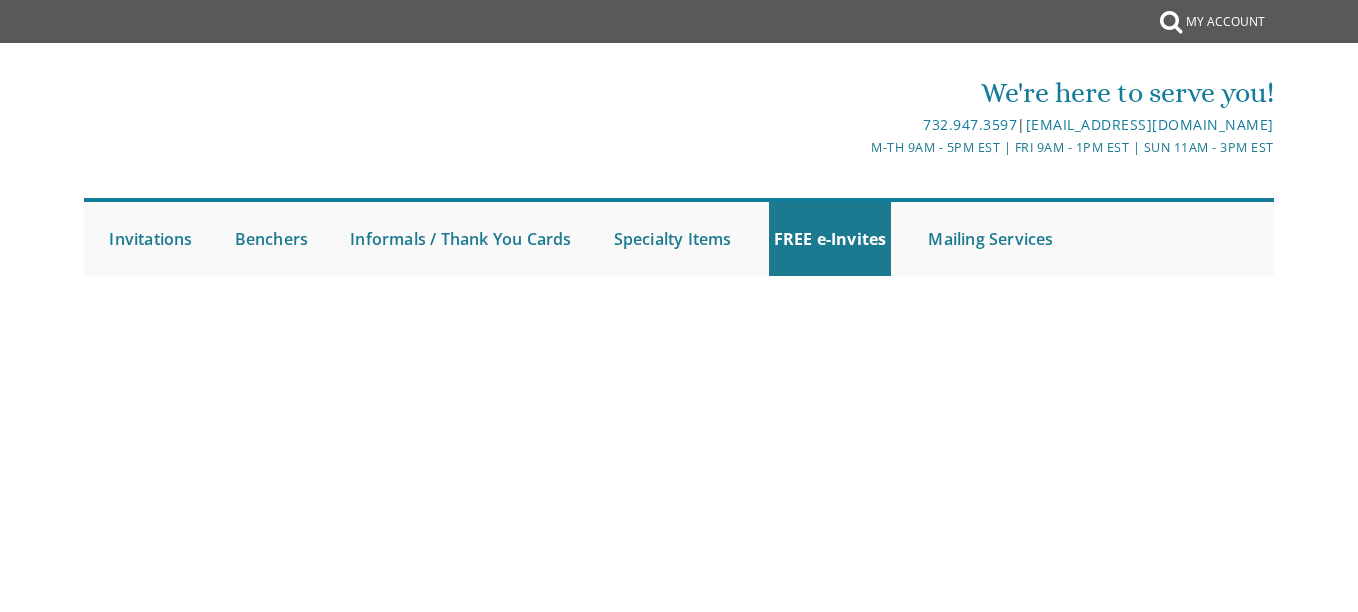scroll, scrollTop: 0, scrollLeft: 0, axis: both 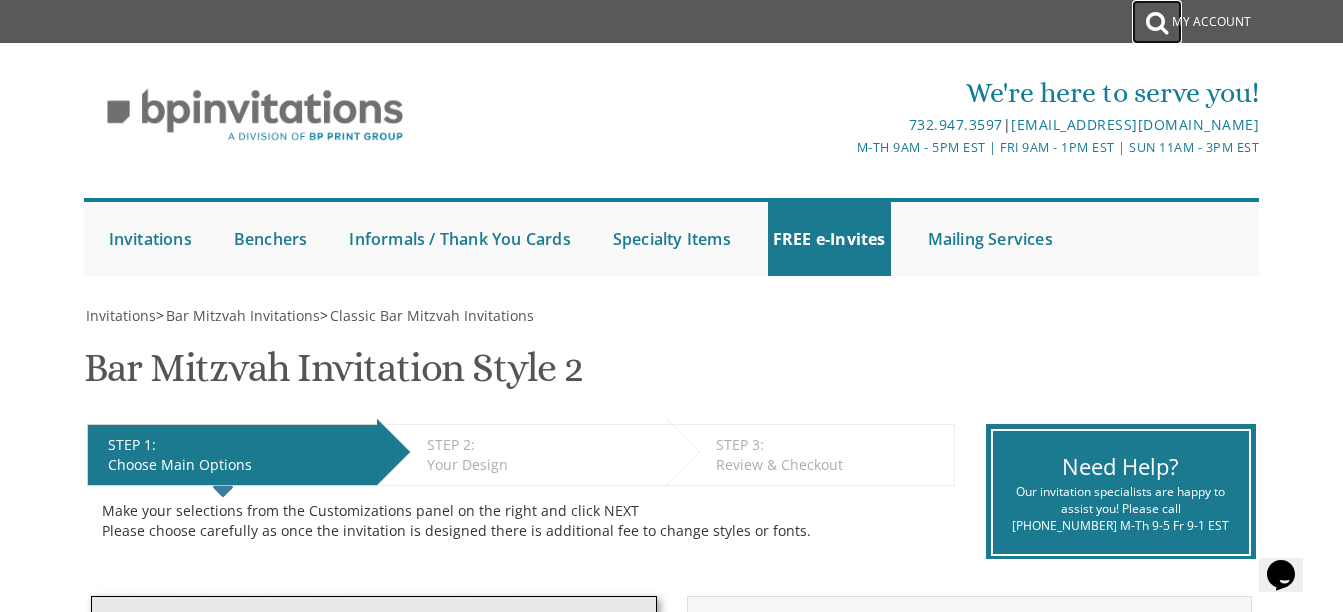 click at bounding box center (1157, 22) 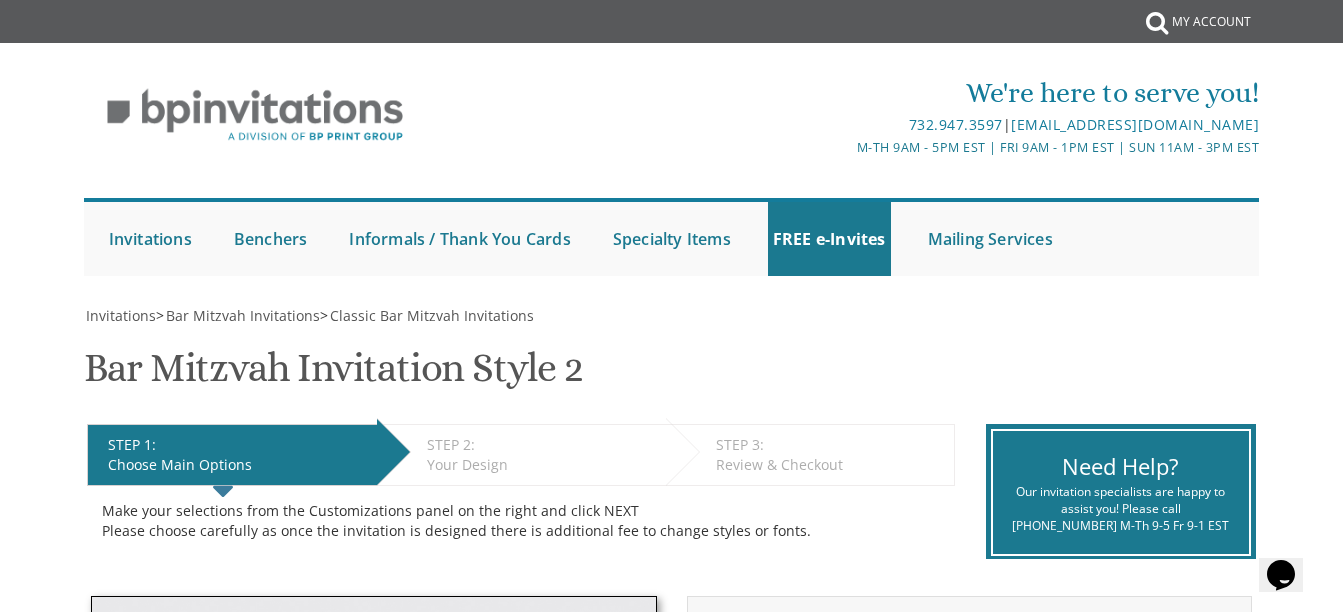 scroll, scrollTop: 0, scrollLeft: 75, axis: horizontal 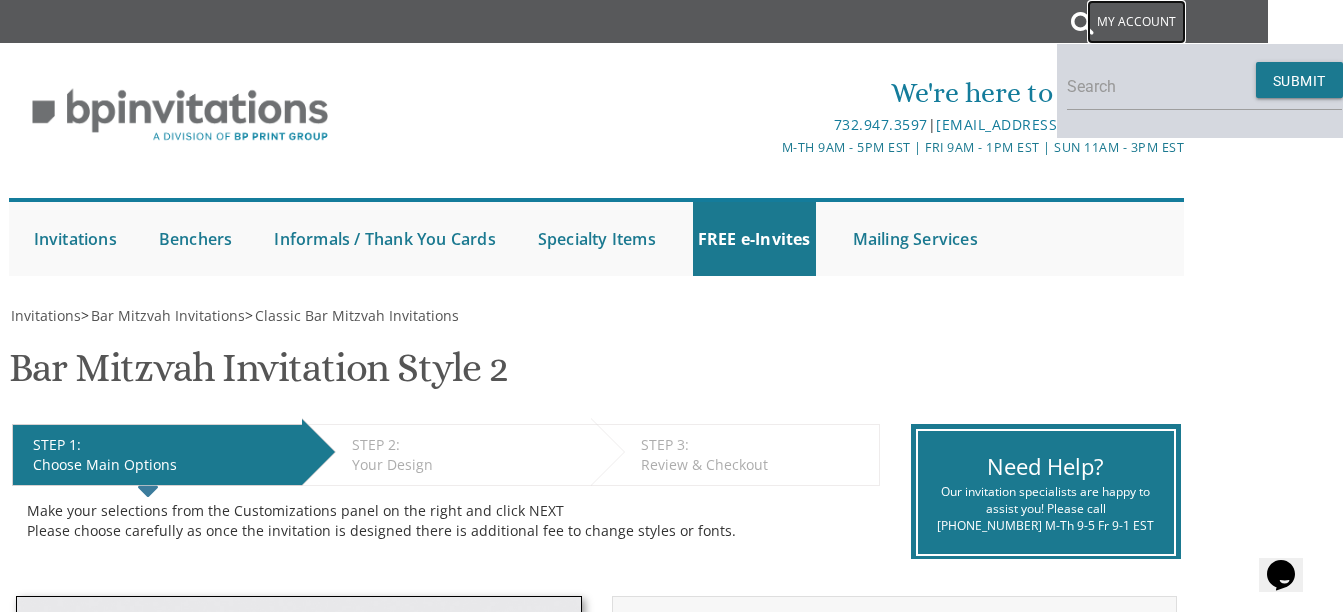 click on "My Account" at bounding box center [1136, 22] 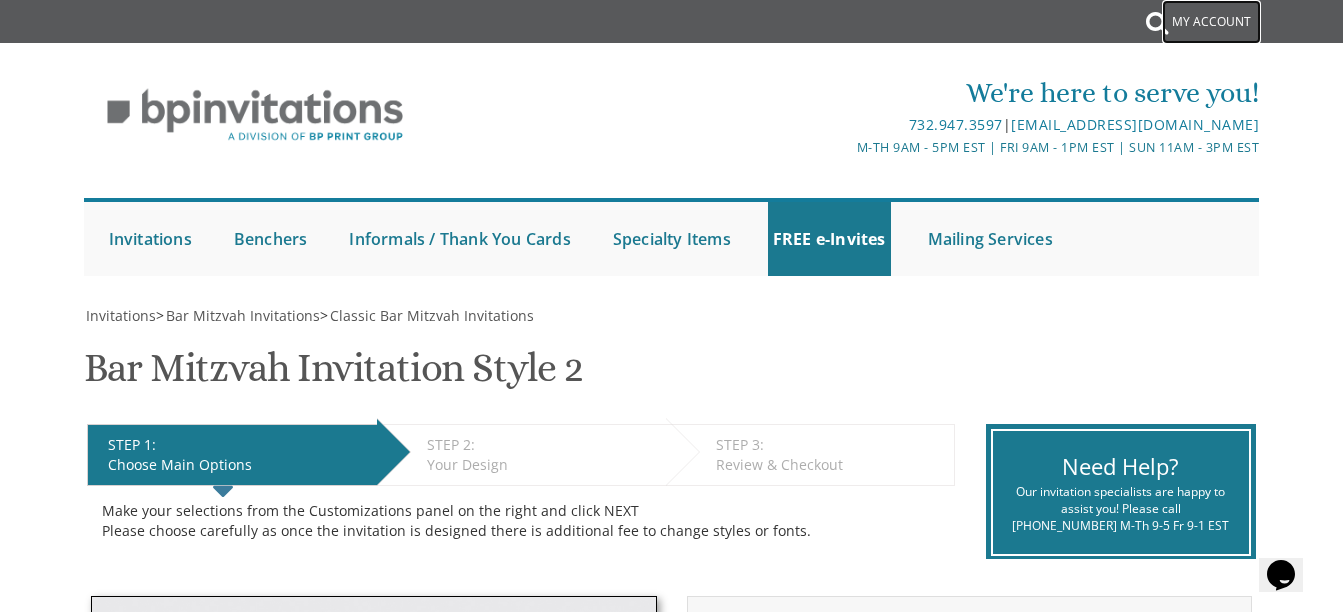 scroll, scrollTop: 0, scrollLeft: 0, axis: both 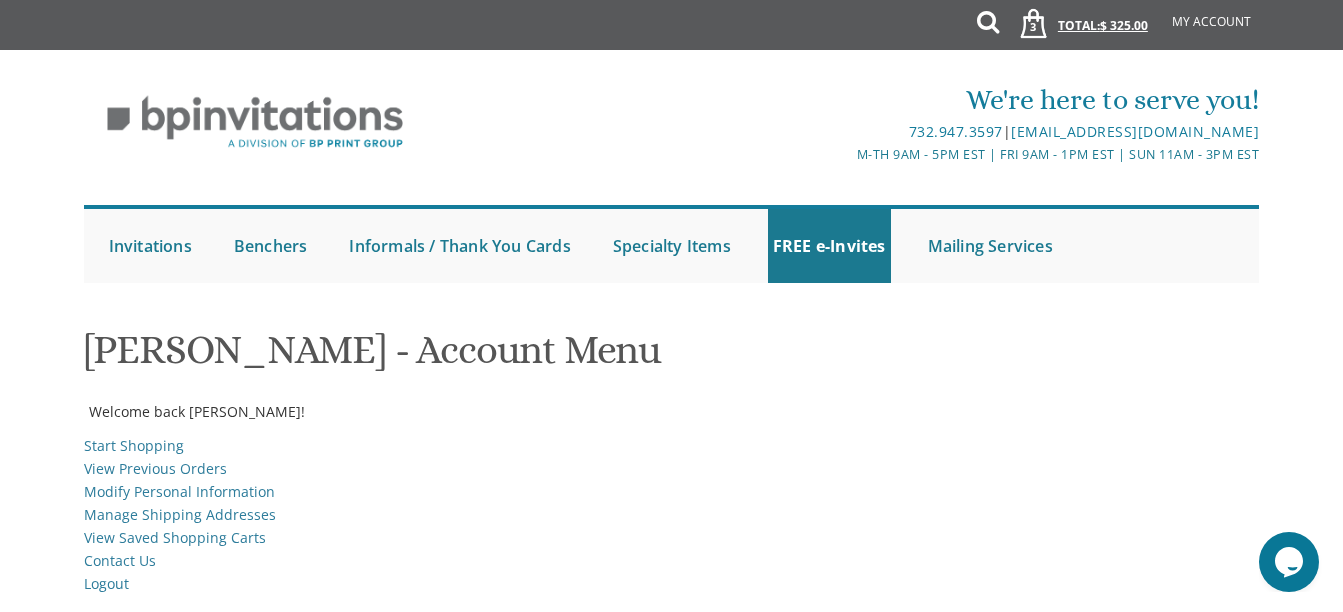 click on "3
Total:
$ 325.00
$ 325.00" at bounding box center [1077, 35] 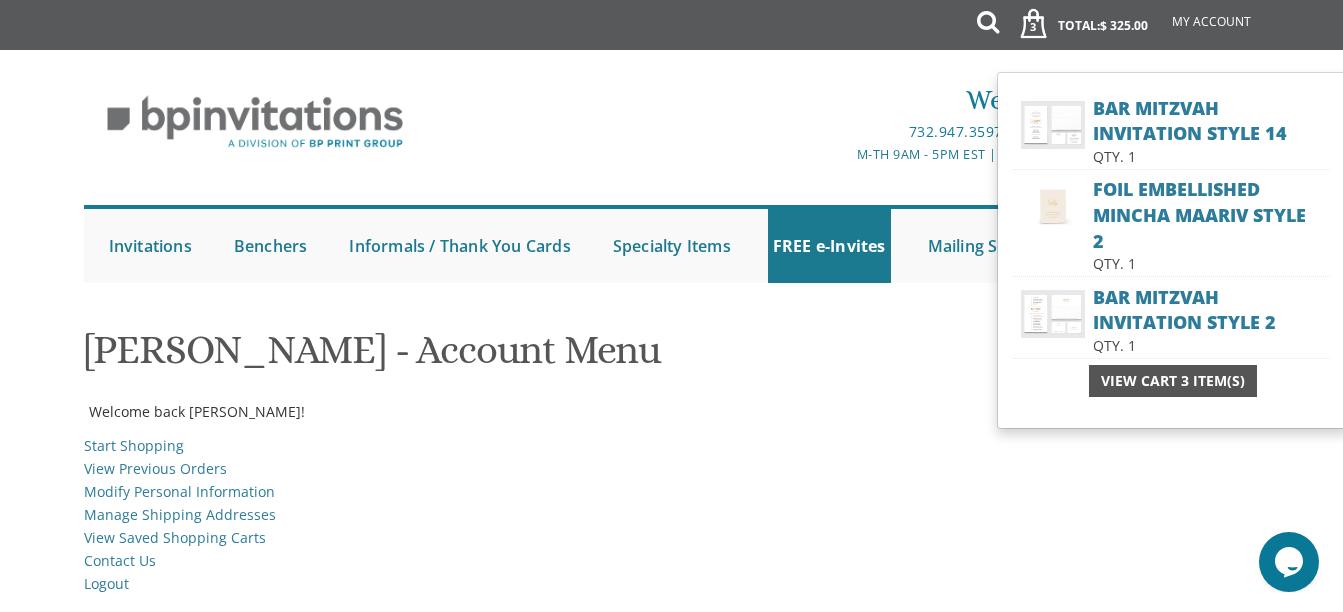 click on "View Cart 3  Item(s)" at bounding box center (1173, 381) 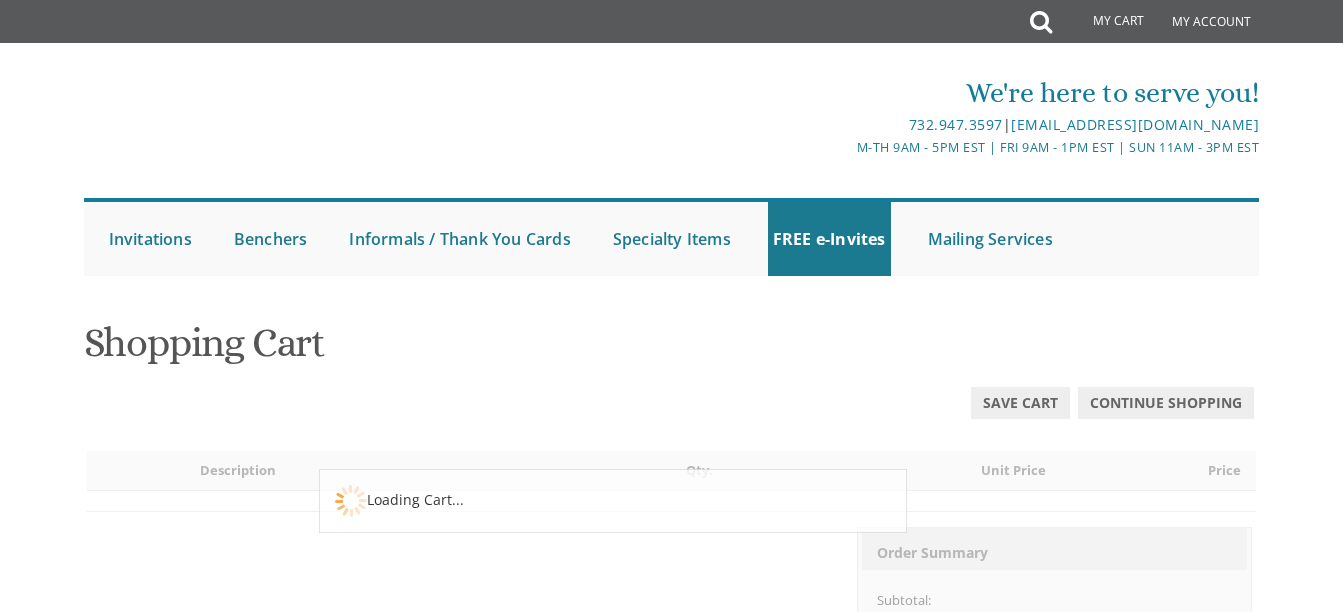 scroll, scrollTop: 96, scrollLeft: 0, axis: vertical 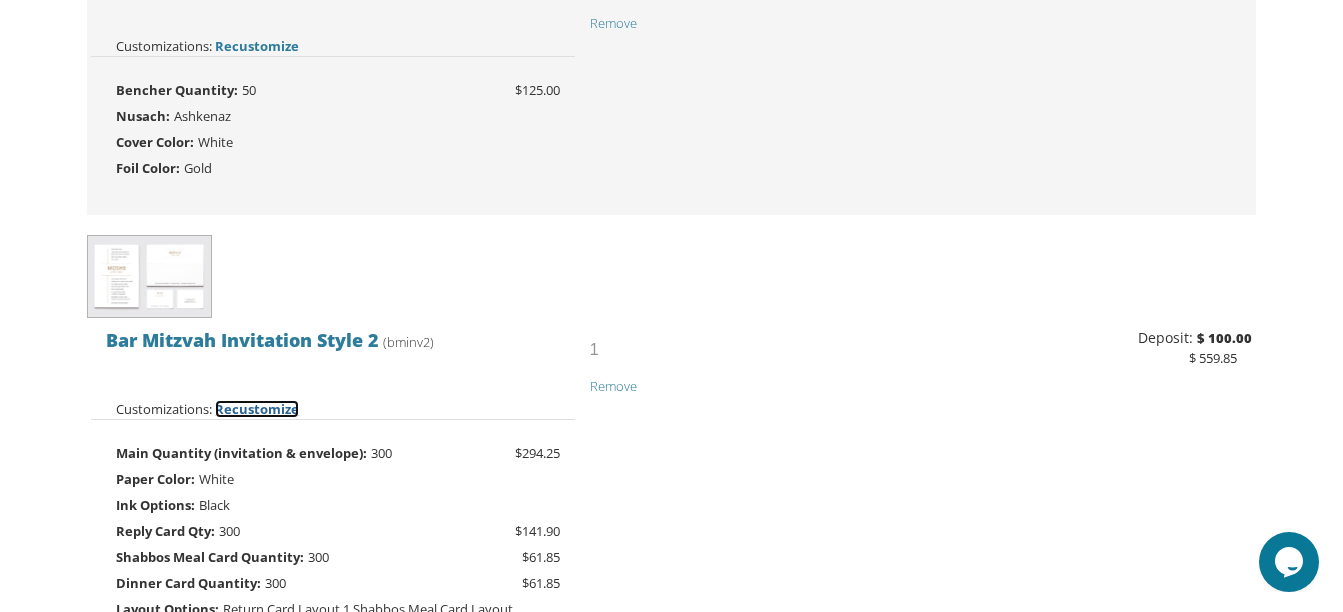 click on "Recustomize" at bounding box center (257, 409) 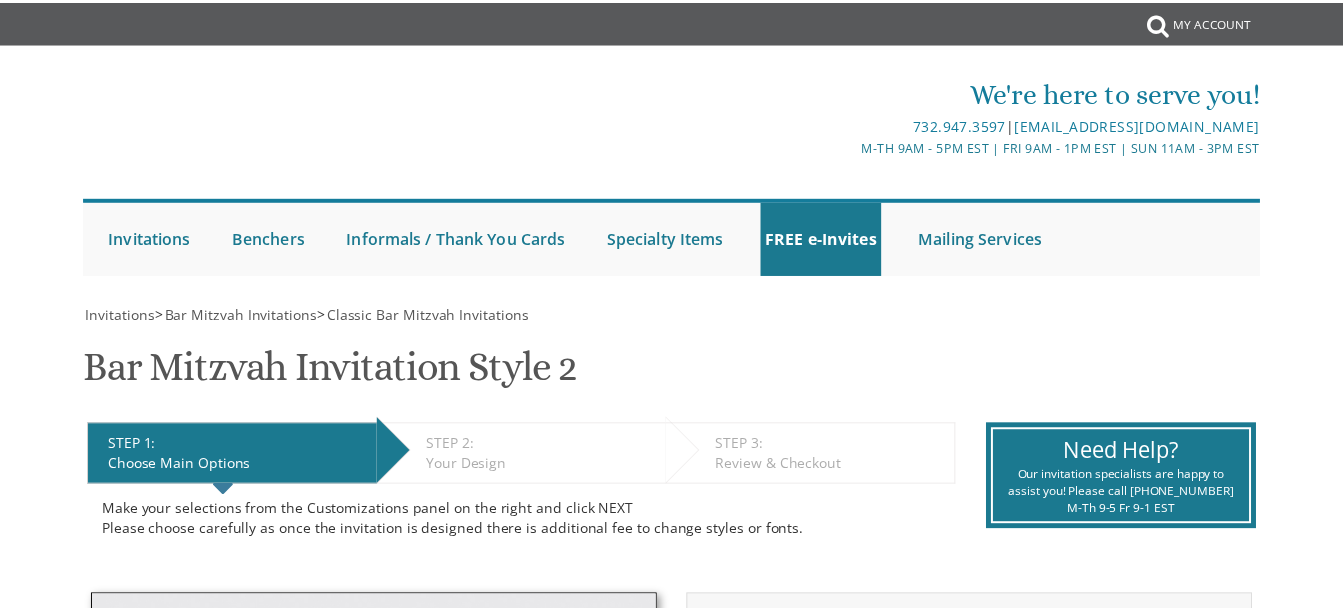 scroll, scrollTop: 0, scrollLeft: 0, axis: both 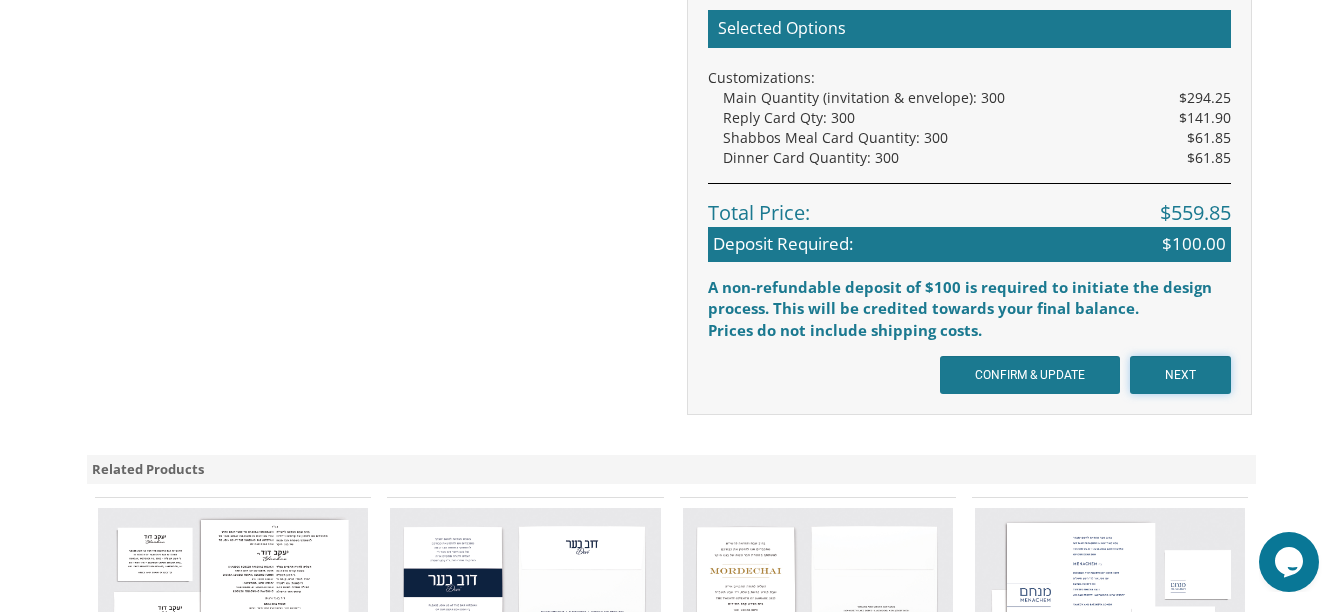 click on "NEXT" at bounding box center (1180, 375) 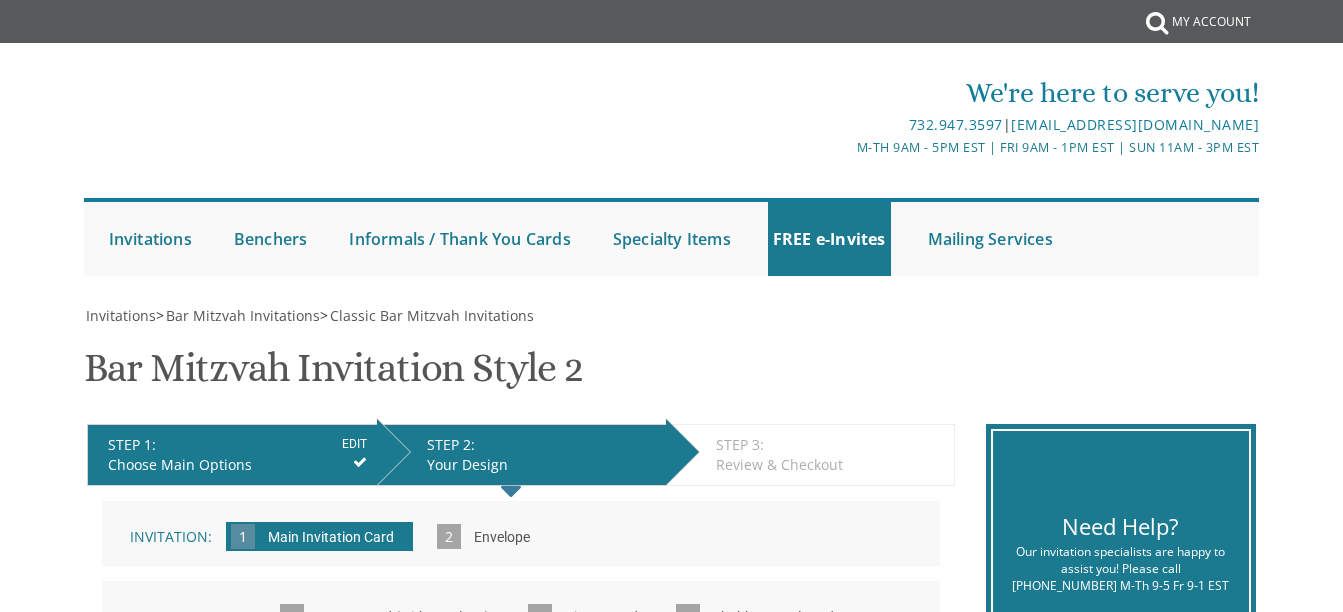 scroll, scrollTop: 201, scrollLeft: 0, axis: vertical 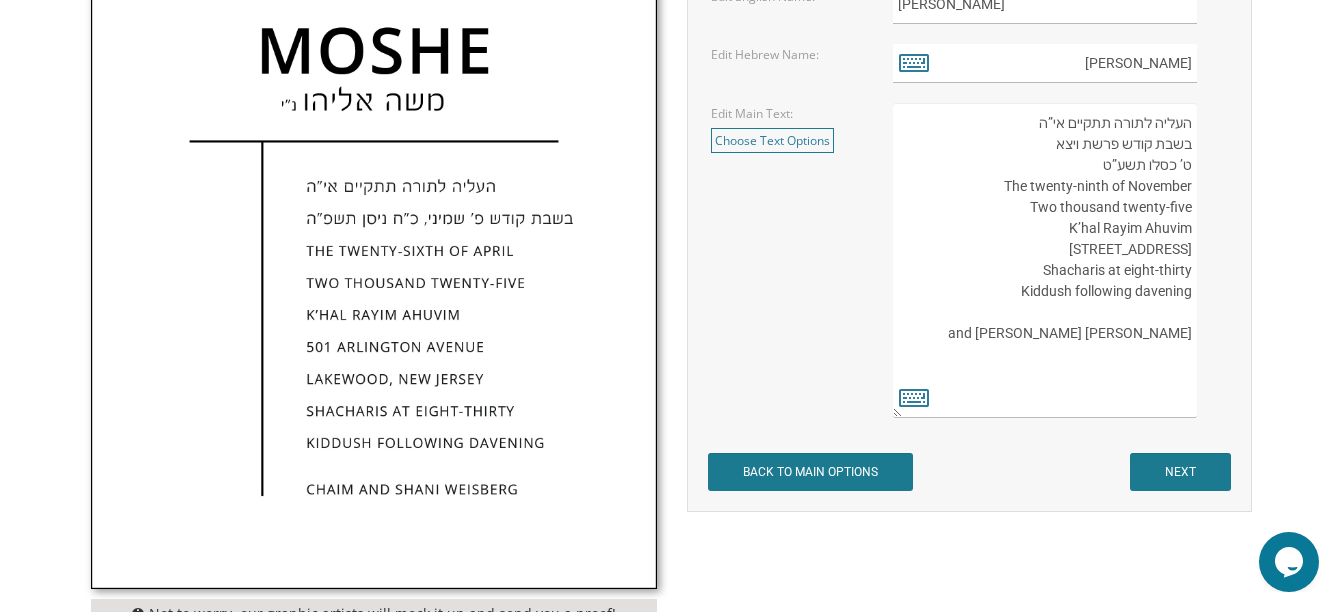 drag, startPoint x: 1066, startPoint y: 229, endPoint x: 1129, endPoint y: 243, distance: 64.53681 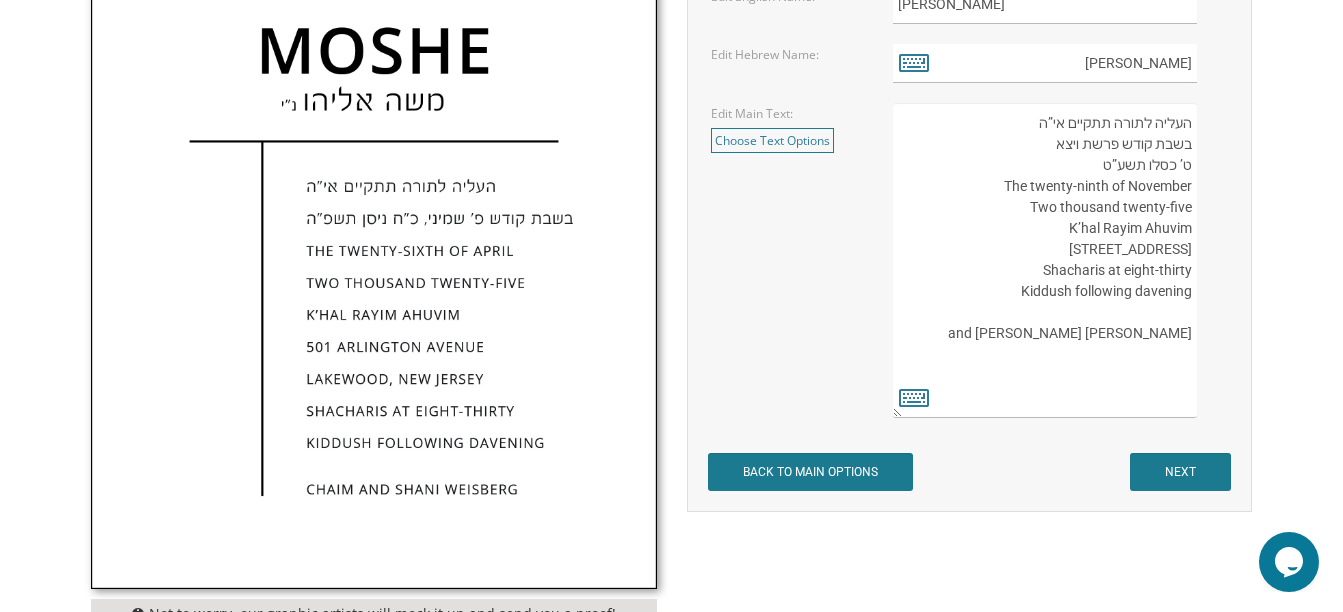 drag, startPoint x: 1193, startPoint y: 252, endPoint x: 1082, endPoint y: 227, distance: 113.78049 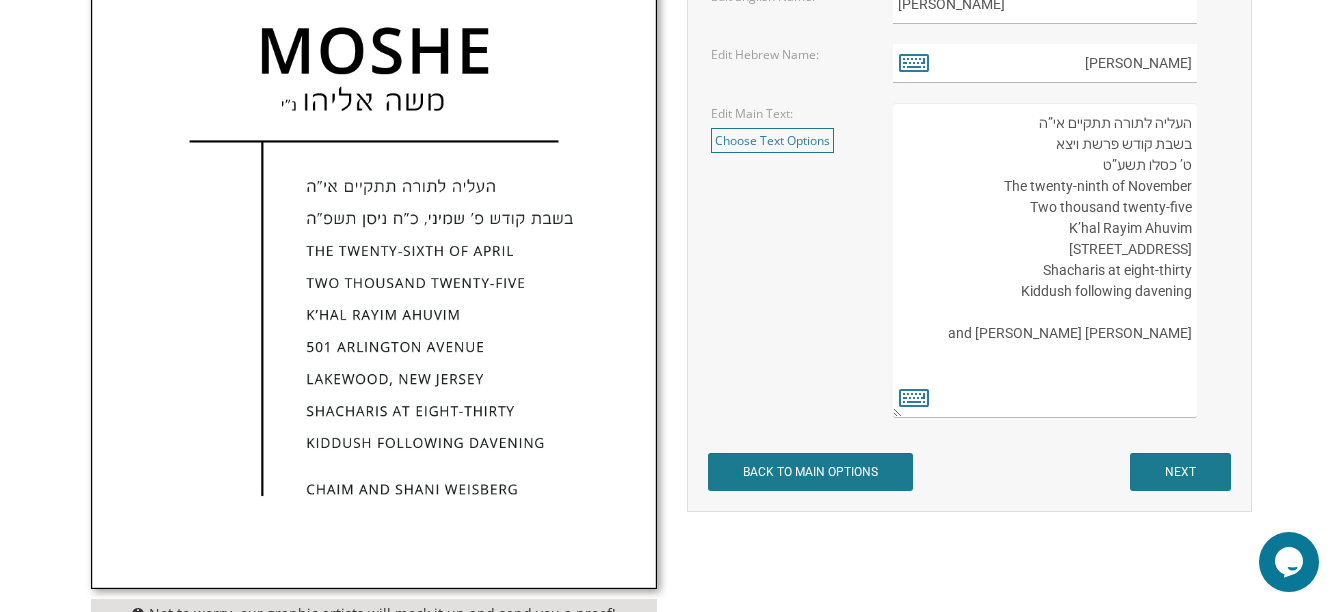 click on "העליה לתורה תתקיים אי”ה
בשבת קודש פרשת ויצא
ט’ כסלו תשע”ט
The twenty-ninth of November
Two thousand twenty-five
K’hal Rayim Ahuvim
[STREET_ADDRESS]
Shacharis at eight-thirty
Kiddush following davening
[PERSON_NAME] and [PERSON_NAME]" at bounding box center (1045, 260) 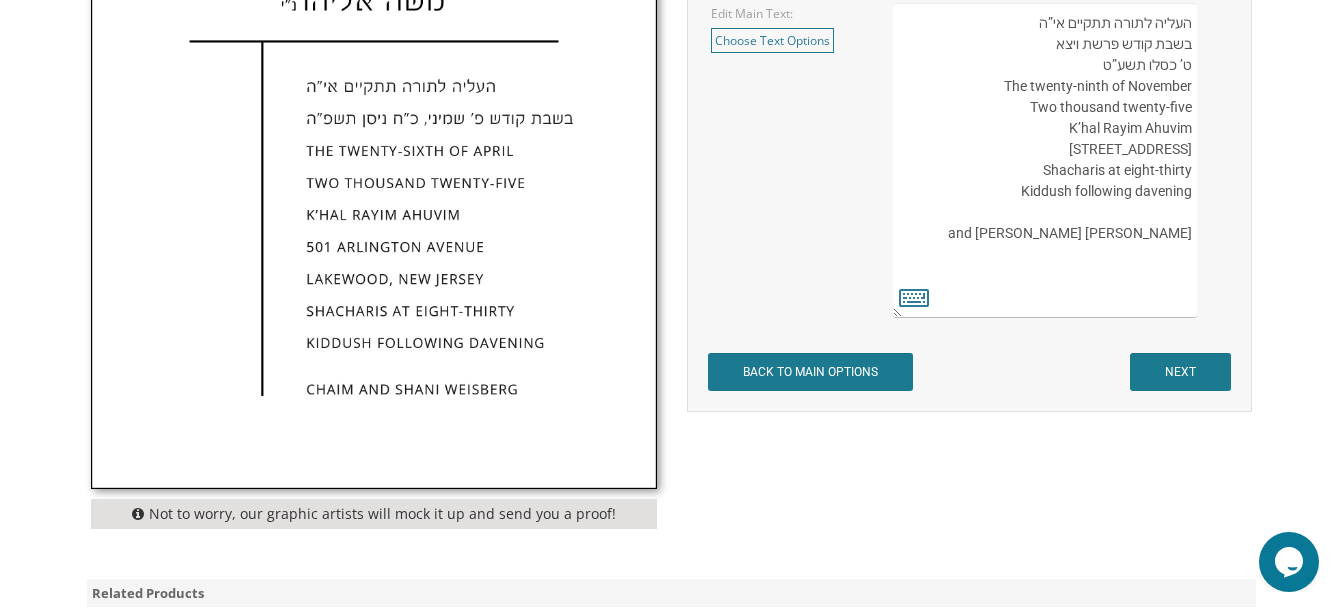 scroll, scrollTop: 1000, scrollLeft: 0, axis: vertical 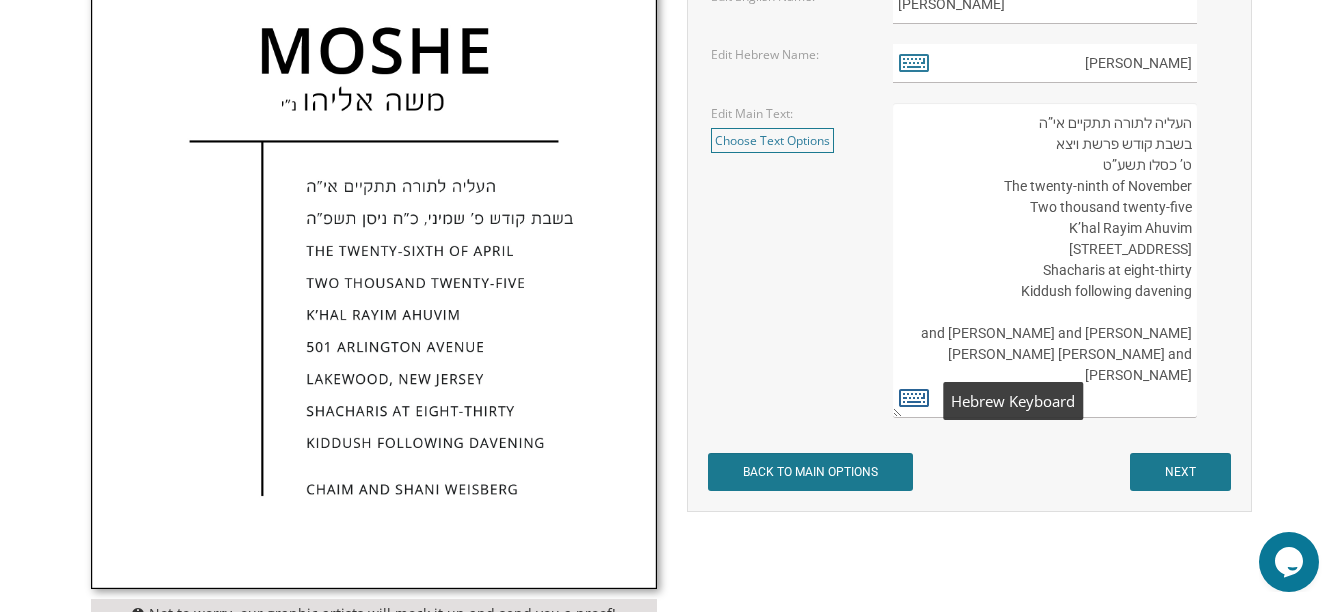 type on "העליה לתורה תתקיים אי”ה
בשבת קודש פרשת ויצא
ט’ כסלו תשע”ט
The twenty-ninth of November
Two thousand twenty-five
K’hal Rayim Ahuvim
[STREET_ADDRESS]
Shacharis at eight-thirty
Kiddush following davening
[PERSON_NAME] and [PERSON_NAME] and [PERSON_NAME] [PERSON_NAME] and [PERSON_NAME]" 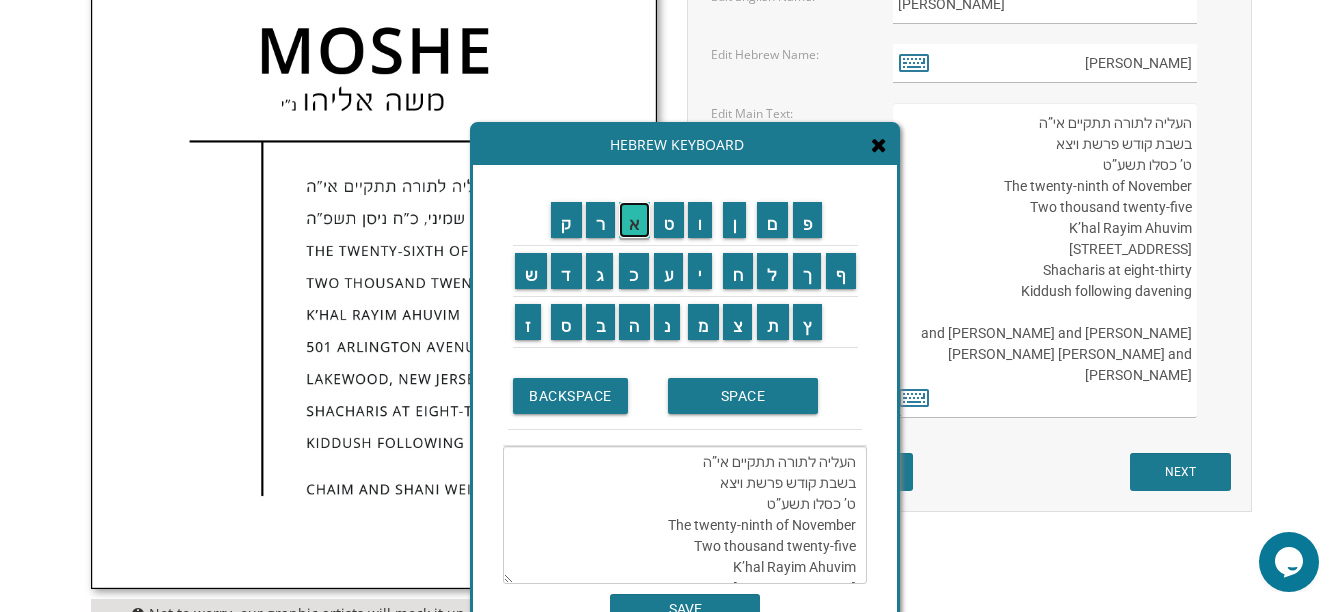 click on "א" at bounding box center [634, 220] 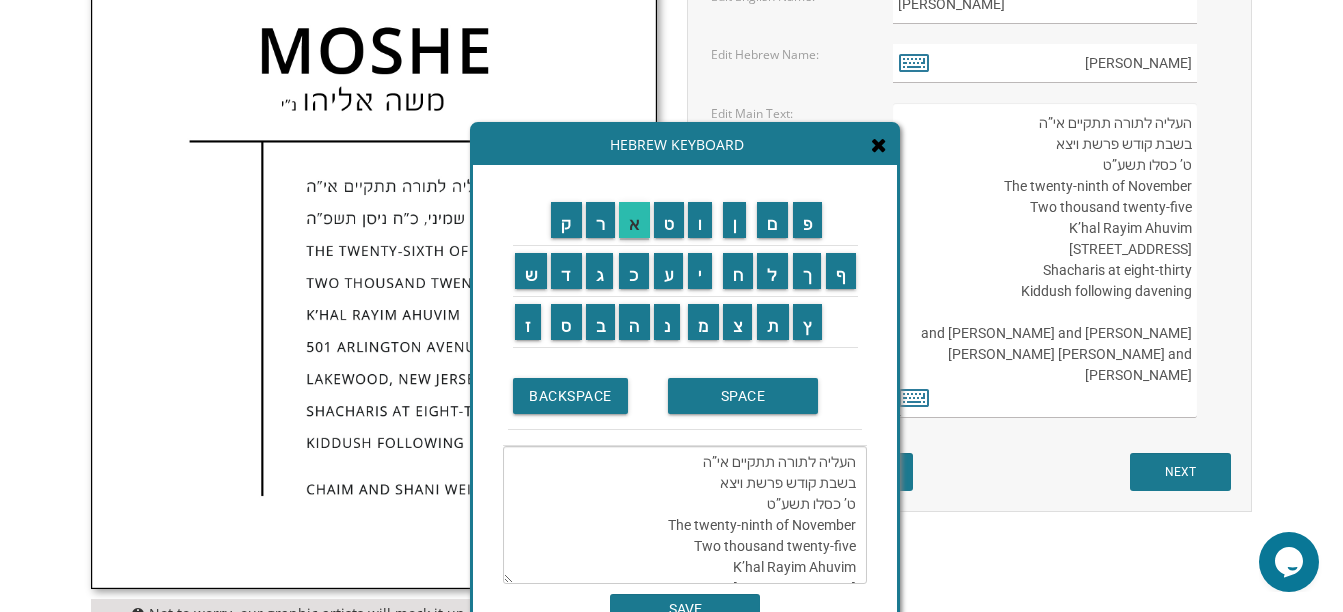 scroll, scrollTop: 189, scrollLeft: 0, axis: vertical 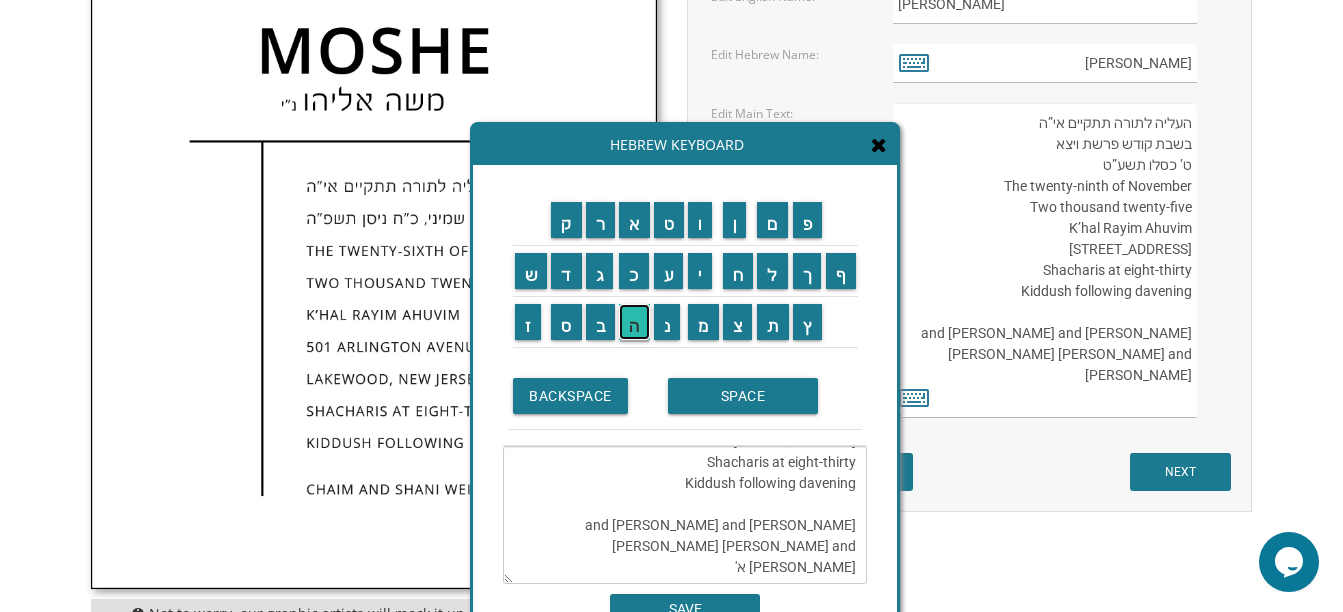 click on "ה" at bounding box center (634, 322) 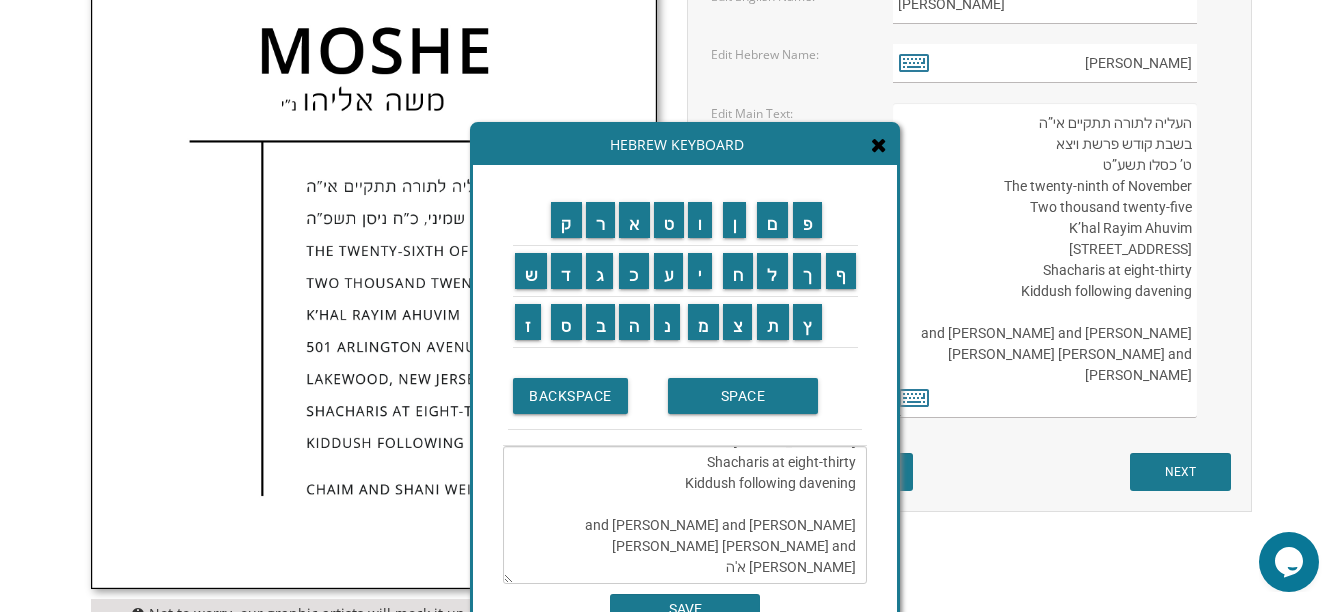 click on "העליה לתורה תתקיים אי”ה
בשבת קודש פרשת ויצא
ט’ כסלו תשע”ט
The twenty-ninth of November
Two thousand twenty-five
K’hal Rayim Ahuvim
[STREET_ADDRESS]
Shacharis at eight-thirty
Kiddush following davening
[PERSON_NAME] and [PERSON_NAME] and [PERSON_NAME] [PERSON_NAME] and [PERSON_NAME] א'ה" at bounding box center [685, 515] 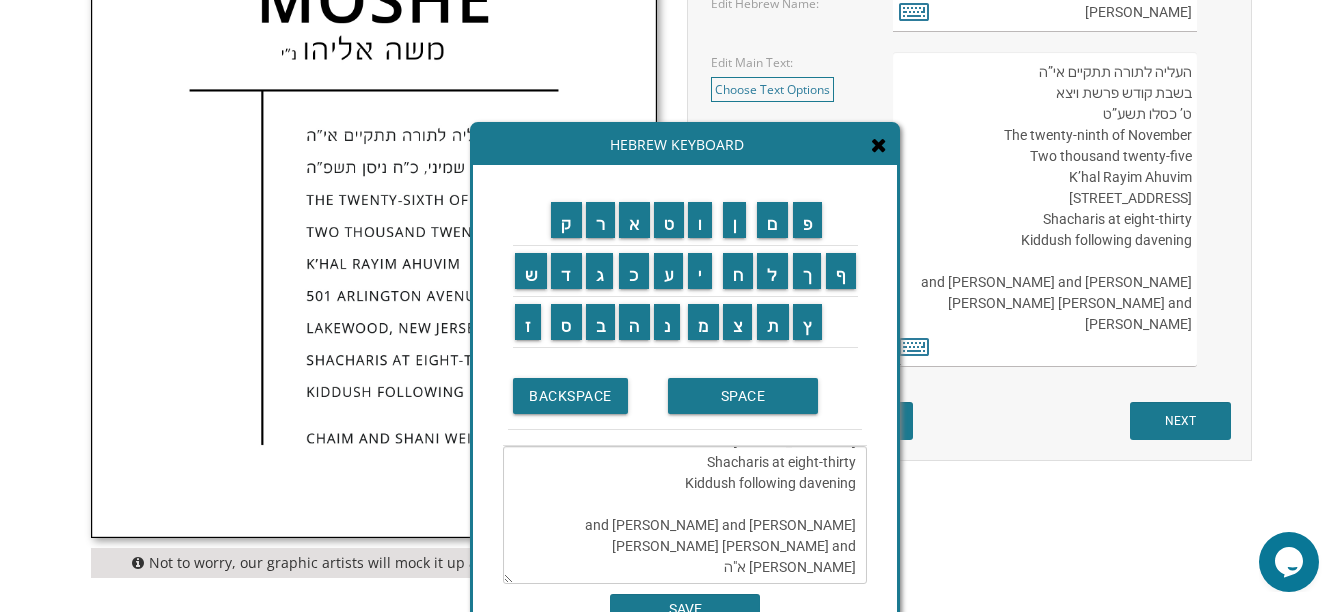 scroll, scrollTop: 1100, scrollLeft: 0, axis: vertical 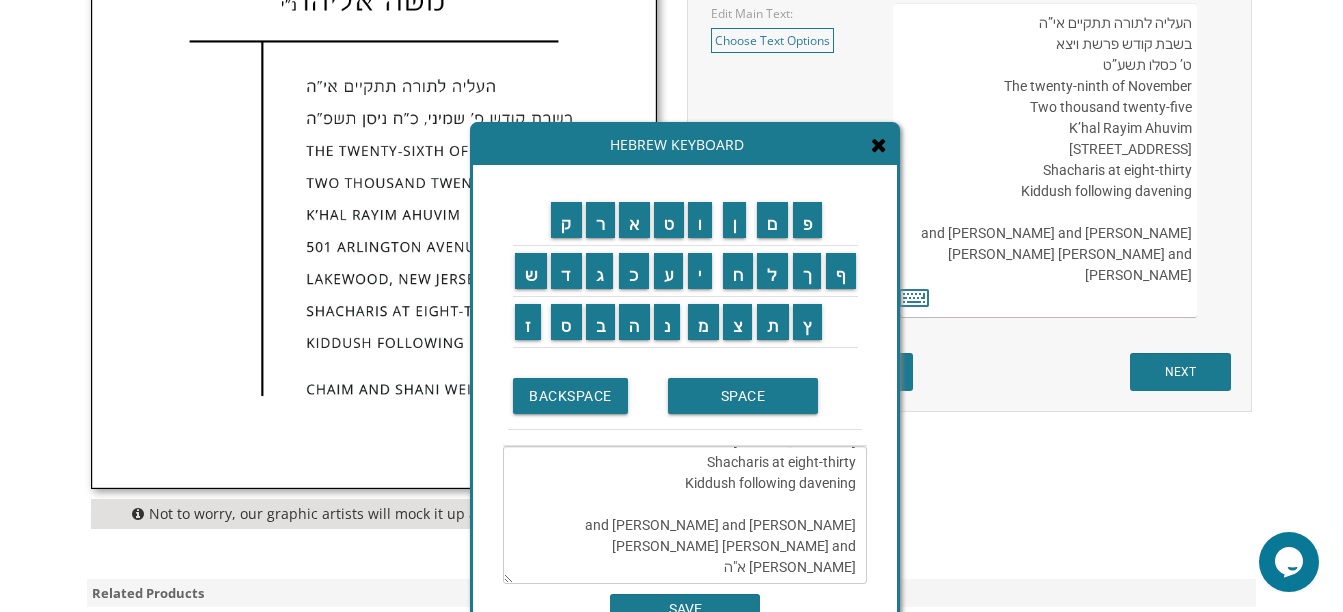 type on "העליה לתורה תתקיים אי”ה
בשבת קודש פרשת ויצא
ט’ כסלו תשע”ט
The twenty-ninth of November
Two thousand twenty-five
K’hal Rayim Ahuvim
[STREET_ADDRESS]
Shacharis at eight-thirty
Kiddush following davening
[PERSON_NAME] and [PERSON_NAME] and [PERSON_NAME] [PERSON_NAME] and [PERSON_NAME] א"ה" 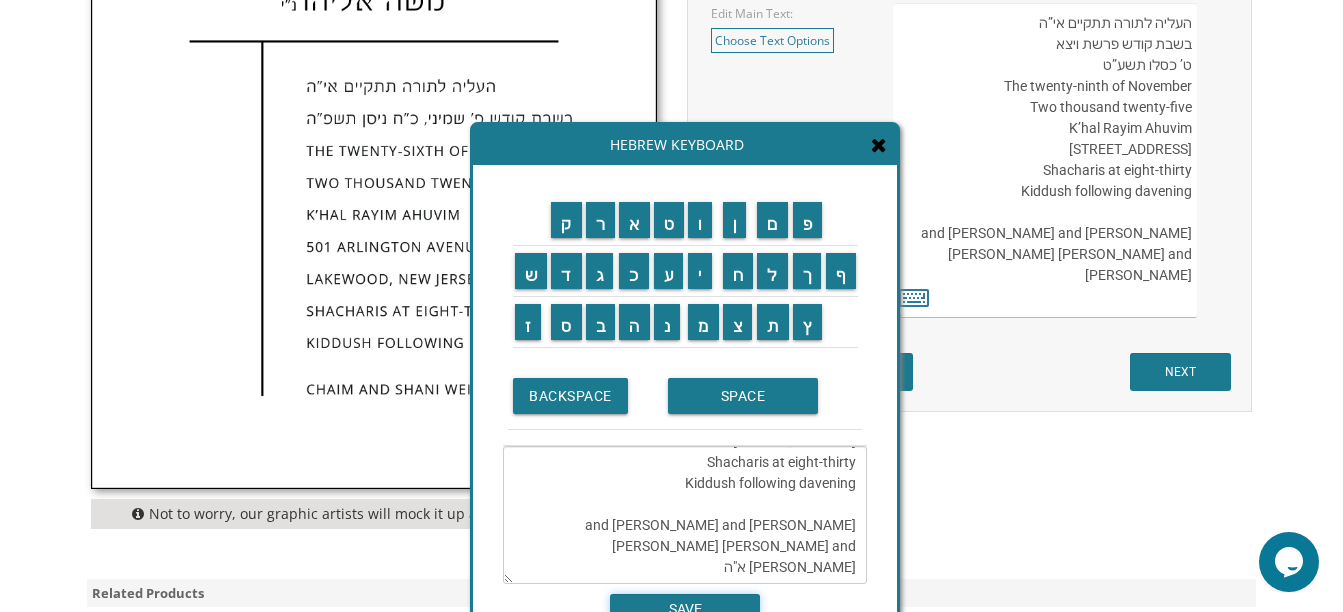 click on "SAVE" at bounding box center [685, 609] 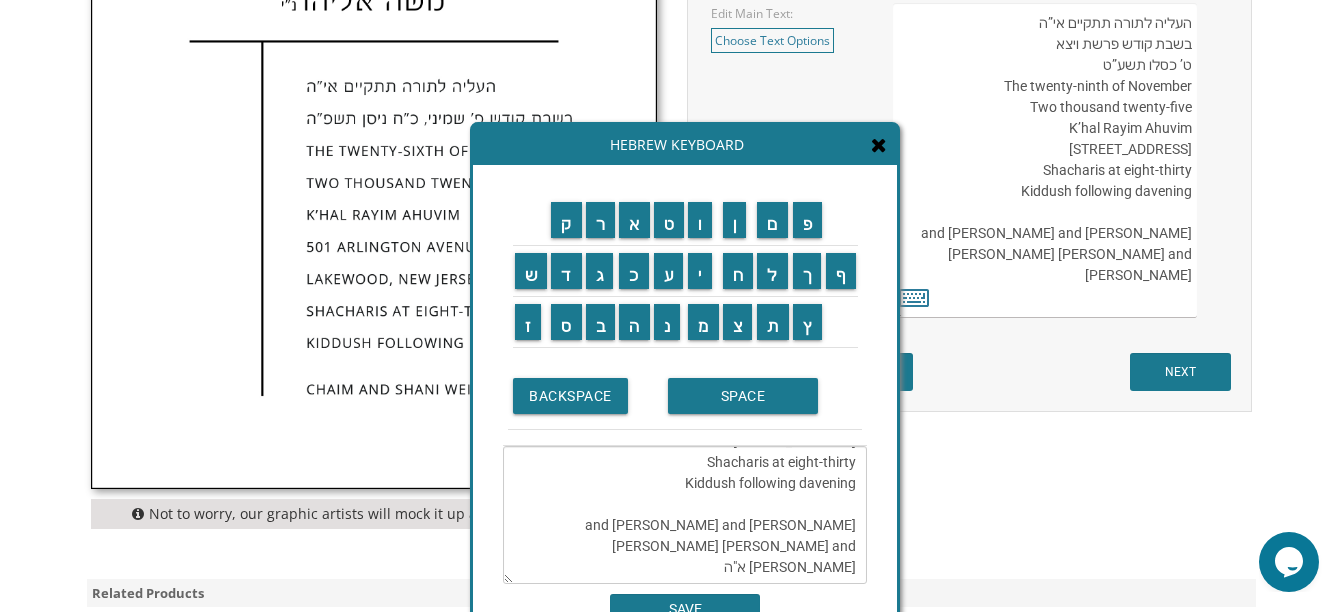 type on "העליה לתורה תתקיים אי”ה
בשבת קודש פרשת ויצא
ט’ כסלו תשע”ט
The twenty-ninth of November
Two thousand twenty-five
K’hal Rayim Ahuvim
[STREET_ADDRESS]
Shacharis at eight-thirty
Kiddush following davening
[PERSON_NAME] and [PERSON_NAME] and [PERSON_NAME] [PERSON_NAME] and [PERSON_NAME] א"ה" 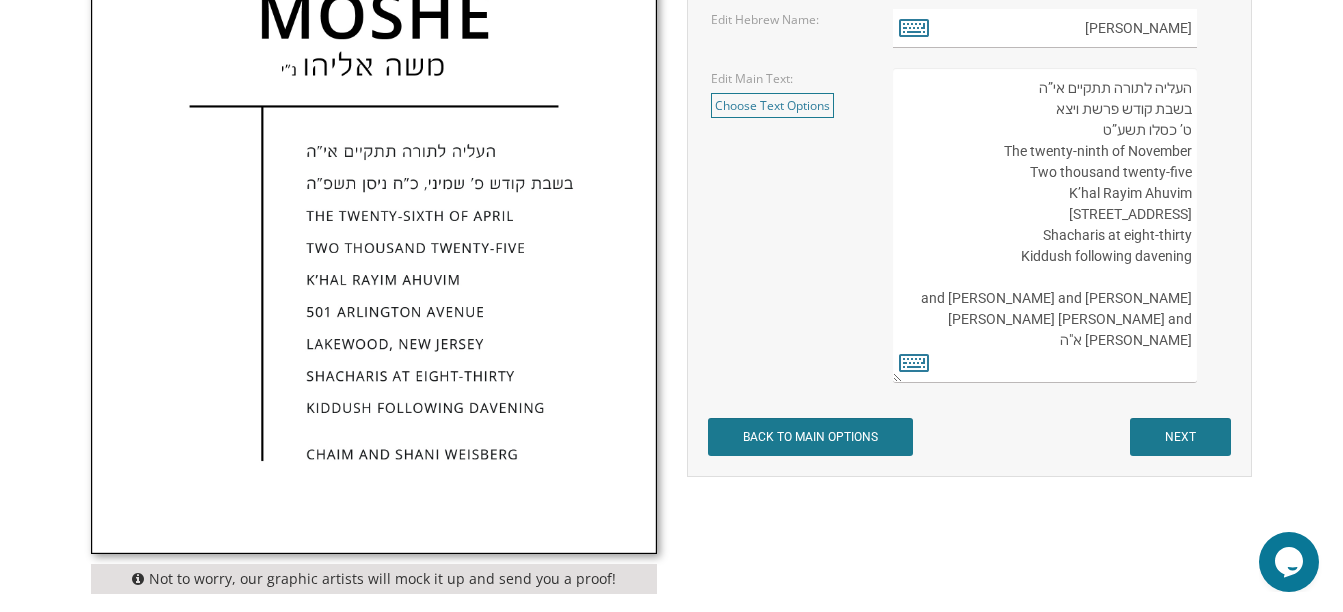 scroll, scrollTop: 1000, scrollLeft: 0, axis: vertical 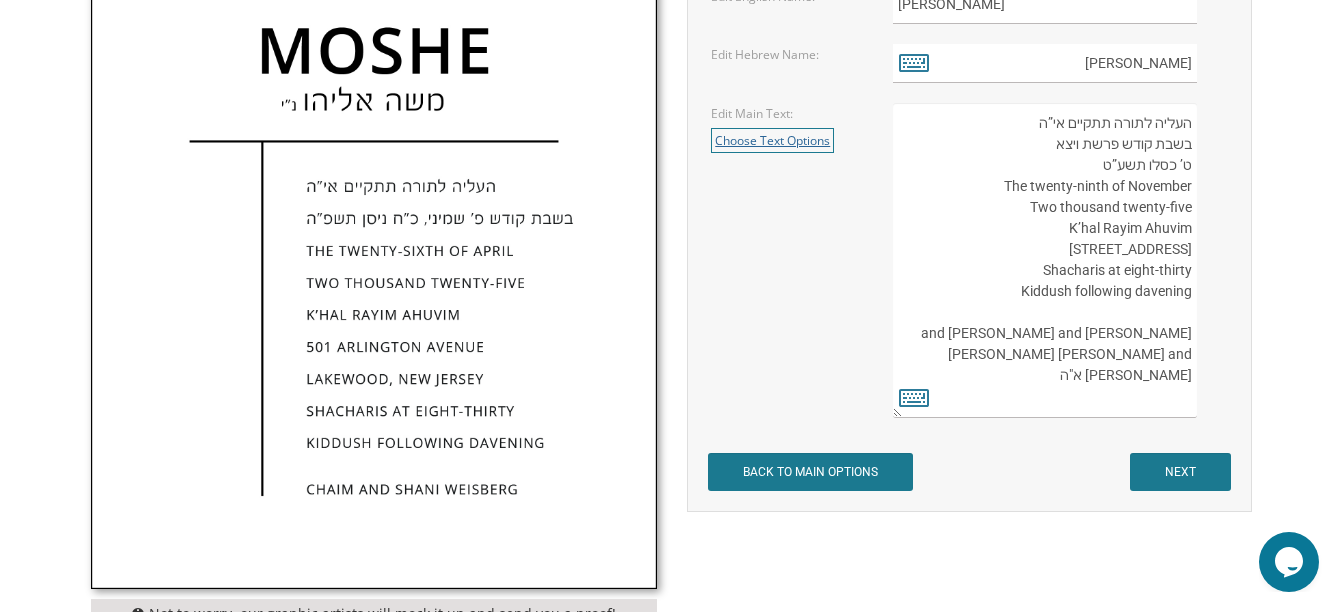 click on "Choose Text Options" at bounding box center [772, 140] 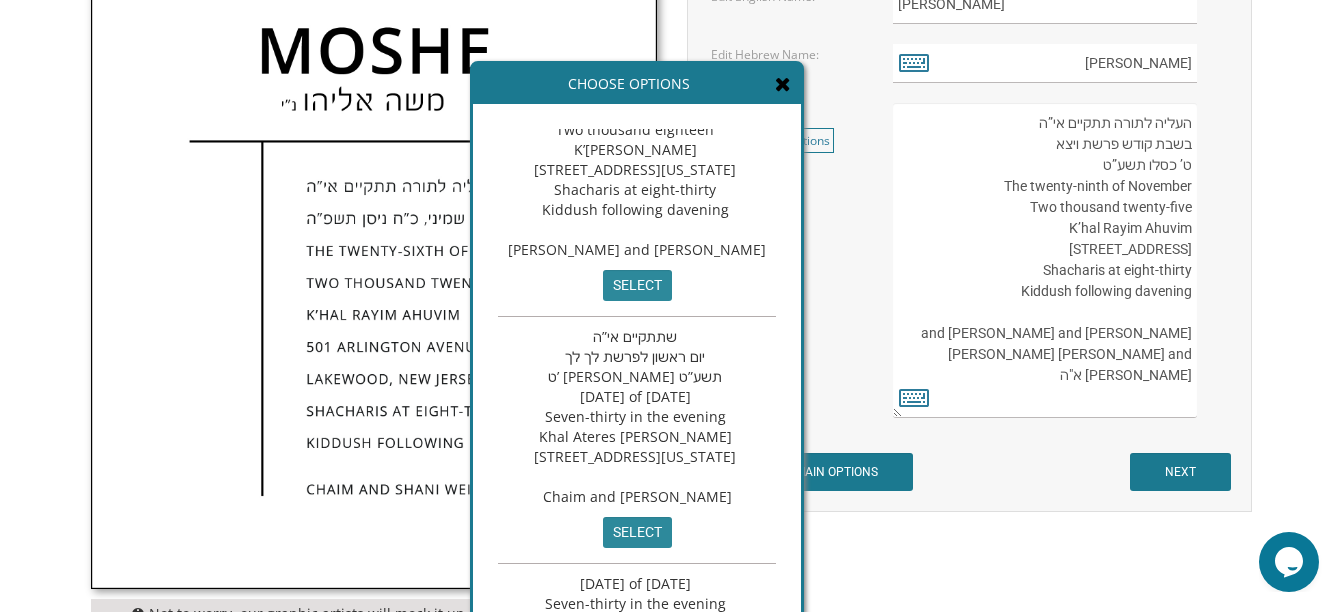 scroll, scrollTop: 0, scrollLeft: 0, axis: both 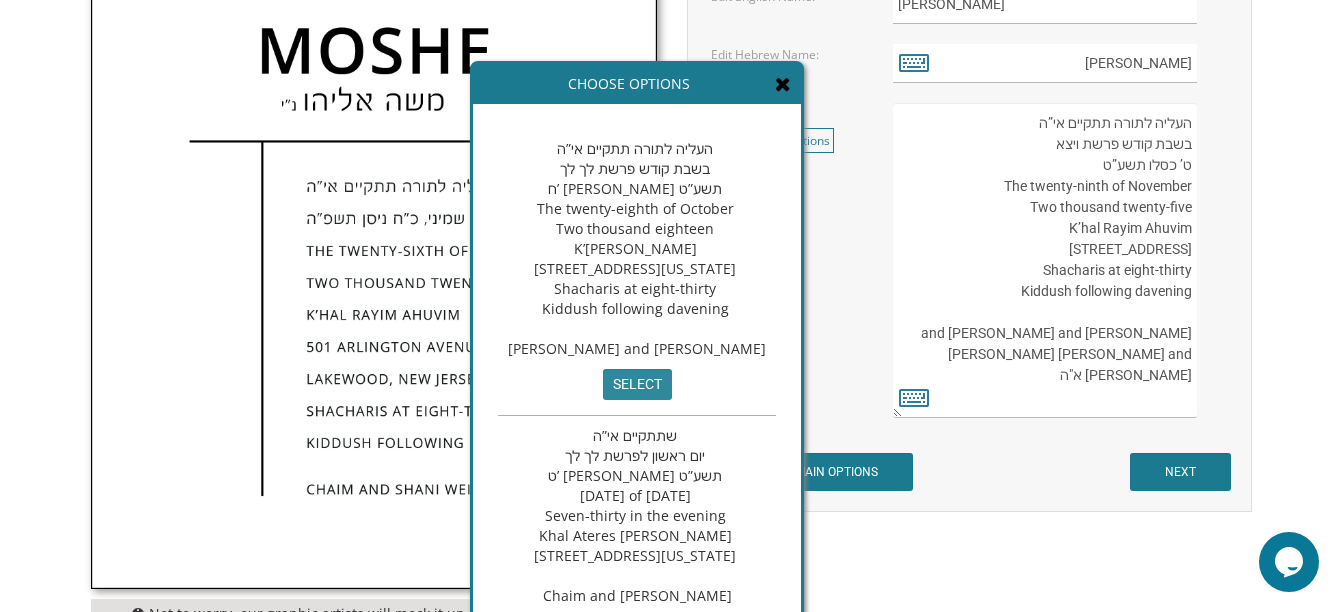 click at bounding box center [783, 84] 